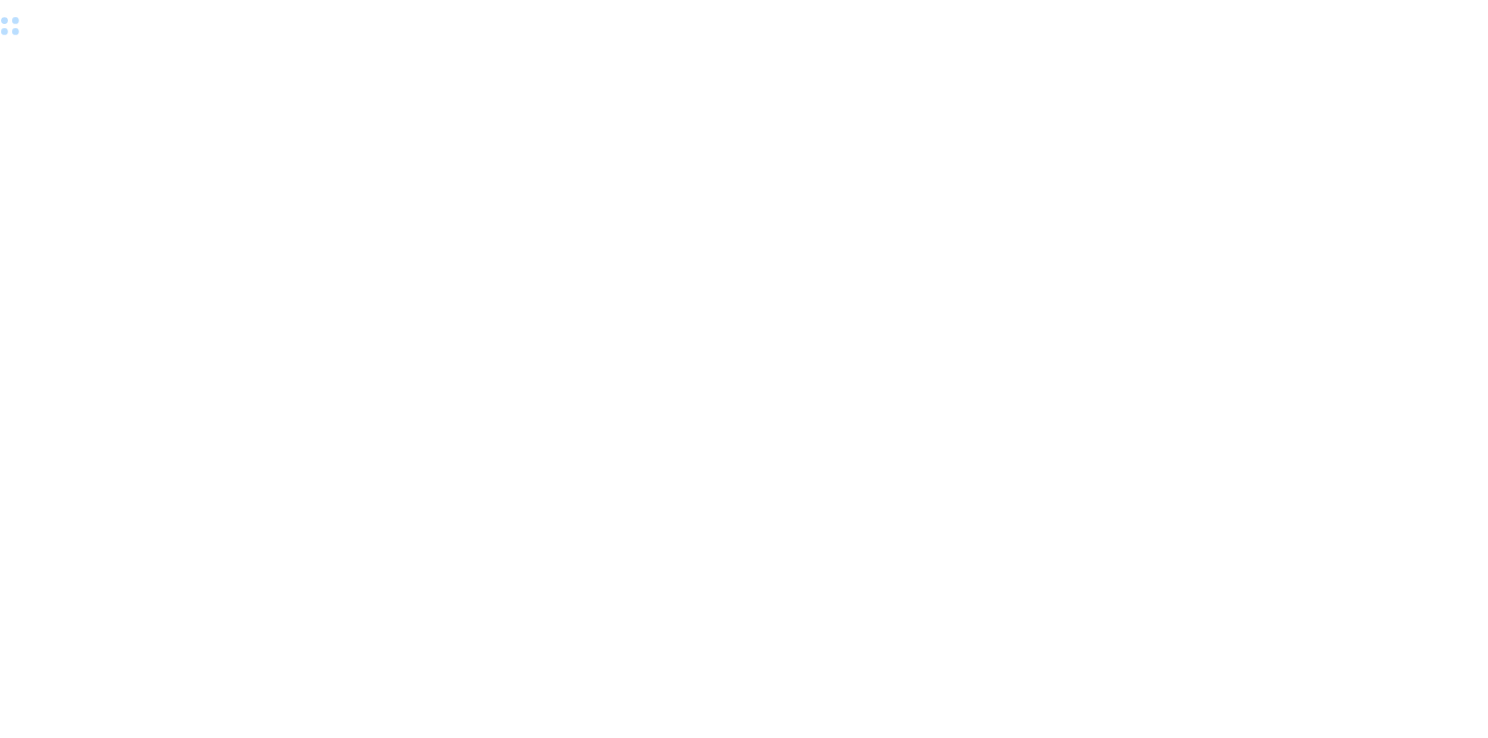 scroll, scrollTop: 0, scrollLeft: 0, axis: both 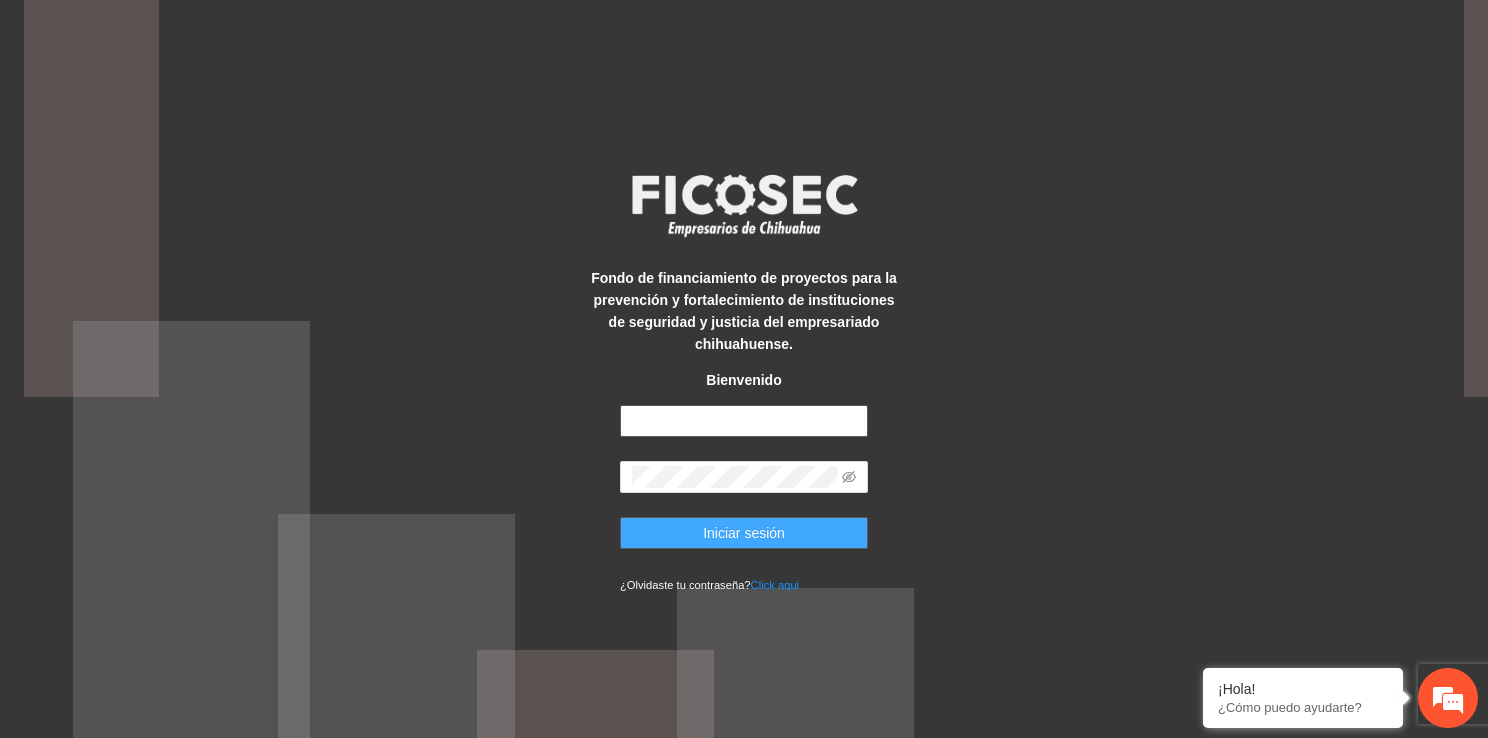 type on "**********" 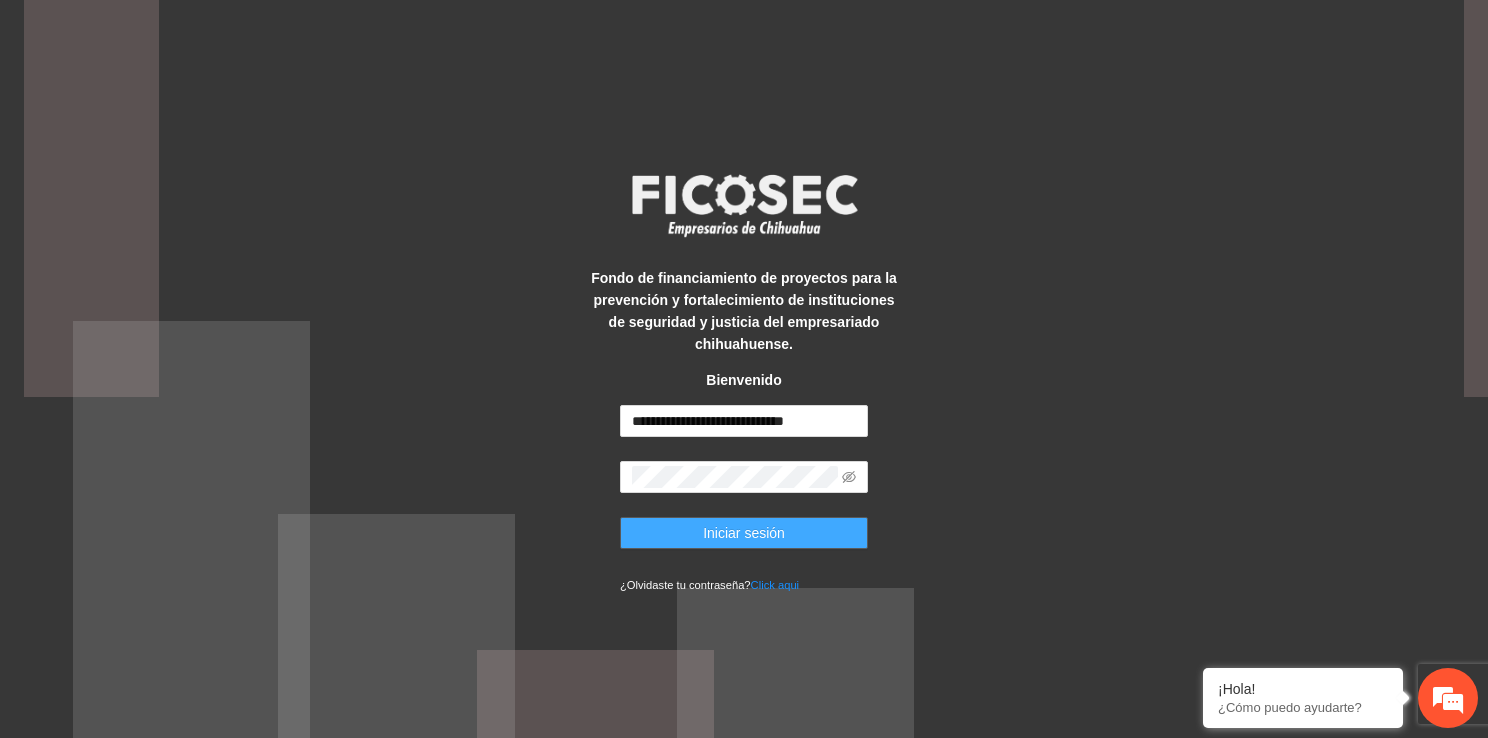 click on "Iniciar sesión" at bounding box center [744, 533] 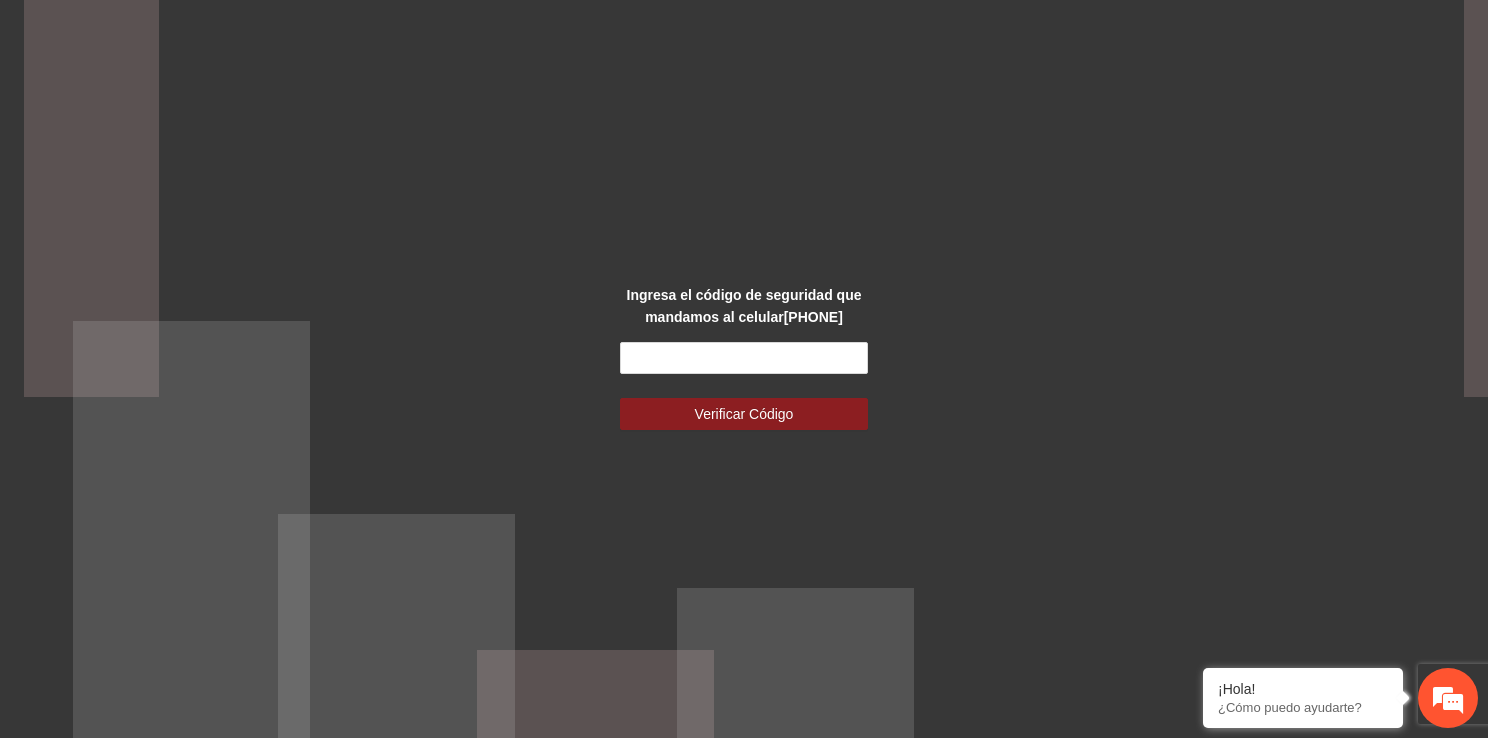 scroll, scrollTop: 0, scrollLeft: 0, axis: both 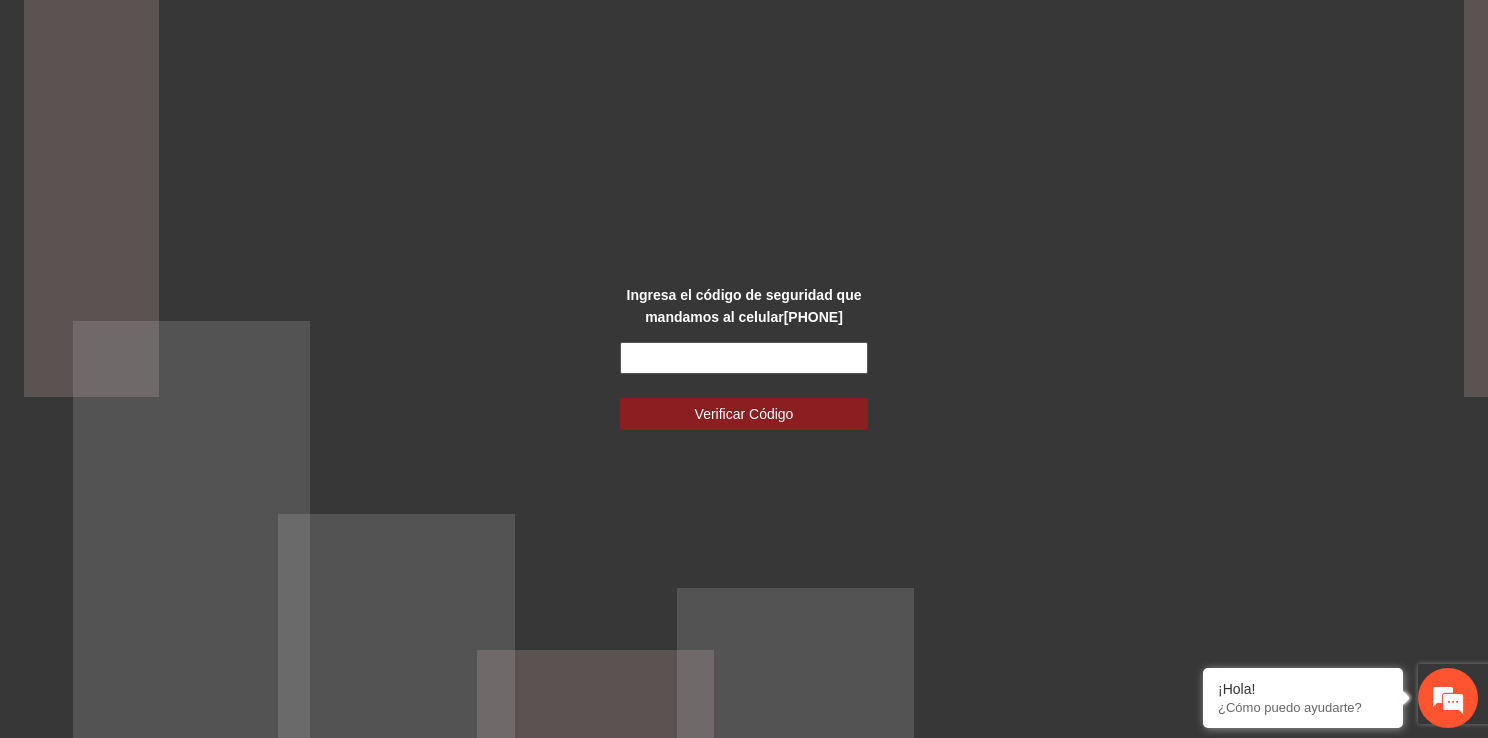 click at bounding box center [744, 358] 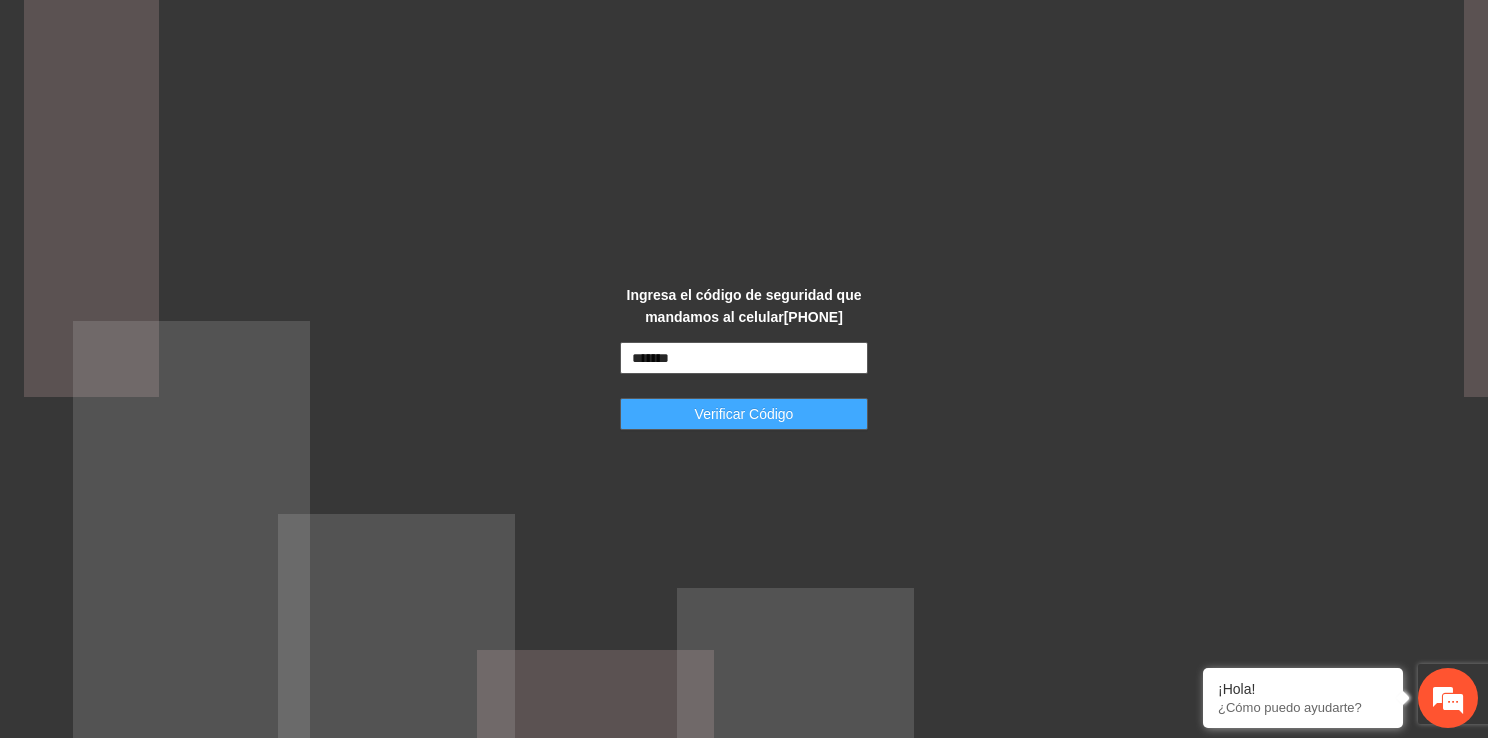 type on "*******" 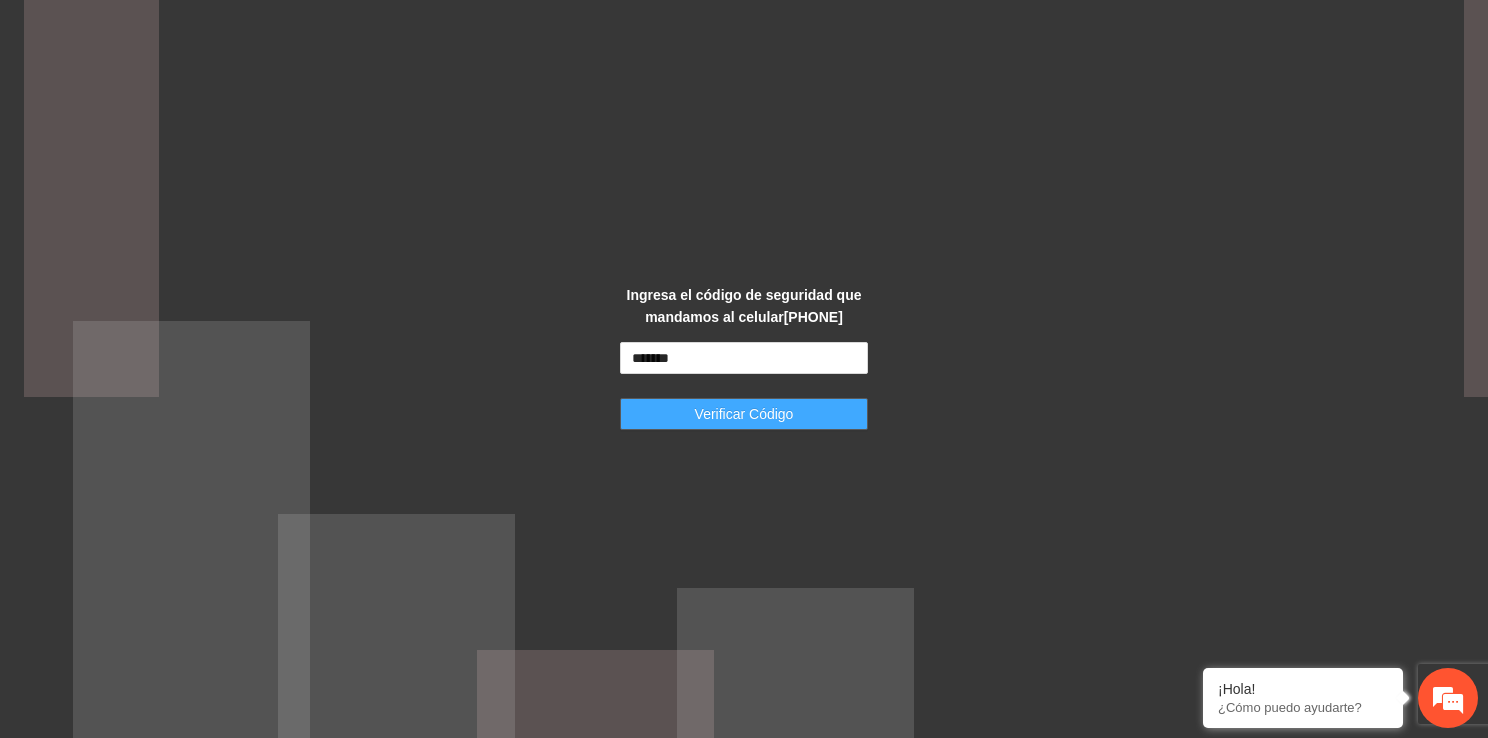 click on "Verificar Código" at bounding box center (744, 414) 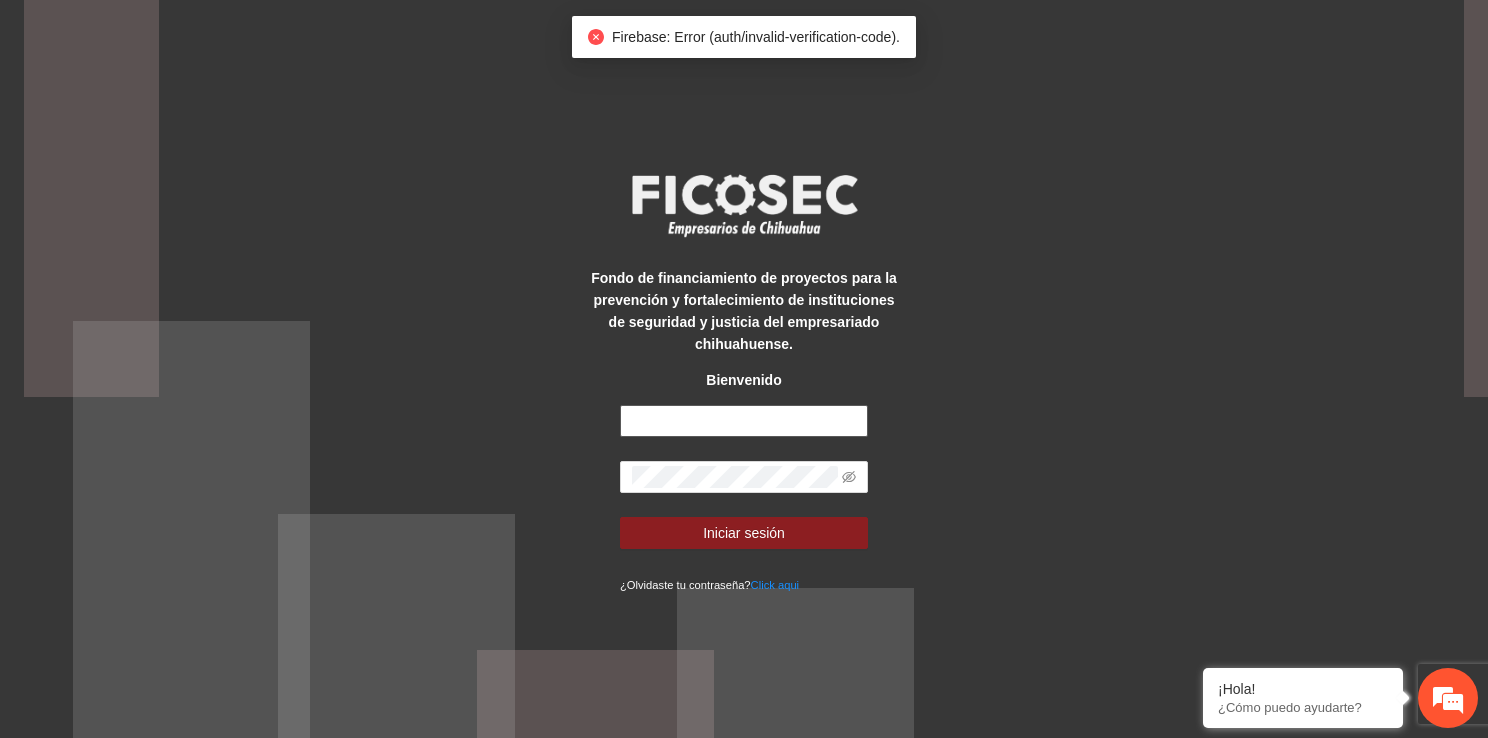 type on "**********" 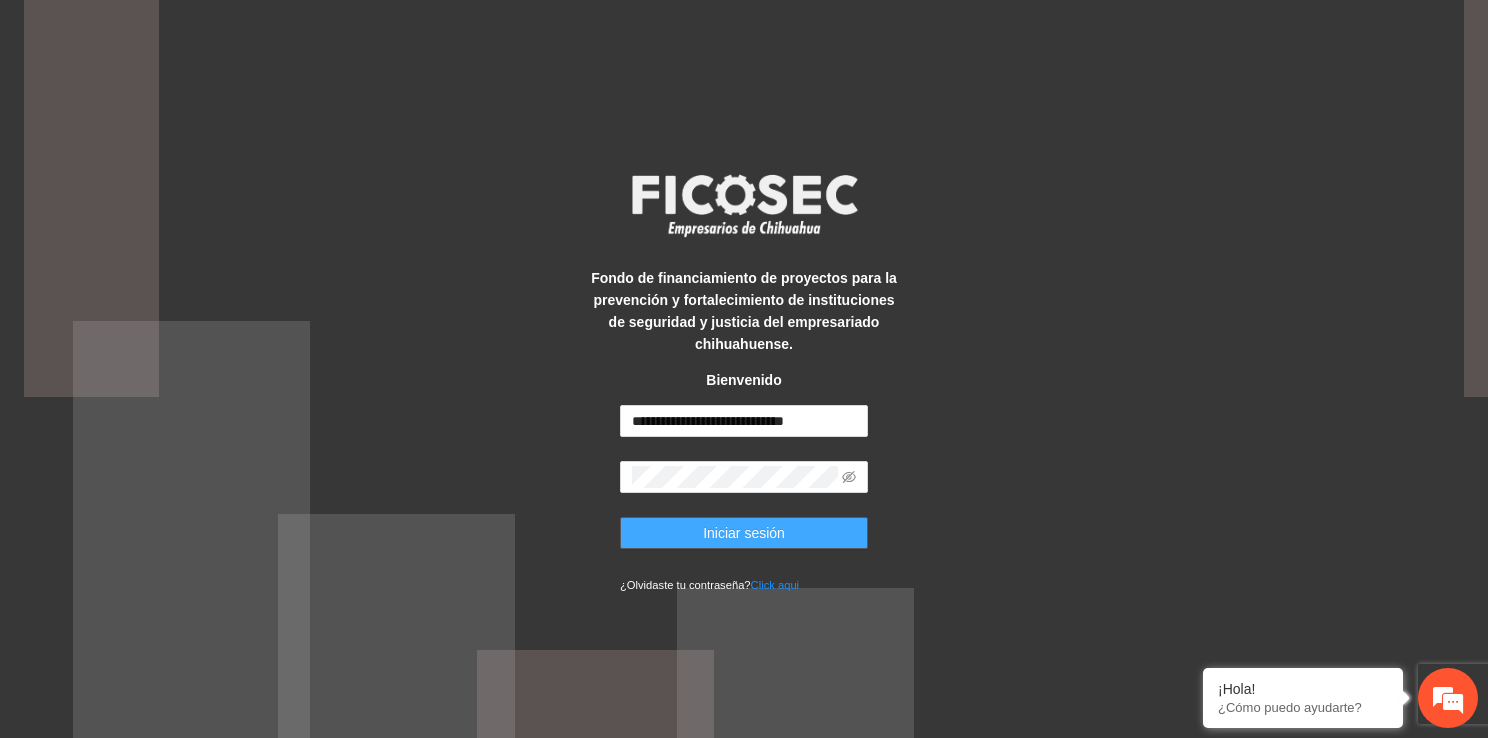 click on "Iniciar sesión" at bounding box center (744, 533) 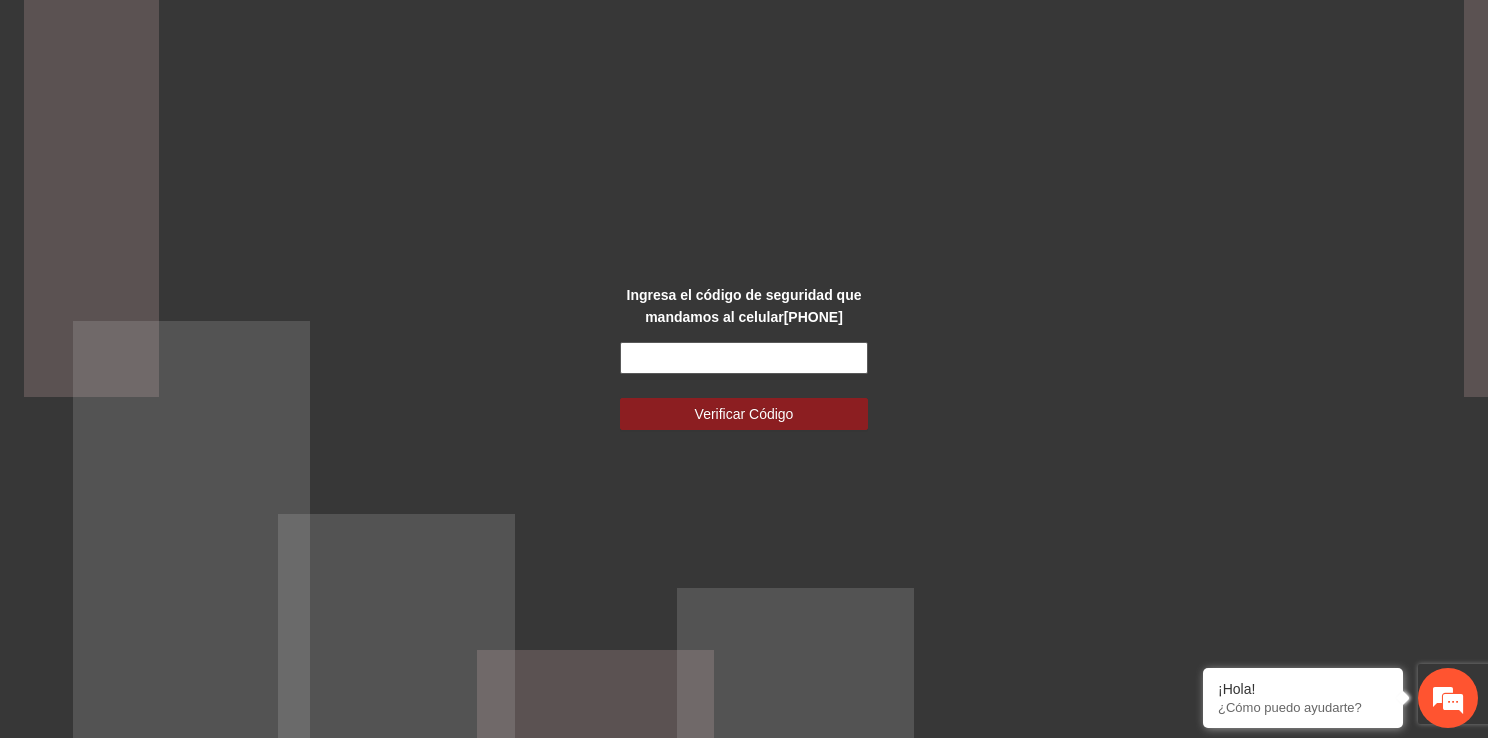click at bounding box center (744, 358) 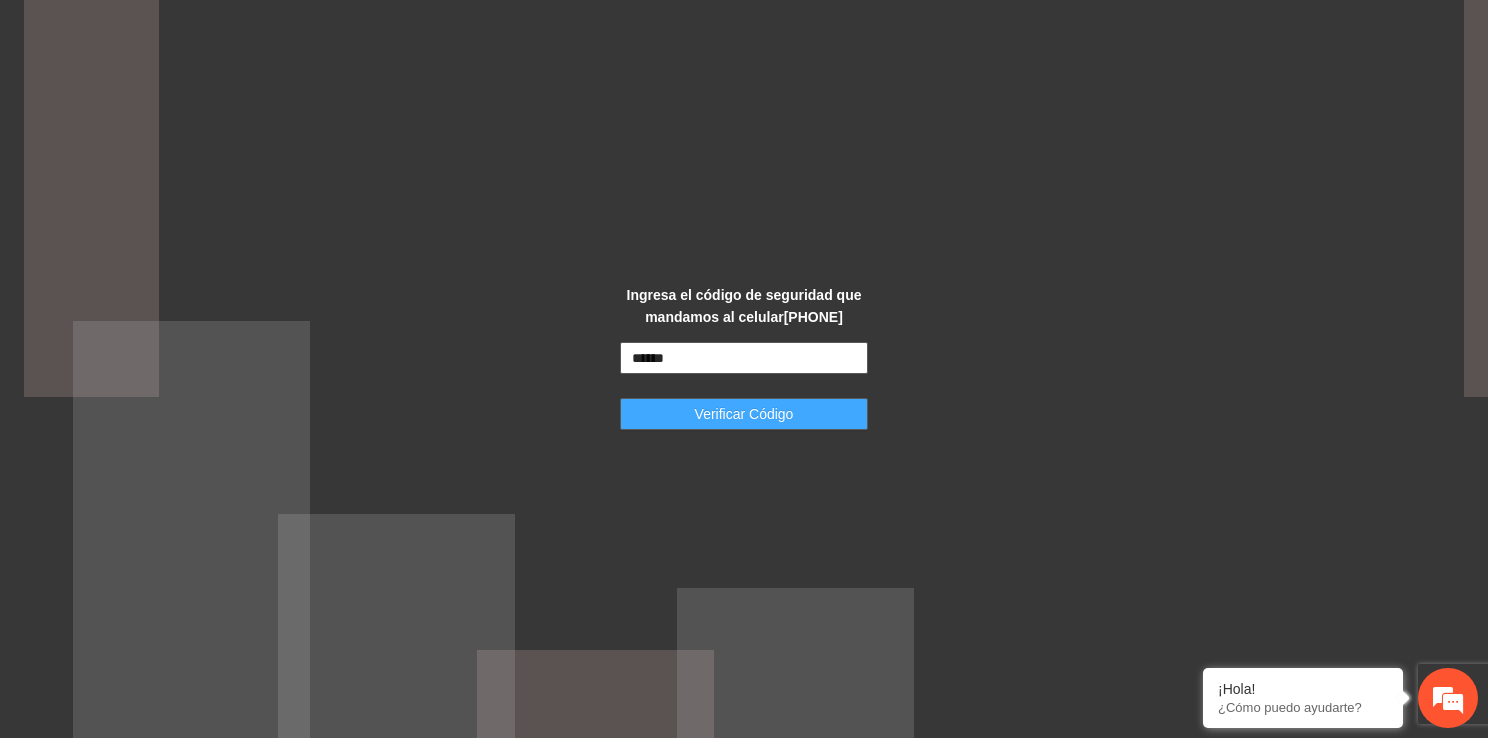 type on "******" 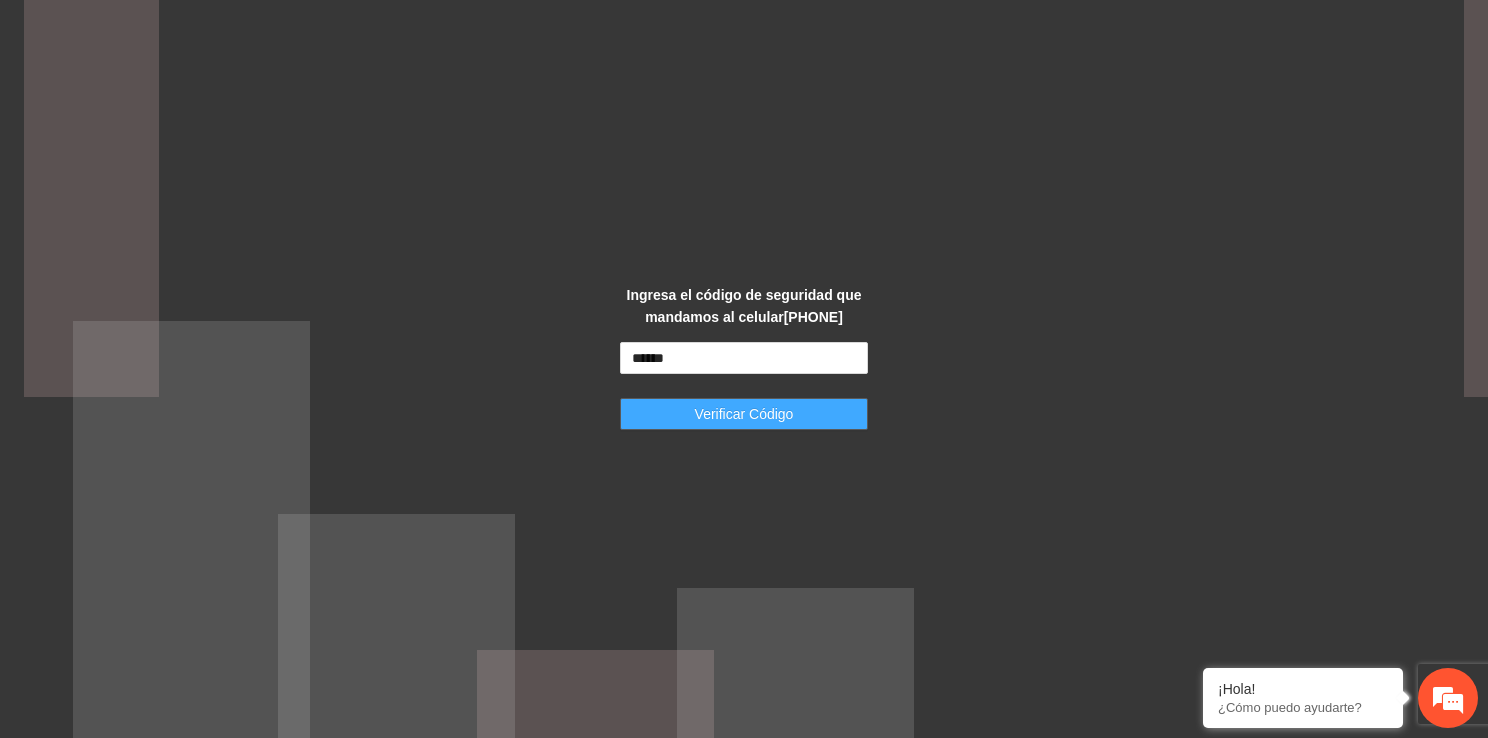 click on "Verificar Código" at bounding box center [744, 414] 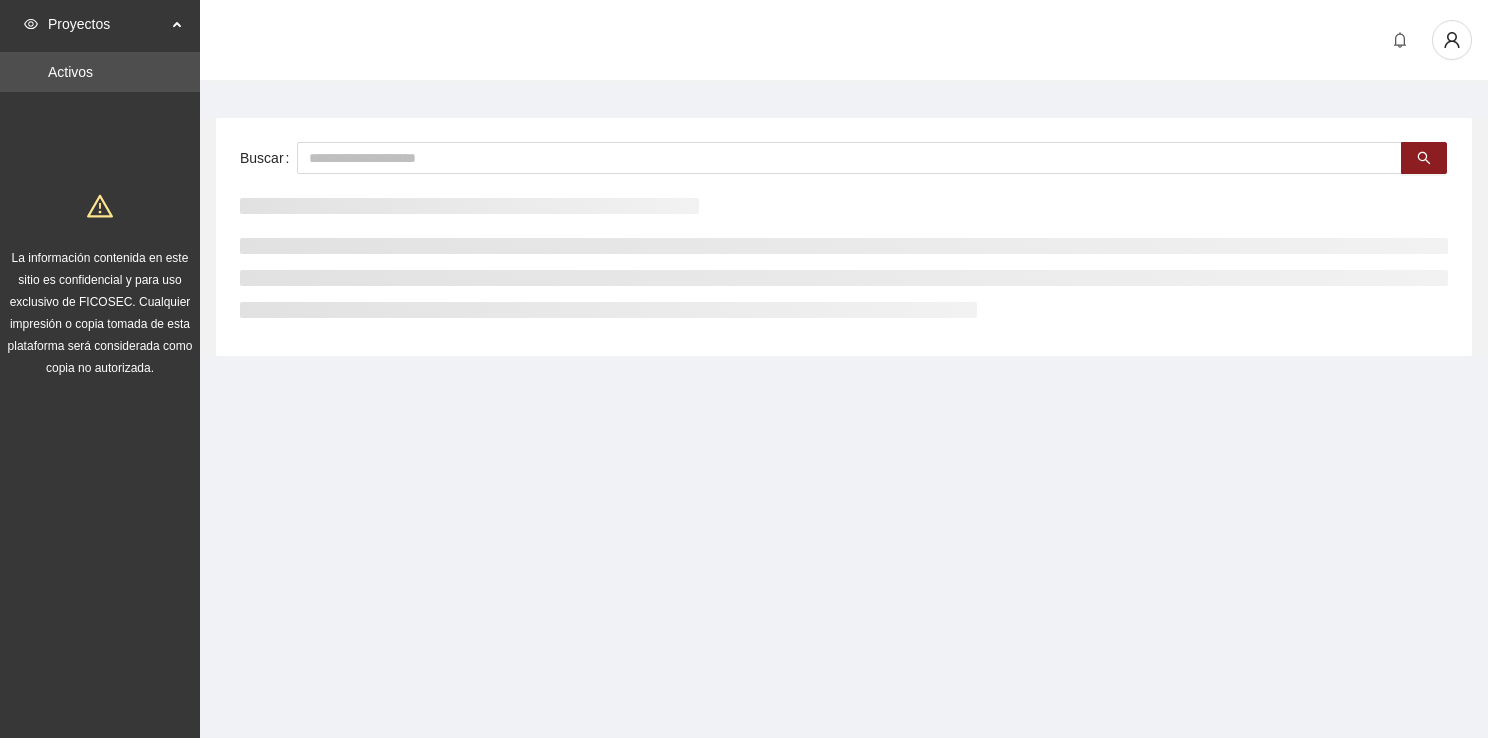 scroll, scrollTop: 0, scrollLeft: 0, axis: both 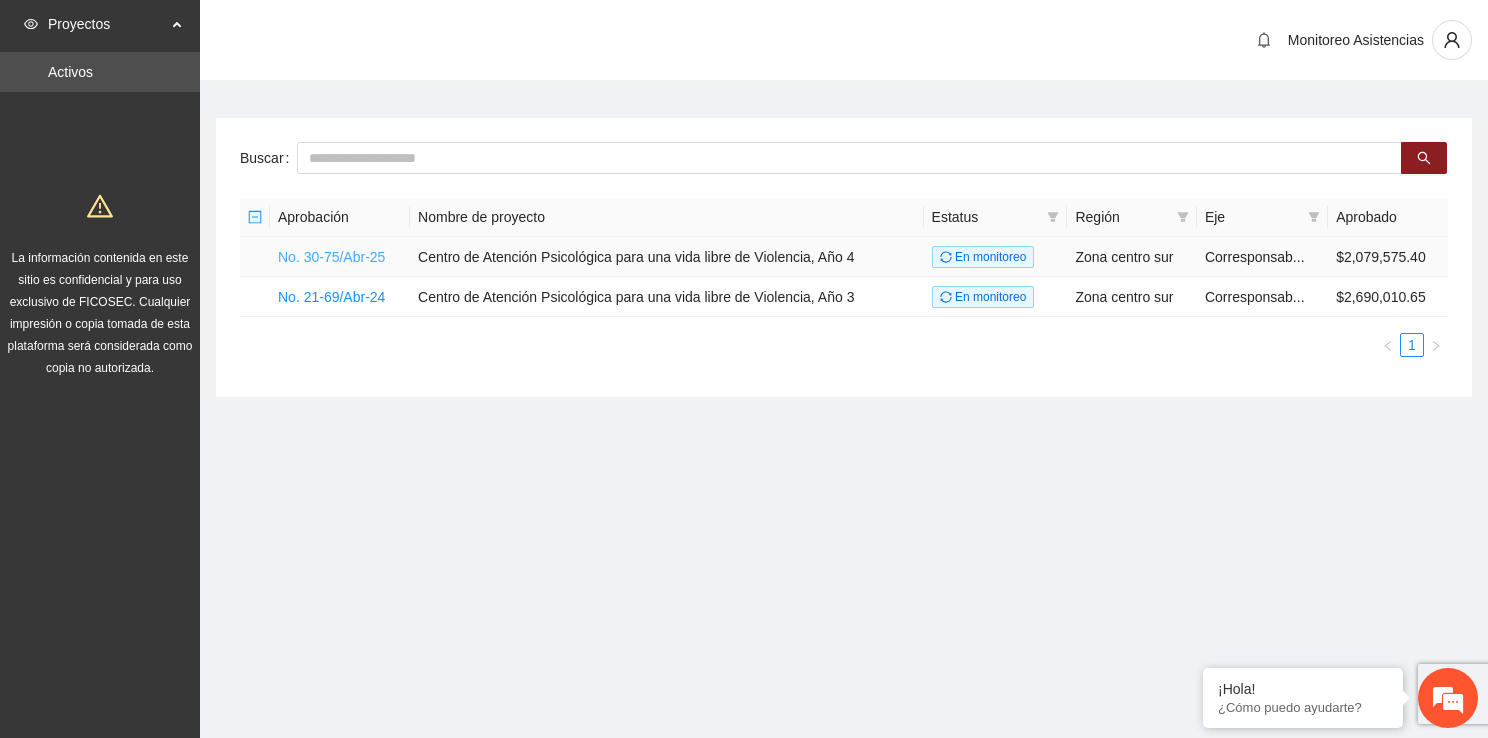 click on "No. 30-75/Abr-25" at bounding box center [331, 257] 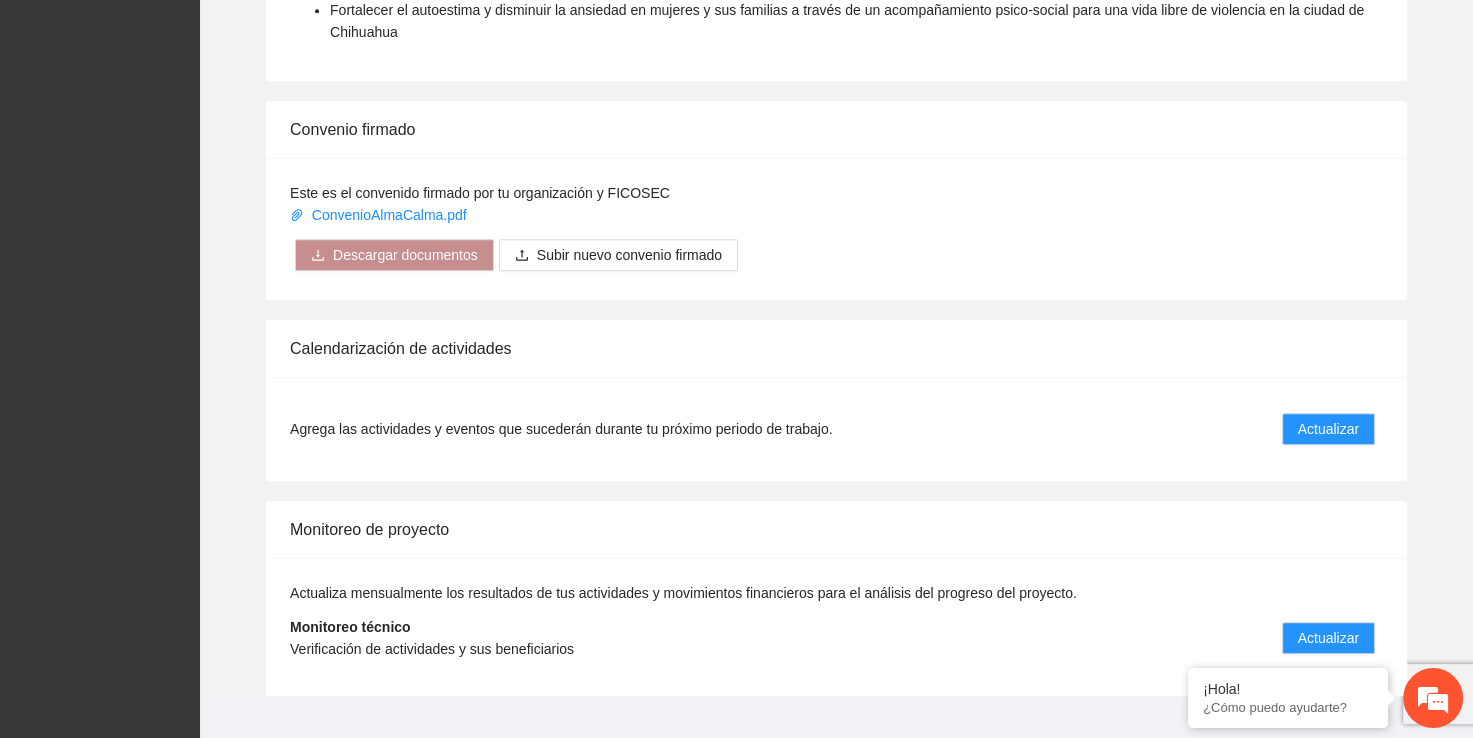 scroll, scrollTop: 1204, scrollLeft: 0, axis: vertical 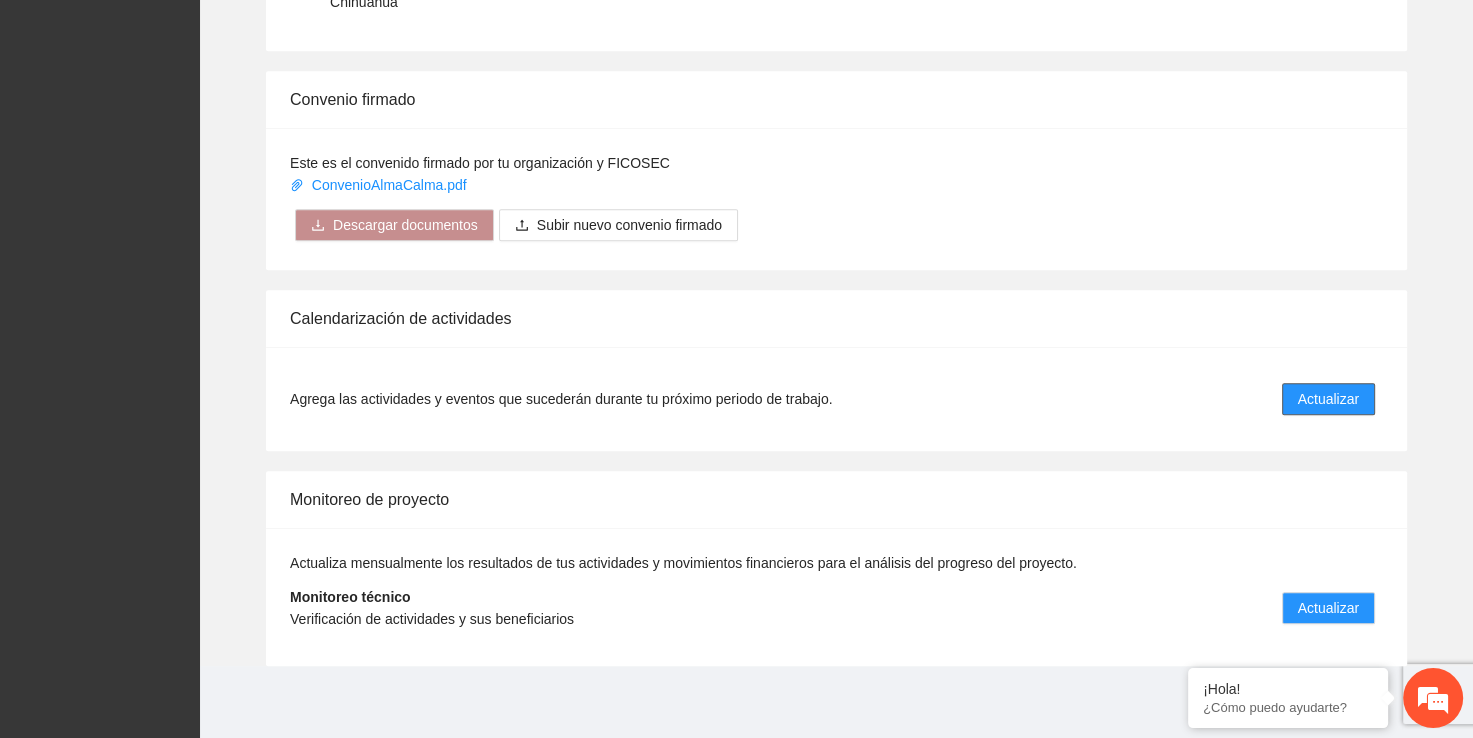 click on "Actualizar" at bounding box center (1328, 399) 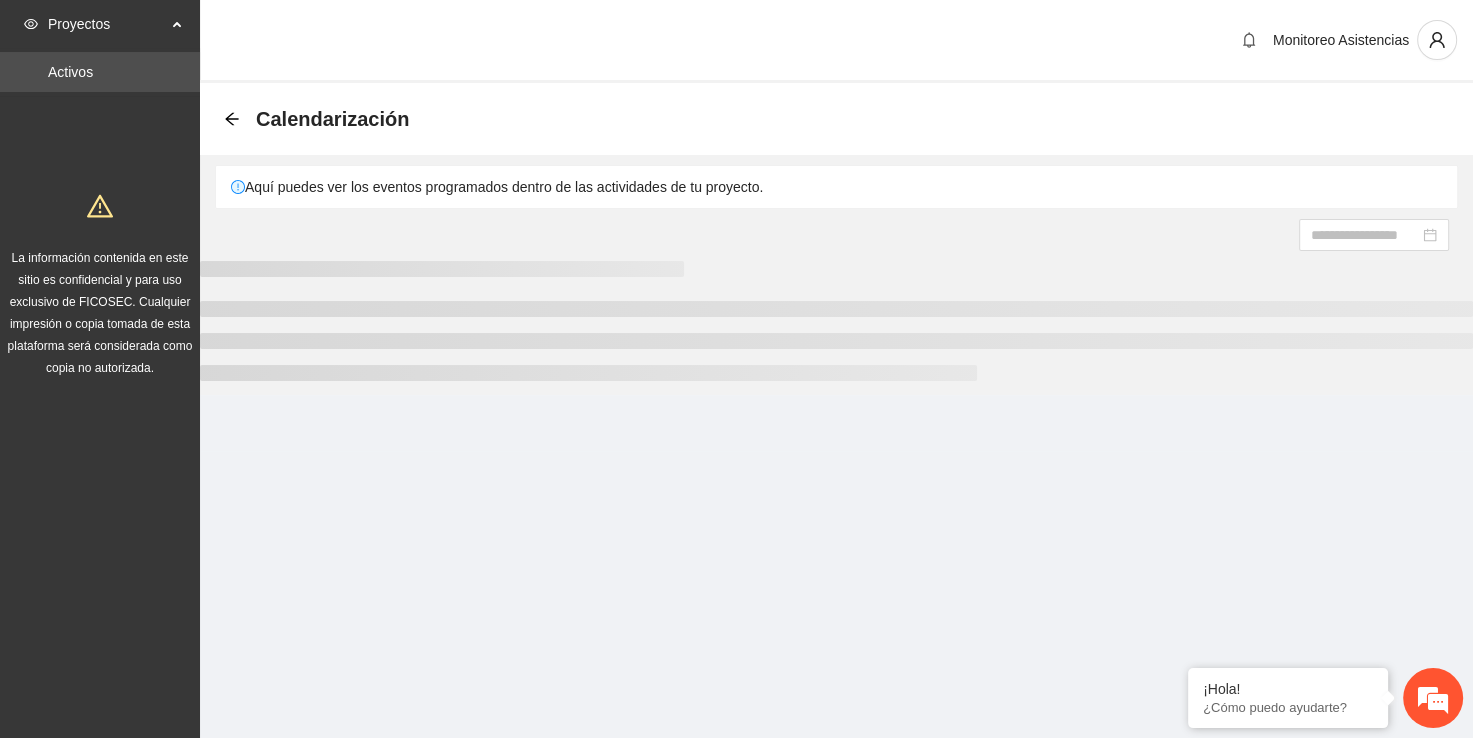 scroll, scrollTop: 0, scrollLeft: 0, axis: both 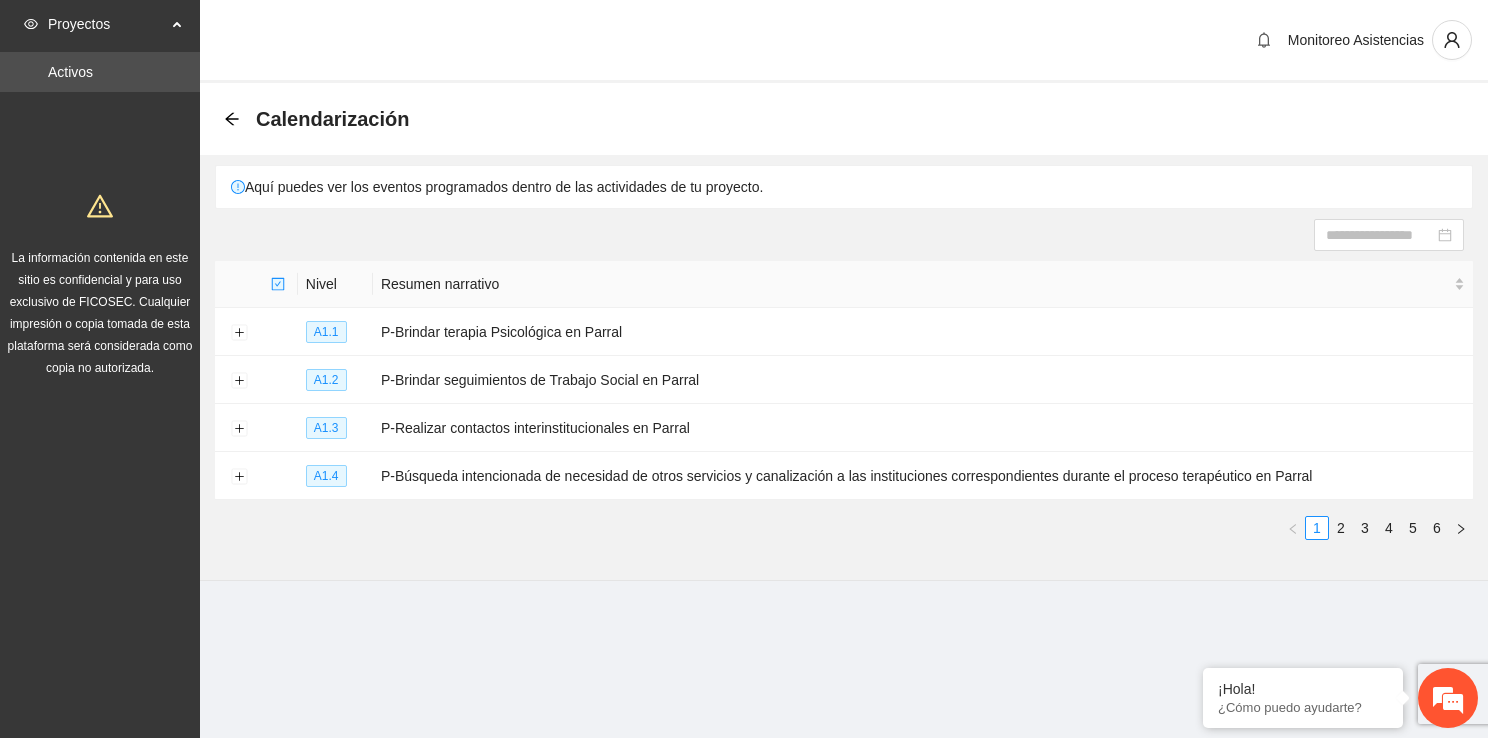 click on "Calendarización   Aquí puedes ver los eventos programados dentro de las actividades de tu proyecto. Nivel Resumen narrativo A1.1 P-Brindar terapia Psicológica en Parral A1.2 P-Brindar seguimientos de Trabajo Social en Parral A1.3 P-Realizar contactos interinstitucionales en Parral A1.4 P-Búsqueda intencionada de necesidad de otros servicios y canalización a las instituciones correspondientes durante el proceso terapéutico en Parral 1 2 3 4 5 6" at bounding box center (844, 332) 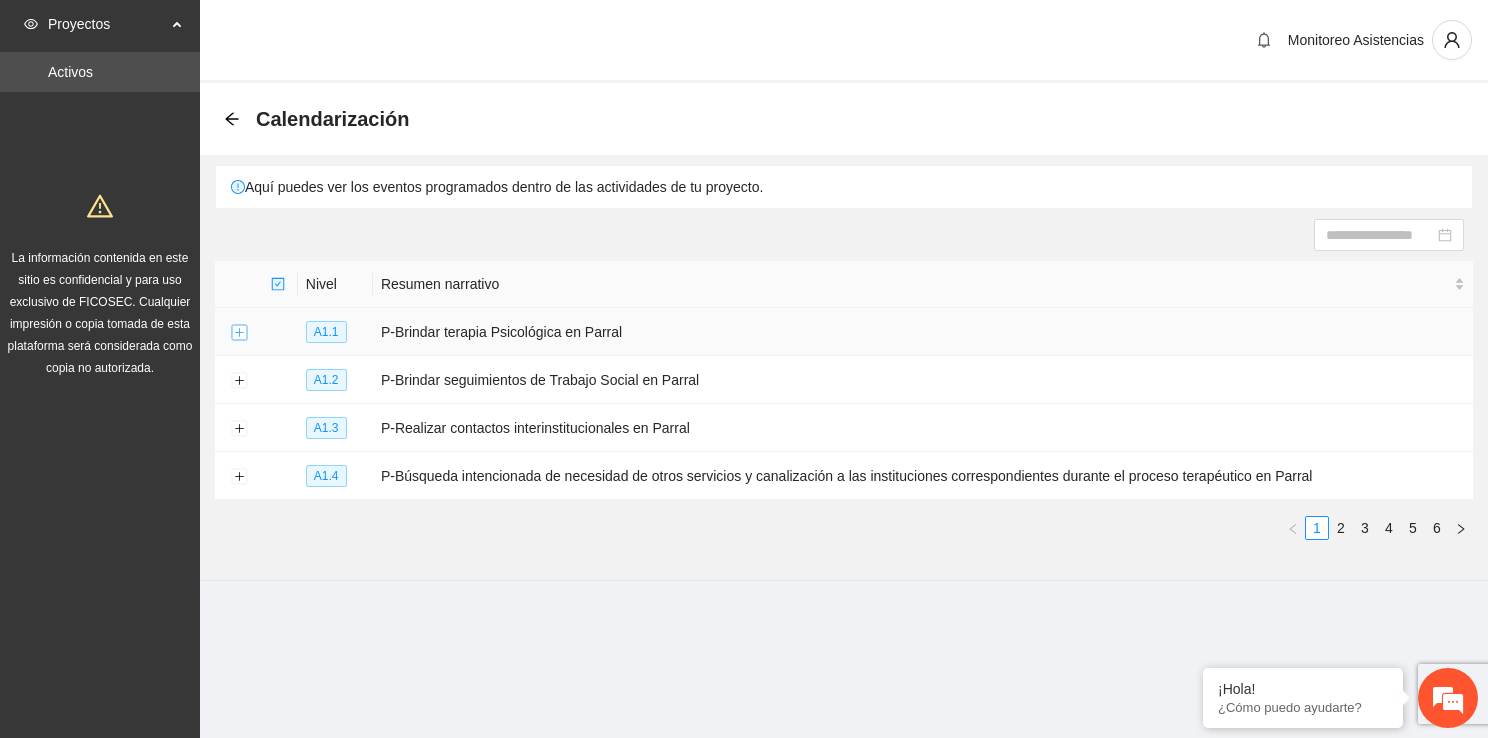 click at bounding box center (239, 333) 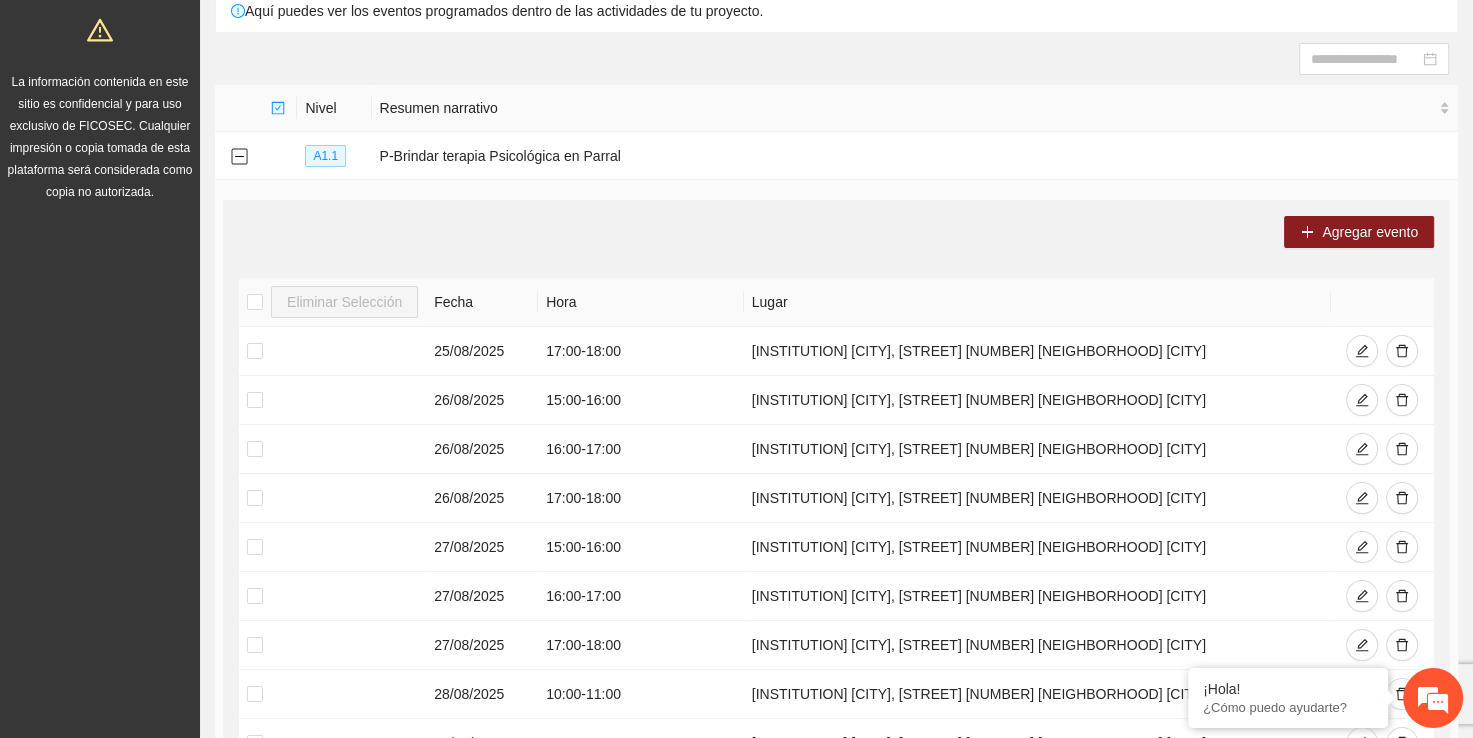 scroll, scrollTop: 184, scrollLeft: 0, axis: vertical 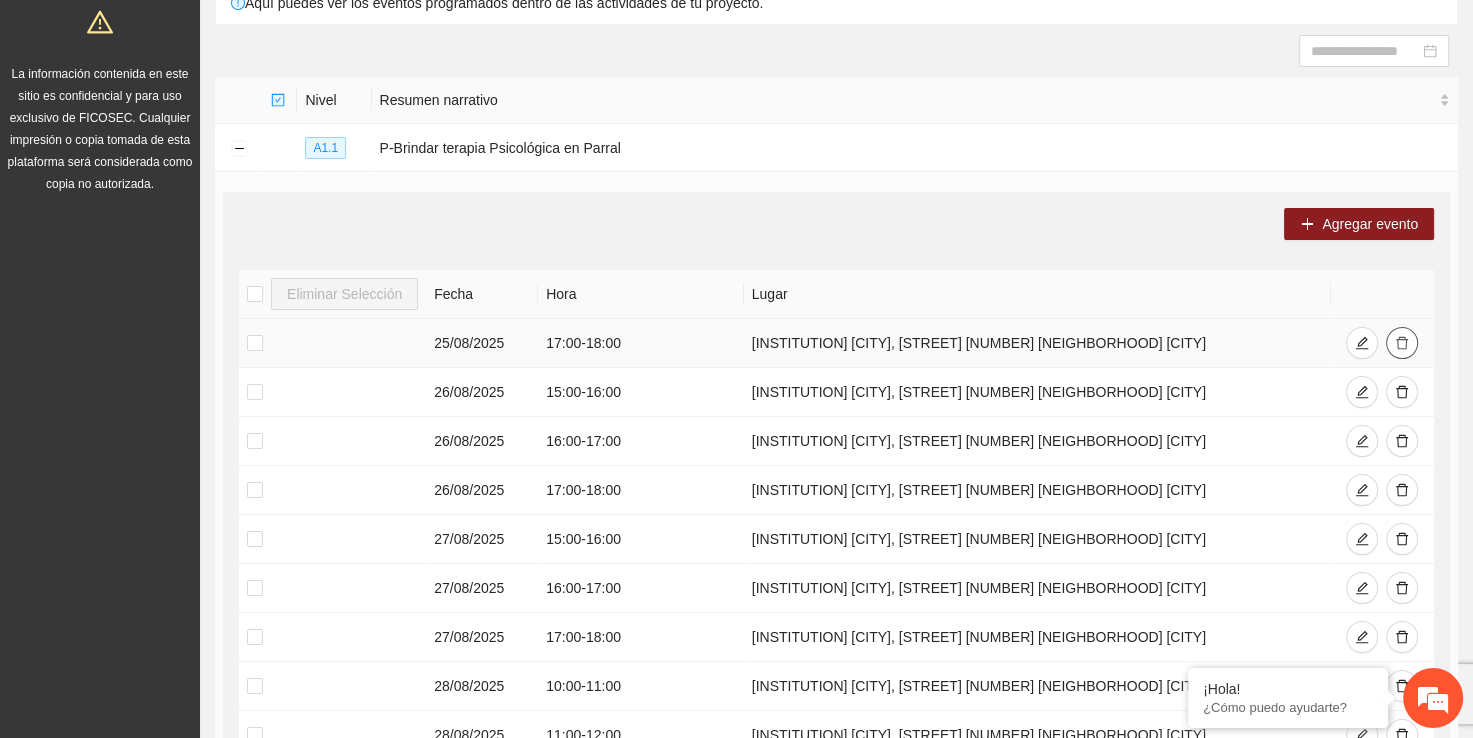 click at bounding box center (1402, 343) 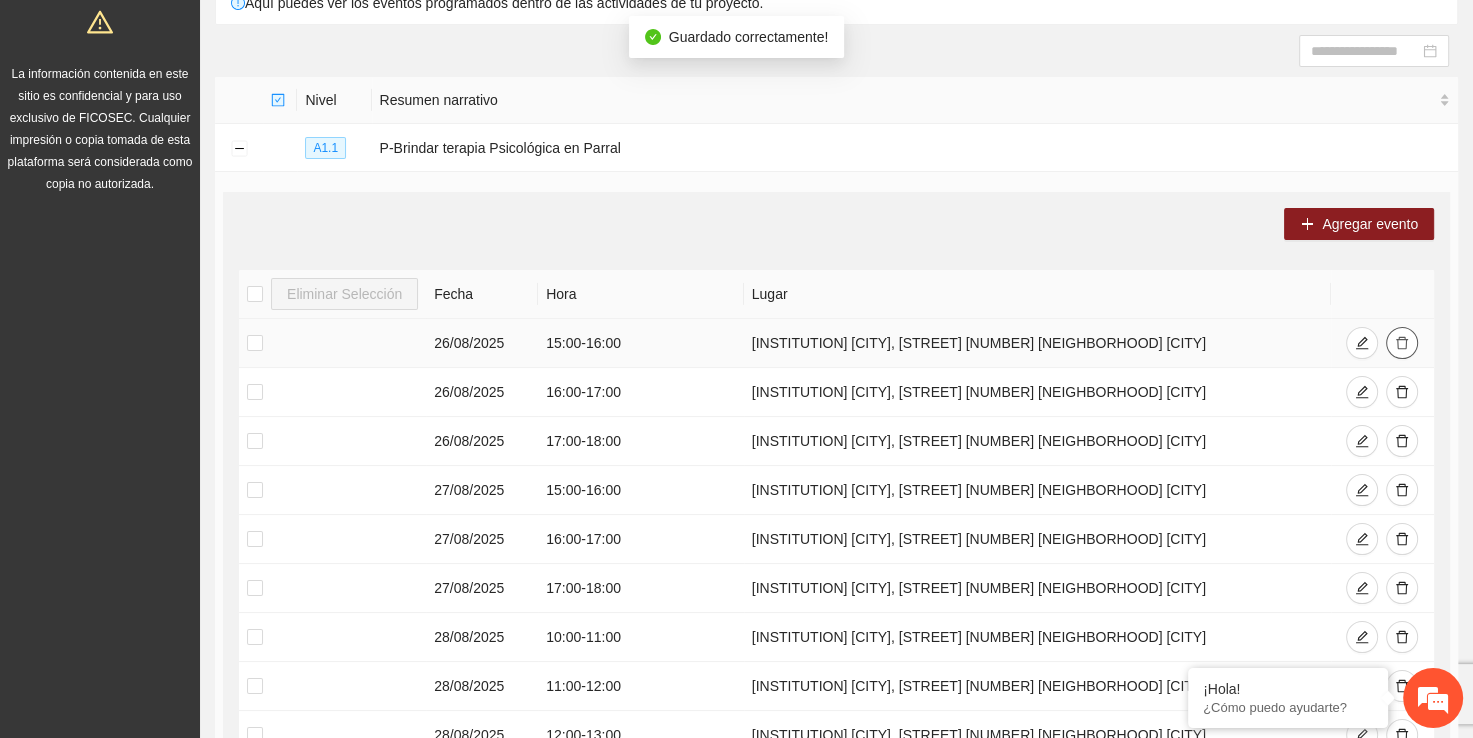 click at bounding box center (1402, 343) 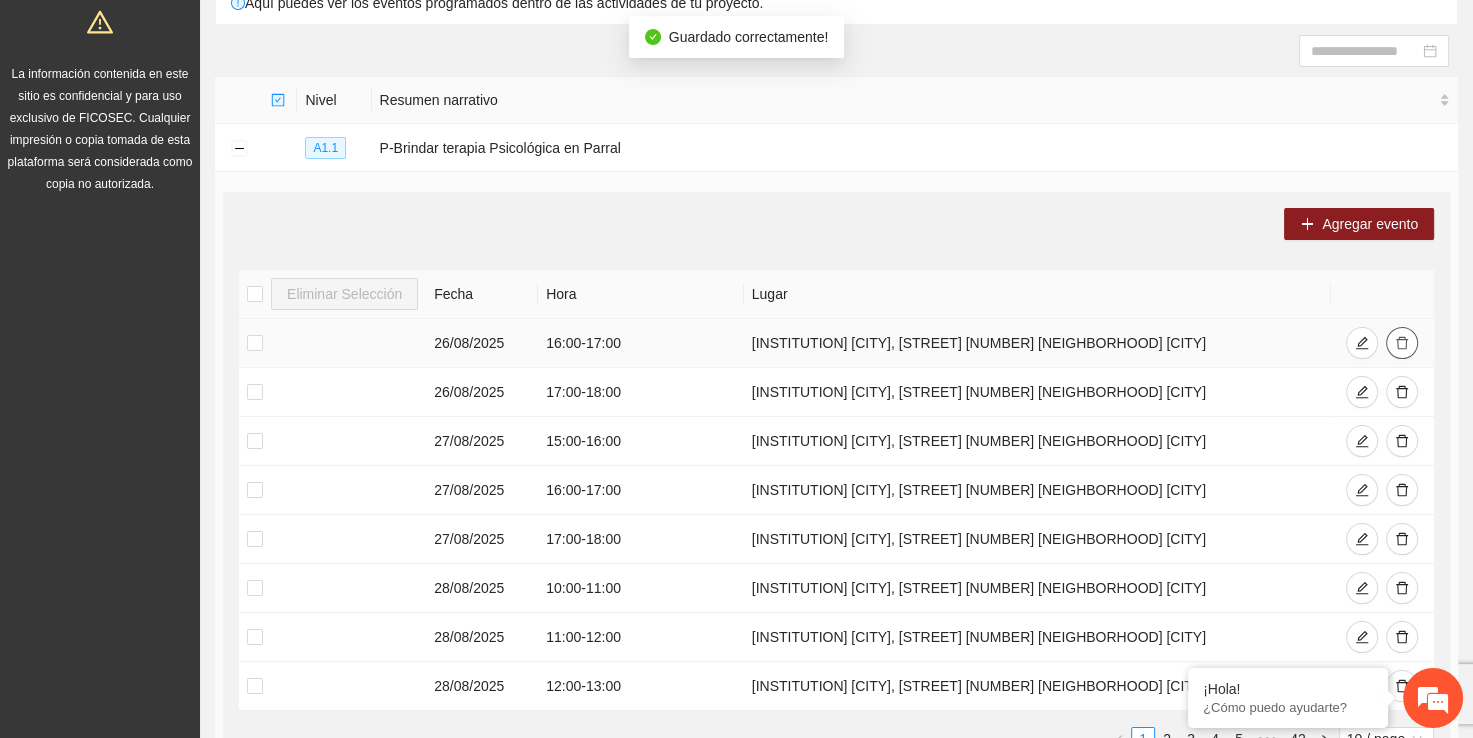 click at bounding box center (1402, 343) 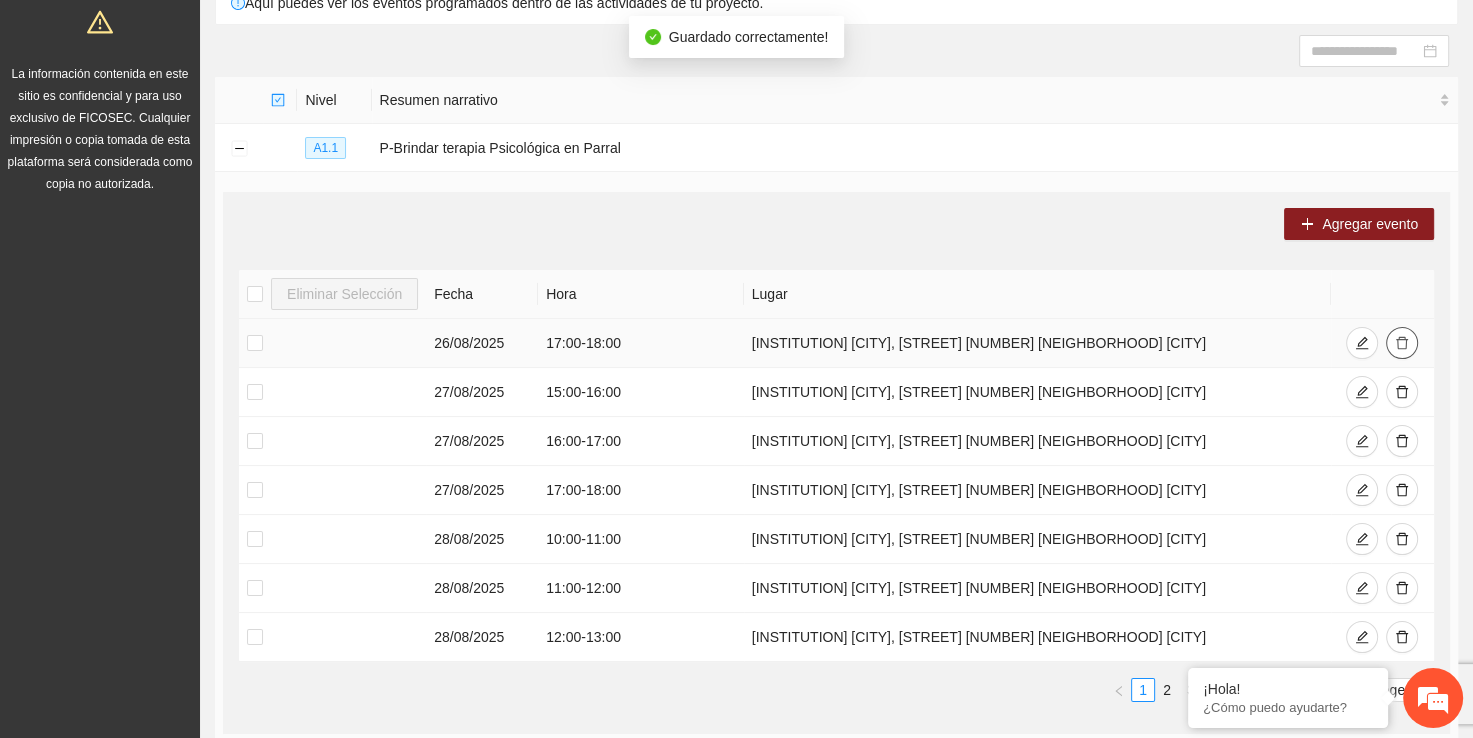 click at bounding box center (1402, 343) 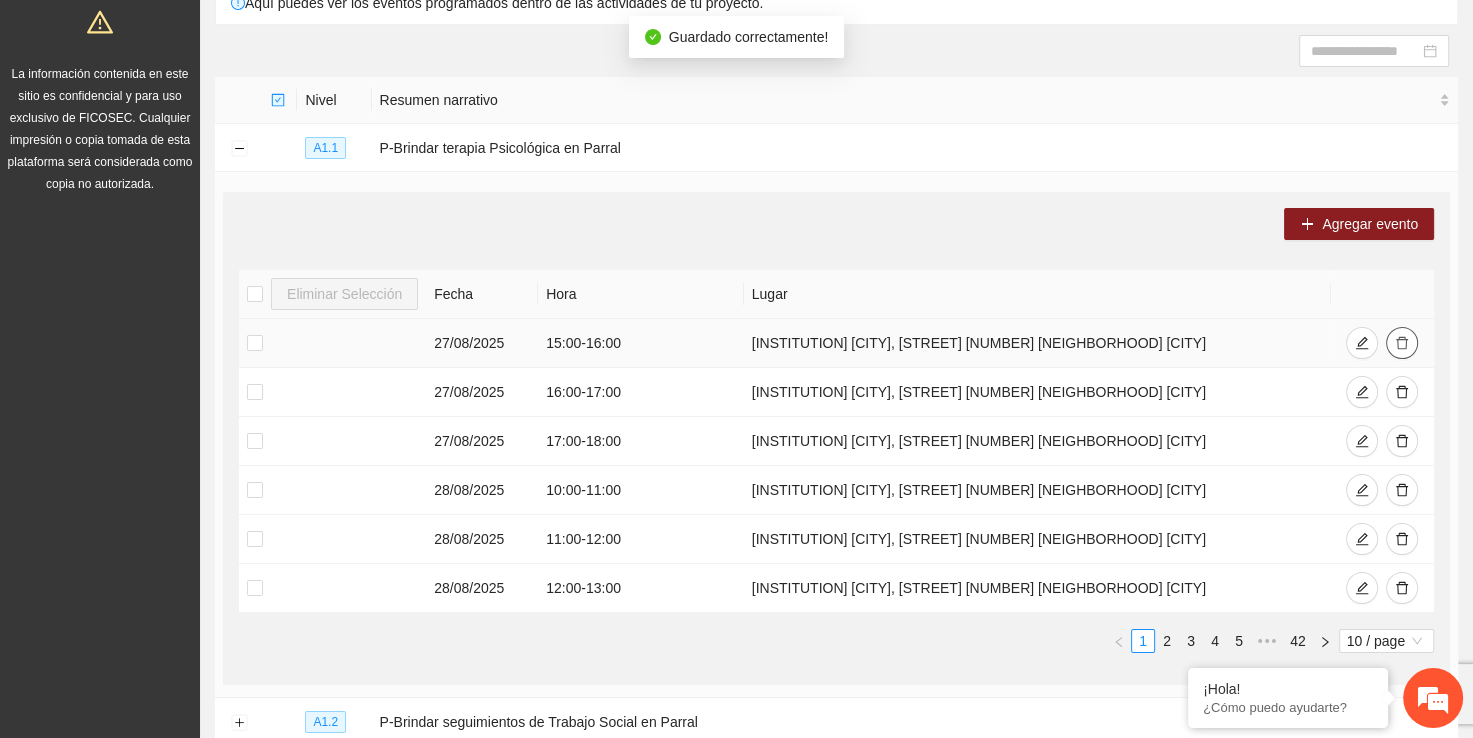 click at bounding box center (1402, 343) 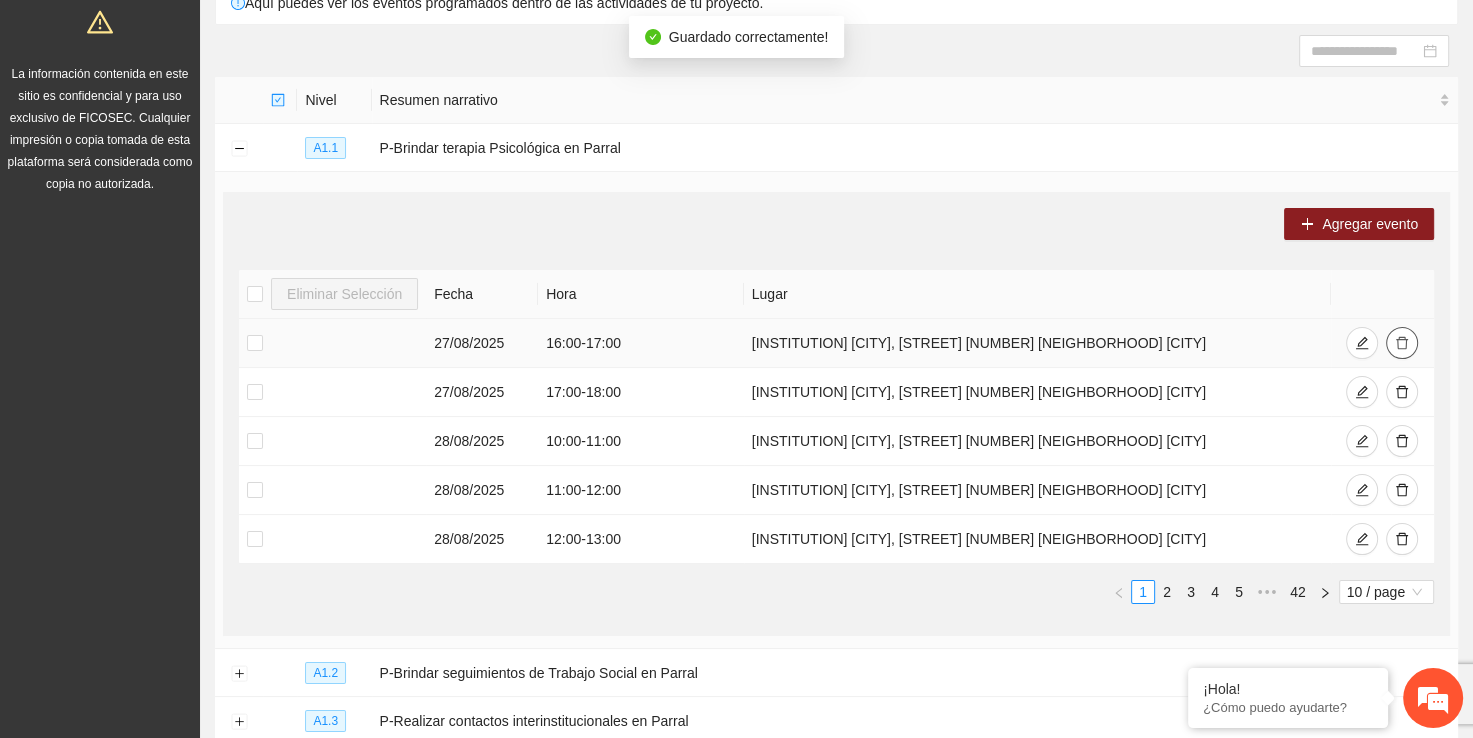 click at bounding box center [1402, 343] 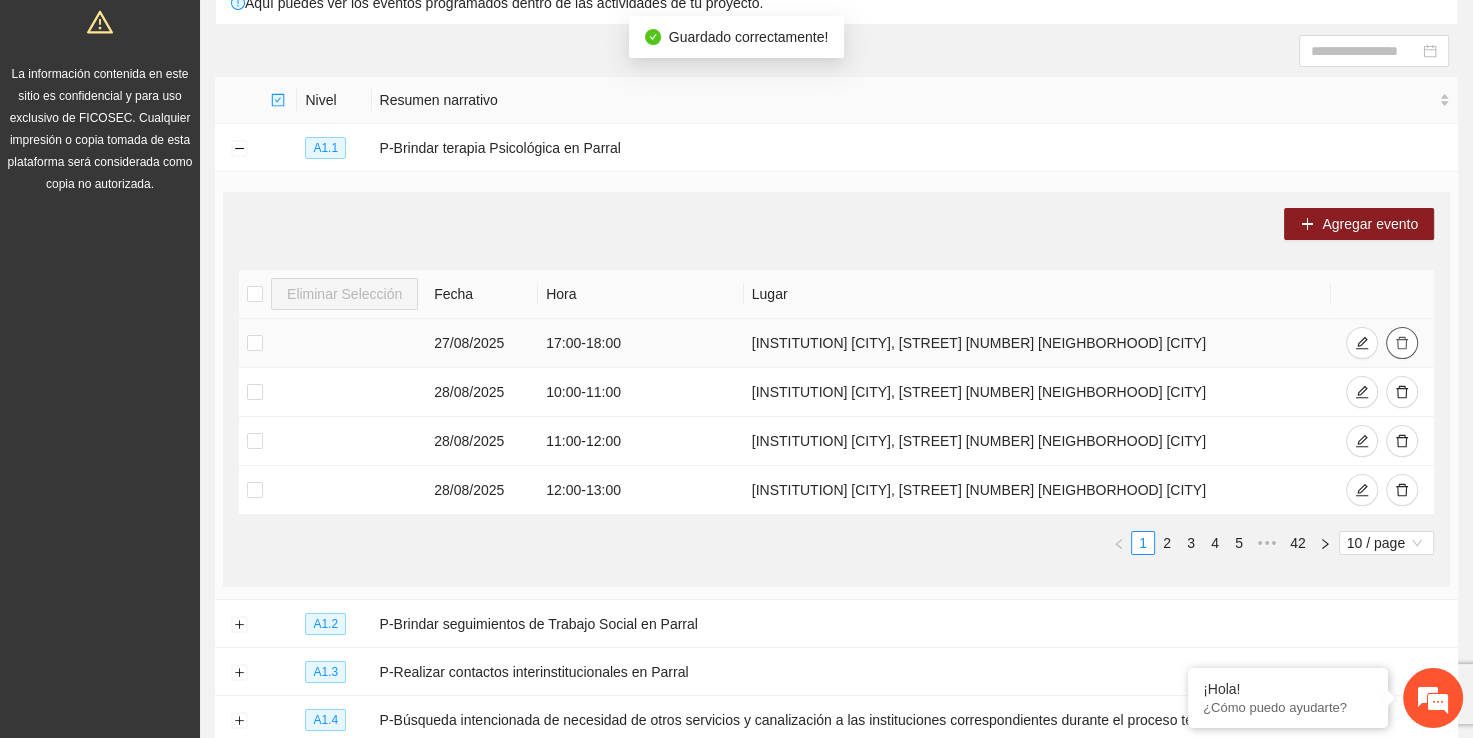 click at bounding box center [1402, 343] 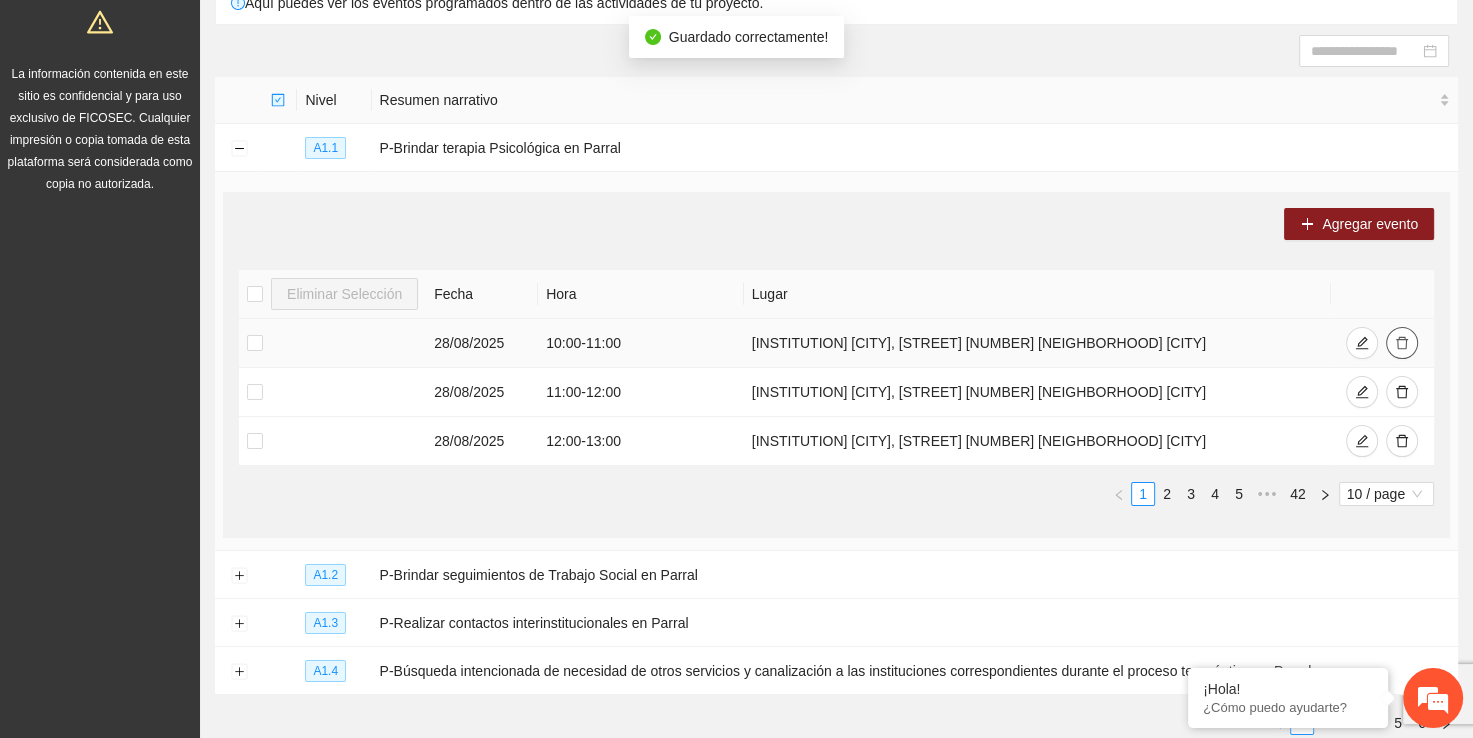 click at bounding box center (1402, 343) 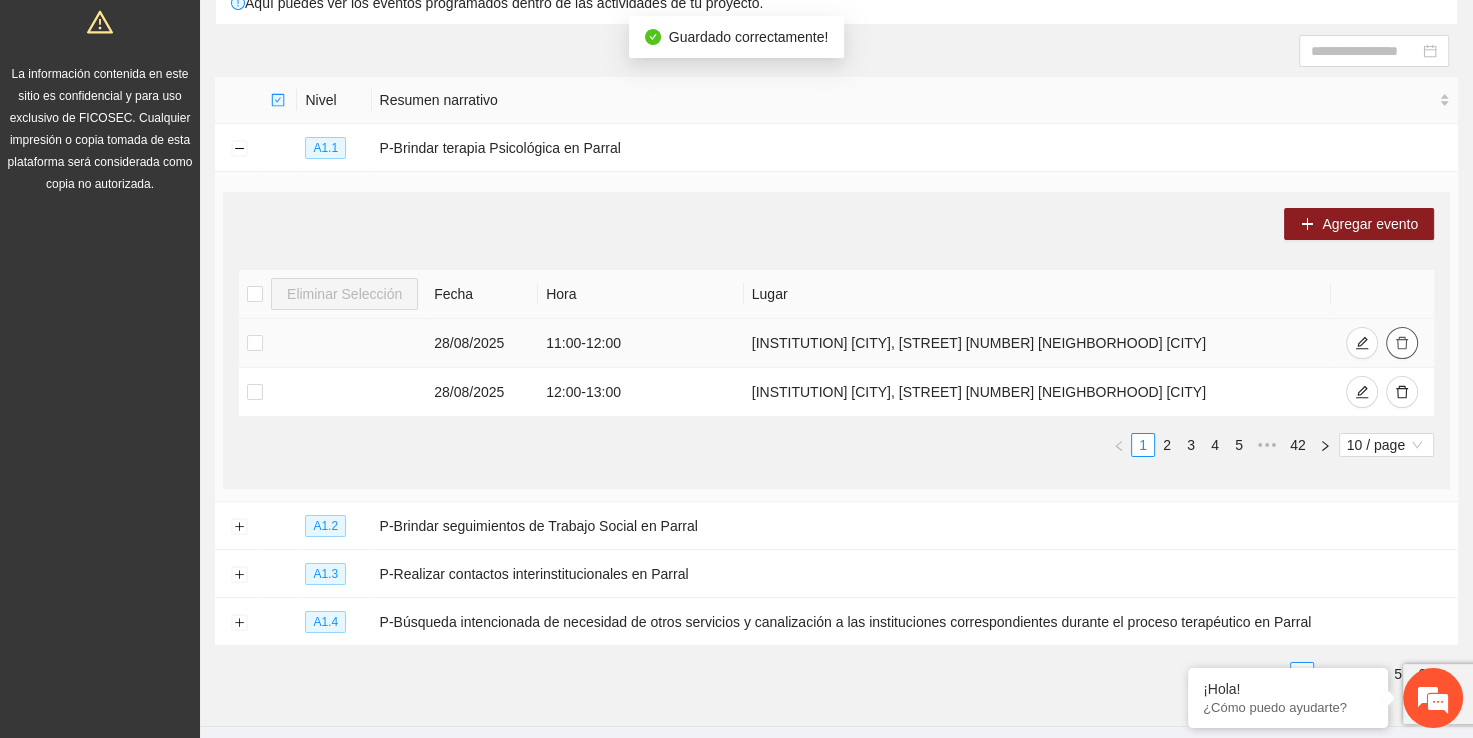 click at bounding box center (1402, 343) 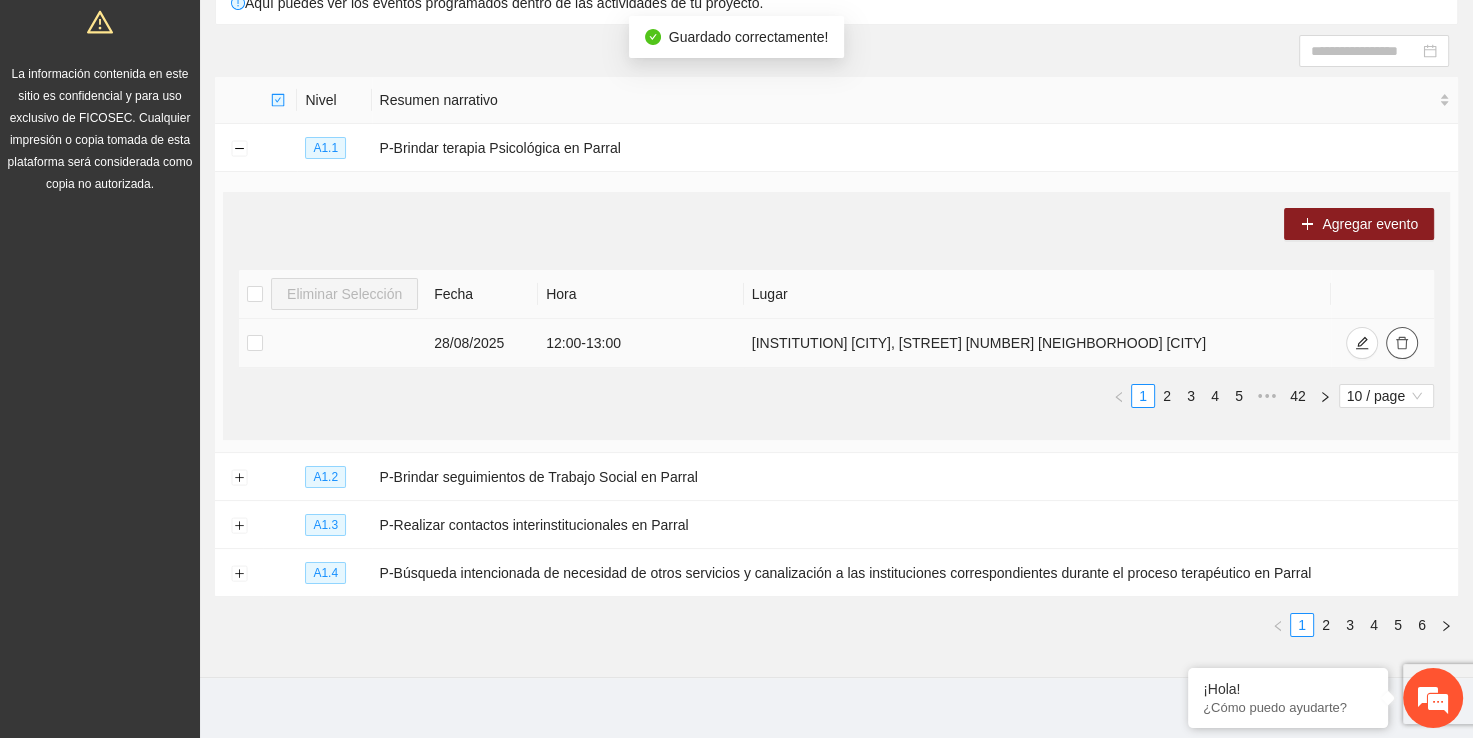click at bounding box center [1402, 343] 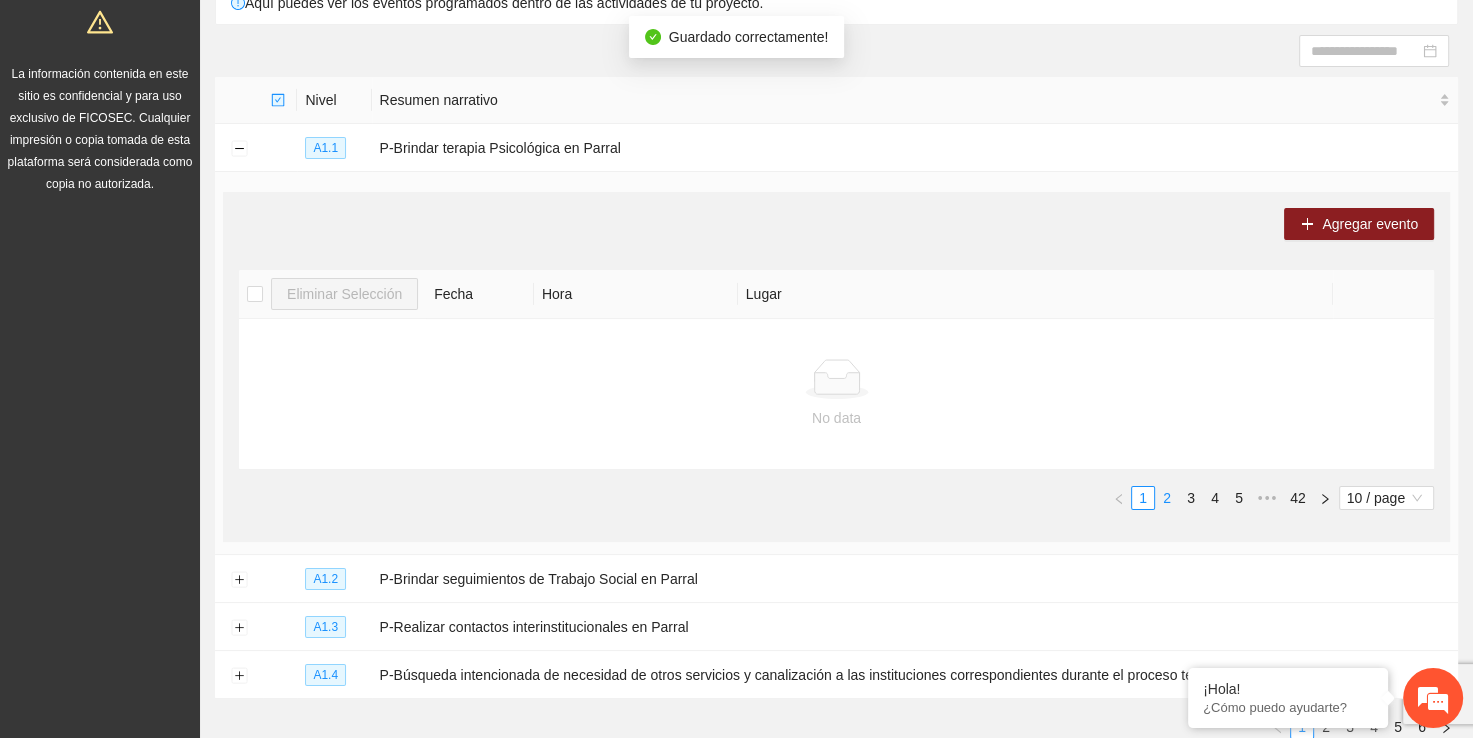 click on "2" at bounding box center (1167, 498) 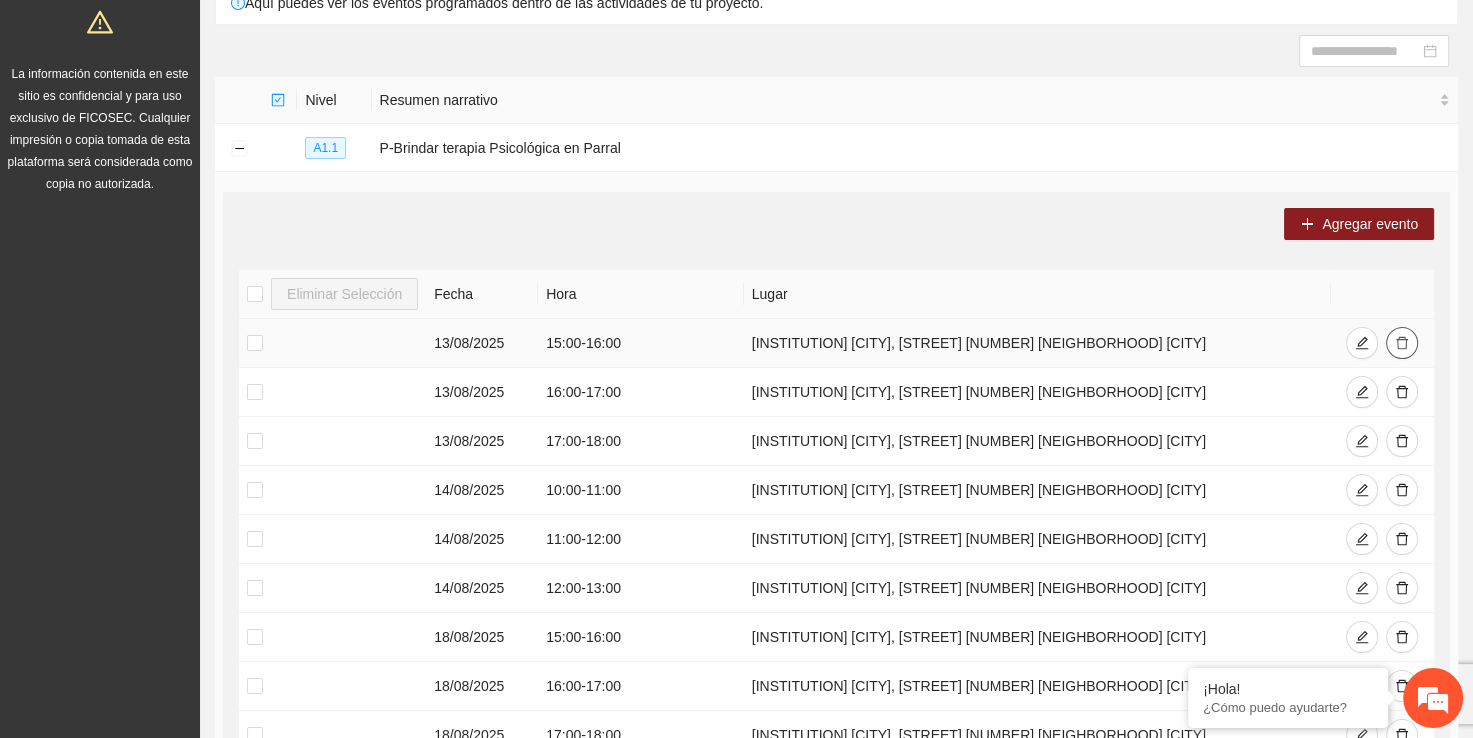 click 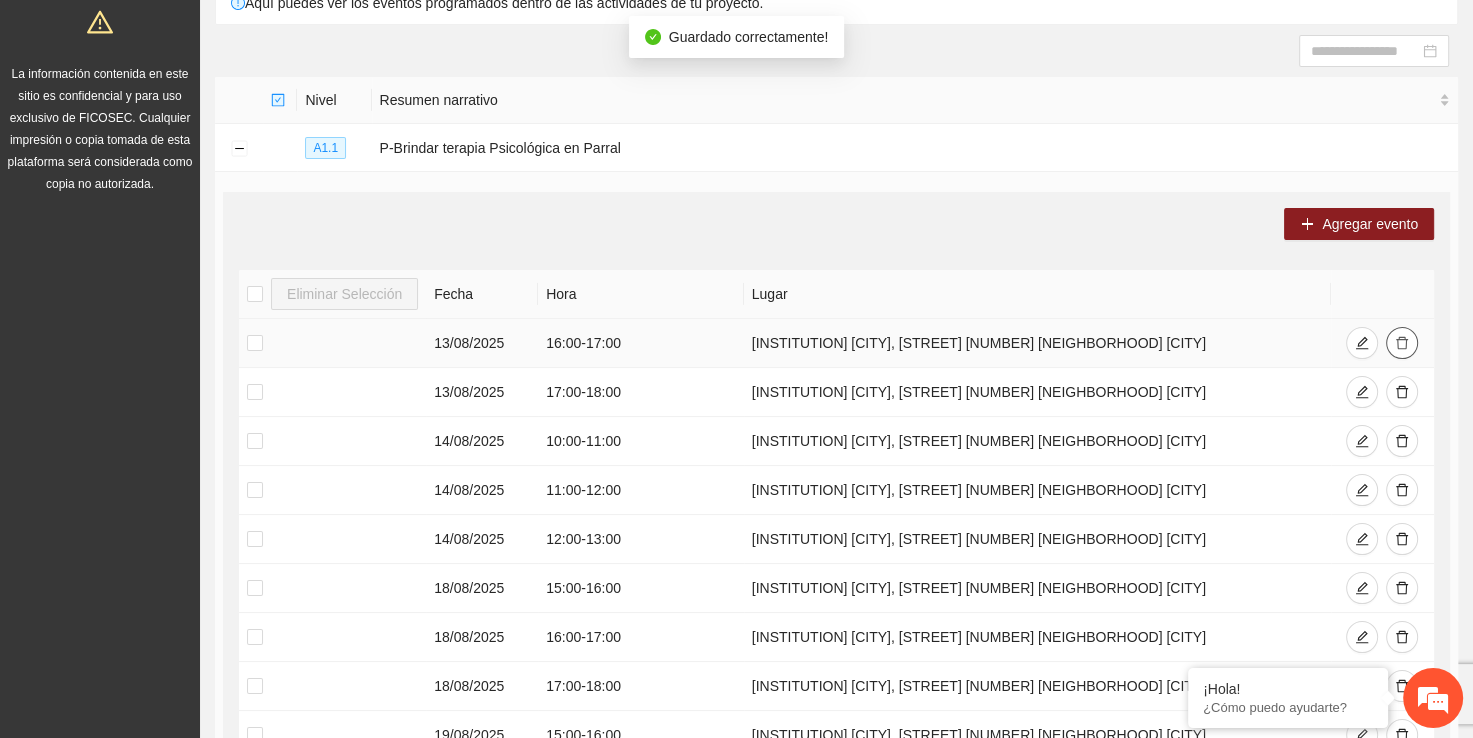 click 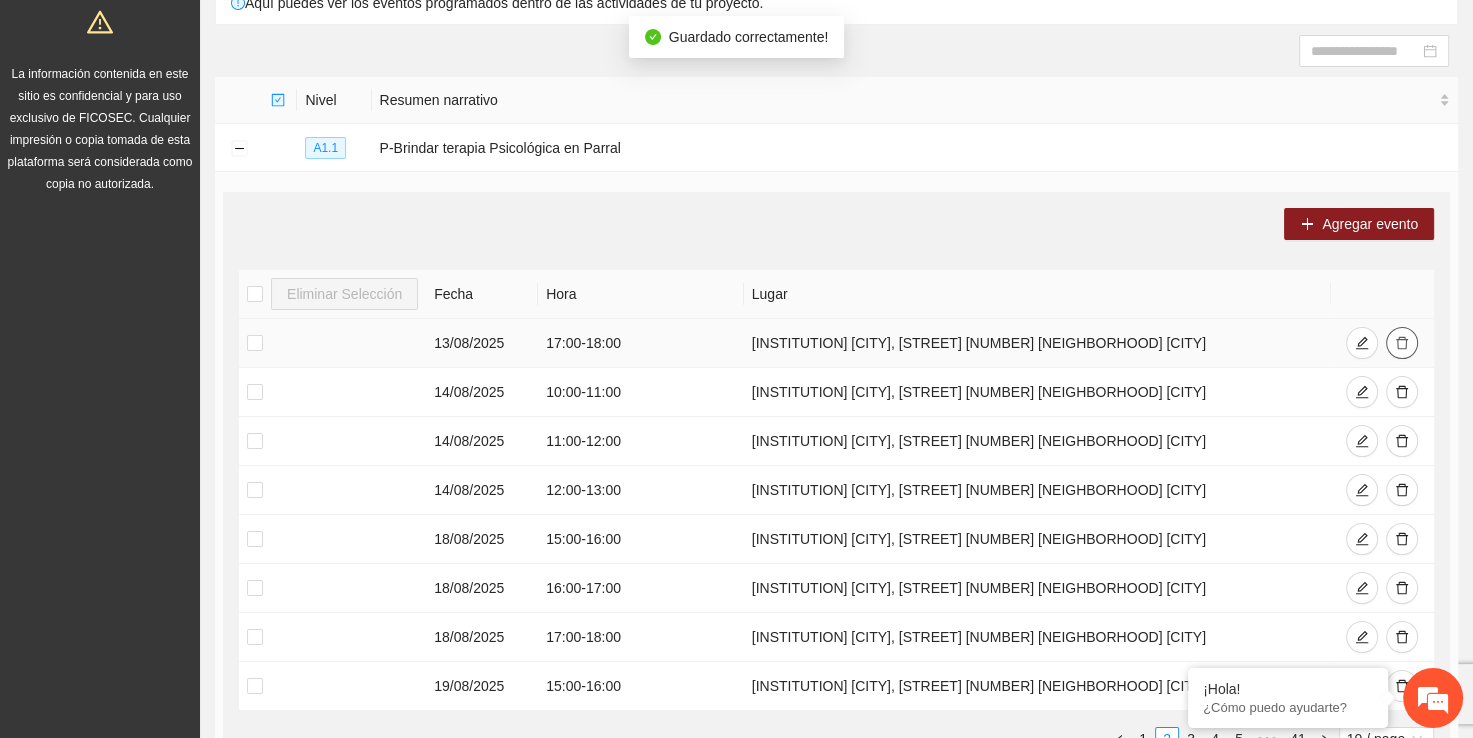 click 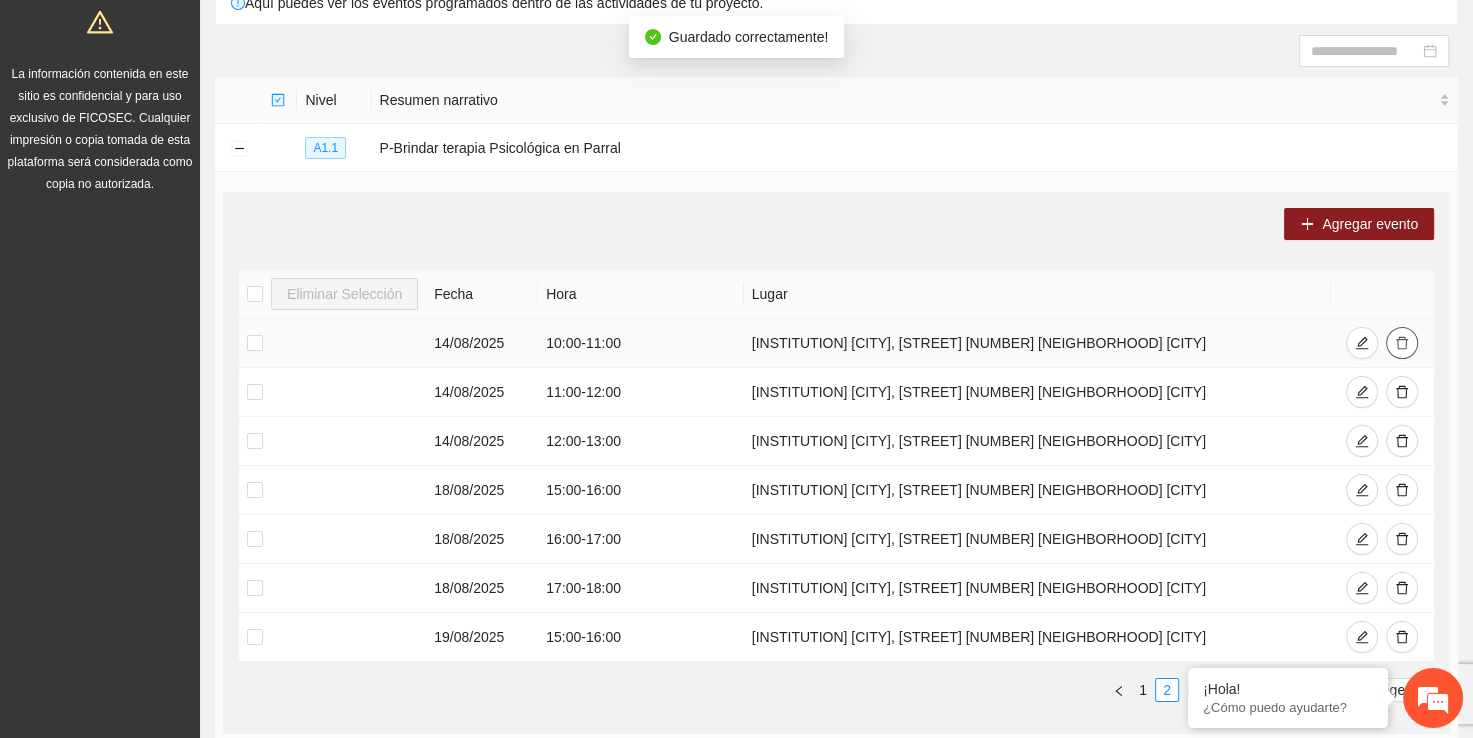 click 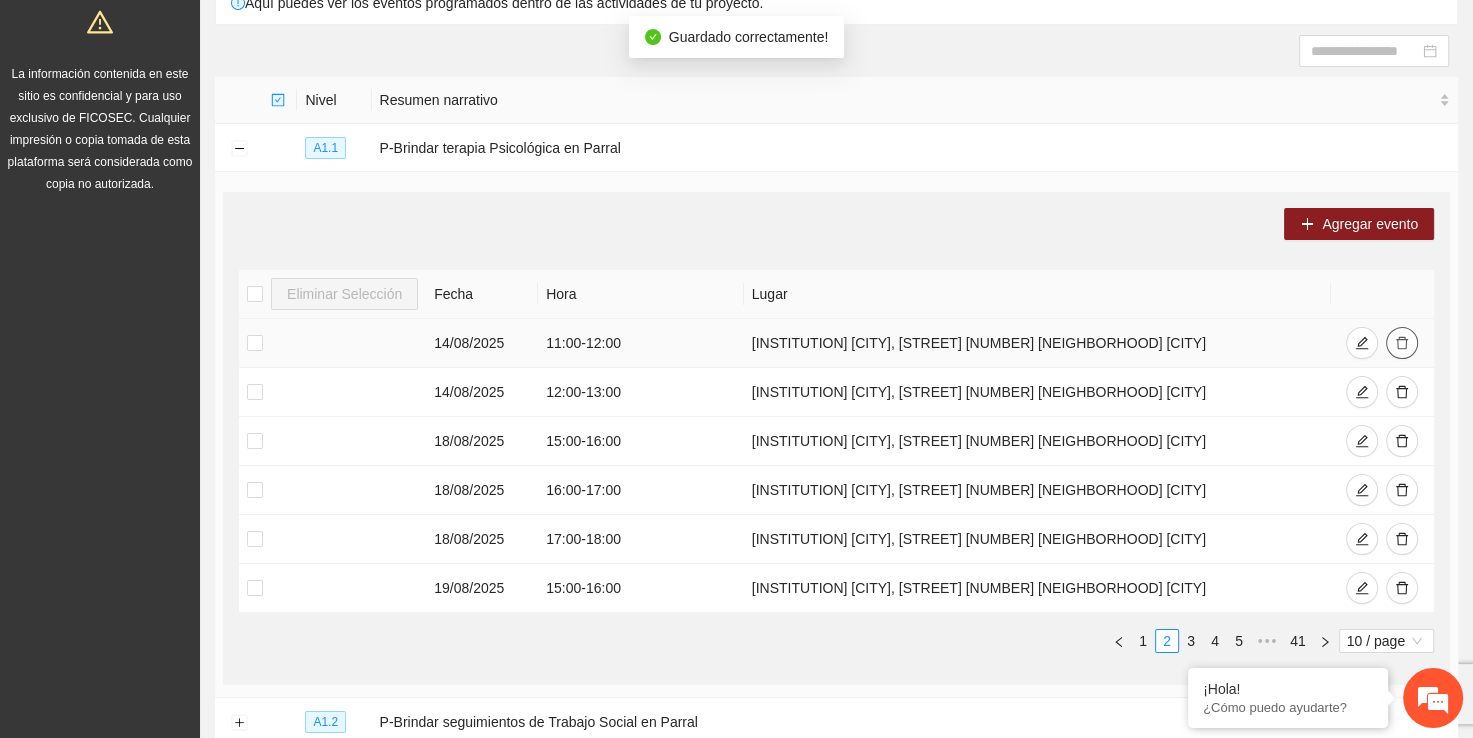click 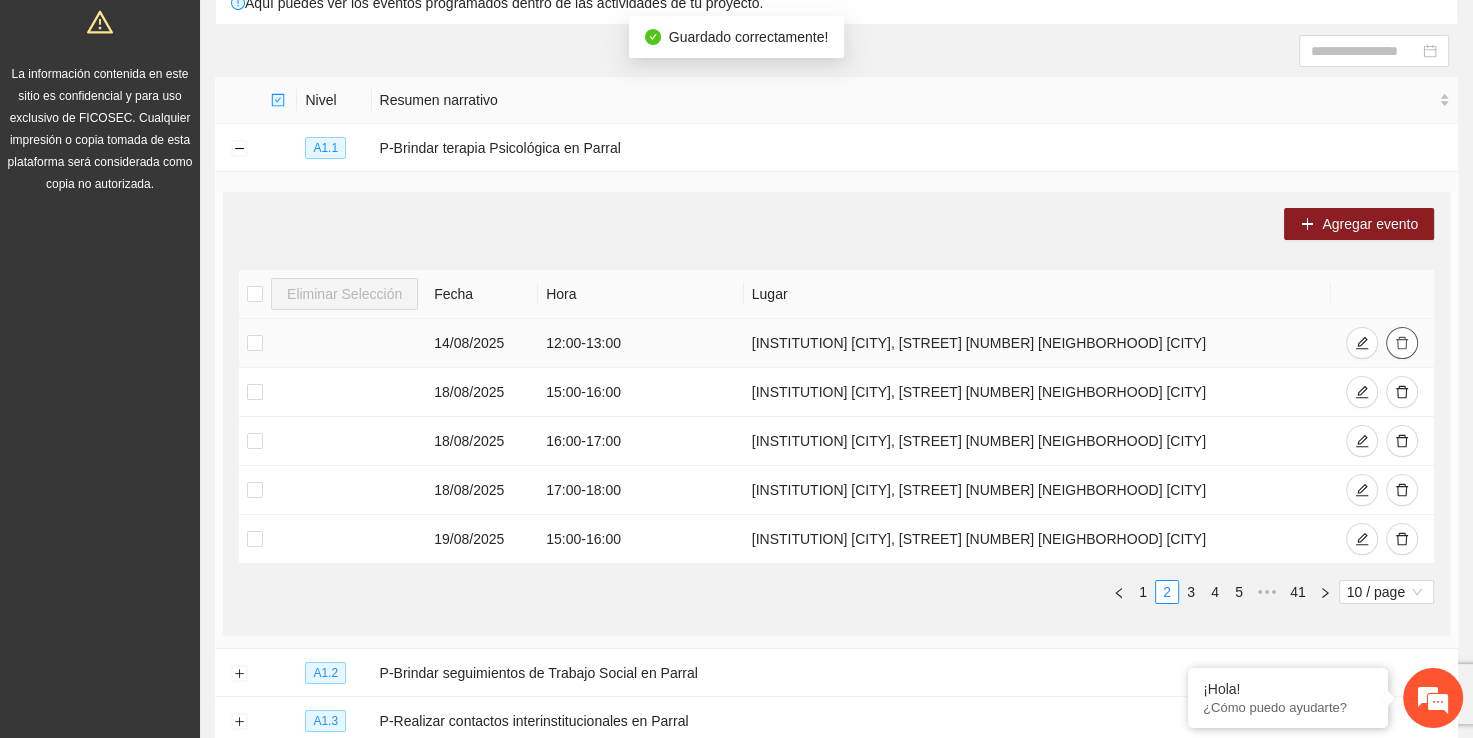 click 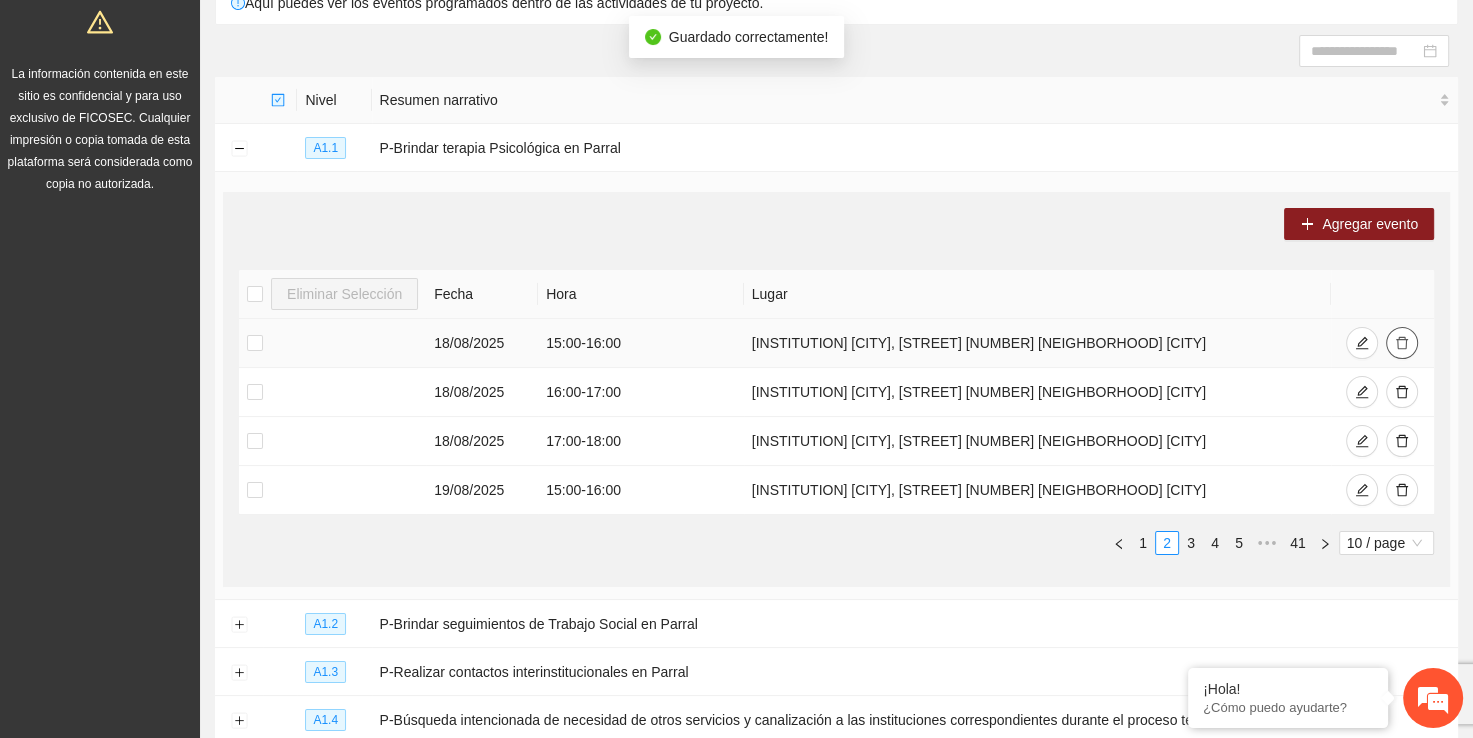 click 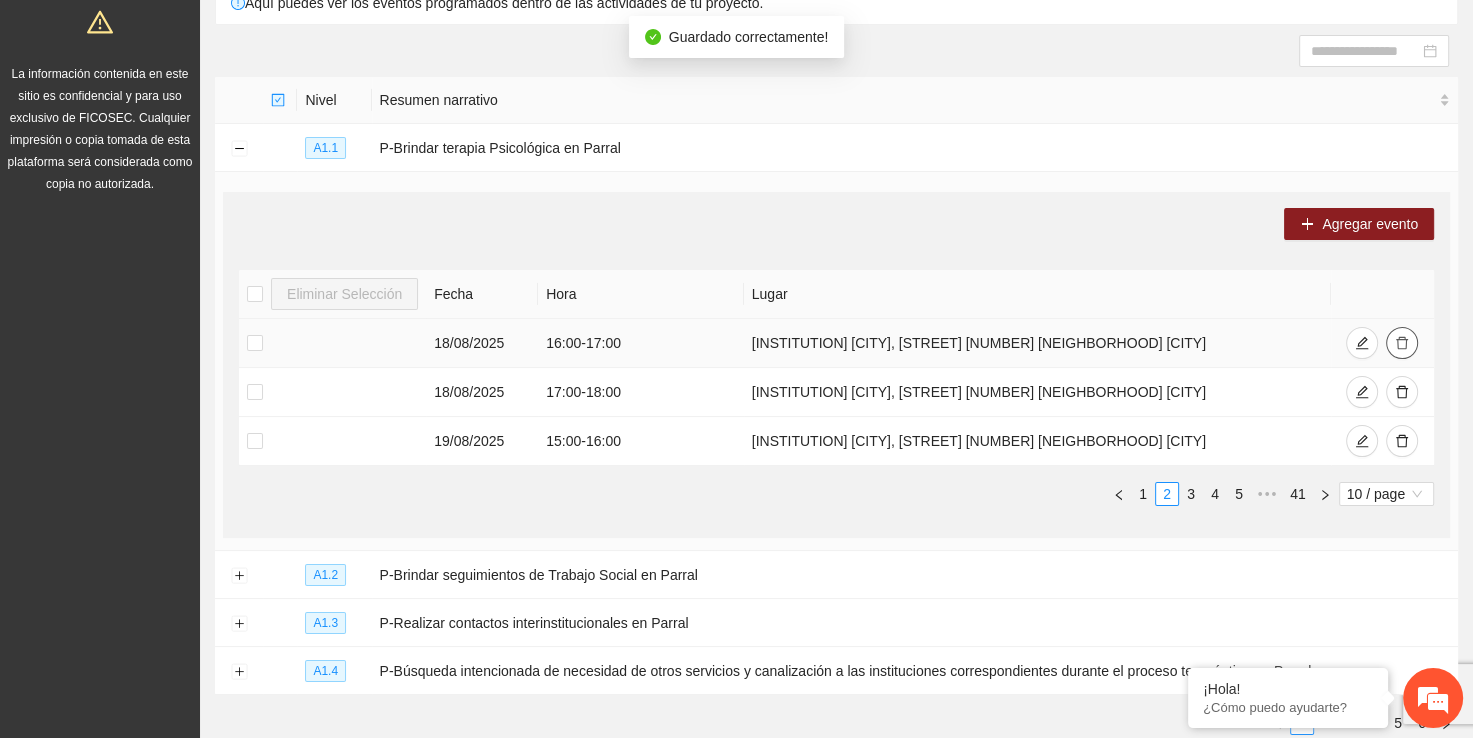 click 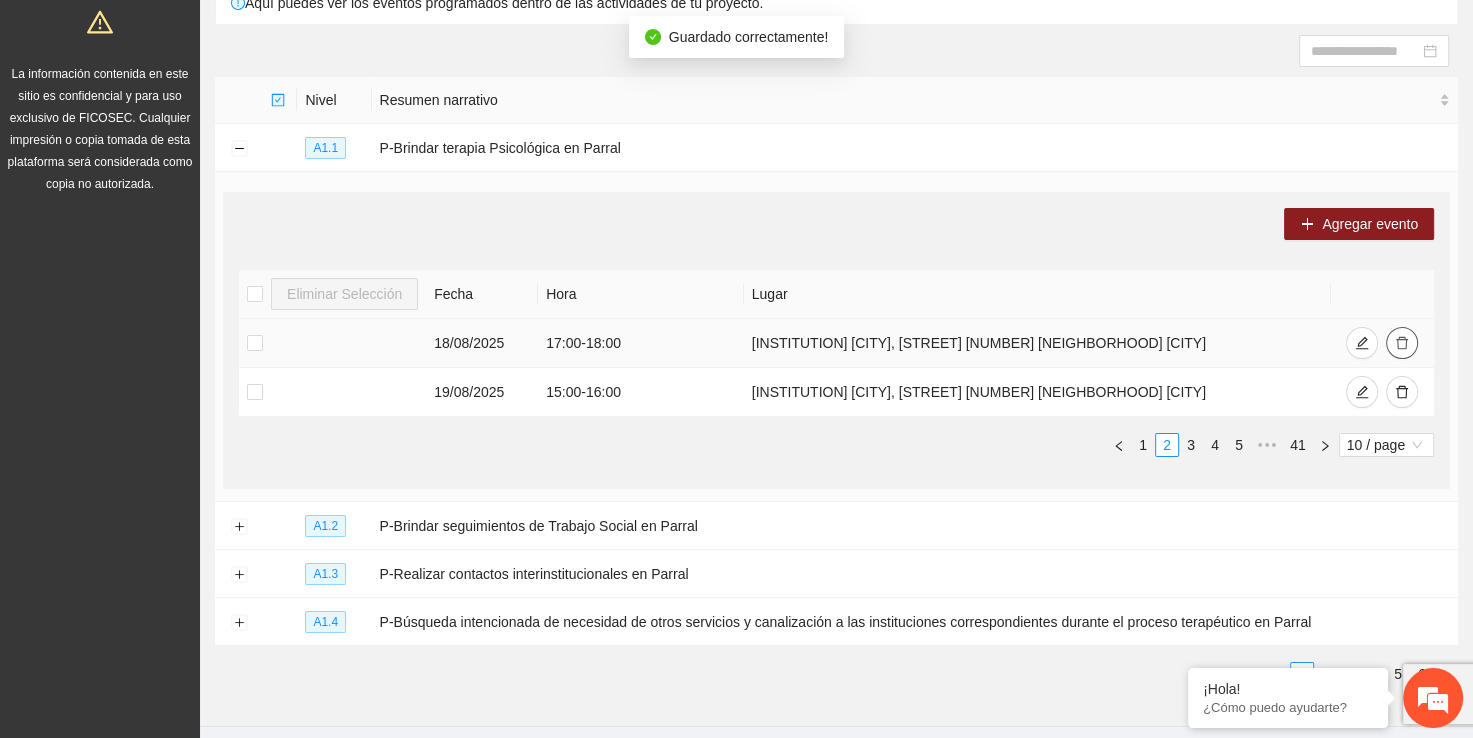 click 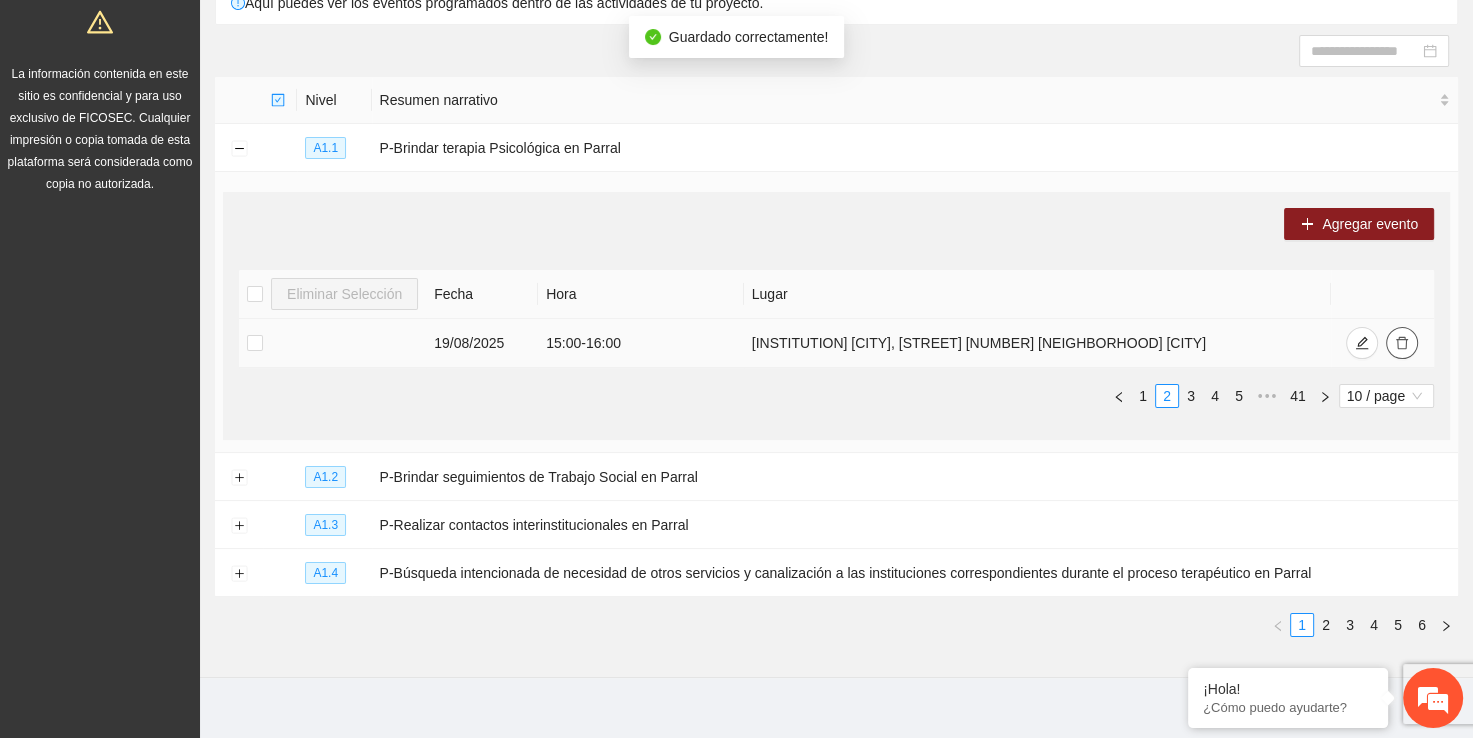 click 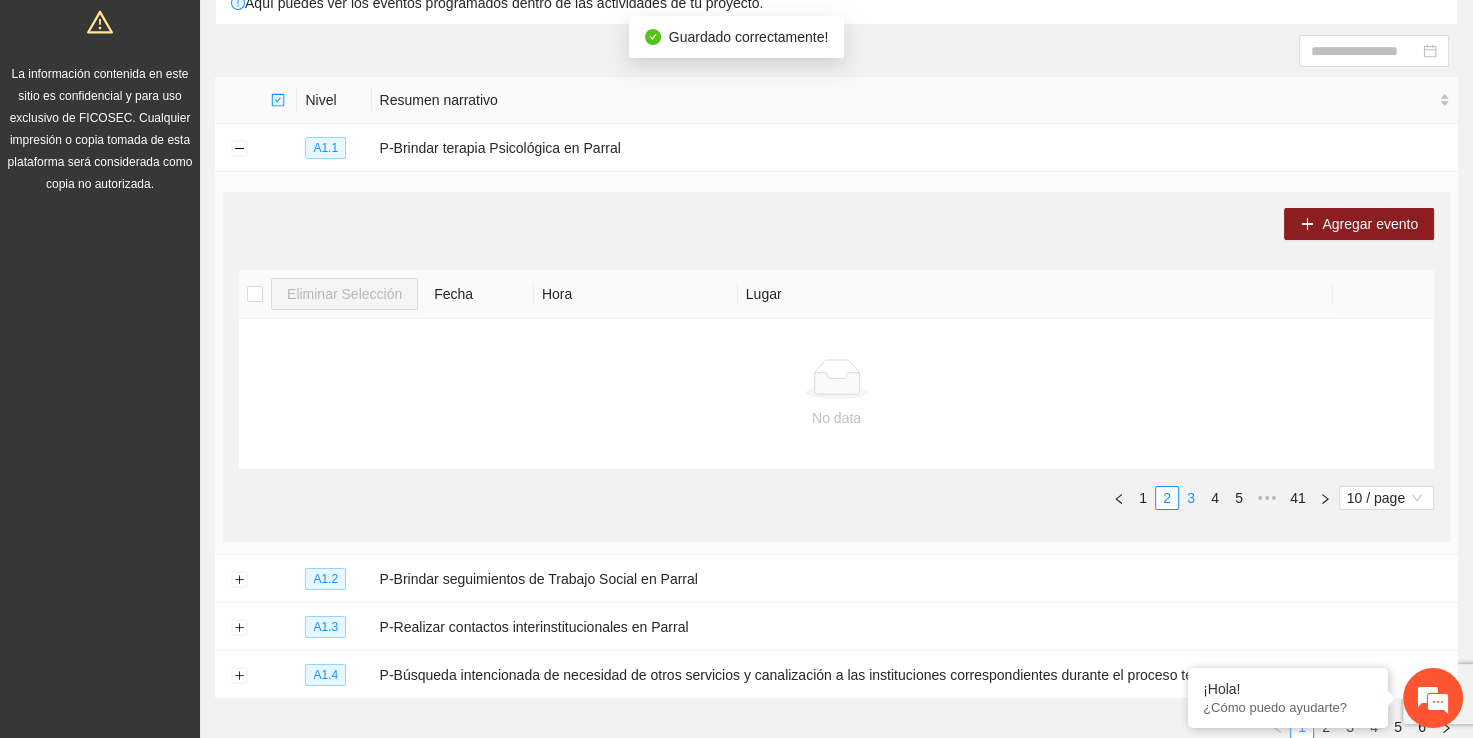 click on "3" at bounding box center (1191, 498) 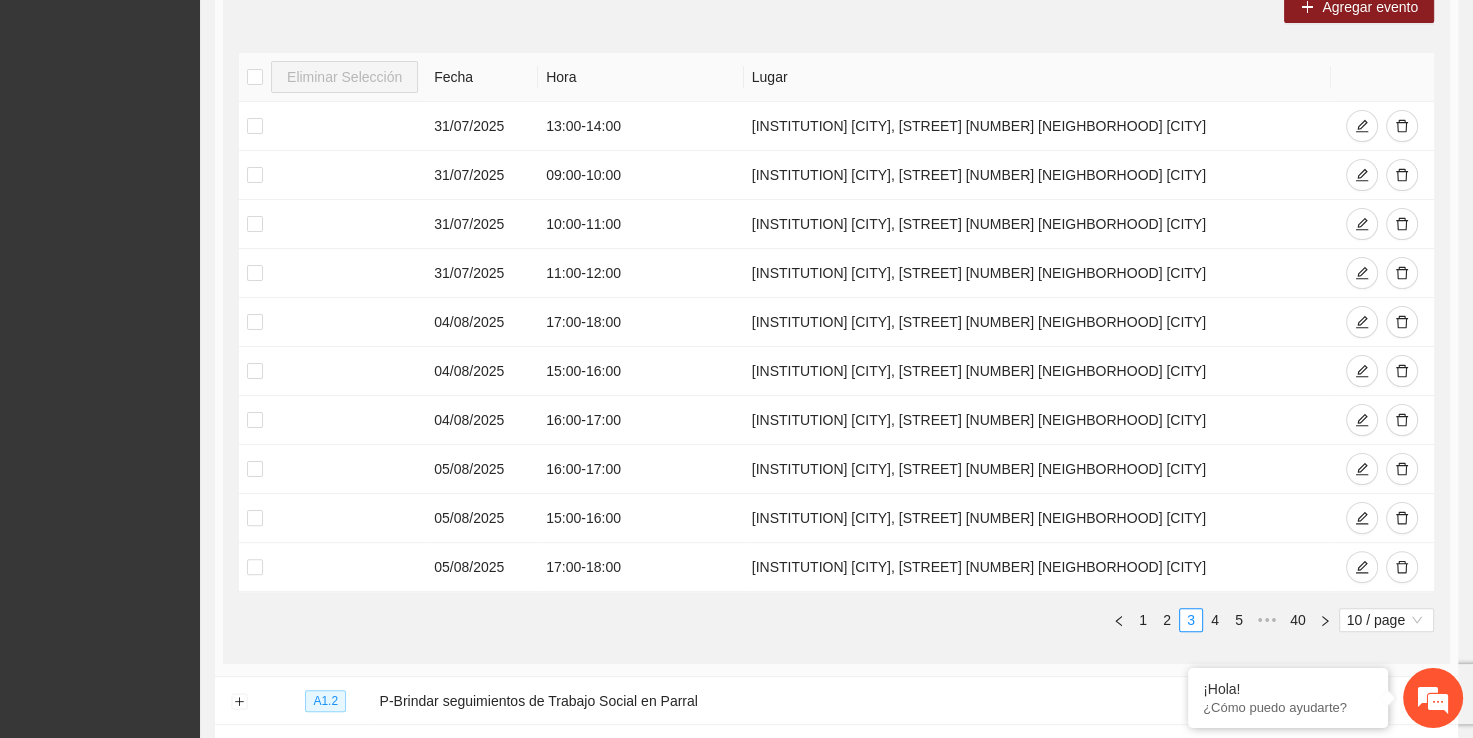 scroll, scrollTop: 411, scrollLeft: 0, axis: vertical 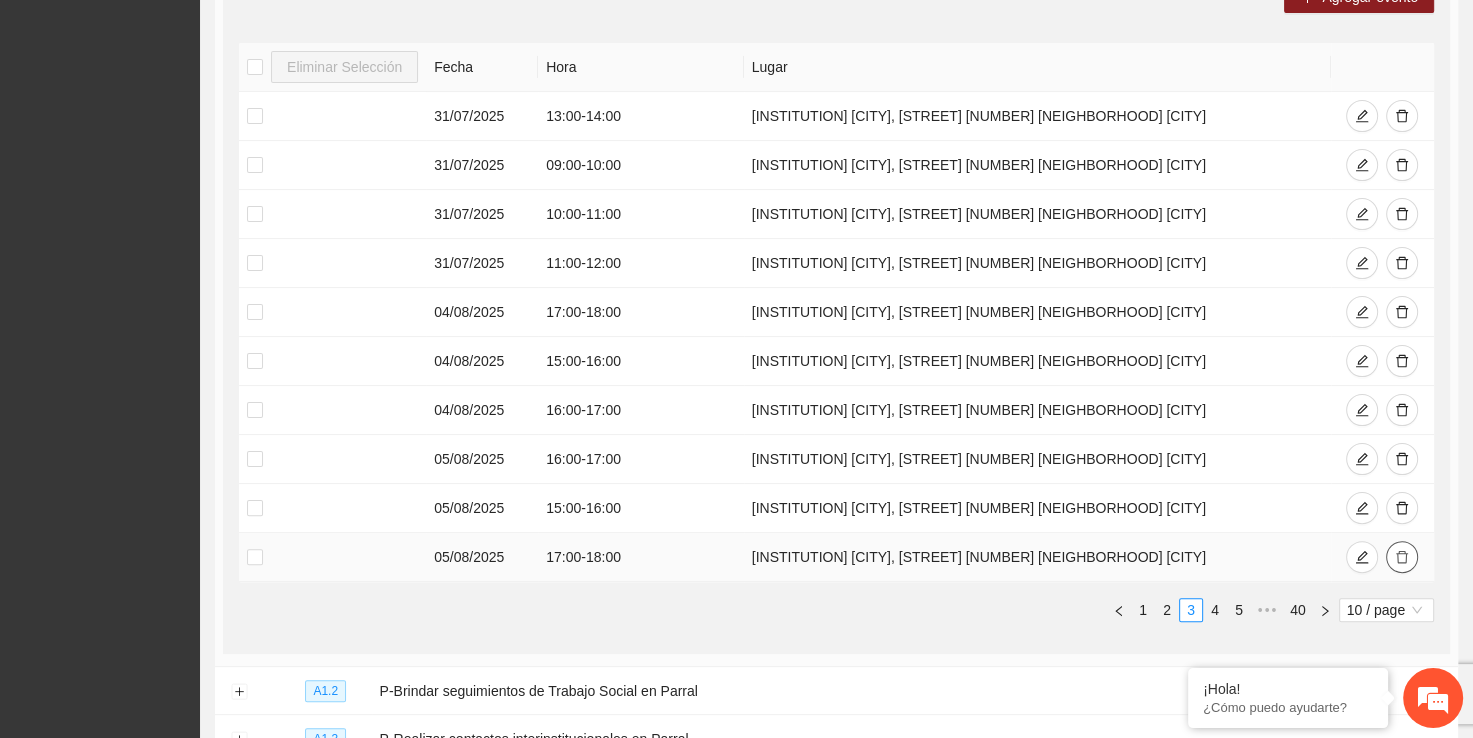 click 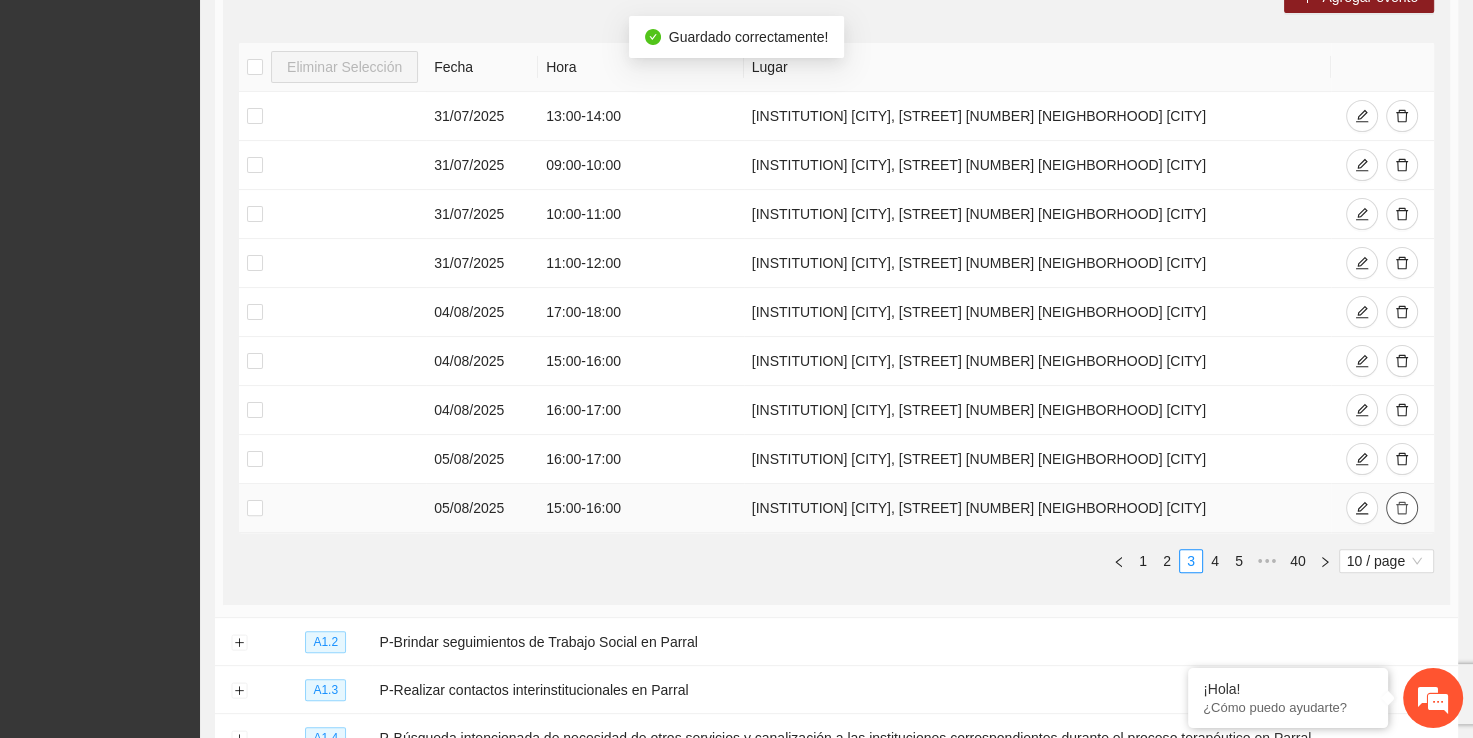 click 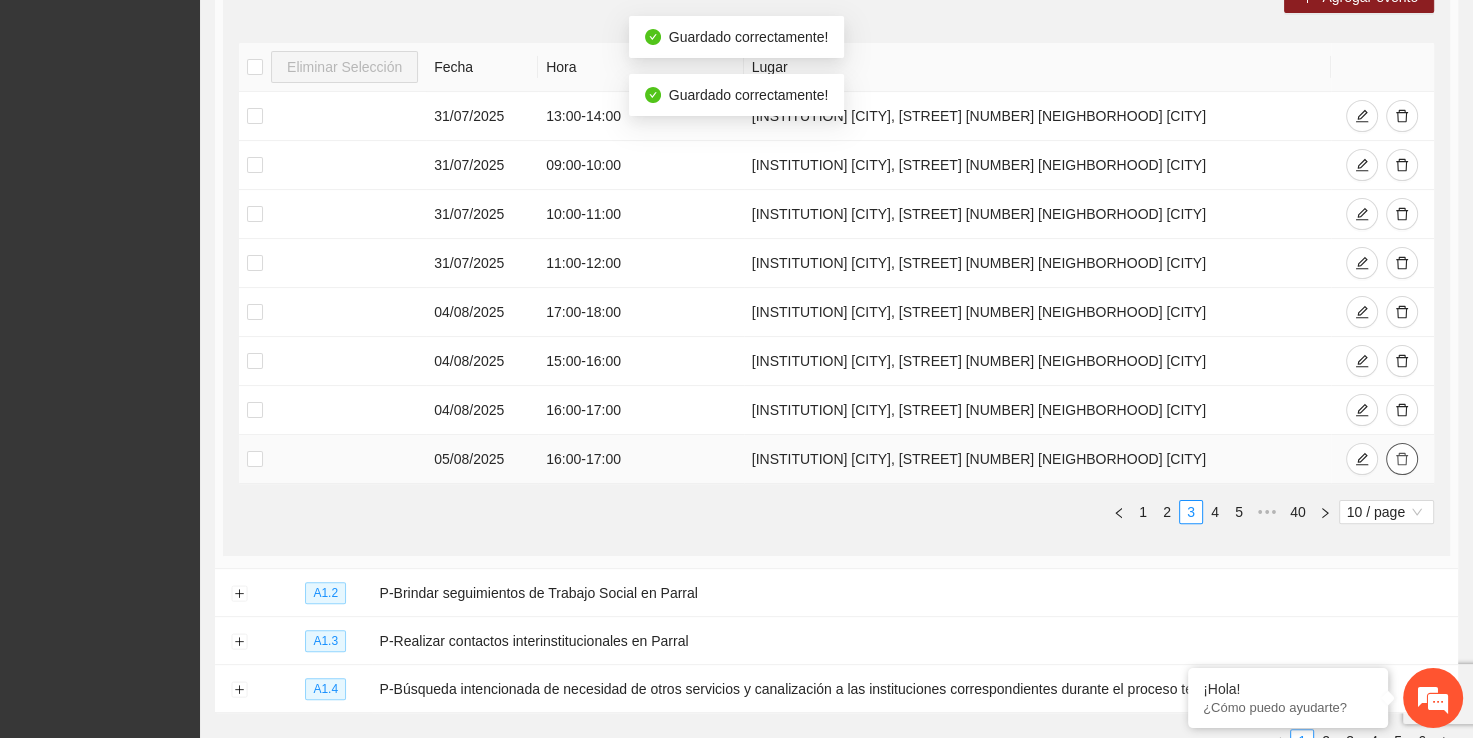 click 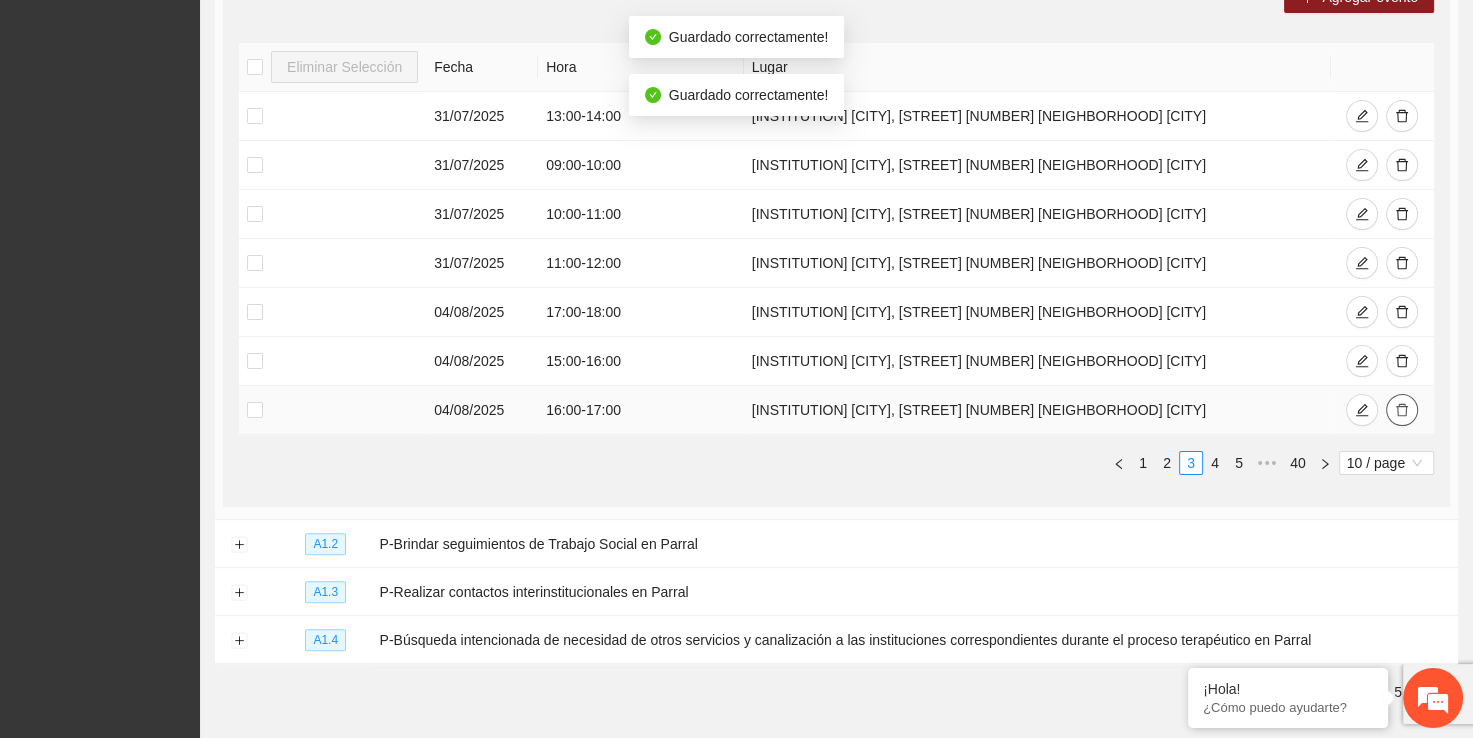 click at bounding box center [1402, 410] 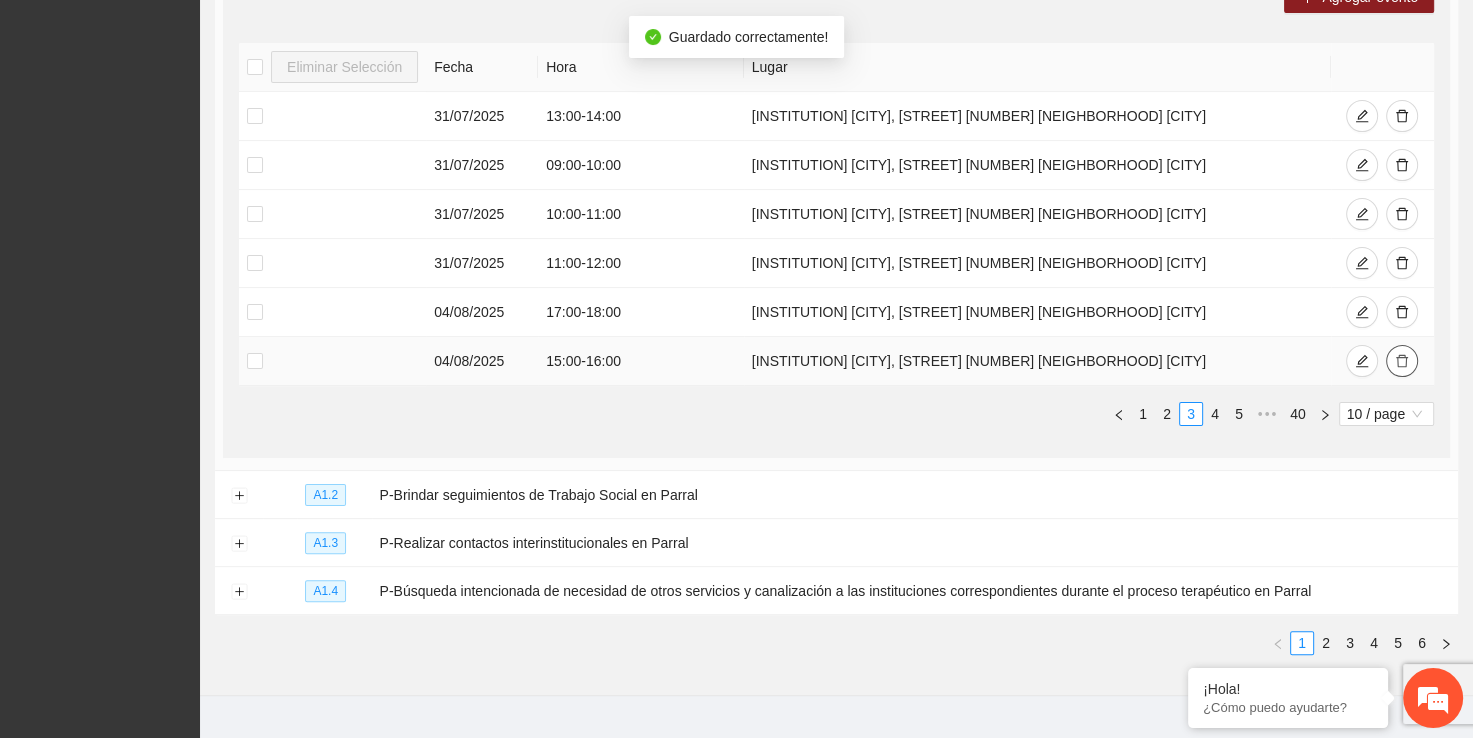 click 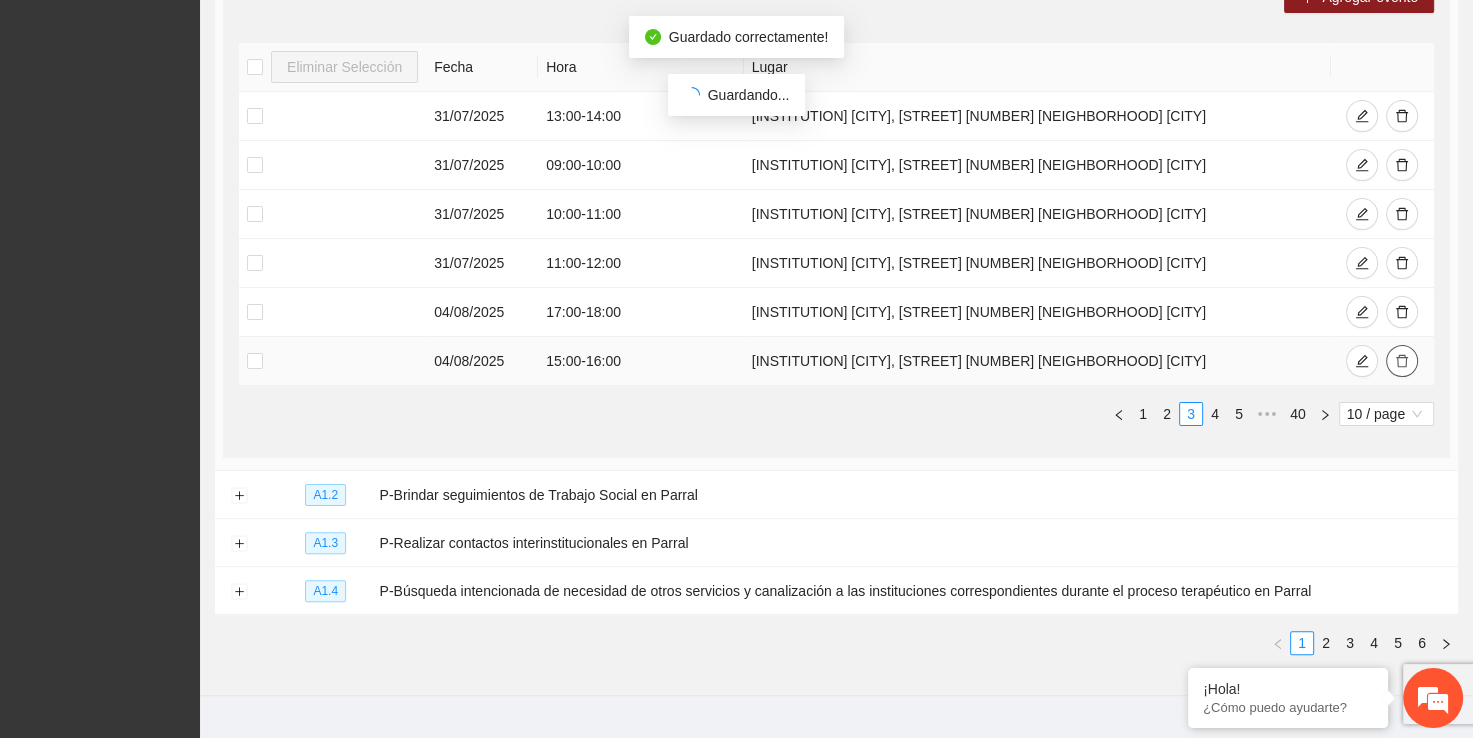 scroll, scrollTop: 396, scrollLeft: 0, axis: vertical 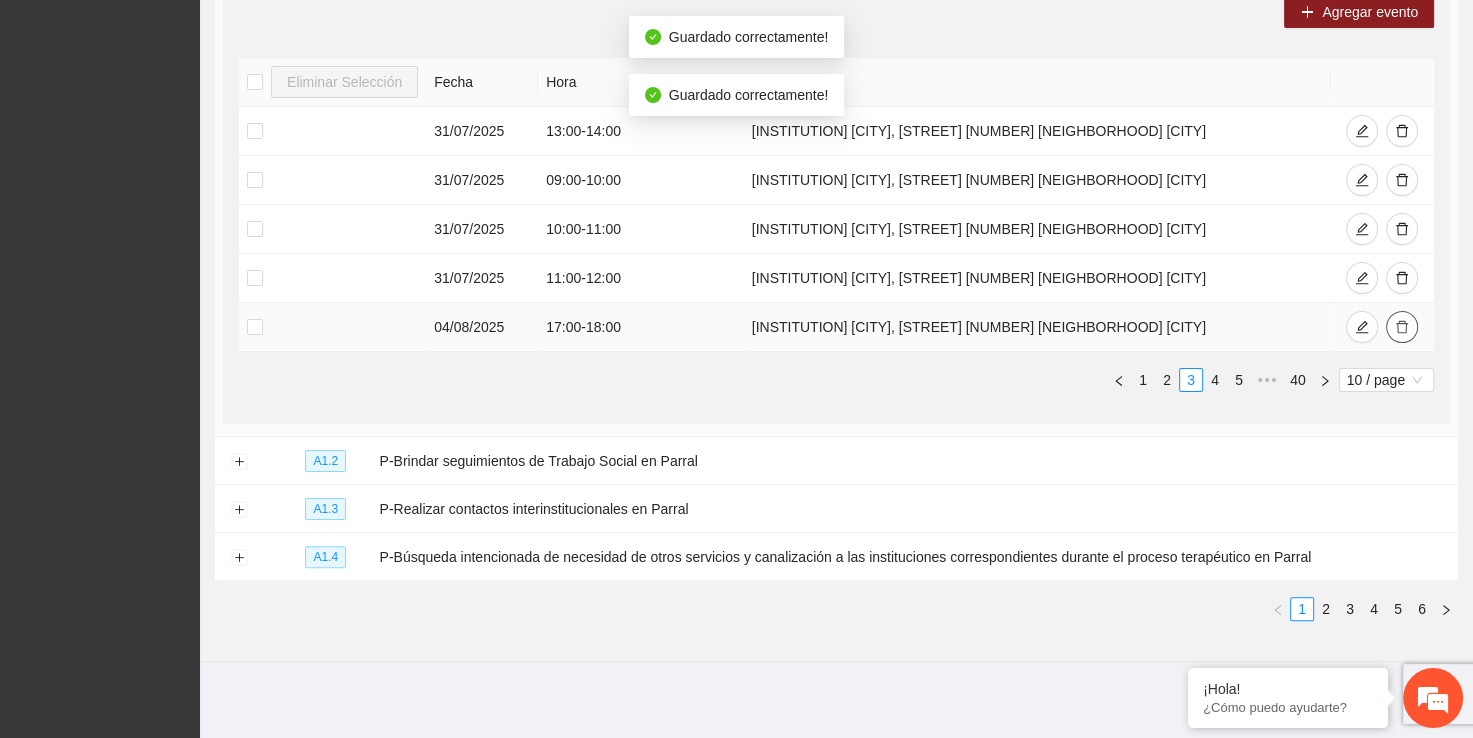 click at bounding box center (1402, 328) 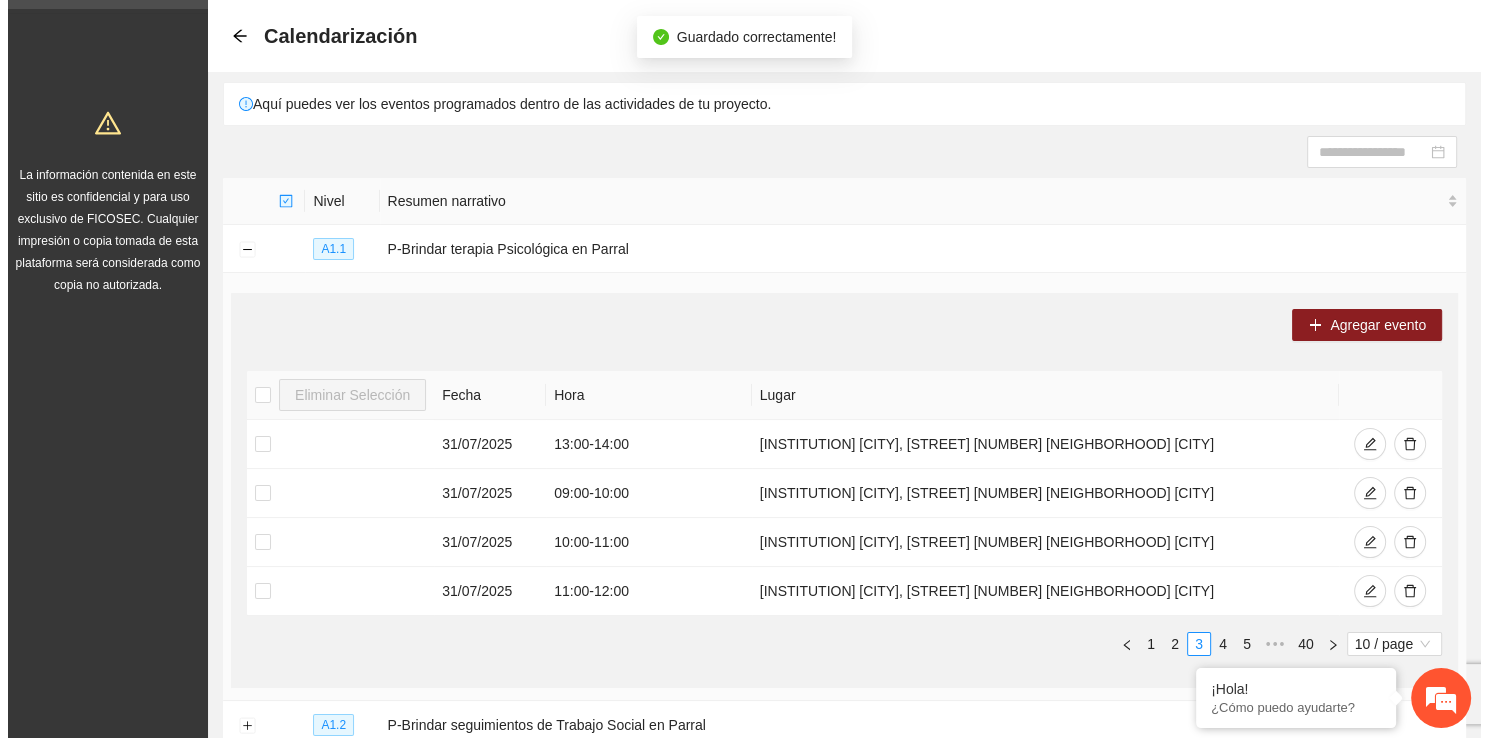 scroll, scrollTop: 18, scrollLeft: 0, axis: vertical 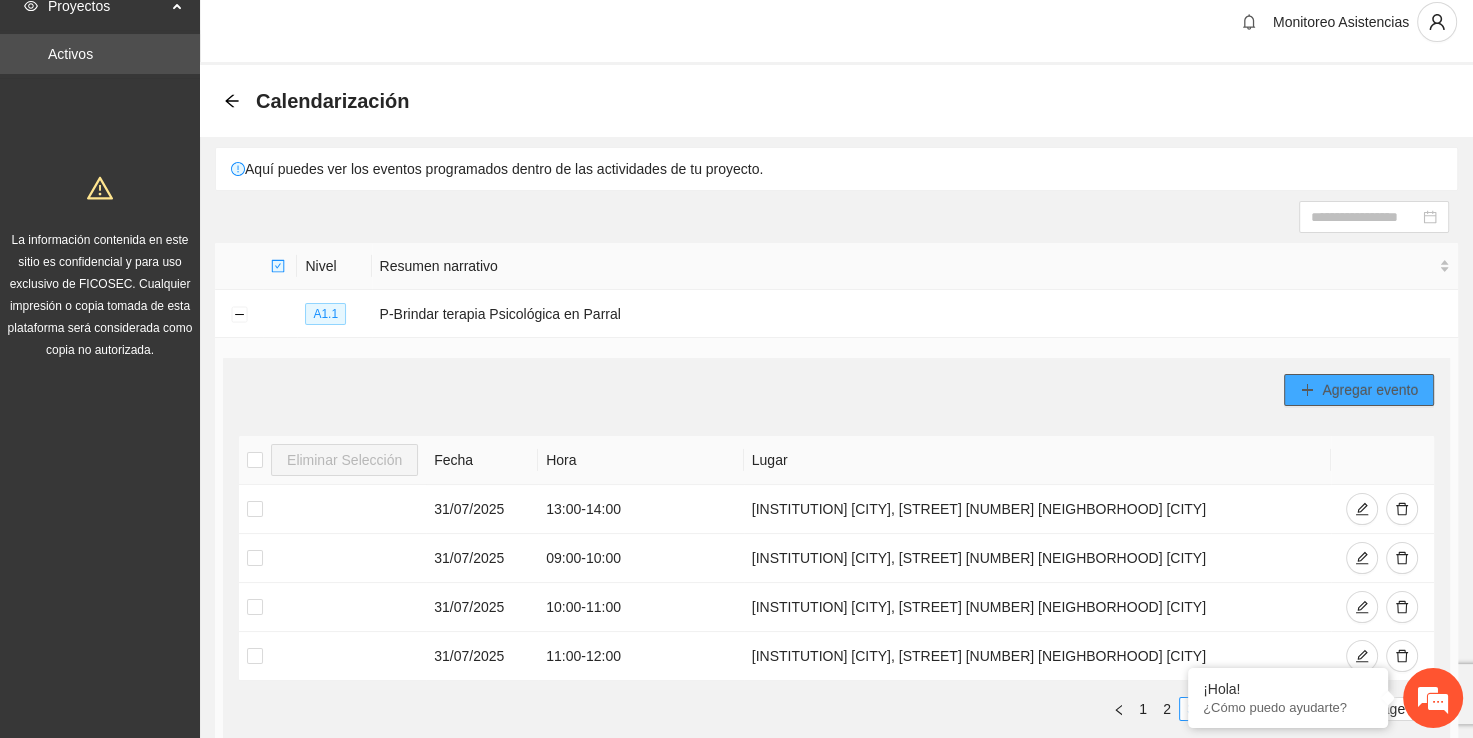 click on "Agregar evento" at bounding box center (1370, 390) 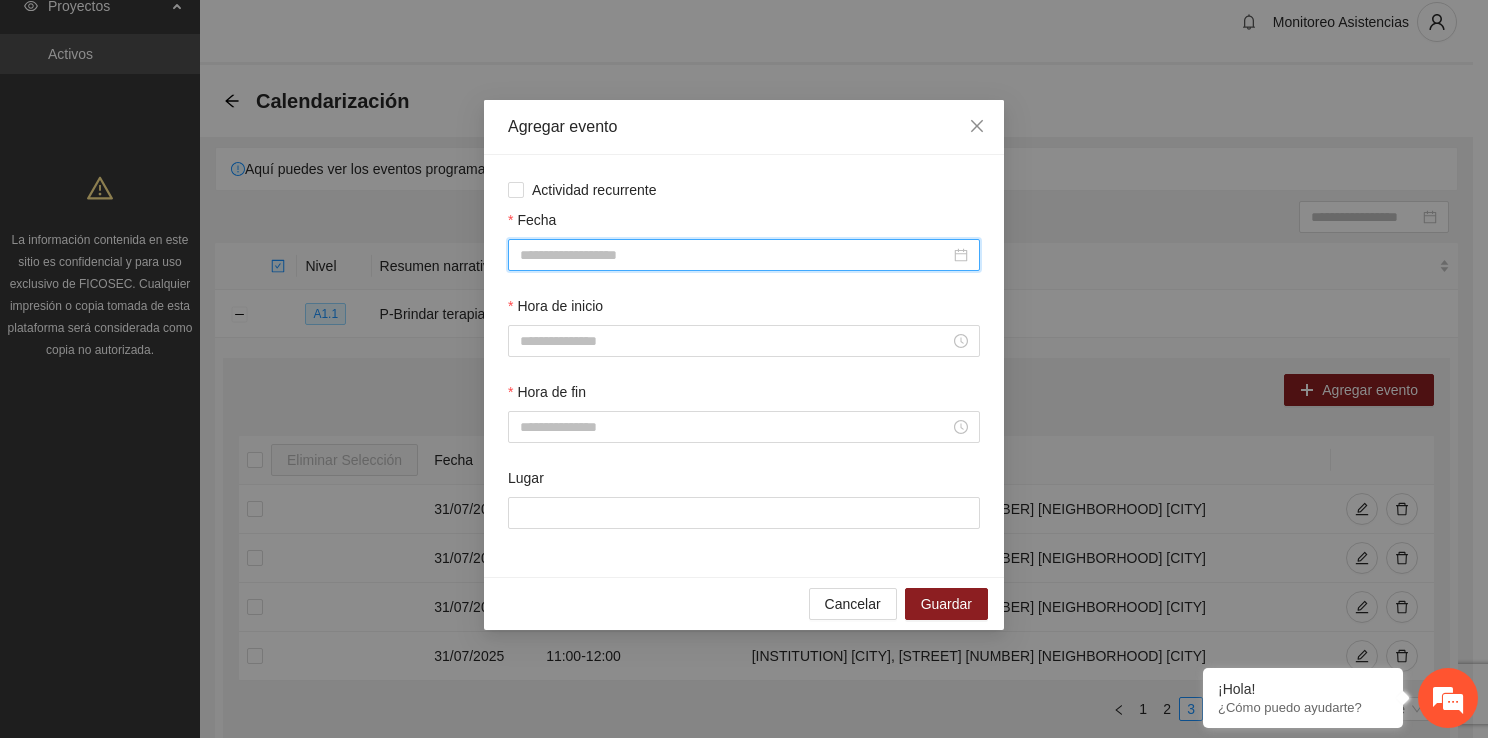 click on "Fecha" at bounding box center (735, 255) 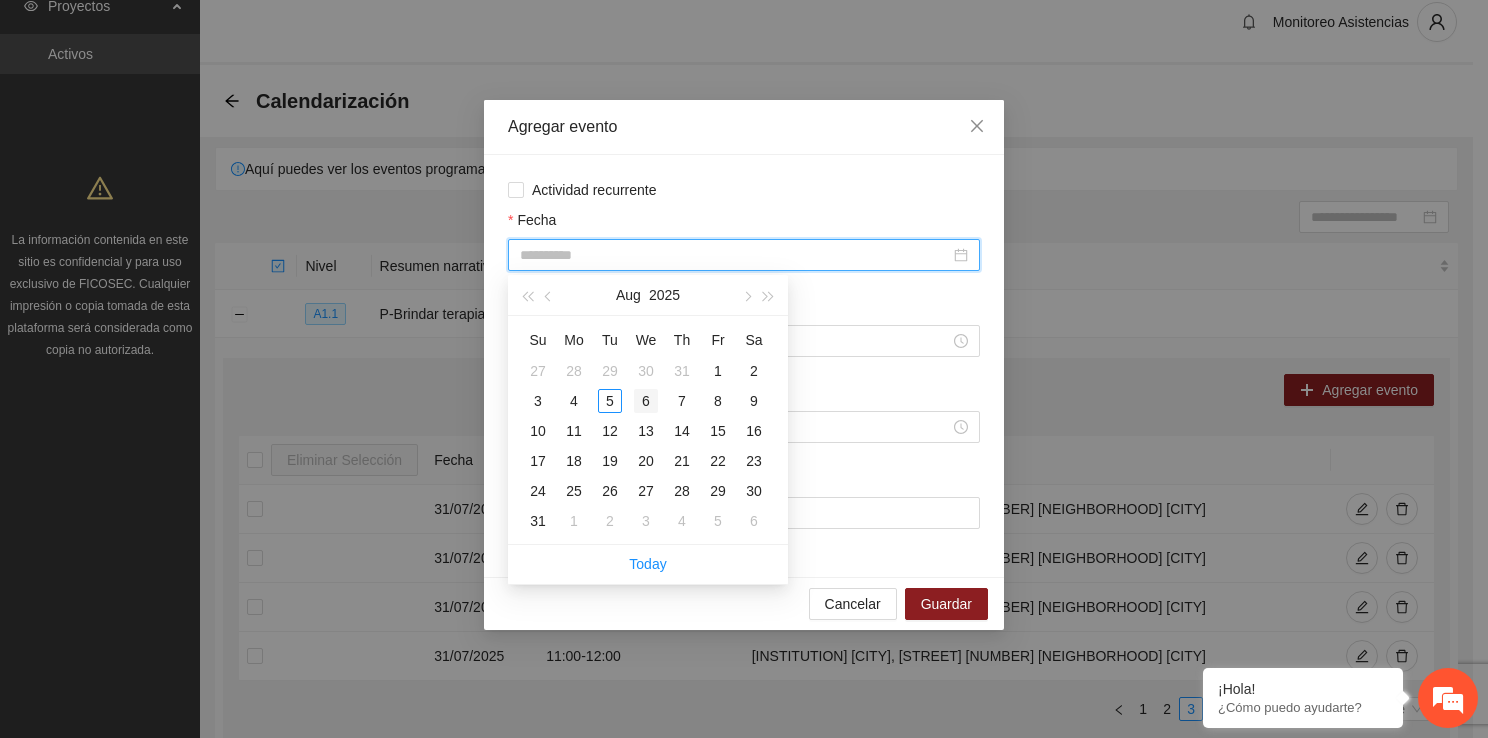 type on "**********" 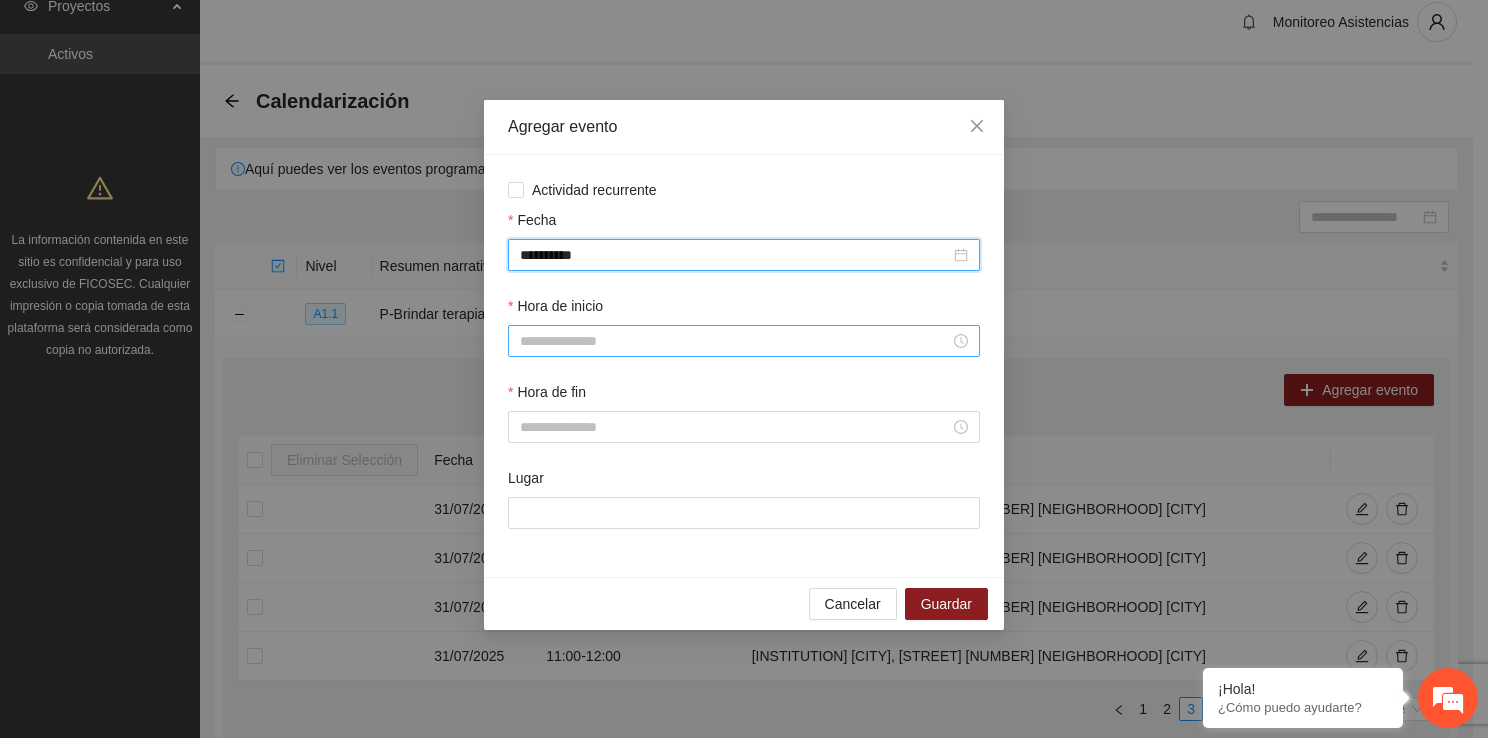 click on "Hora de inicio" at bounding box center (735, 341) 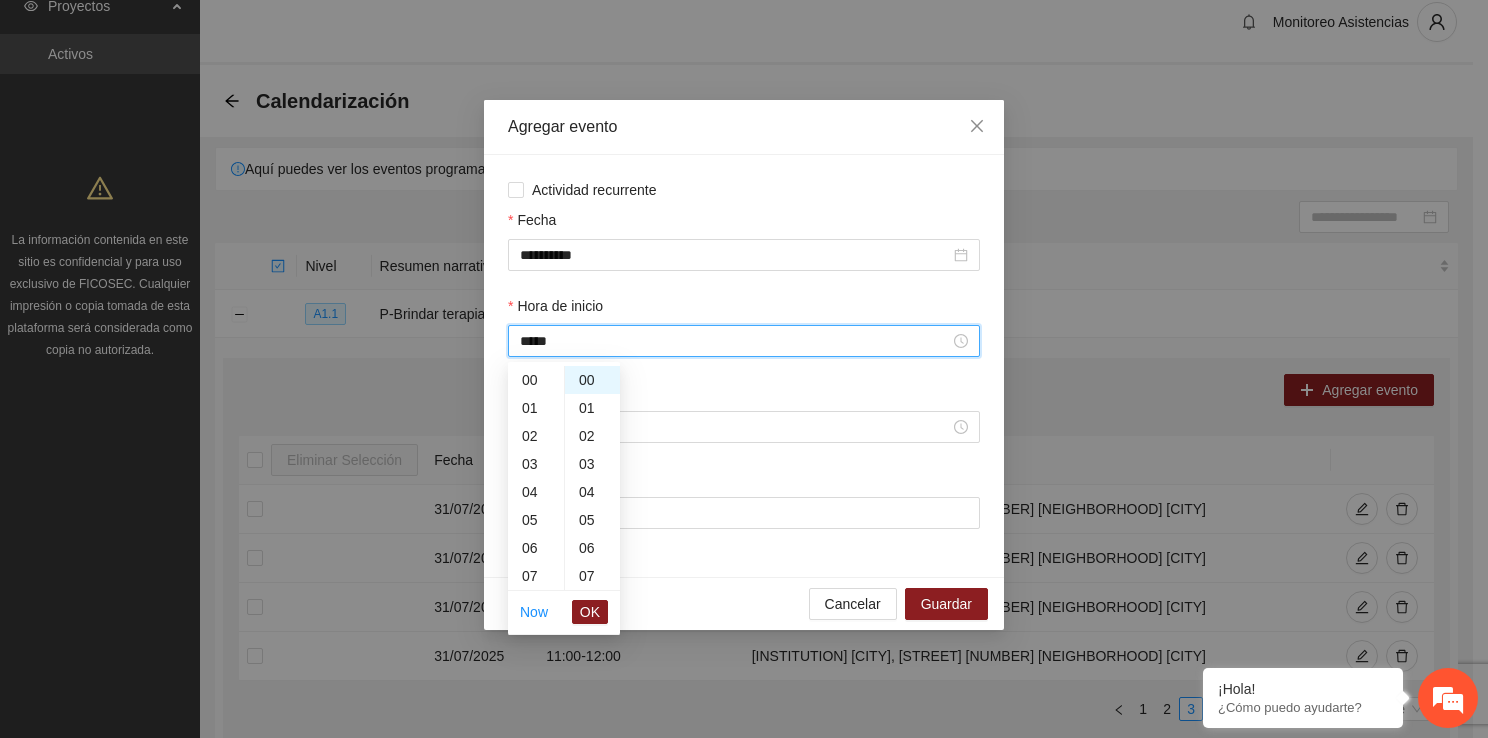 scroll, scrollTop: 392, scrollLeft: 0, axis: vertical 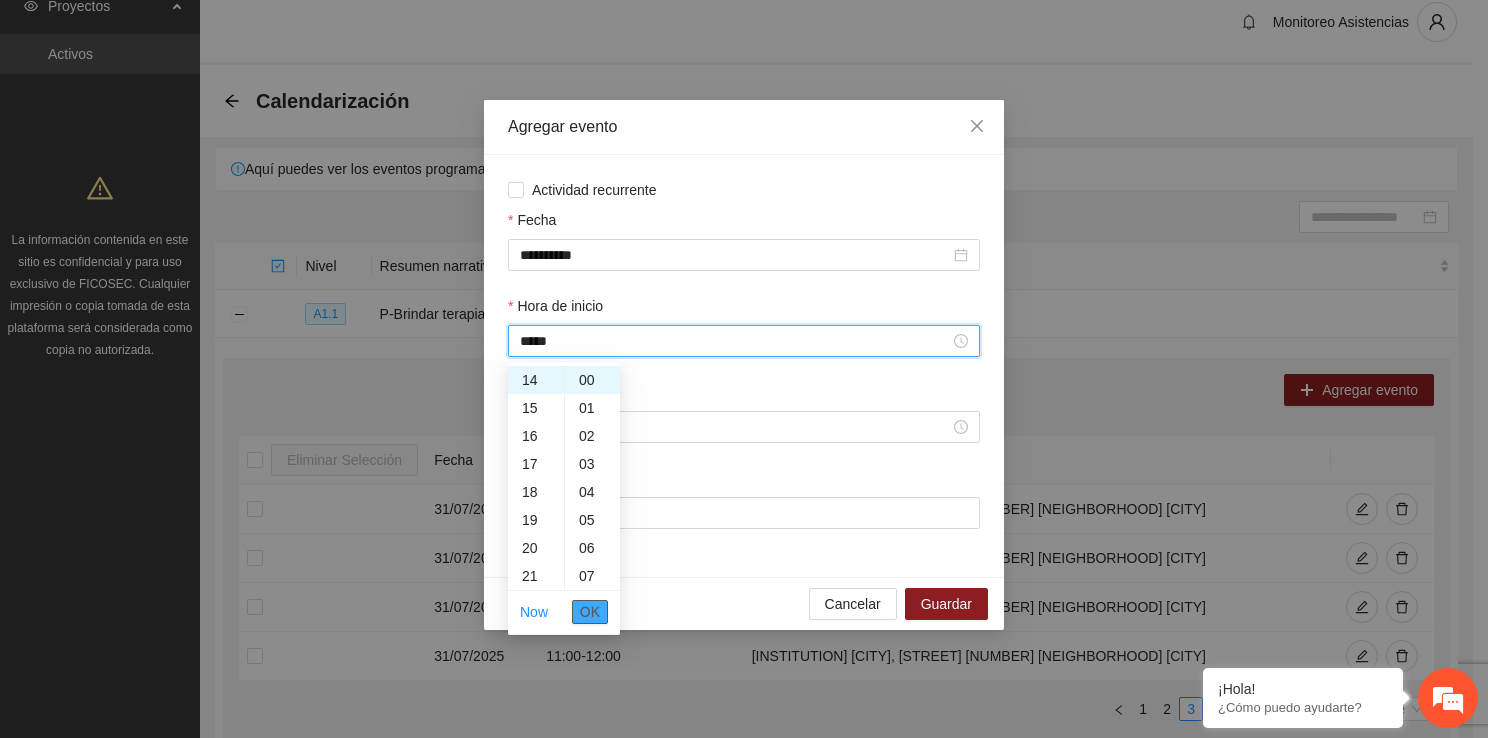 click on "OK" at bounding box center (590, 612) 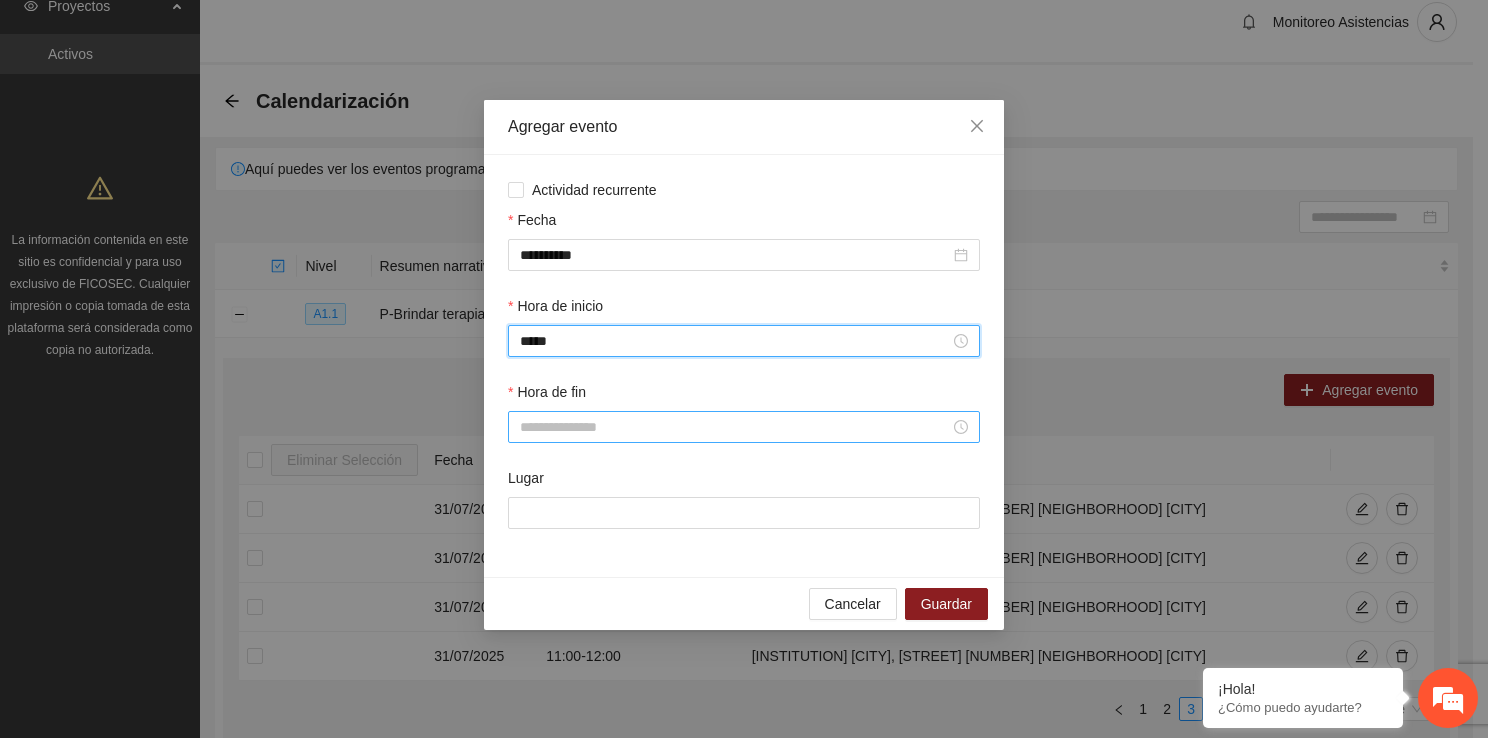type on "*****" 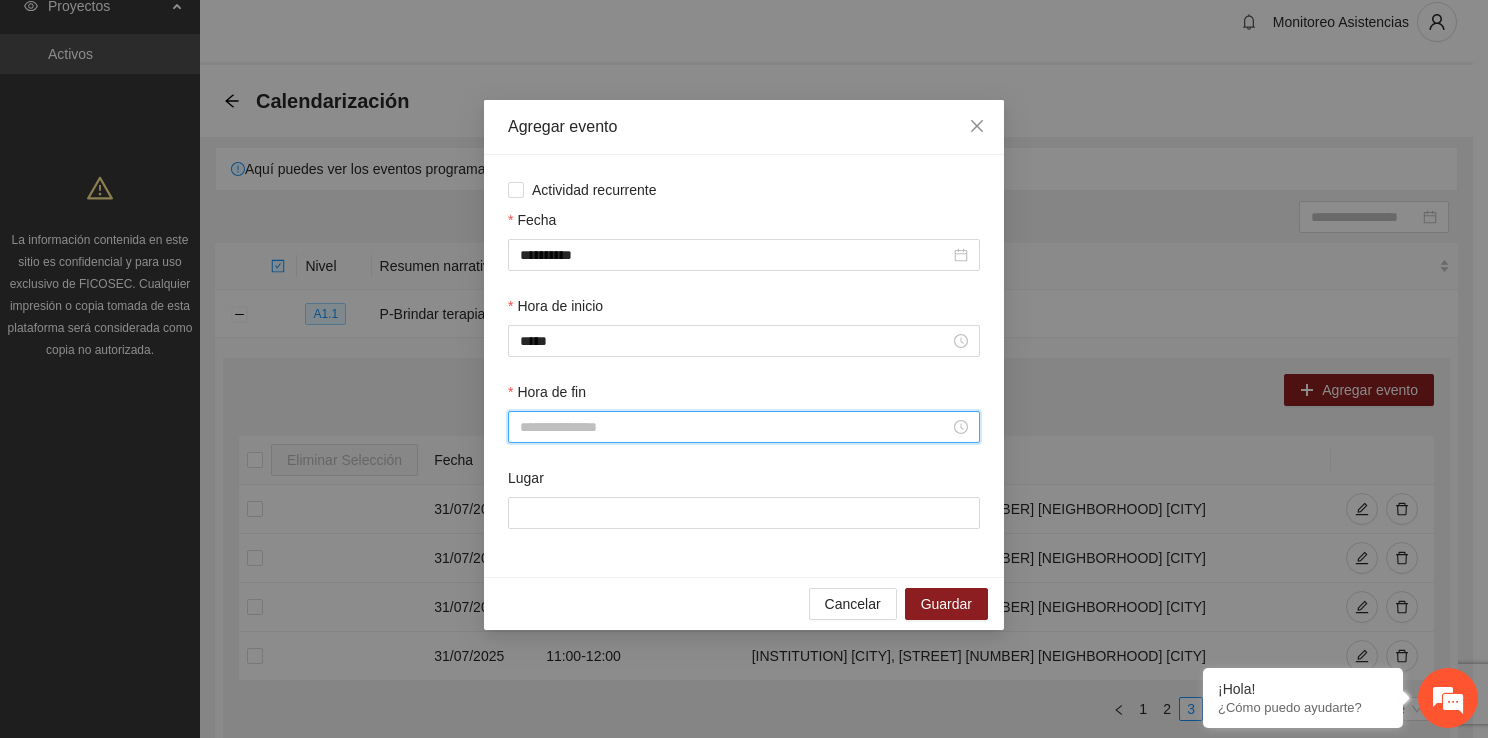 click on "Hora de fin" at bounding box center [735, 427] 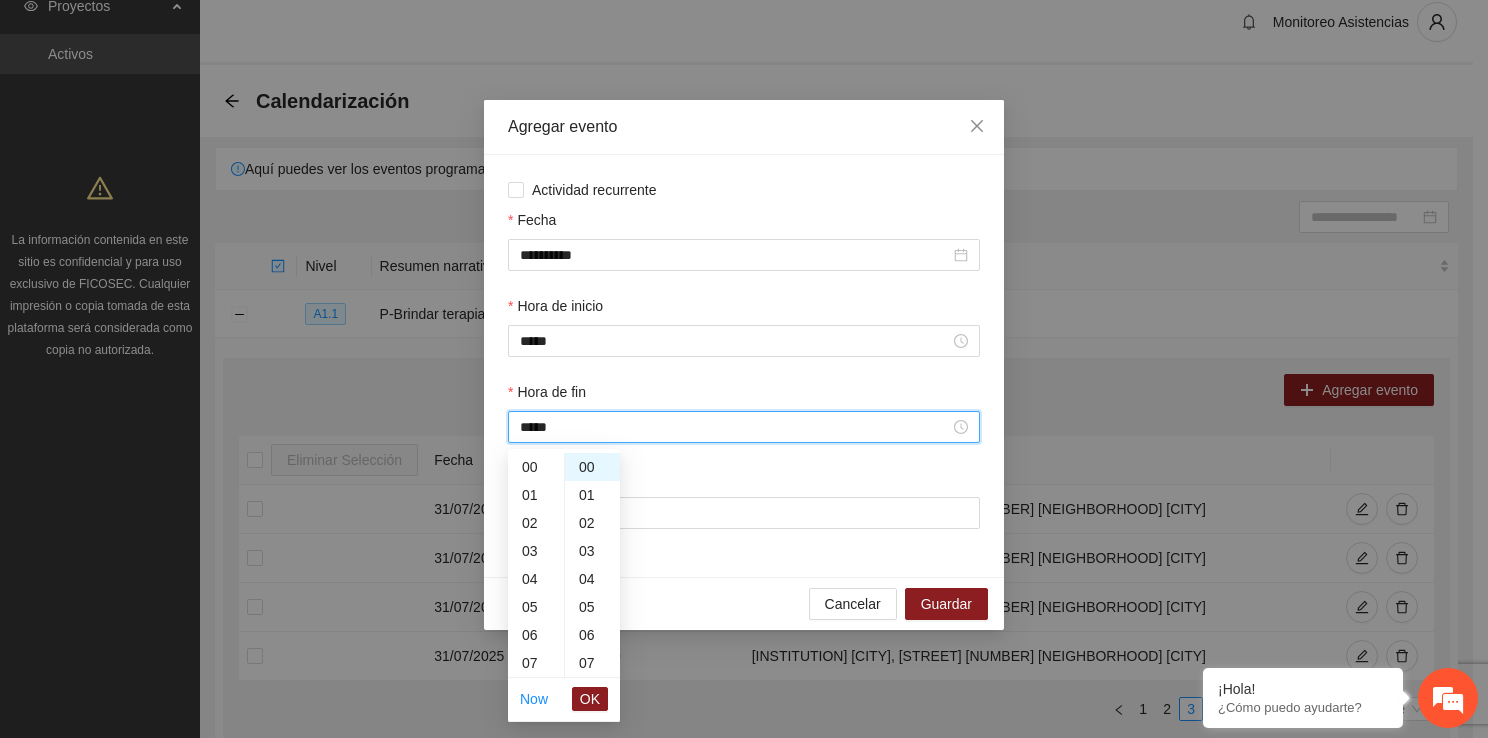 scroll, scrollTop: 420, scrollLeft: 0, axis: vertical 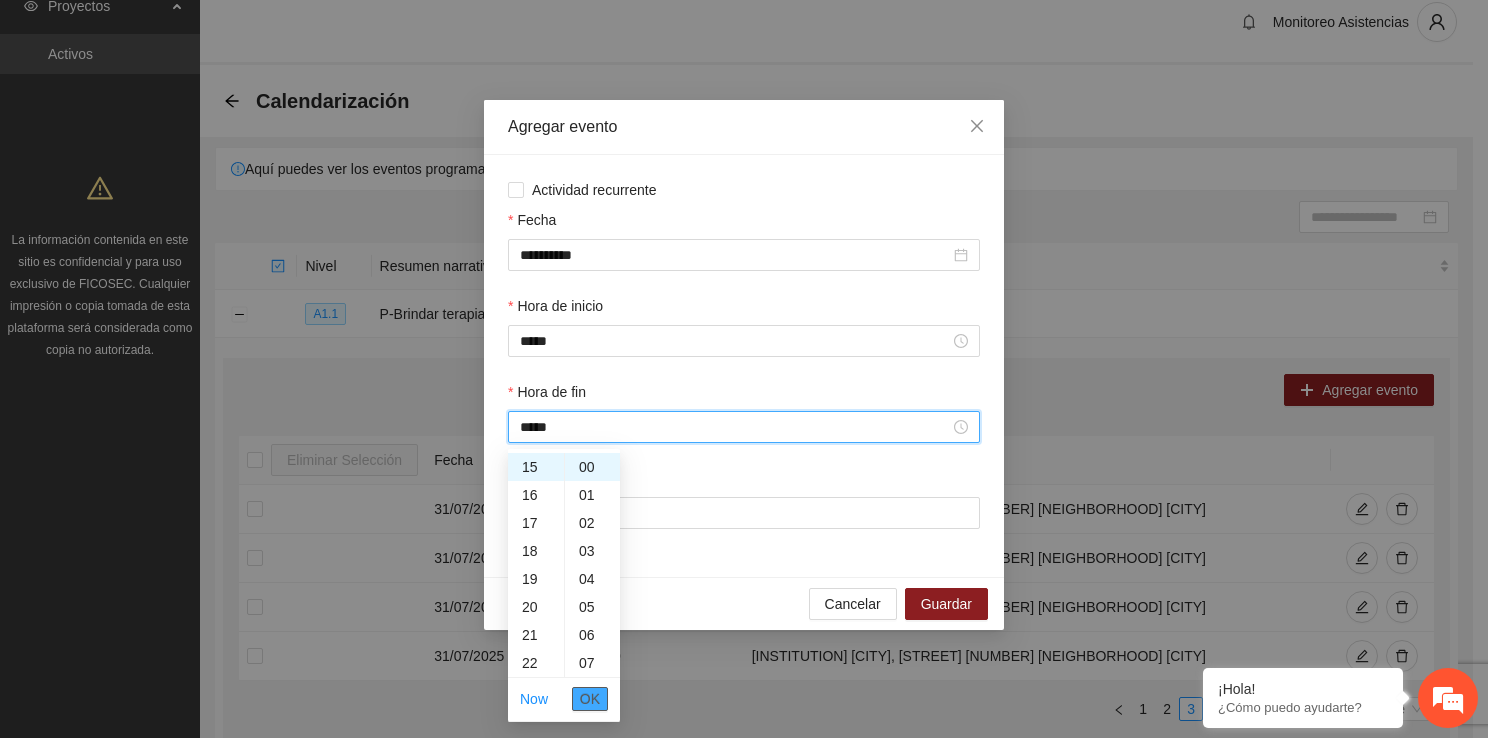 click on "OK" at bounding box center [590, 699] 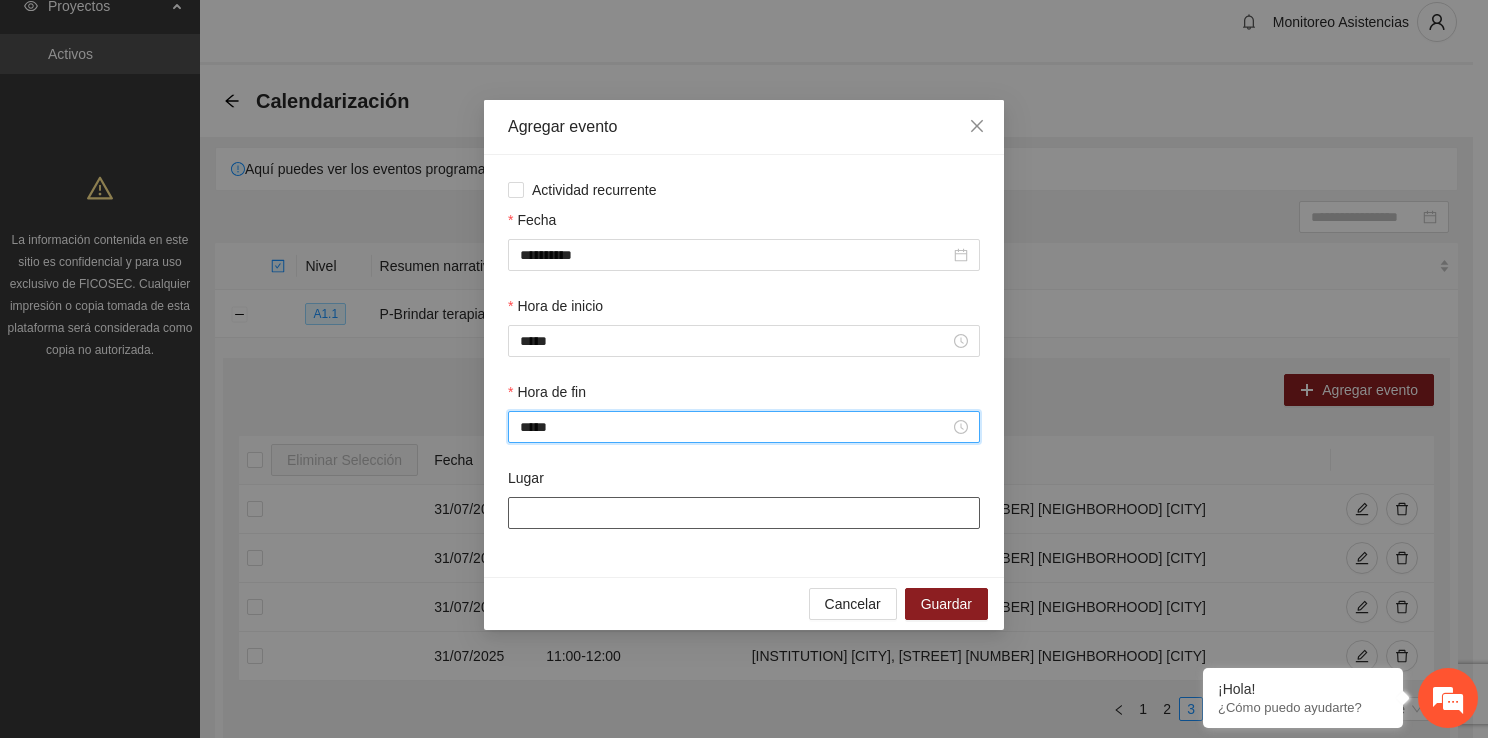 type on "*****" 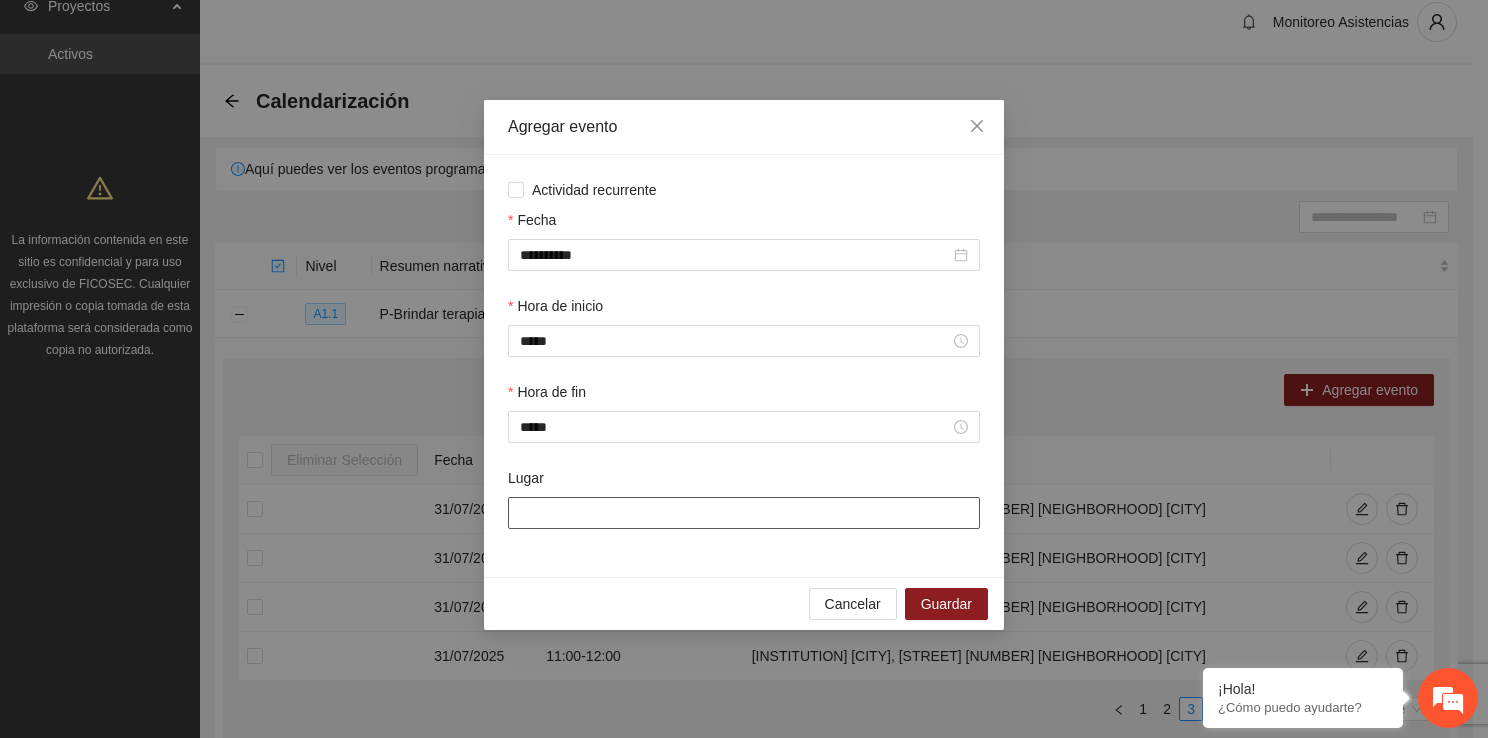 type on "**********" 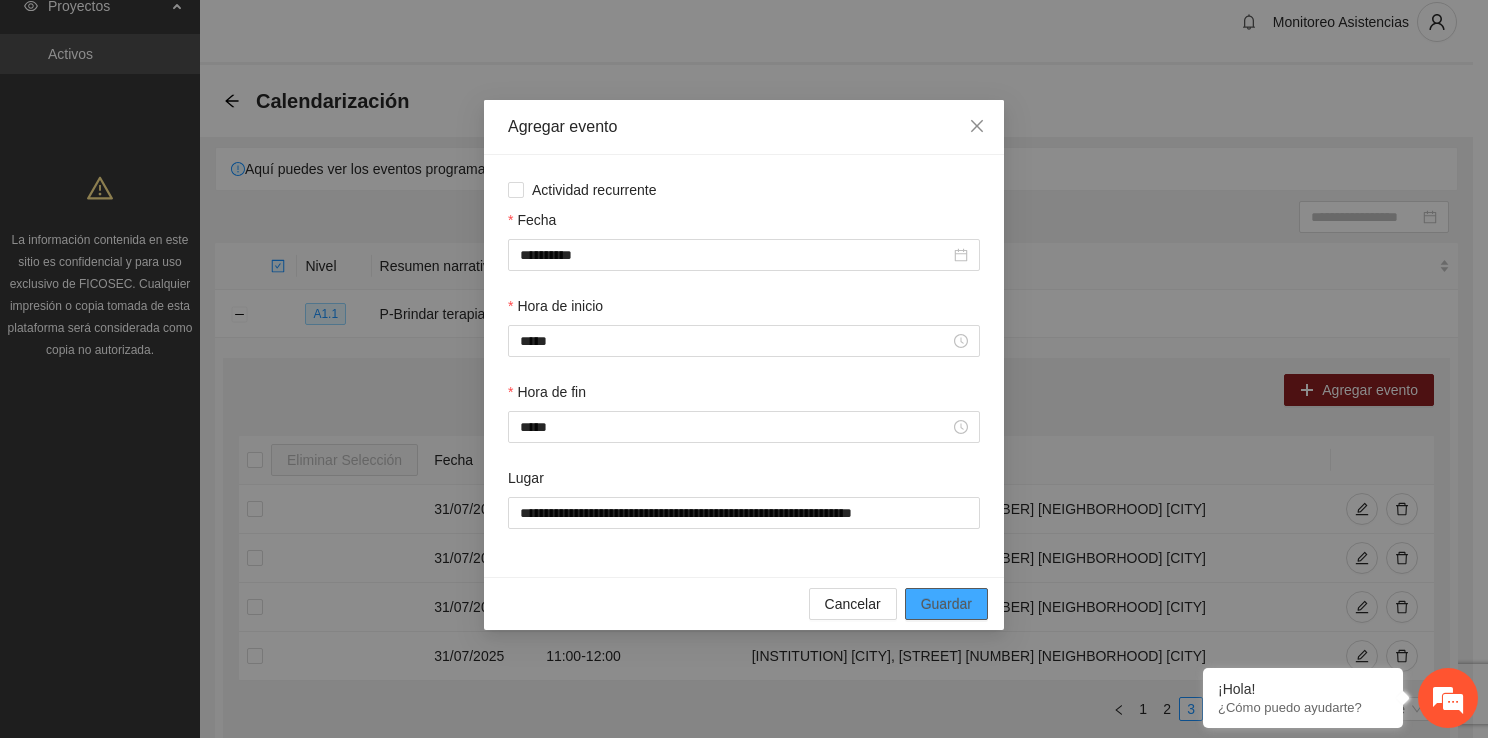 click on "Guardar" at bounding box center [946, 604] 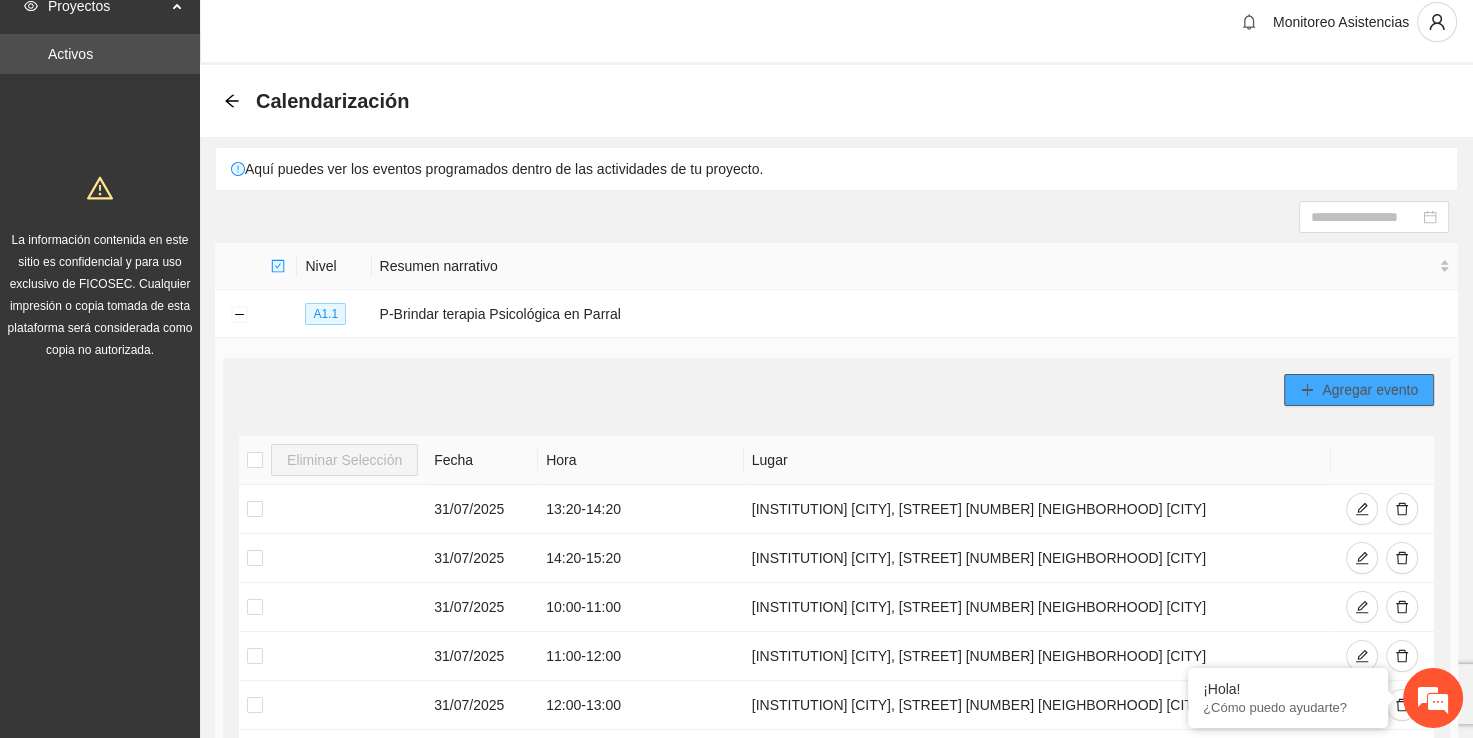 click on "Agregar evento" at bounding box center [1370, 390] 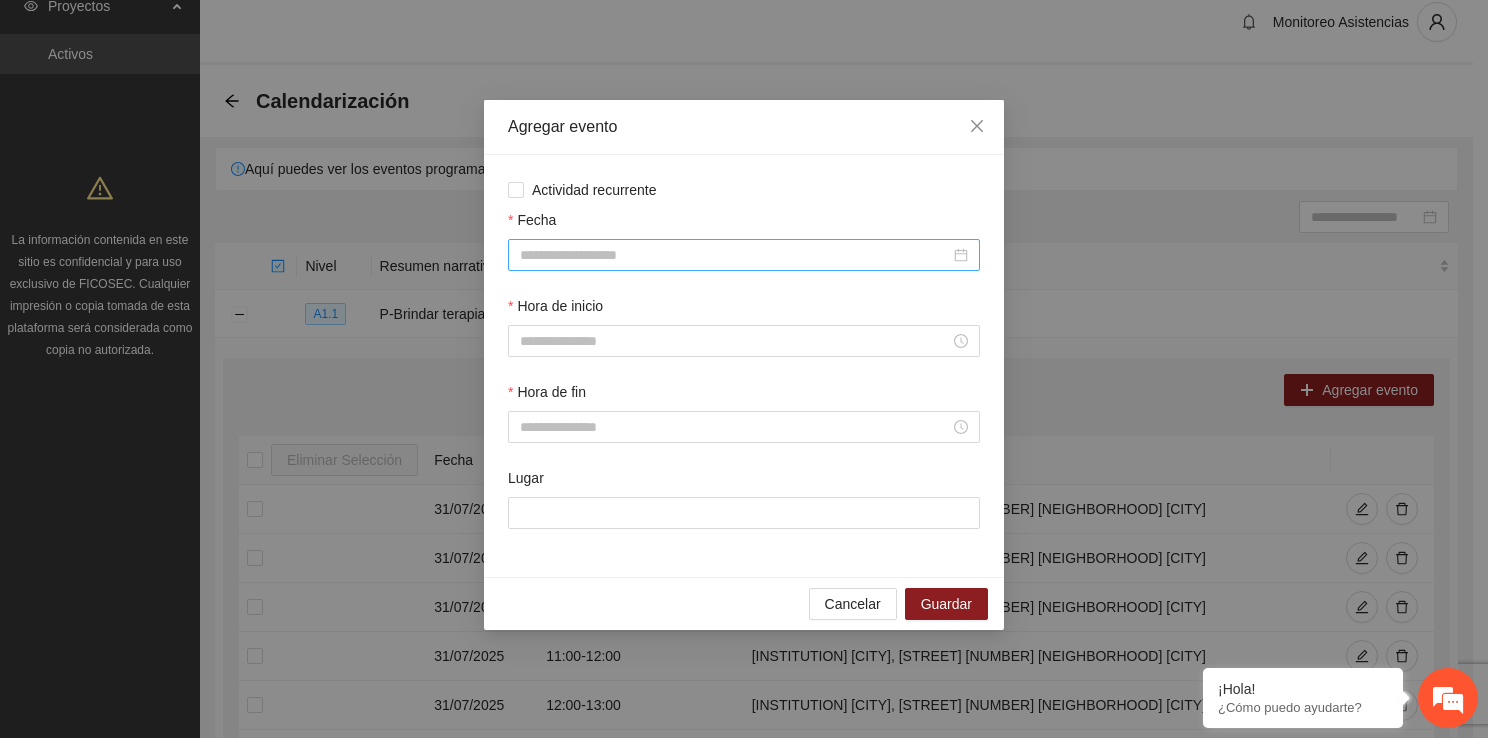click on "Fecha" at bounding box center [735, 255] 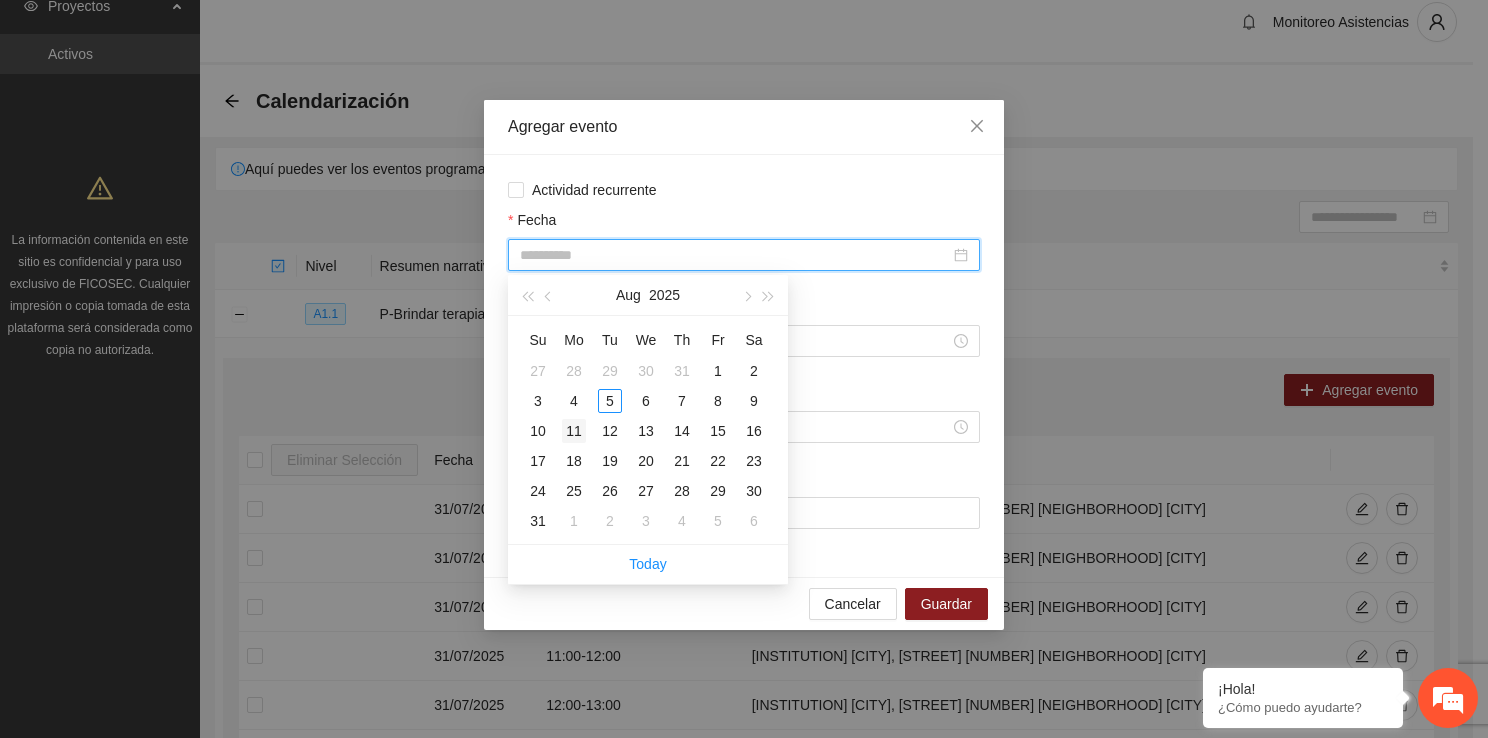 type on "**********" 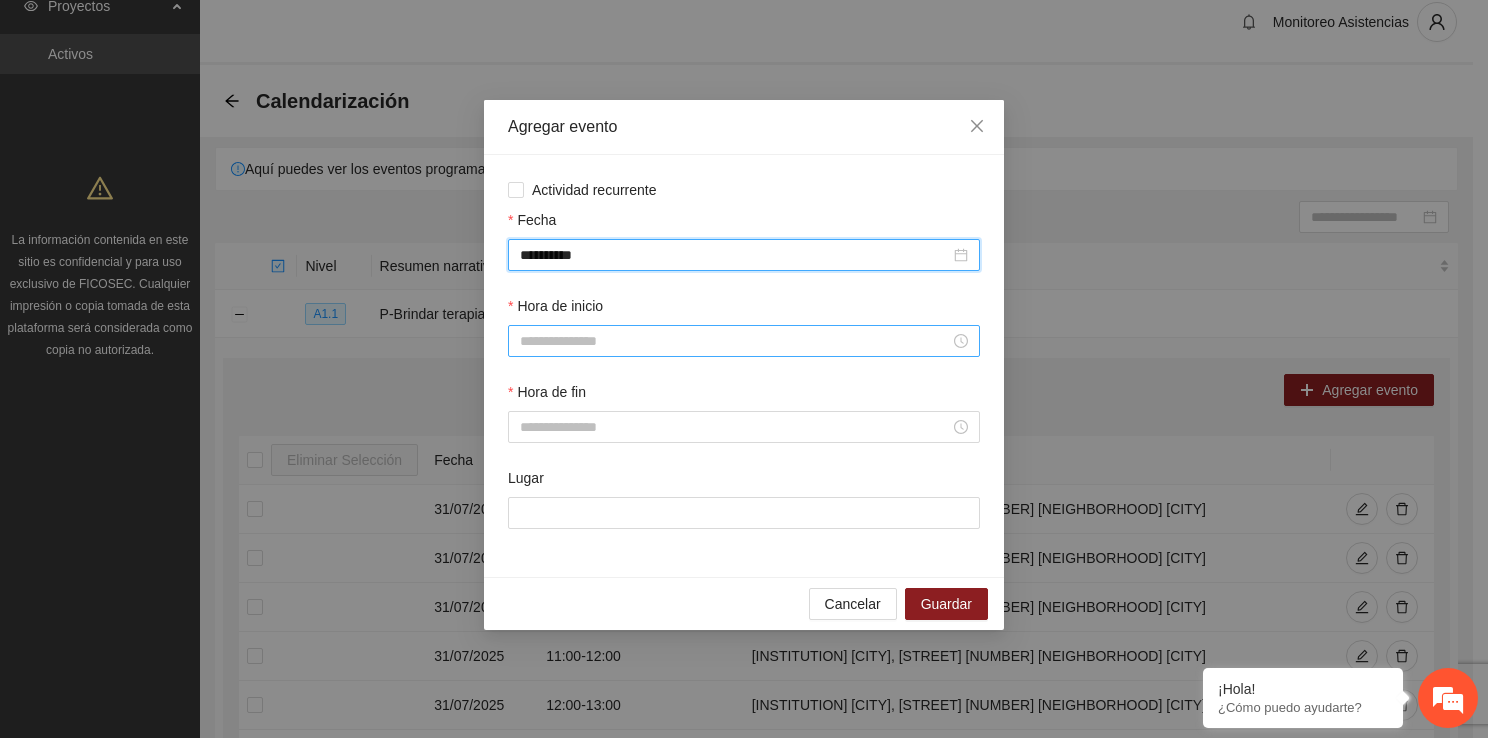 click on "Hora de inicio" at bounding box center [735, 341] 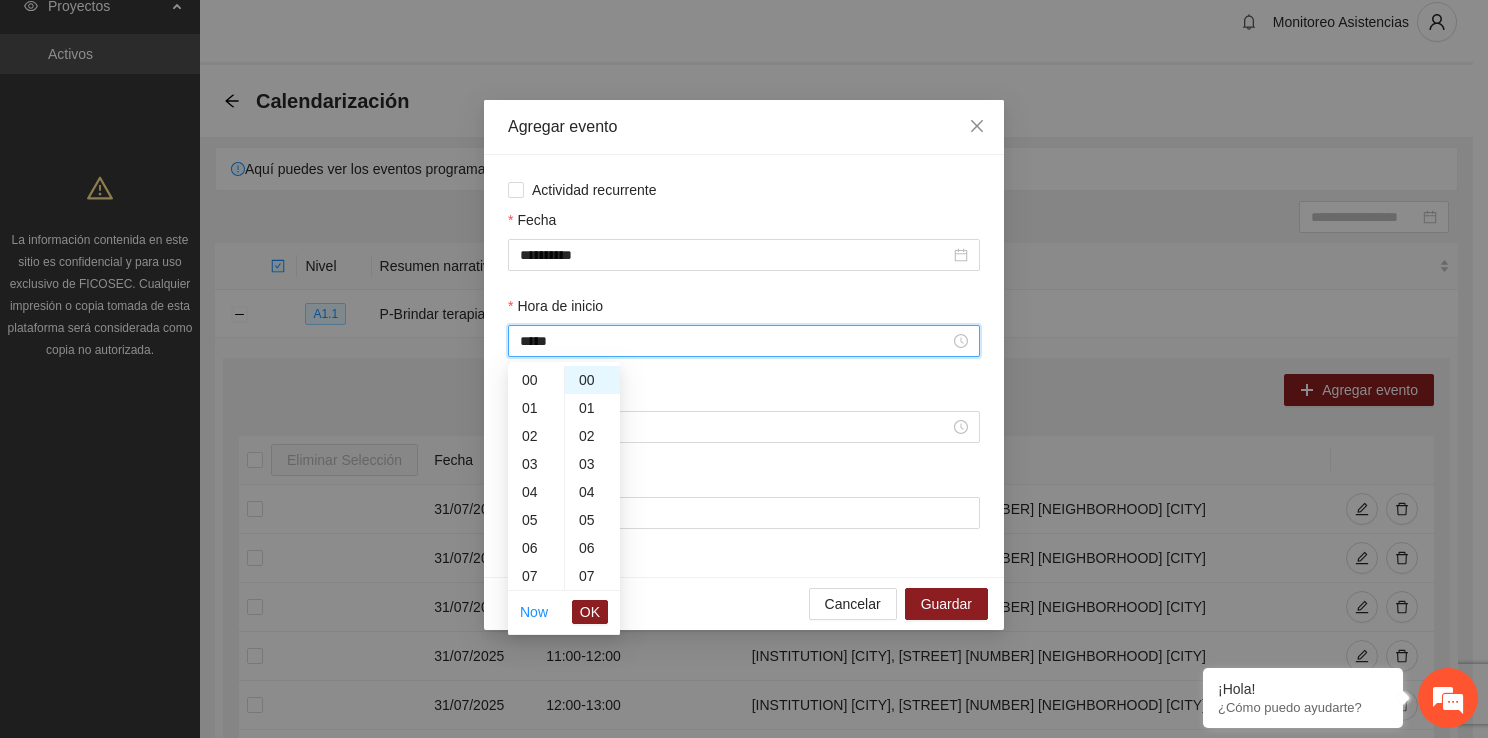 scroll, scrollTop: 336, scrollLeft: 0, axis: vertical 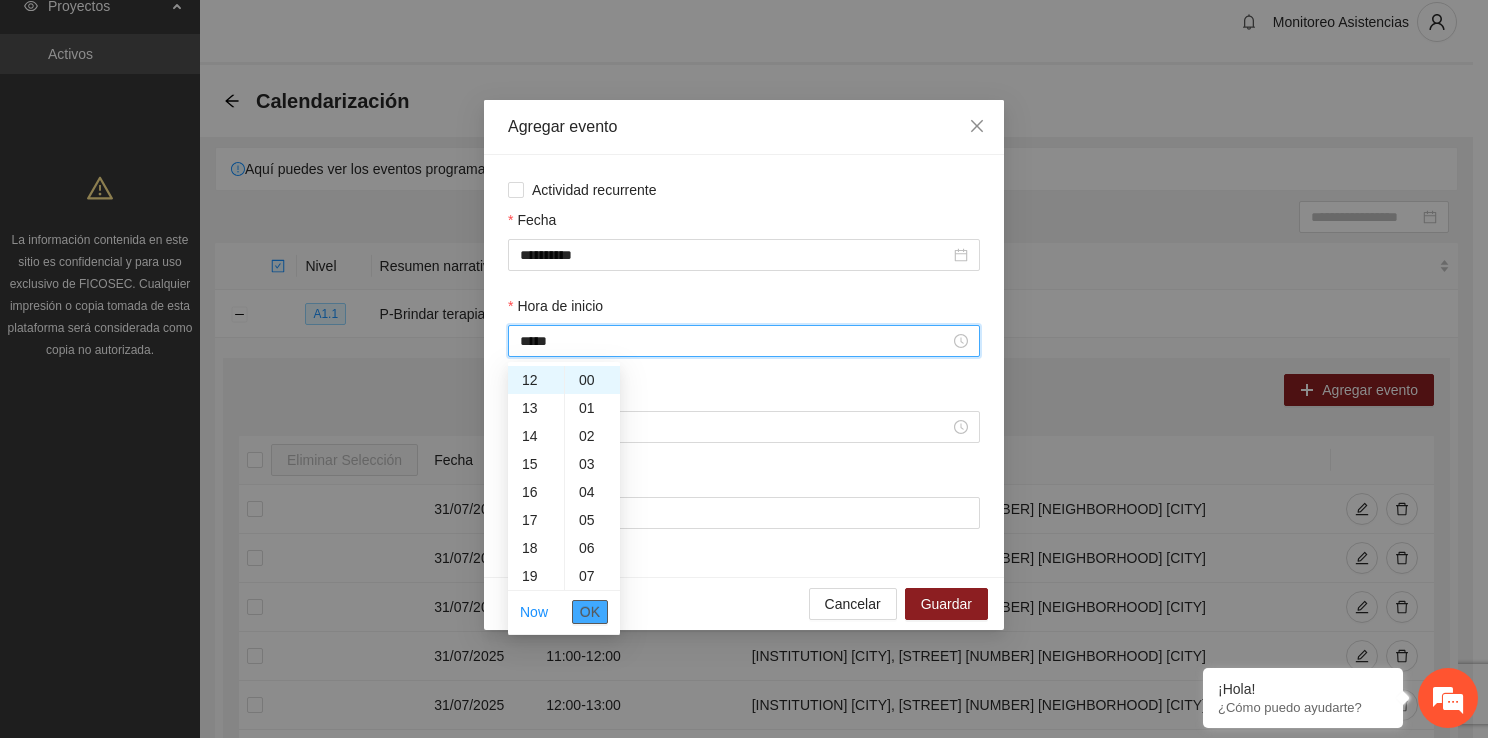 click on "OK" at bounding box center (590, 612) 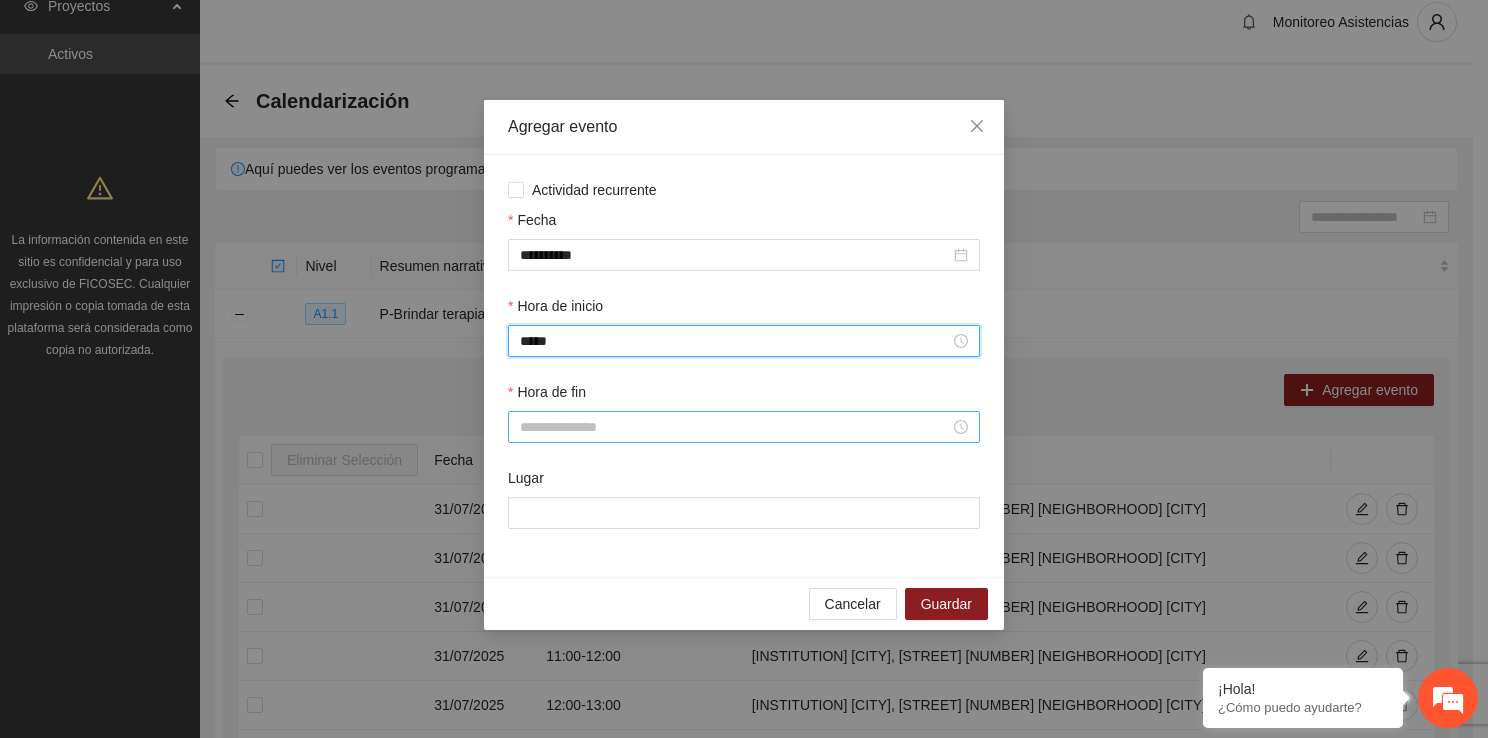 type on "*****" 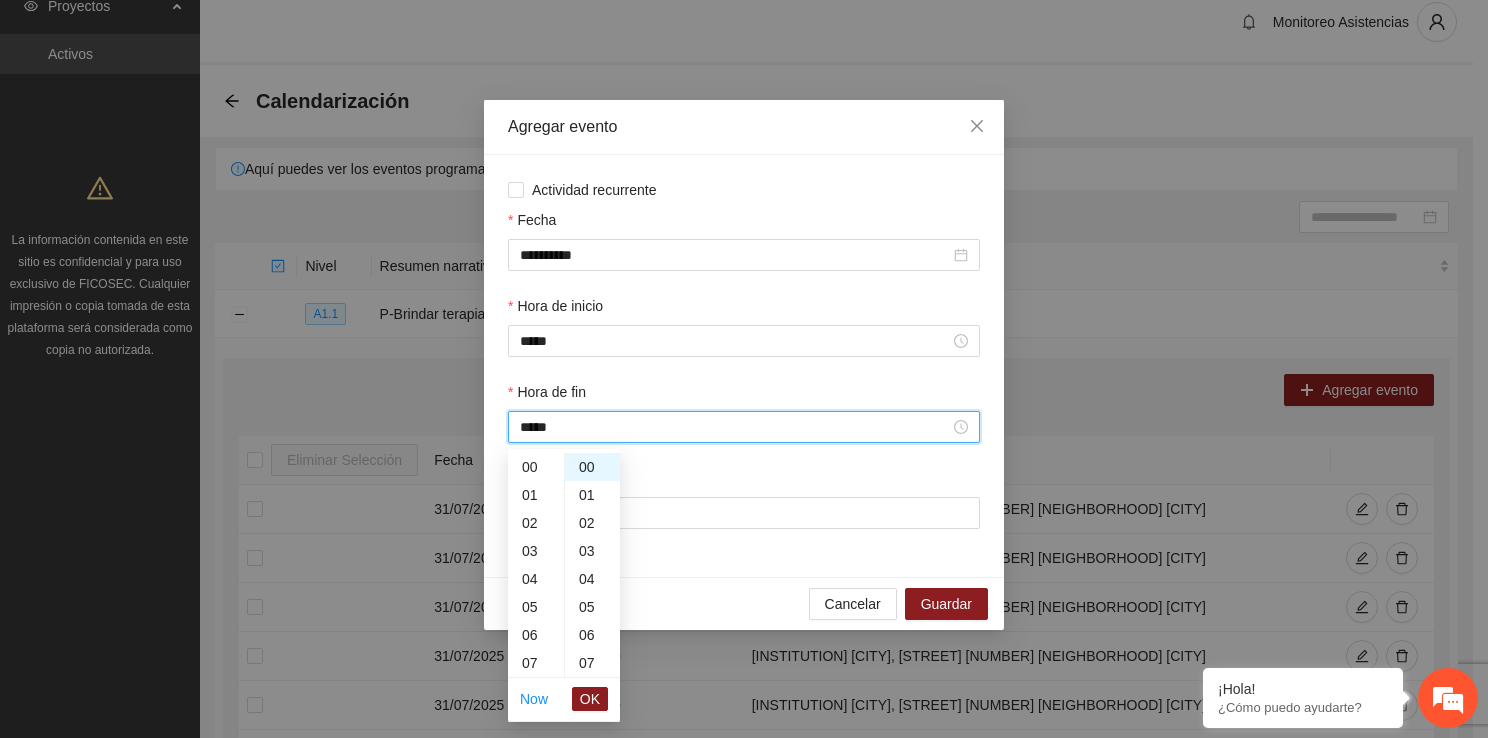 scroll, scrollTop: 364, scrollLeft: 0, axis: vertical 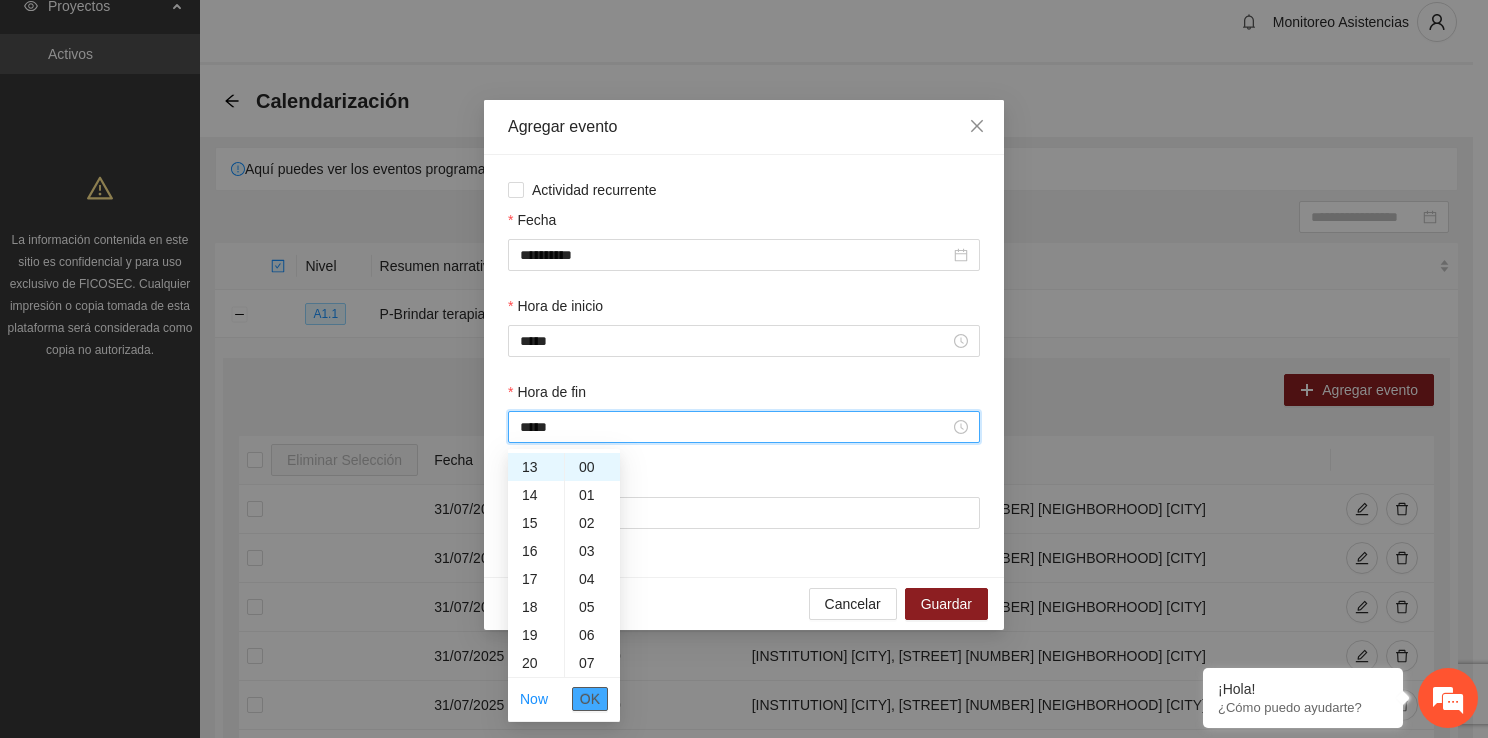 click on "OK" at bounding box center (590, 699) 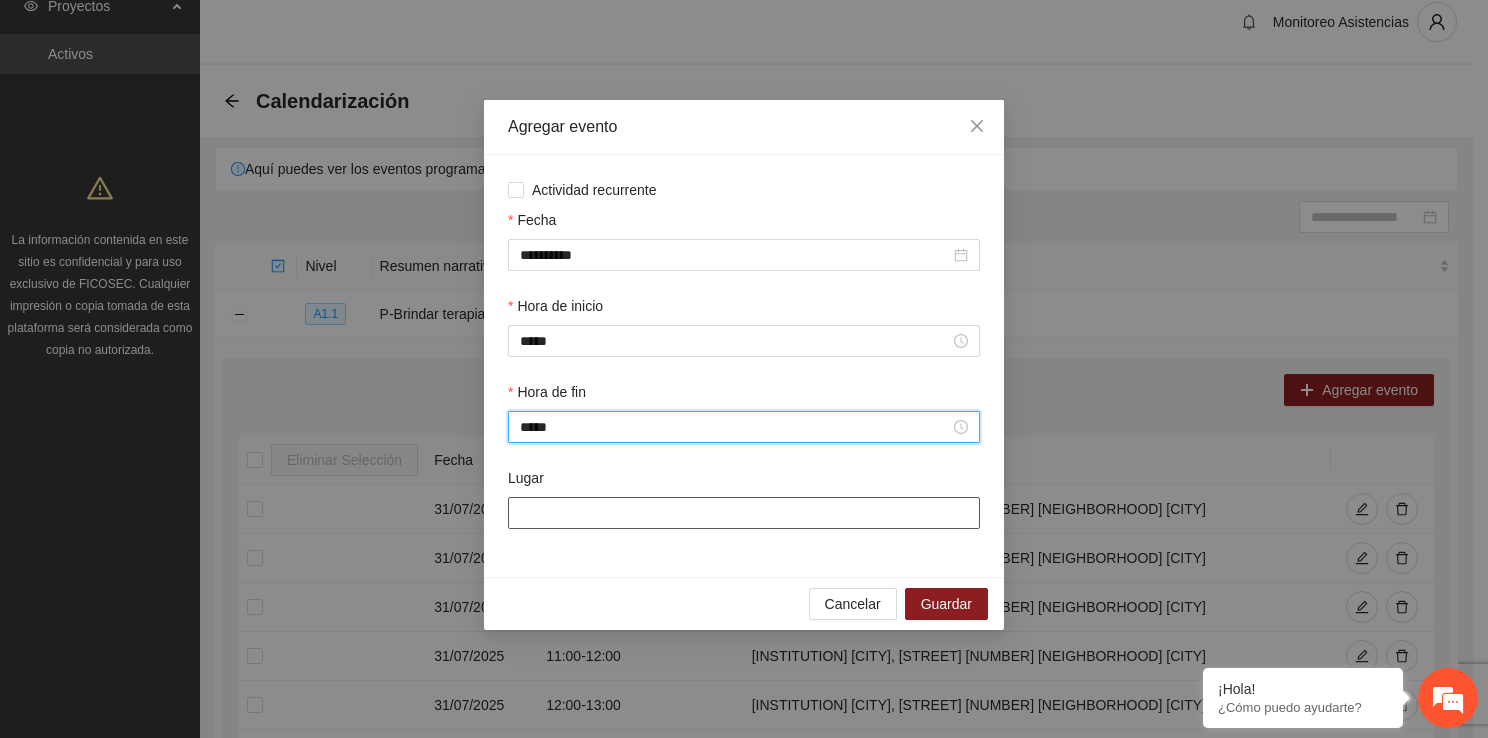 type on "*****" 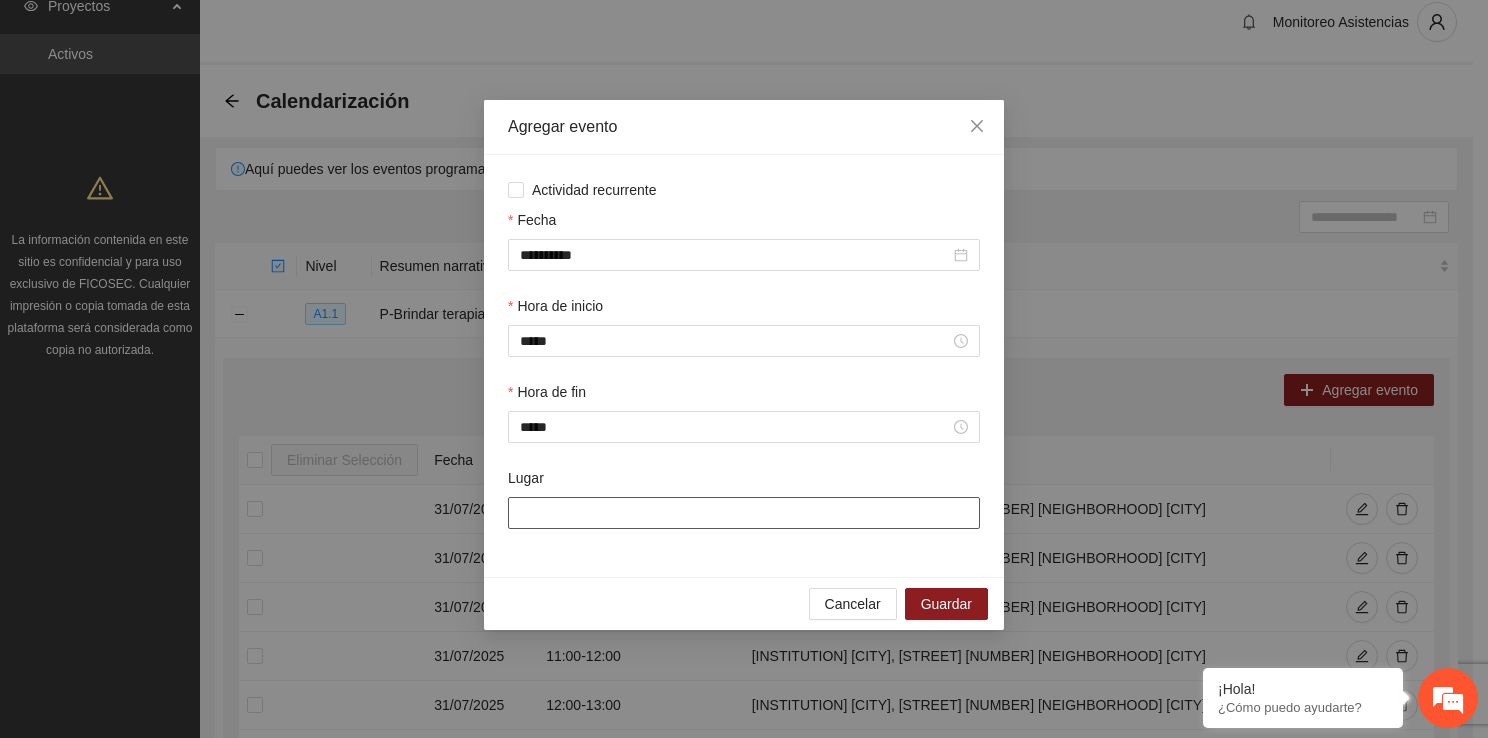 type on "**********" 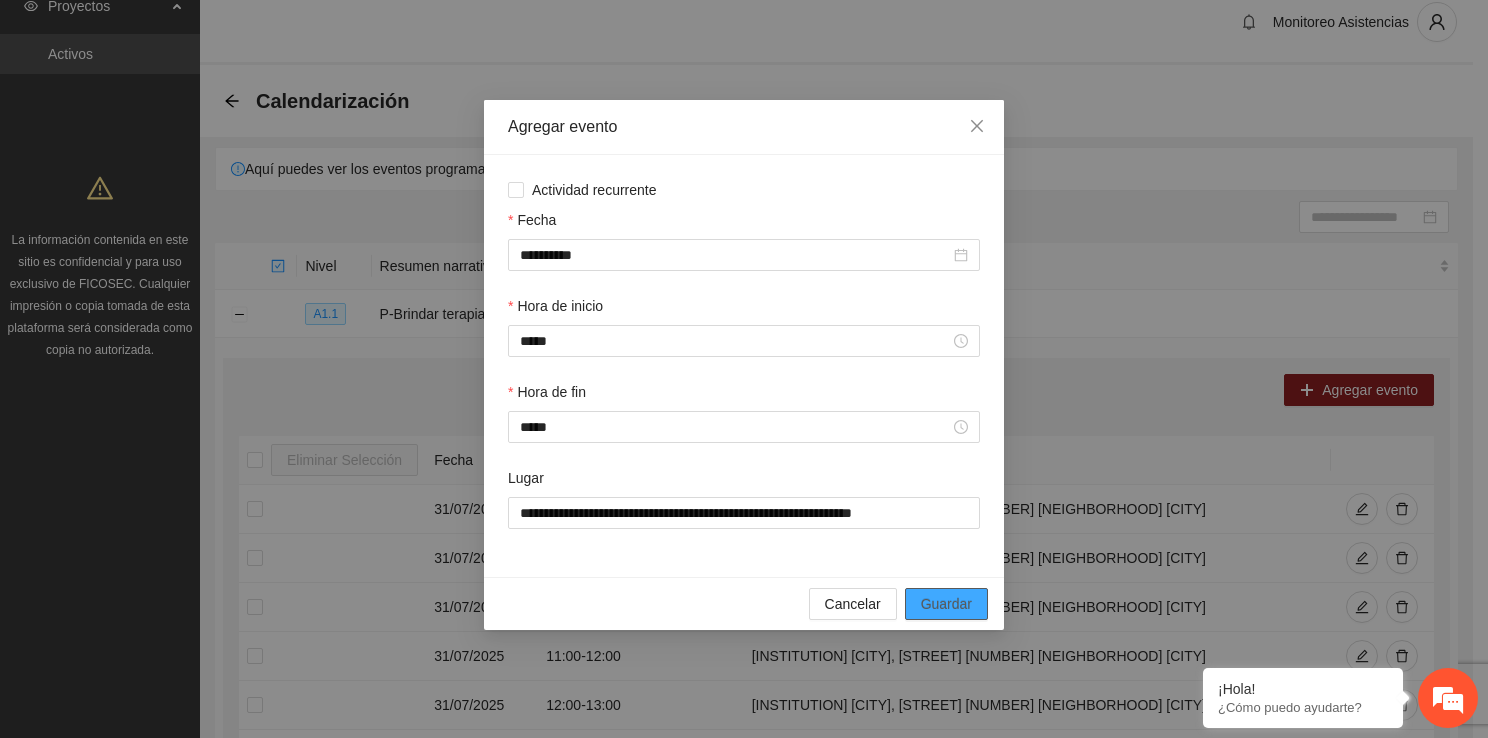 click on "Guardar" at bounding box center (946, 604) 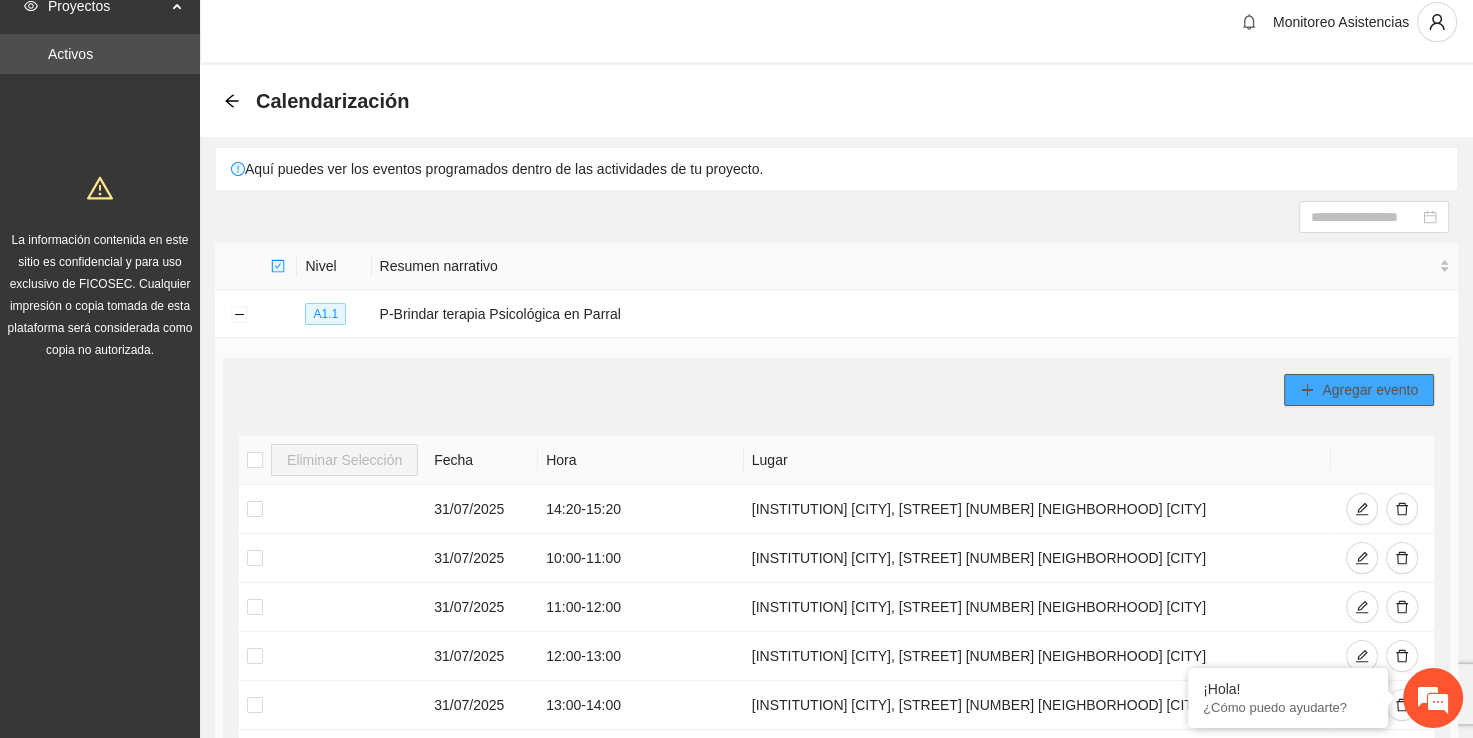 click on "Agregar evento" at bounding box center [1370, 390] 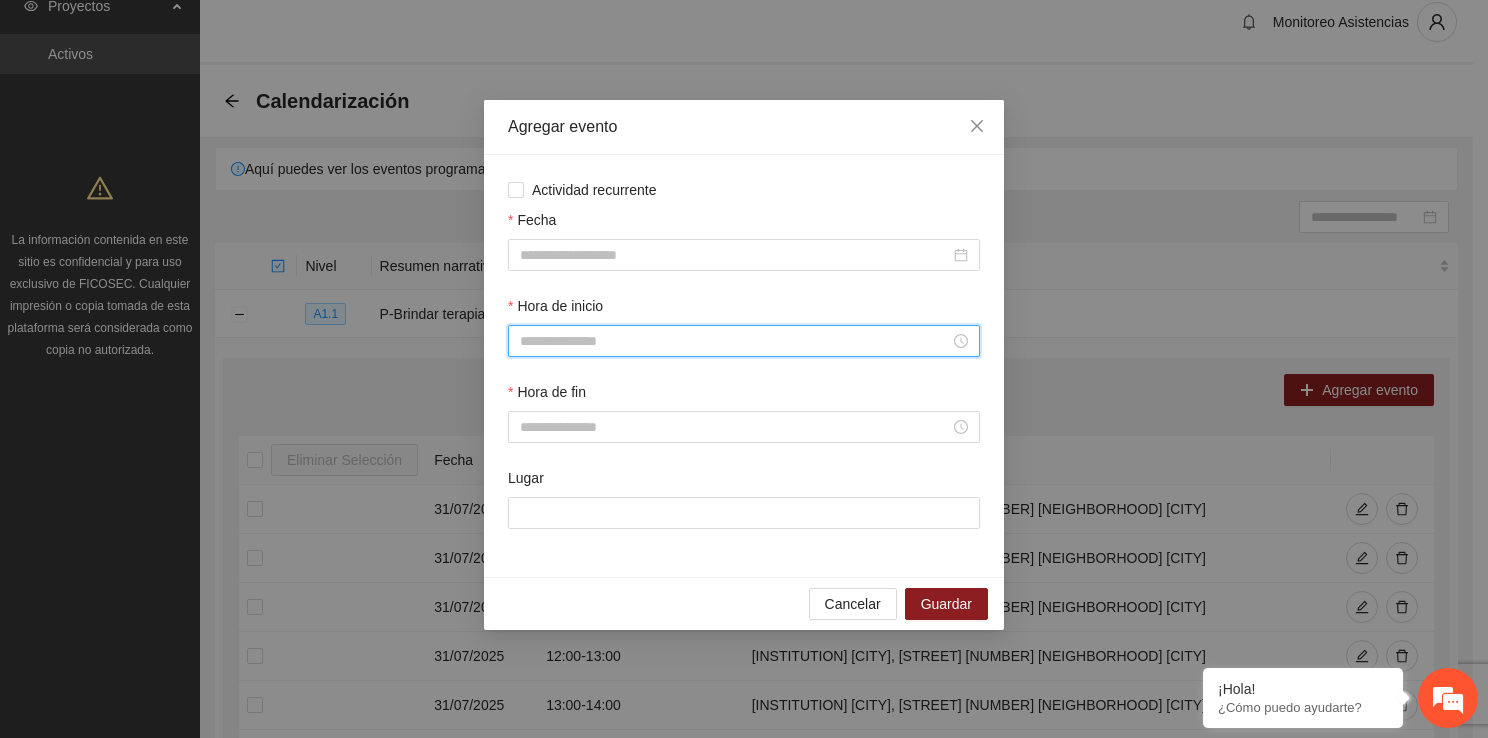 click on "Hora de inicio" at bounding box center [735, 341] 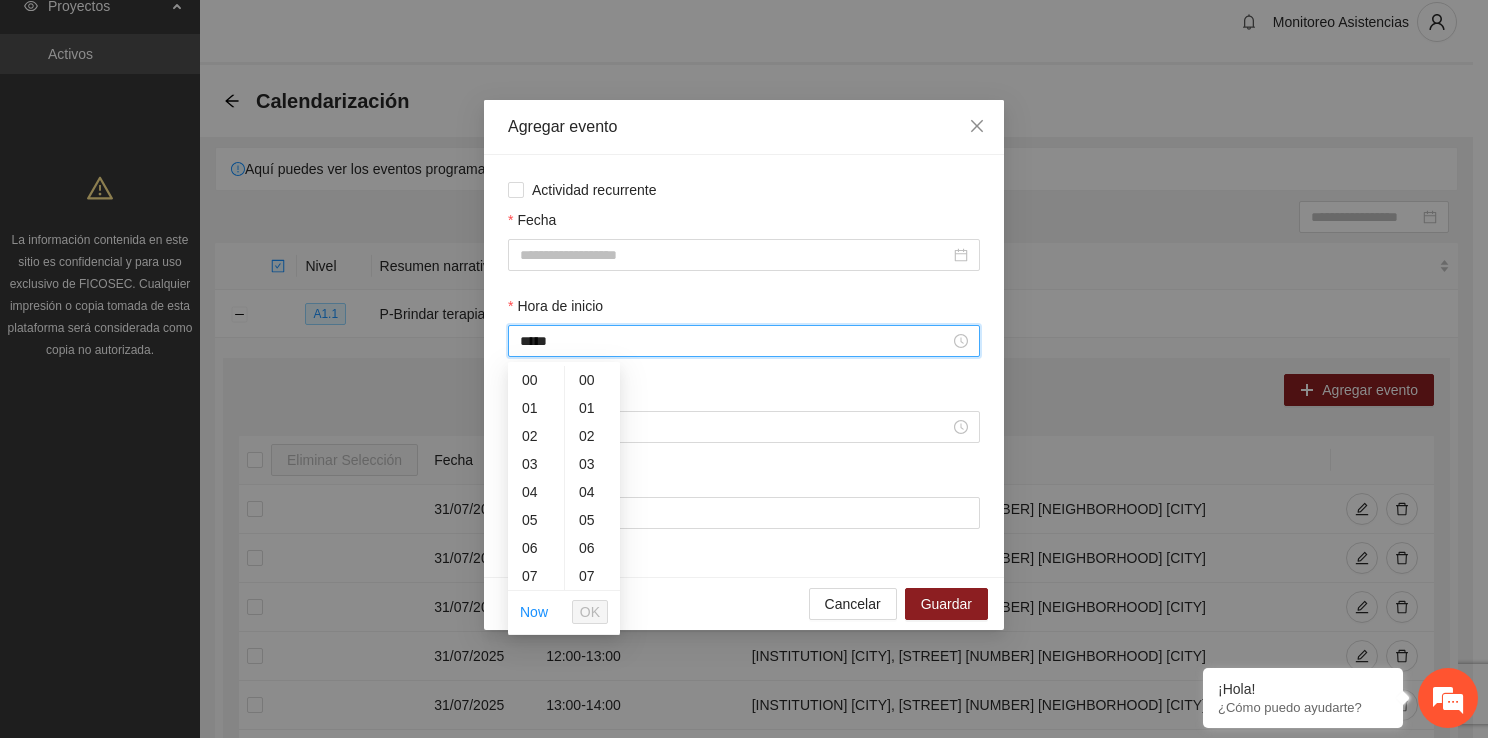 scroll, scrollTop: 364, scrollLeft: 0, axis: vertical 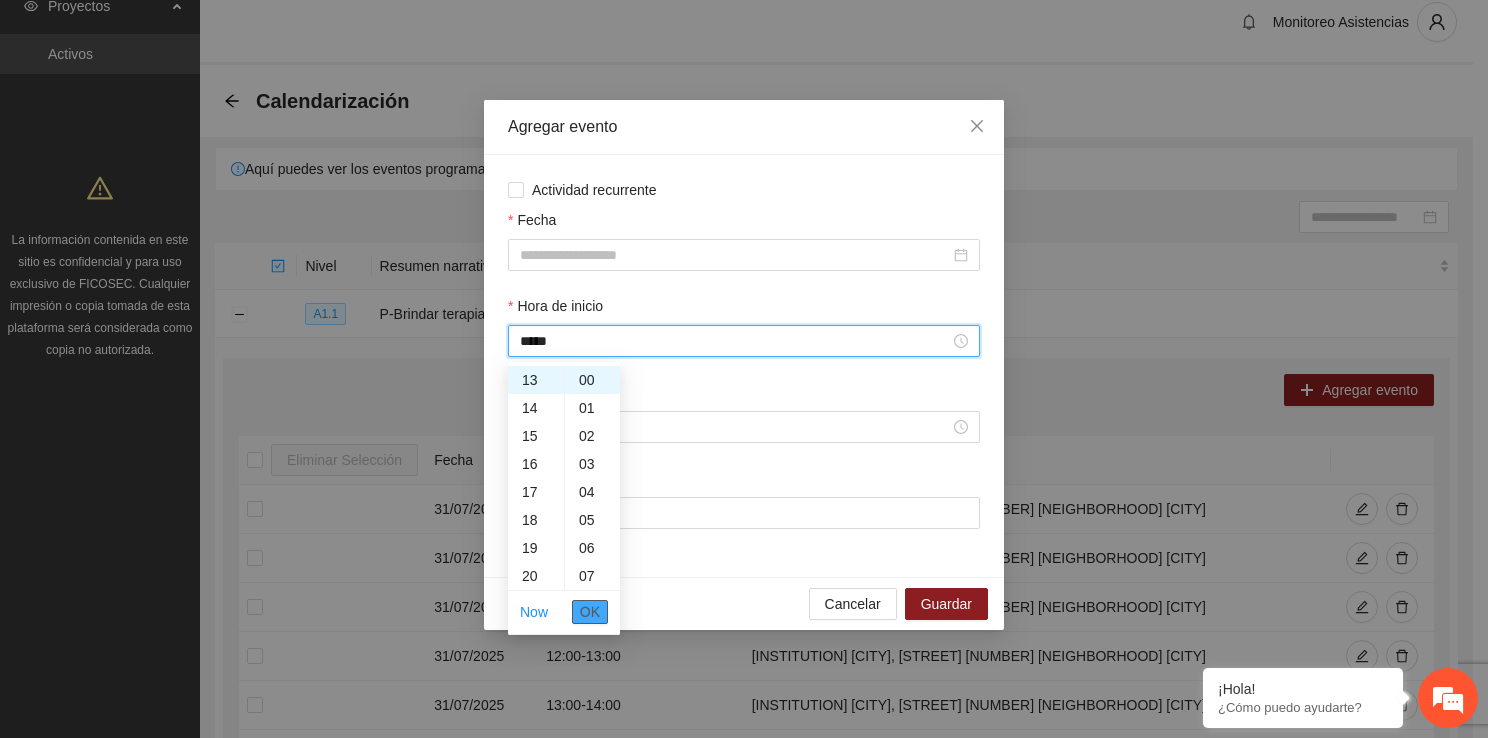 click on "OK" at bounding box center [590, 612] 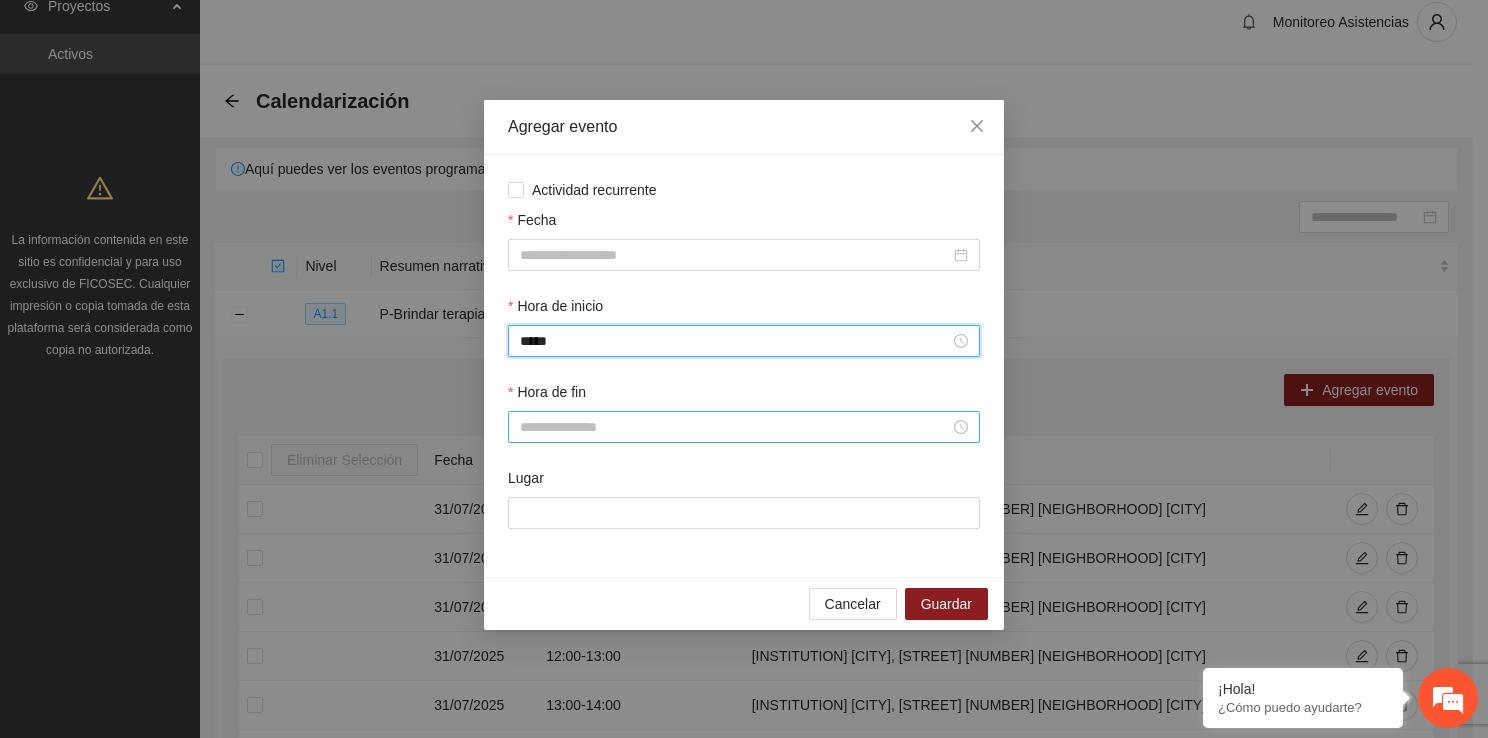 type on "*****" 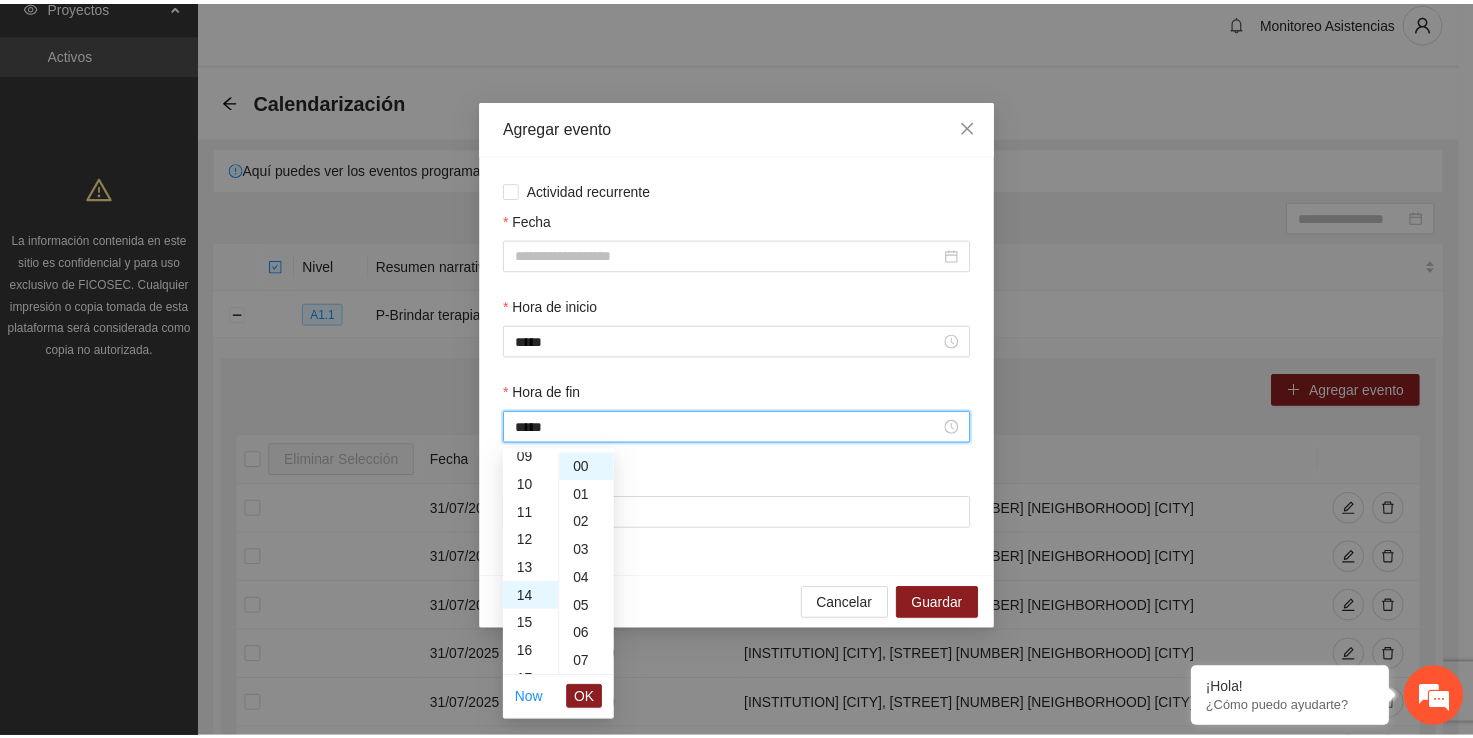 scroll, scrollTop: 392, scrollLeft: 0, axis: vertical 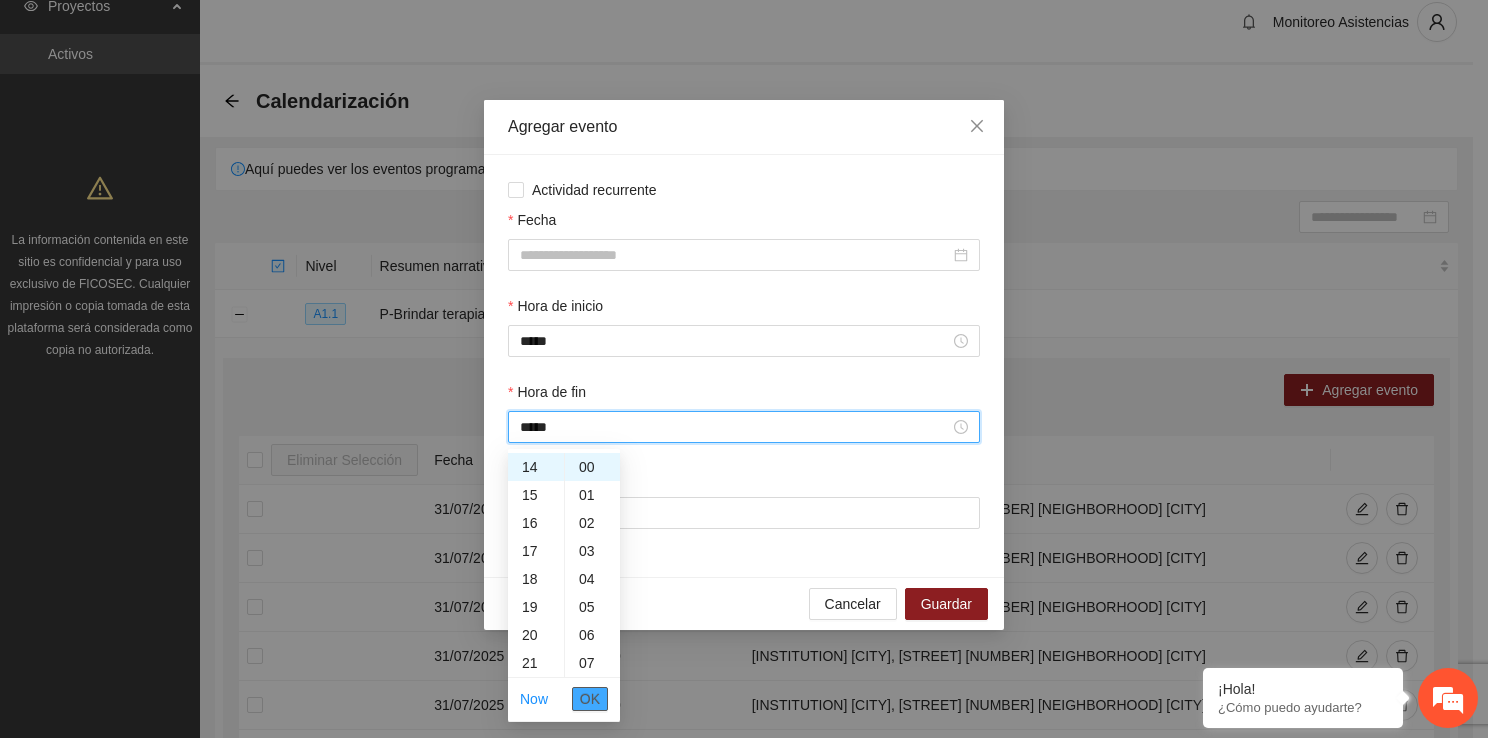 click on "OK" at bounding box center (590, 699) 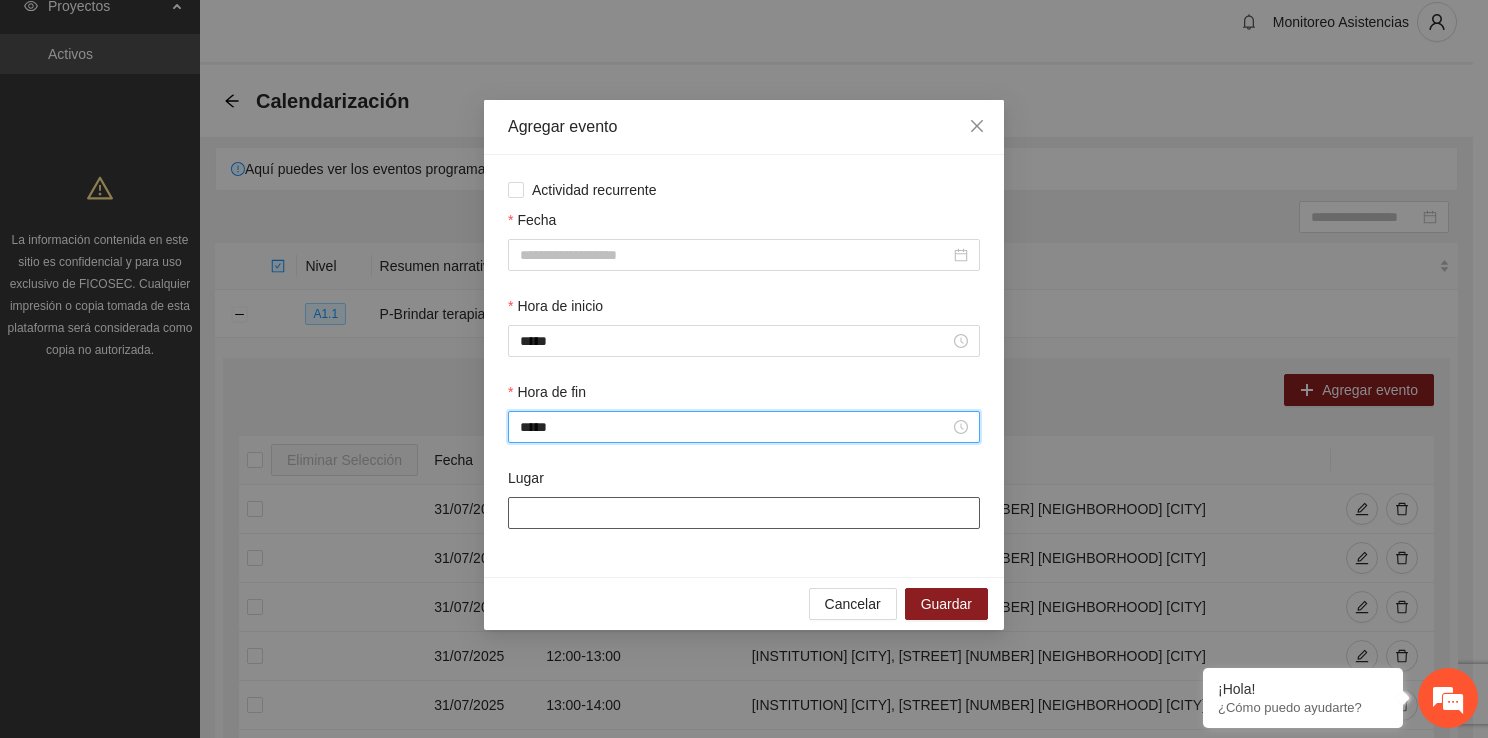 type on "*****" 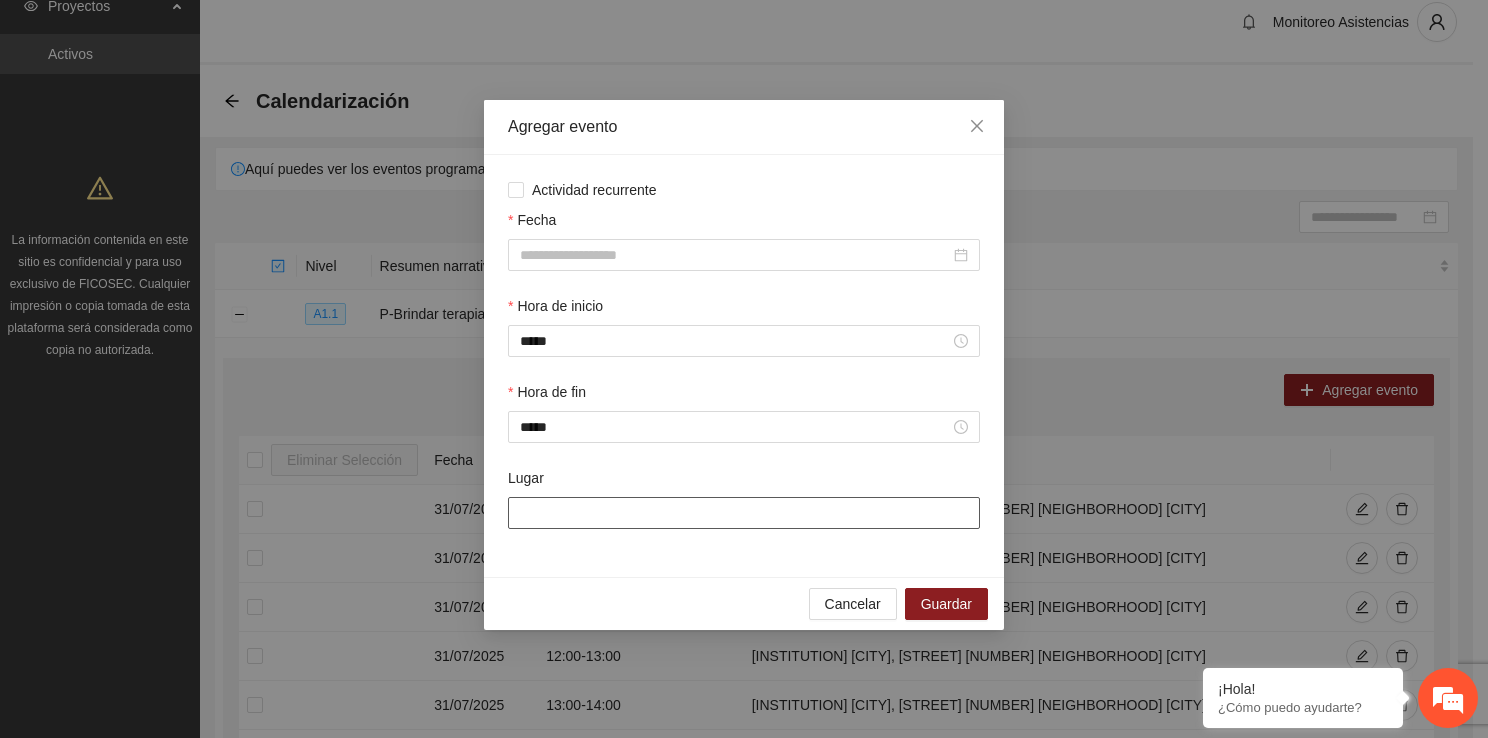 click on "Lugar" at bounding box center [744, 513] 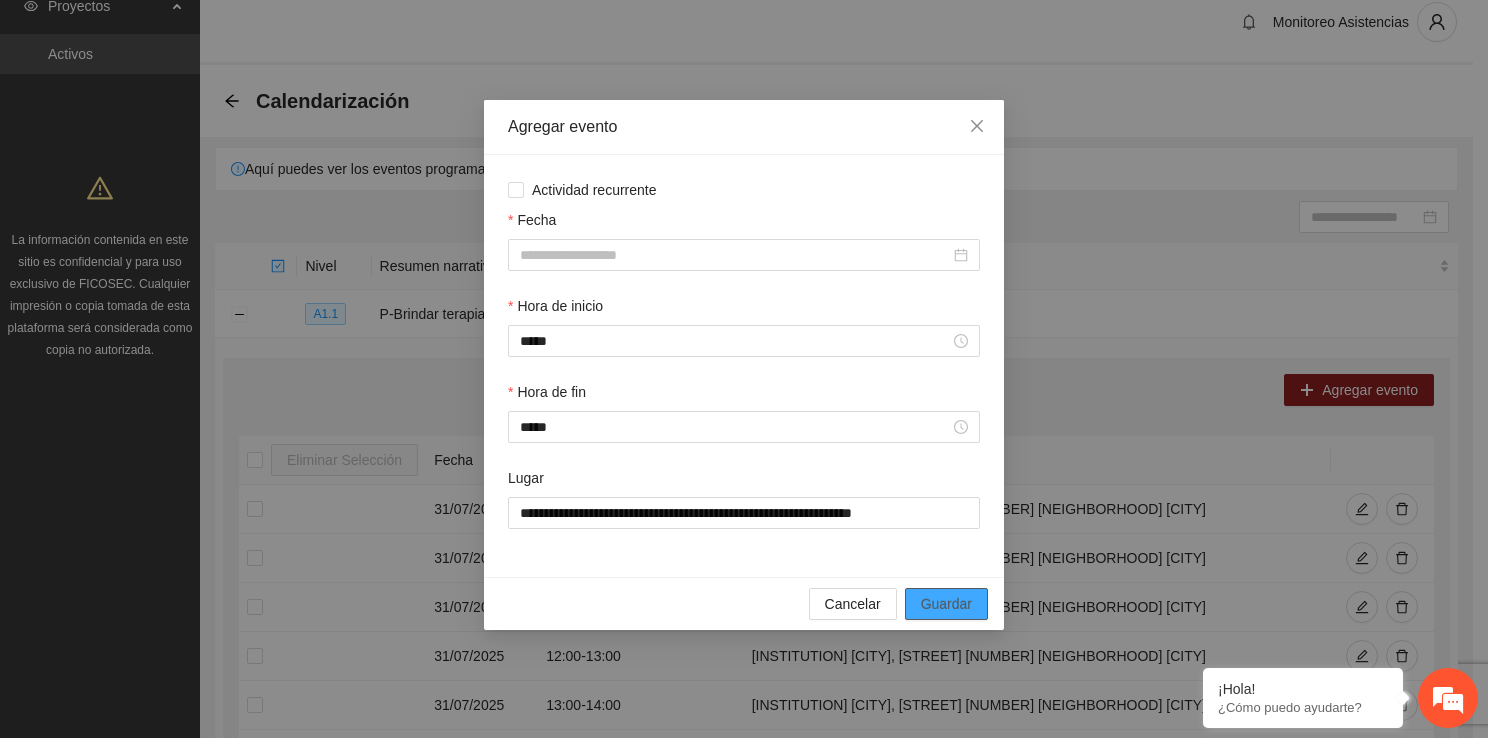 click on "Guardar" at bounding box center [946, 604] 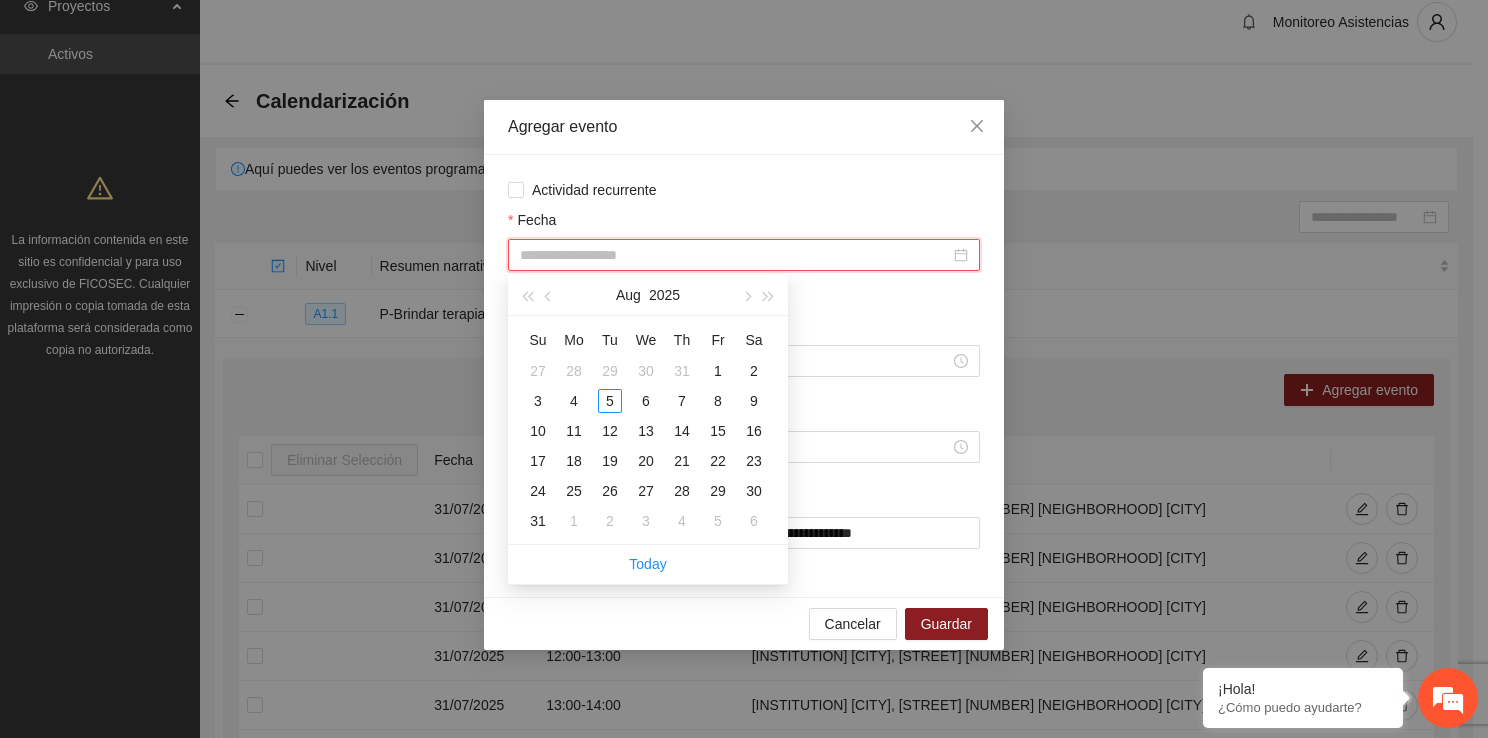 click on "Fecha" at bounding box center (735, 255) 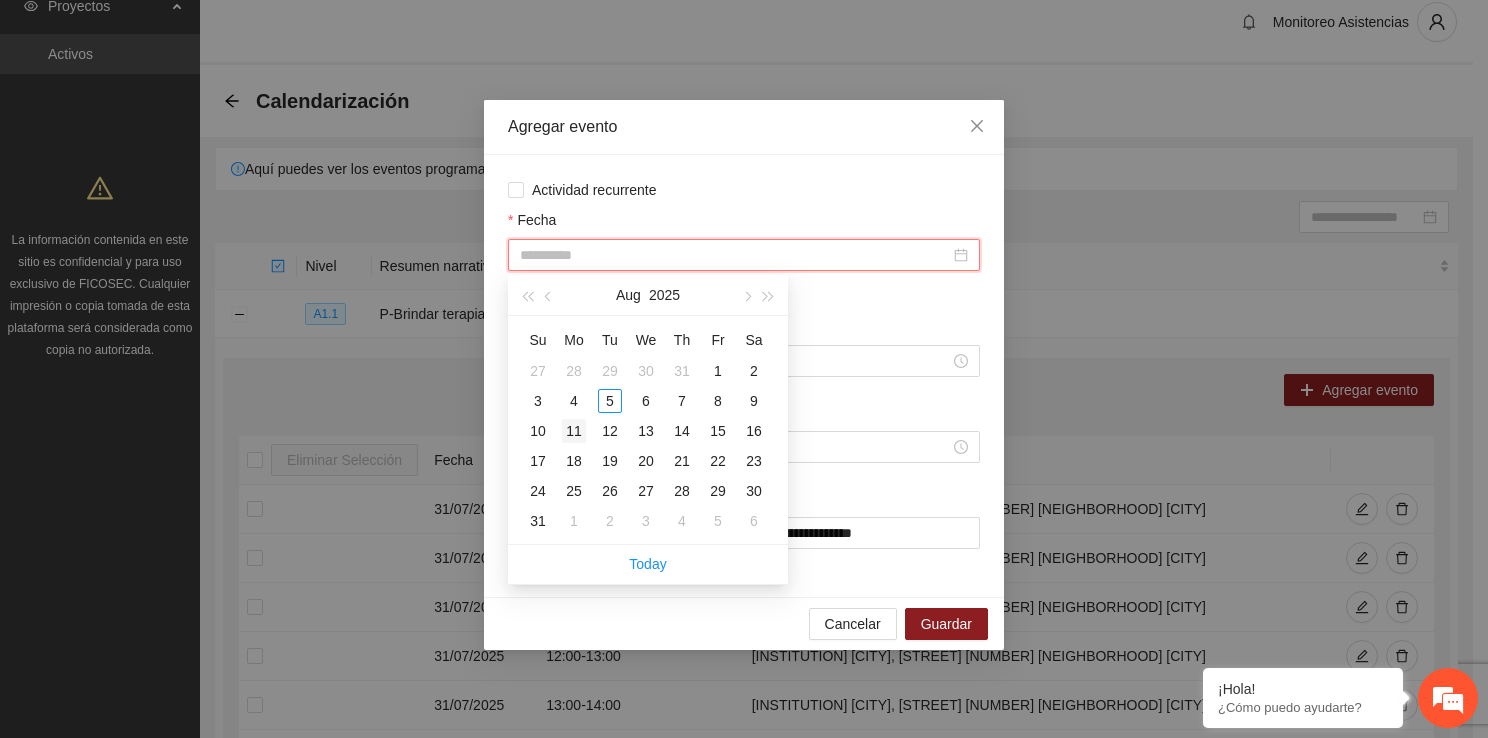 type on "**********" 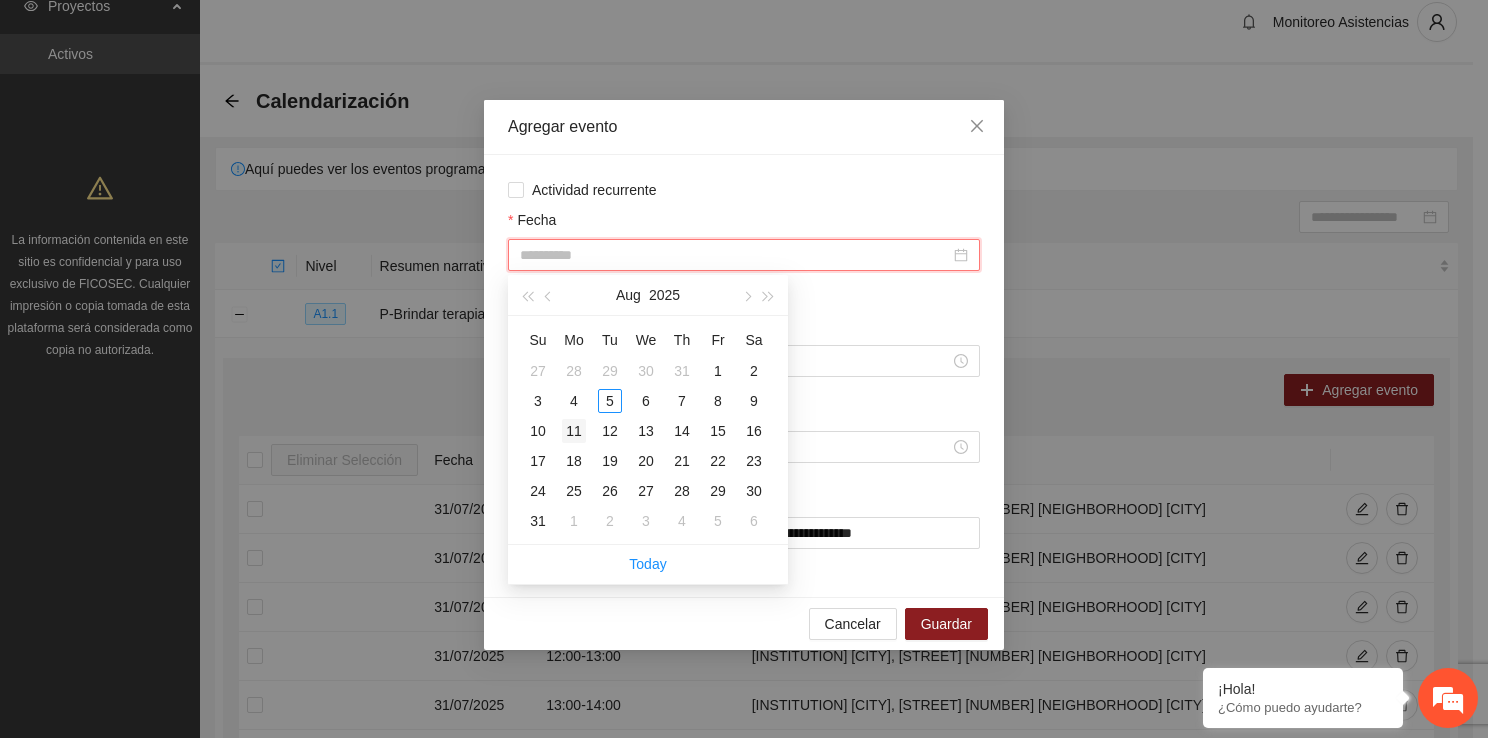 click on "11" at bounding box center (574, 431) 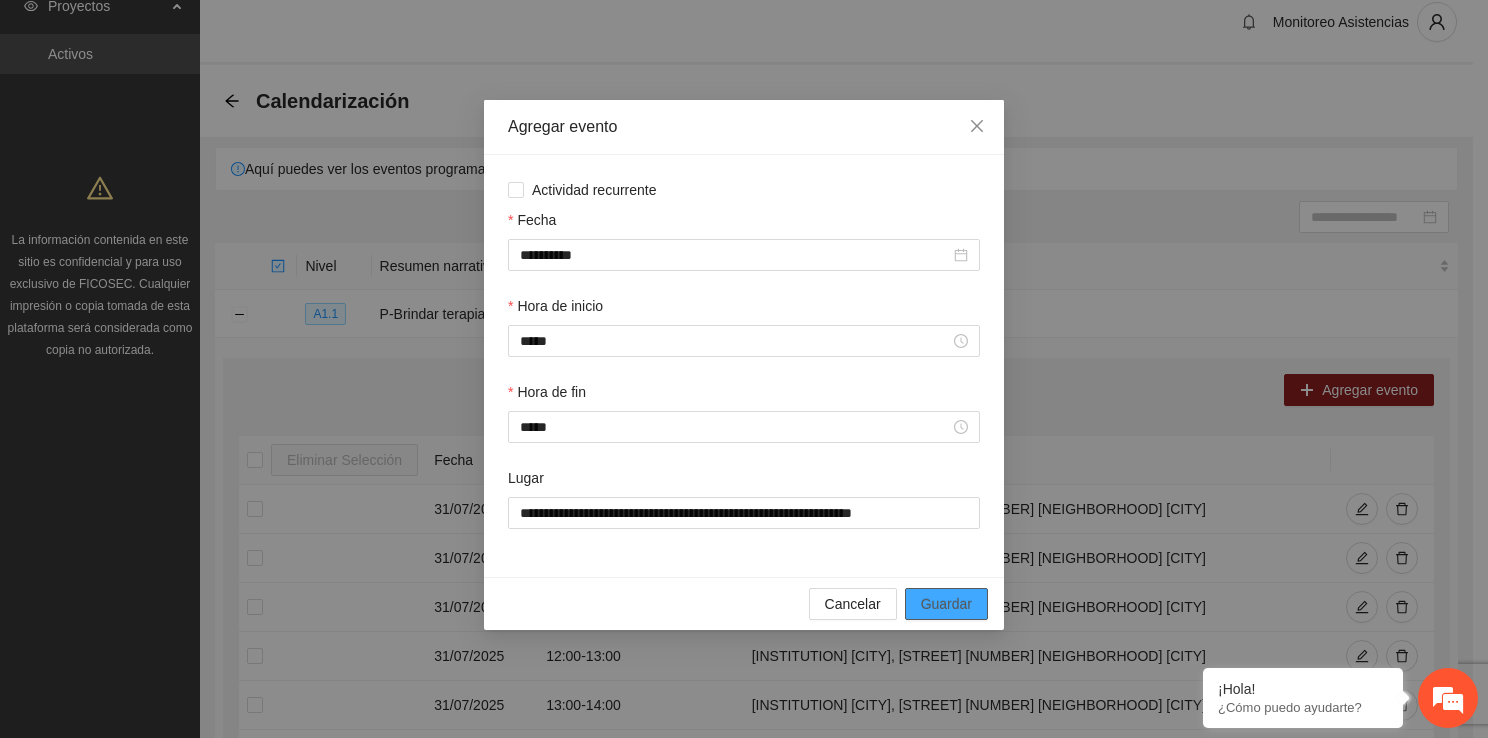 click on "Guardar" at bounding box center [946, 604] 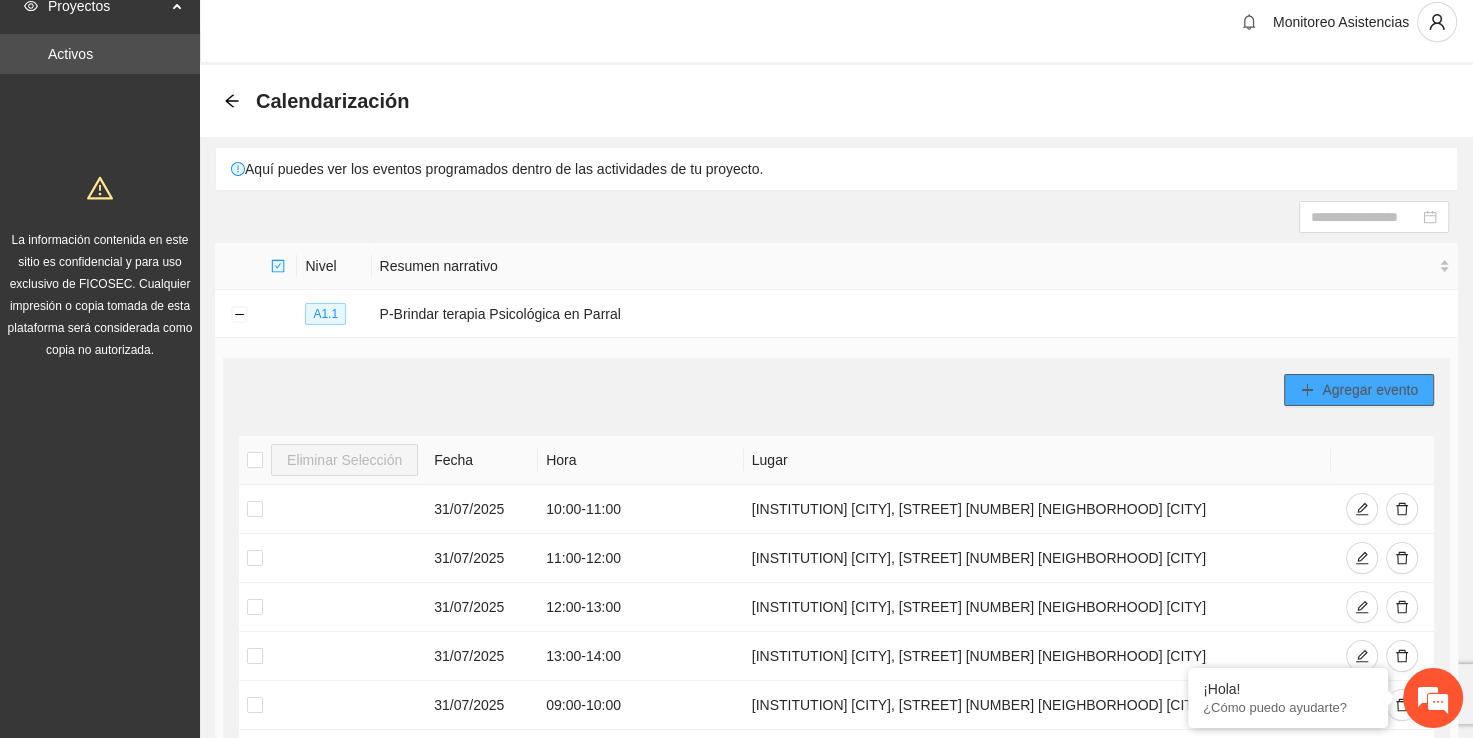click on "Agregar evento" at bounding box center (1370, 390) 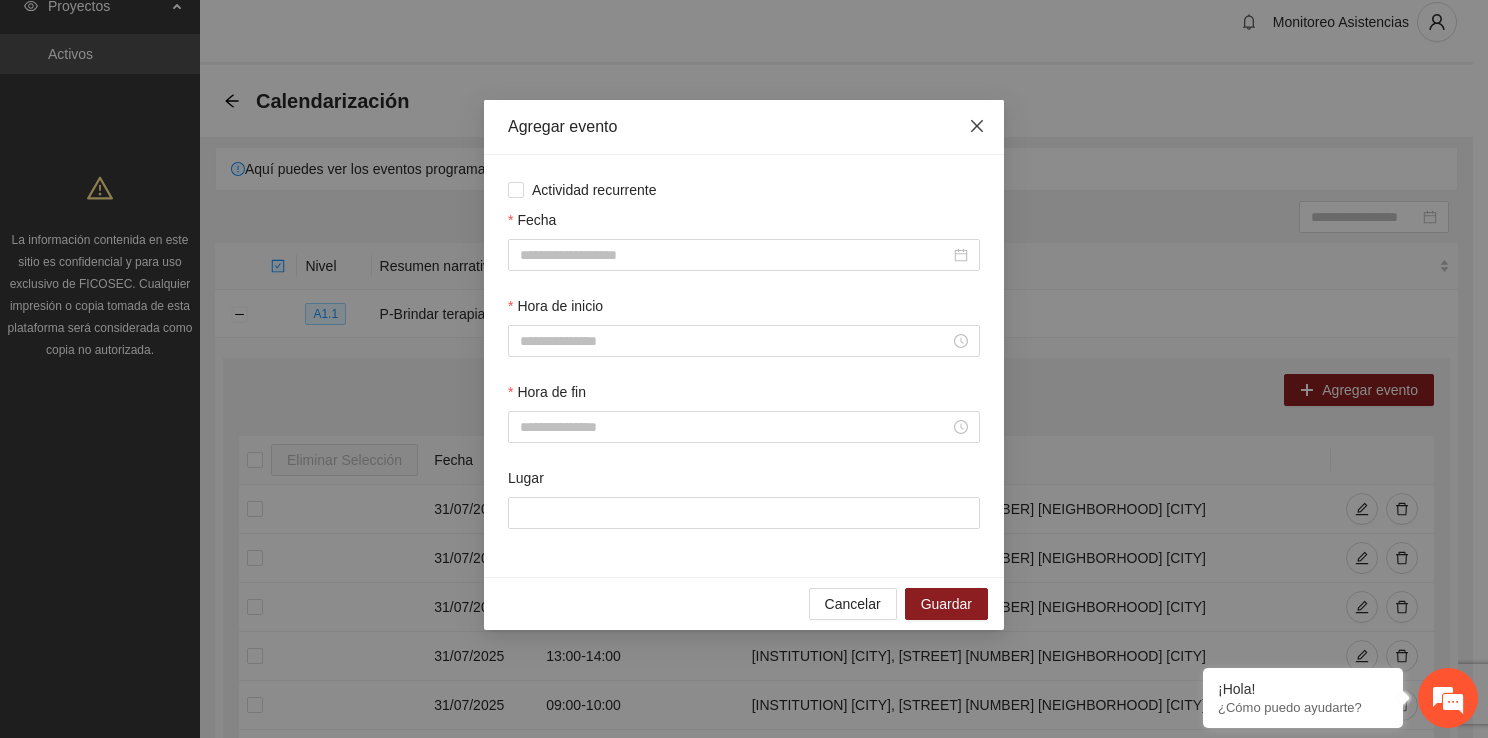 click 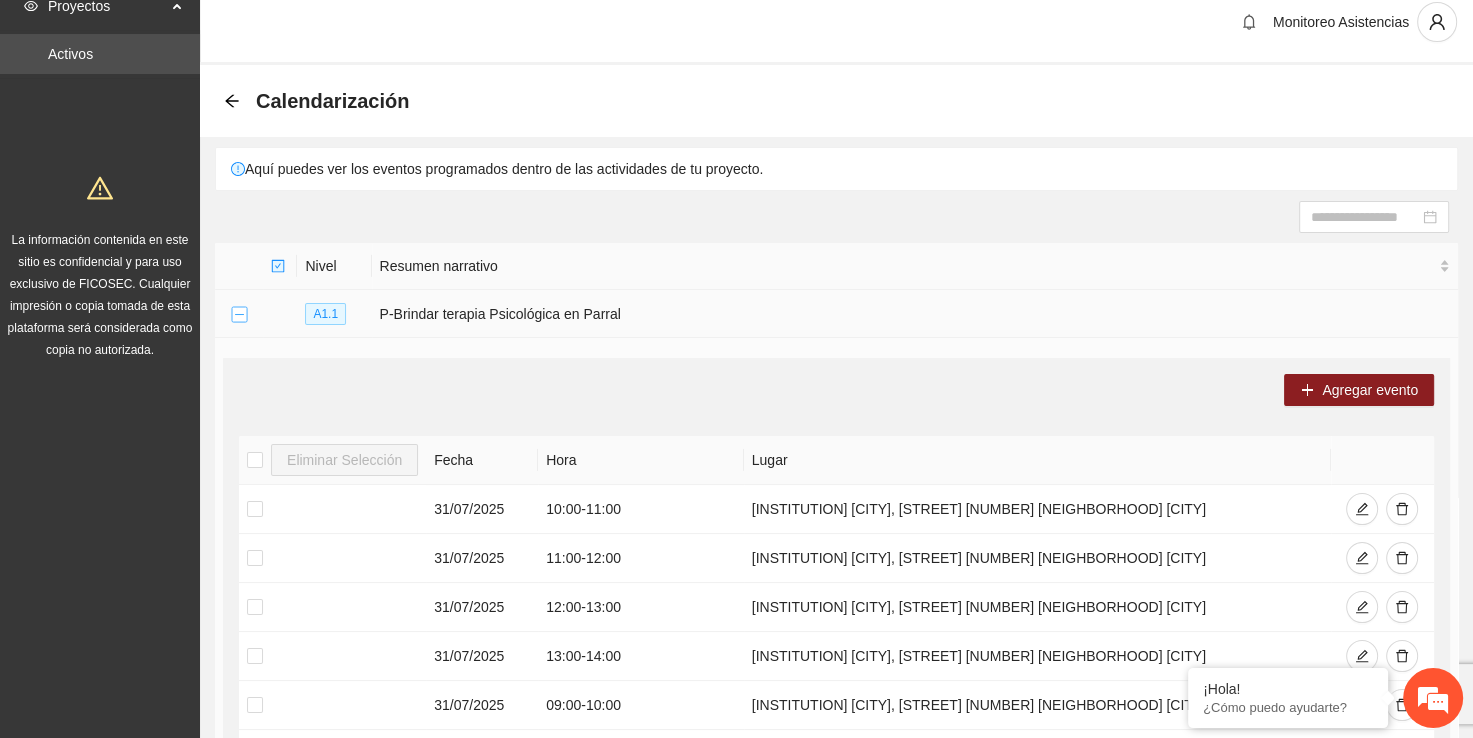 click at bounding box center (239, 315) 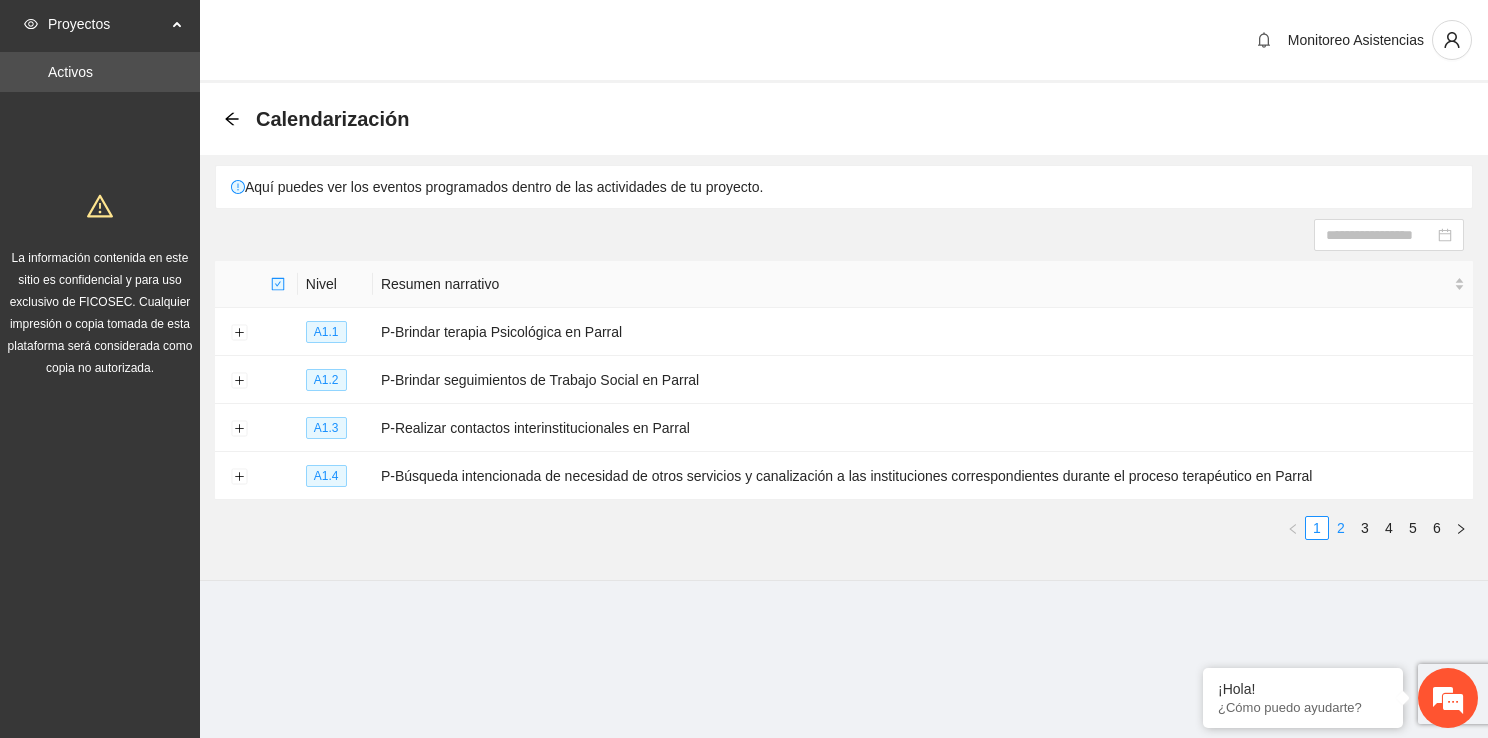 click on "2" at bounding box center [1341, 528] 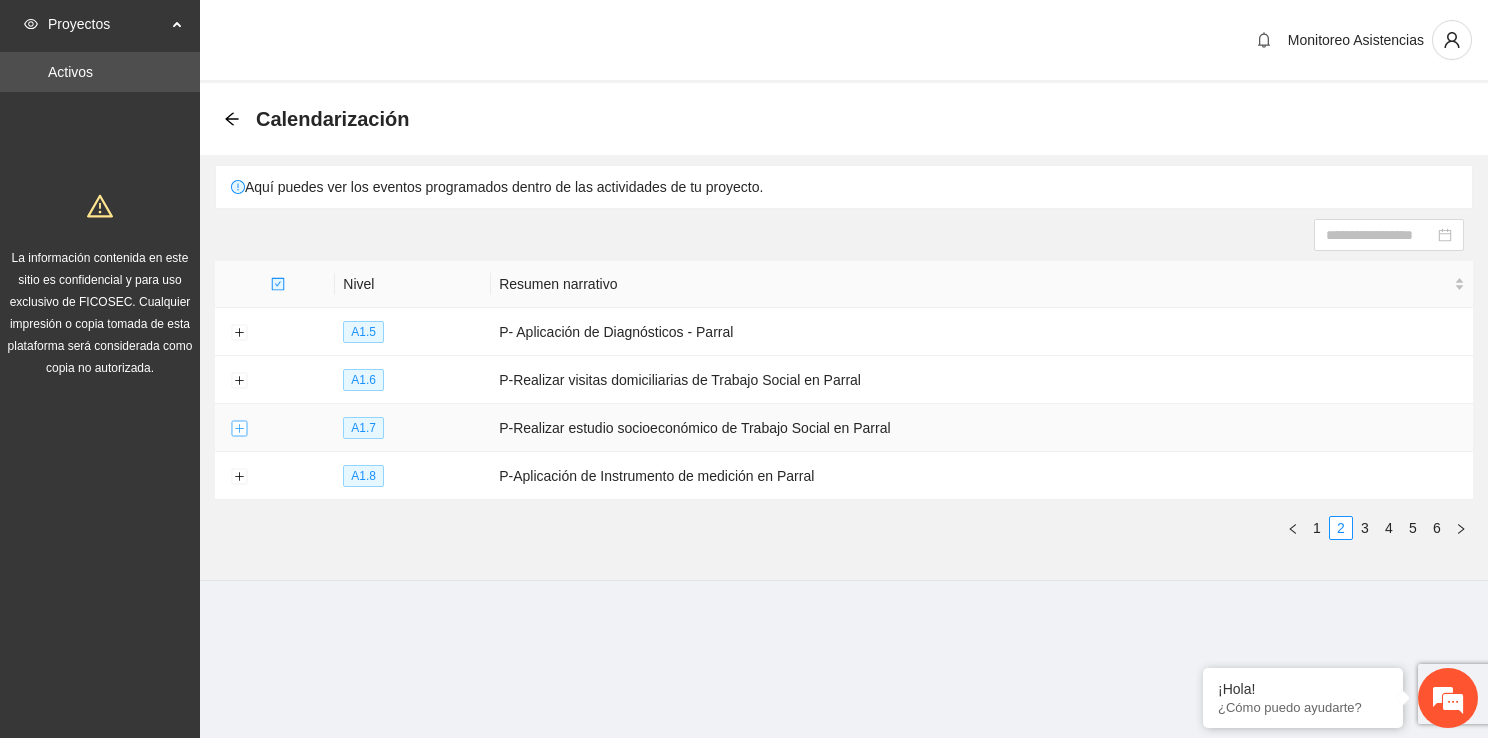 click at bounding box center [239, 429] 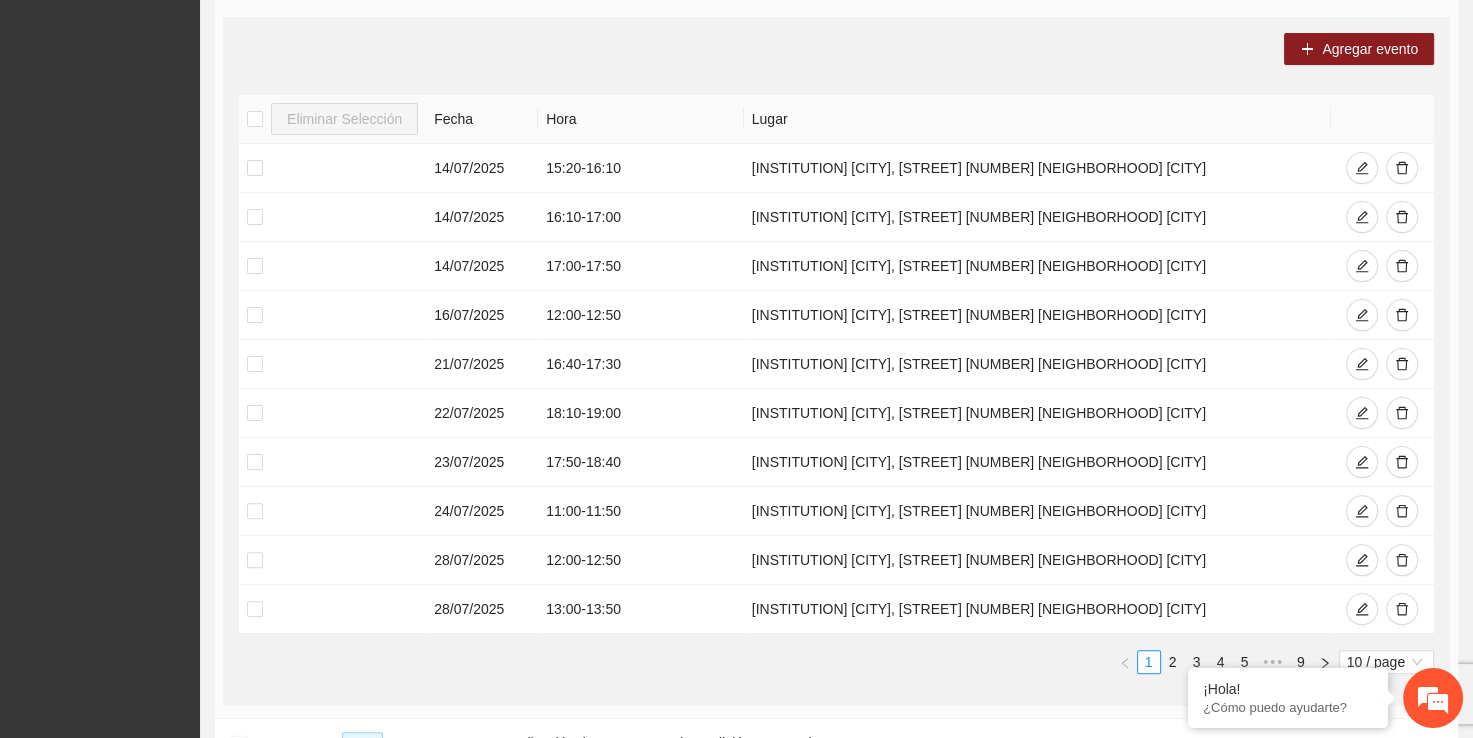 scroll, scrollTop: 469, scrollLeft: 0, axis: vertical 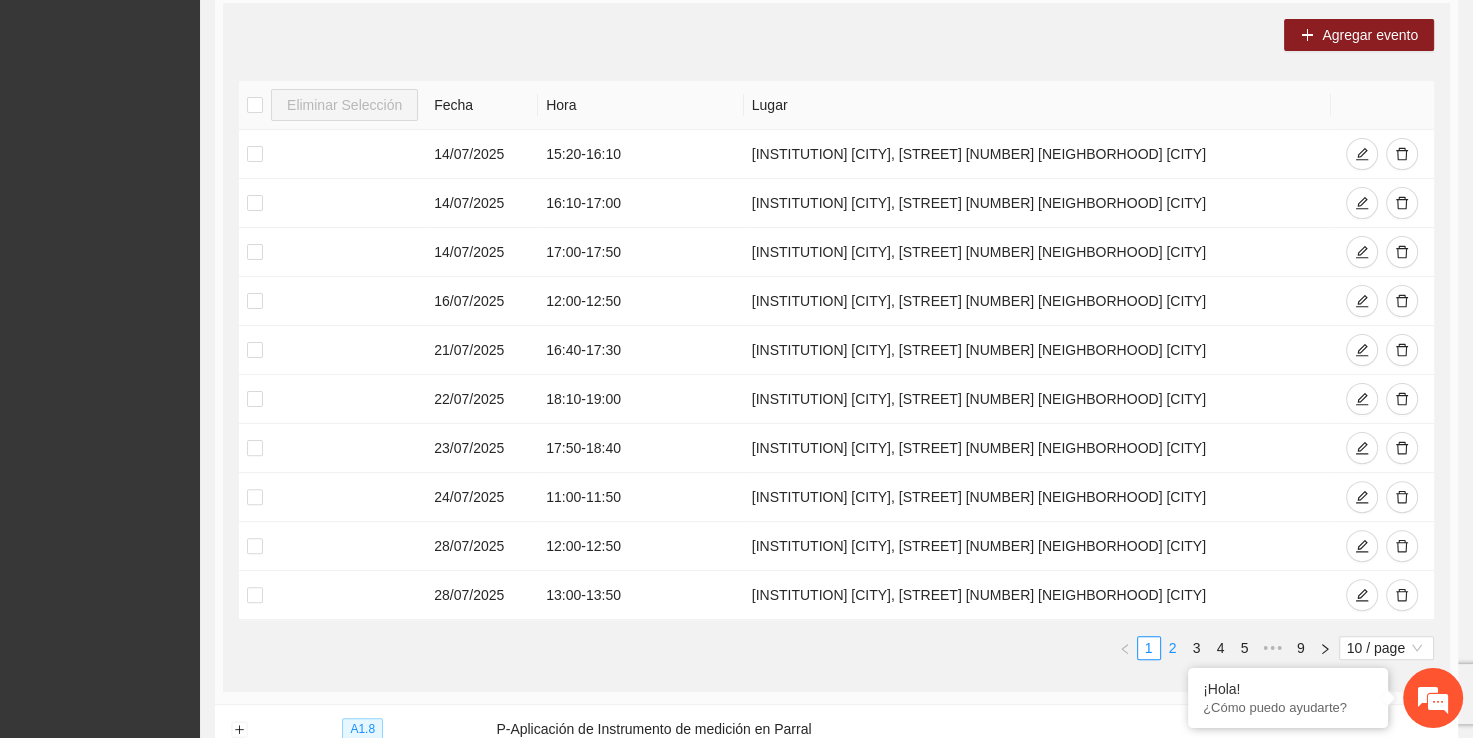 click on "2" at bounding box center [1173, 648] 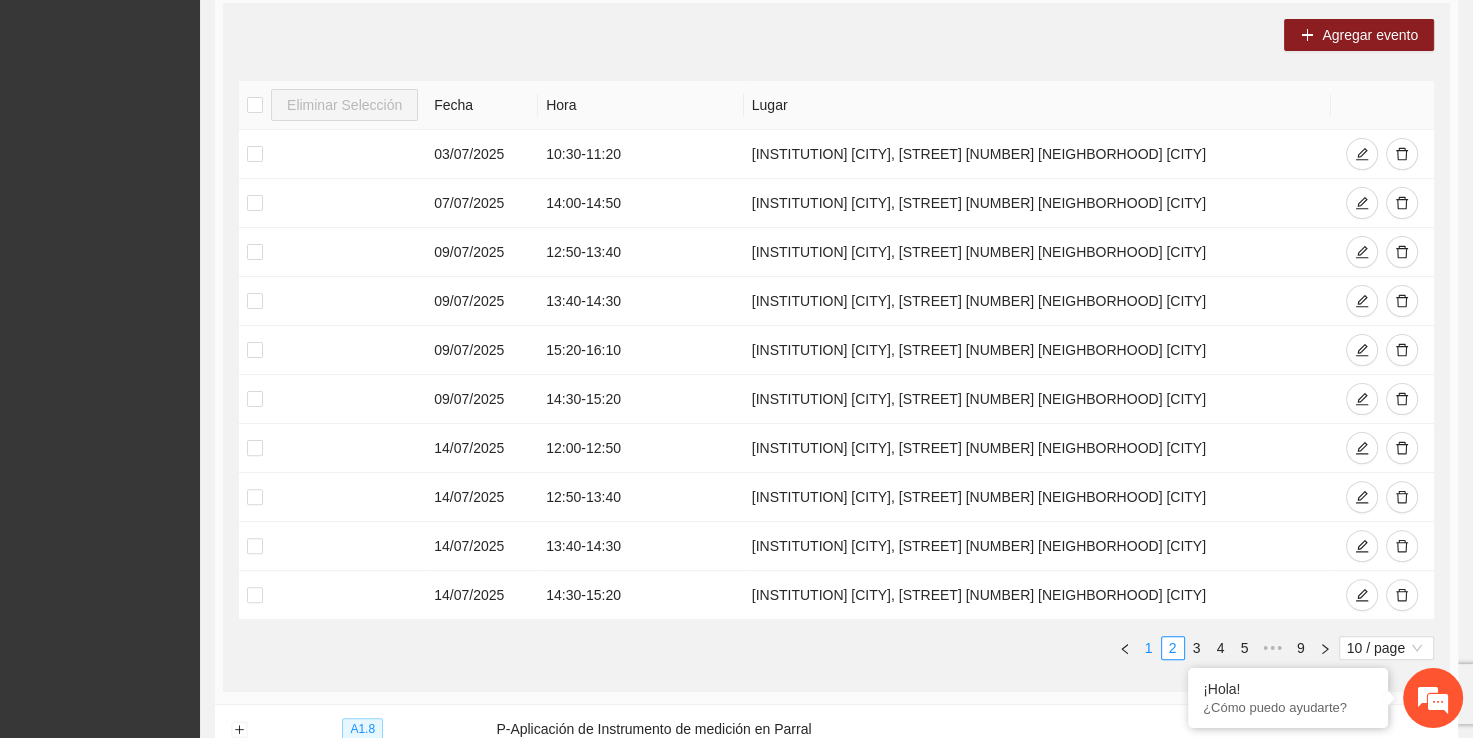 click on "1" at bounding box center [1149, 648] 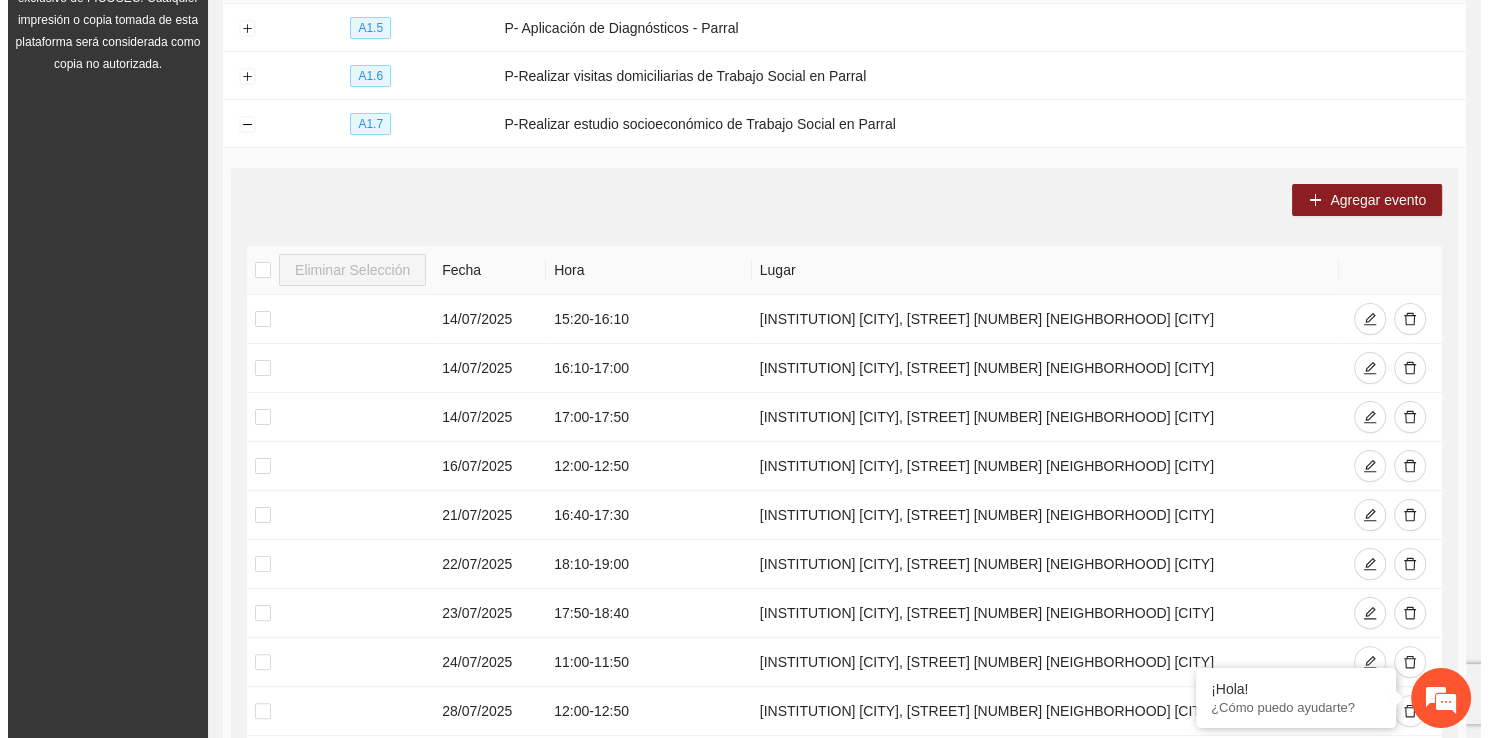 scroll, scrollTop: 300, scrollLeft: 0, axis: vertical 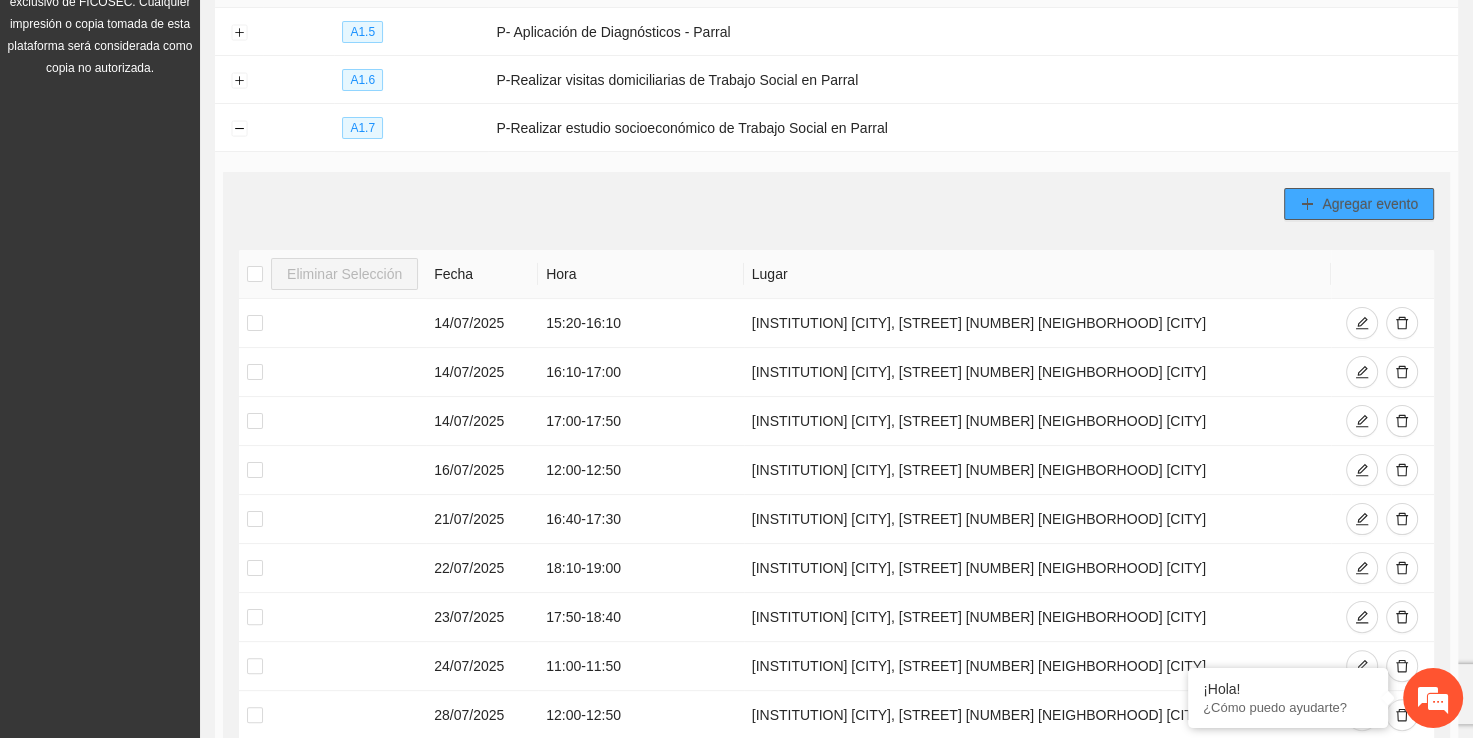 click on "Agregar evento" at bounding box center (1370, 204) 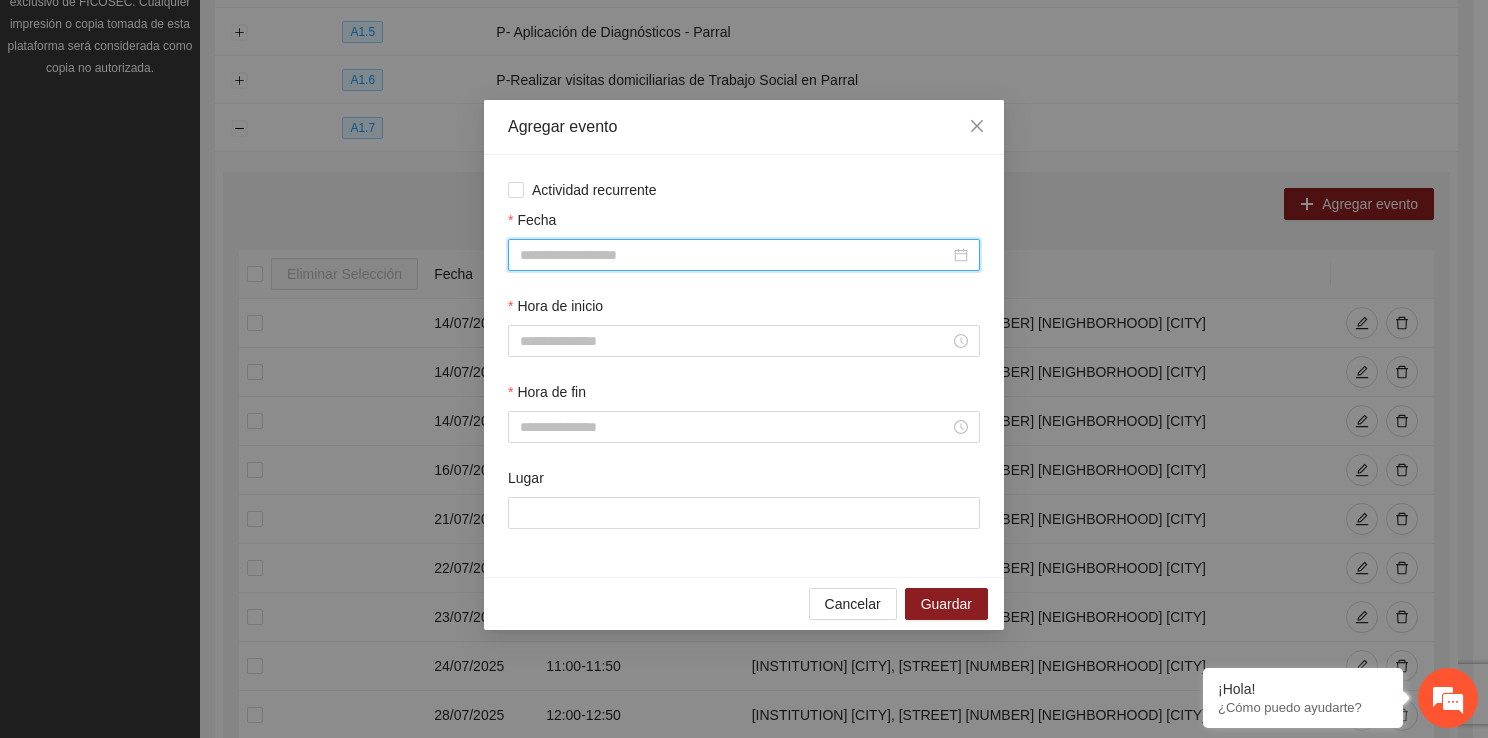 click on "Fecha" at bounding box center (735, 255) 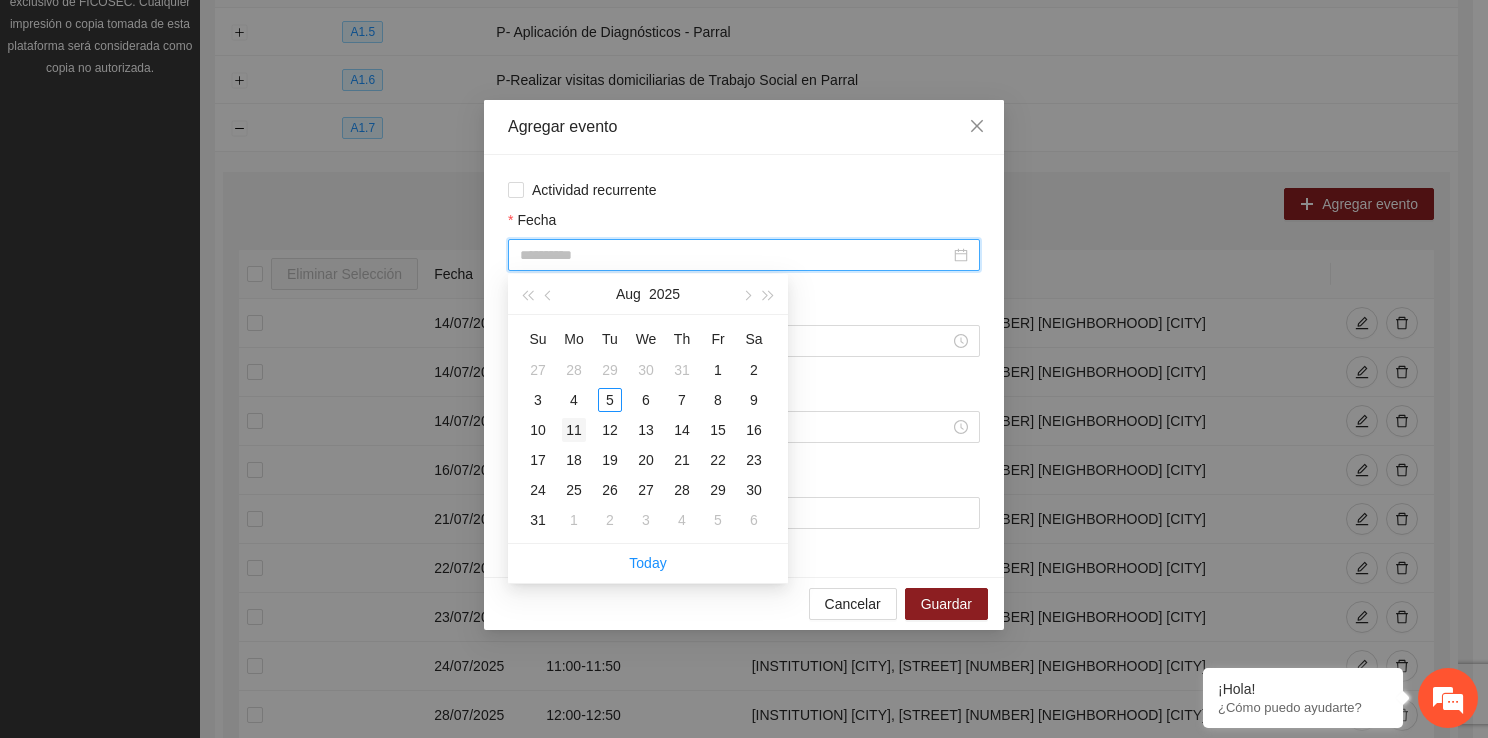 type on "**********" 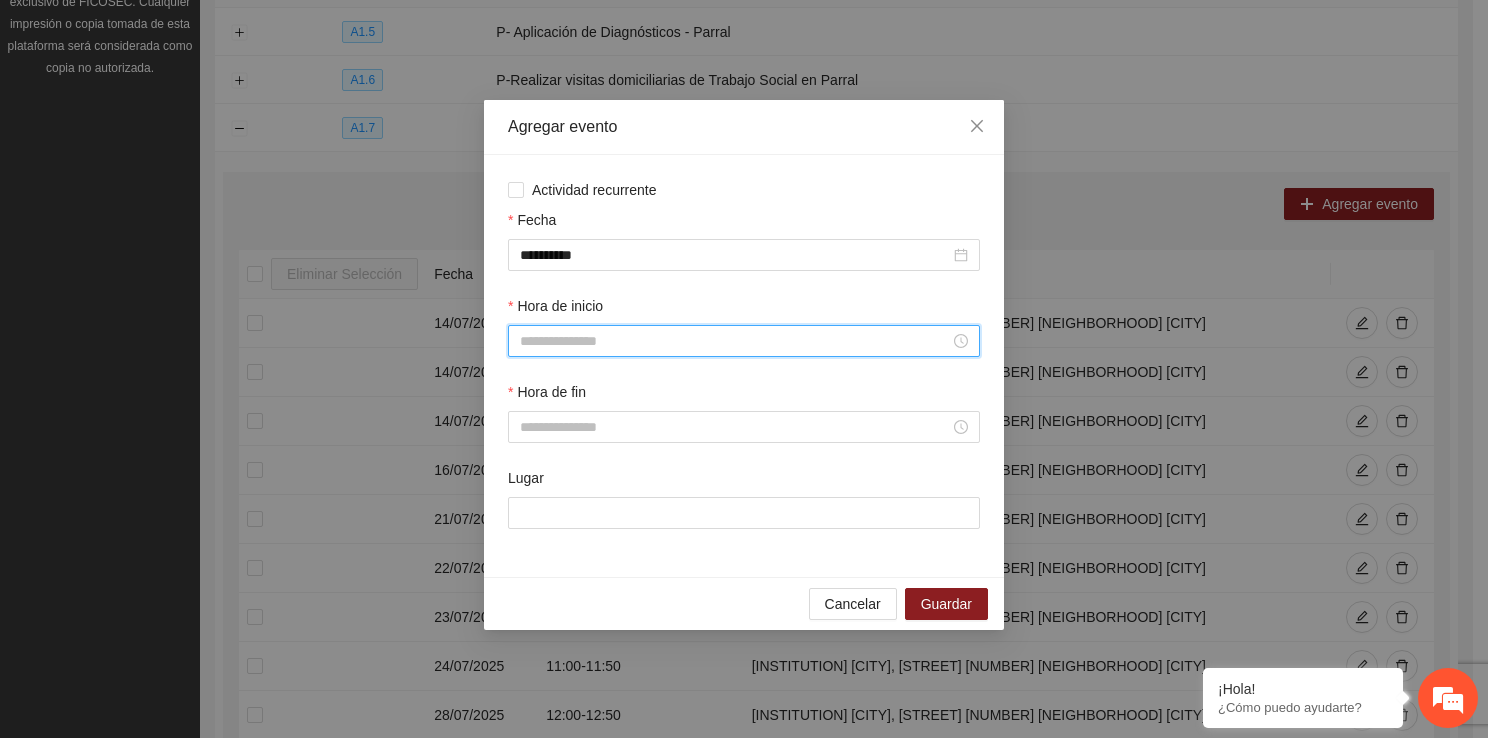 click on "Hora de inicio" at bounding box center (735, 341) 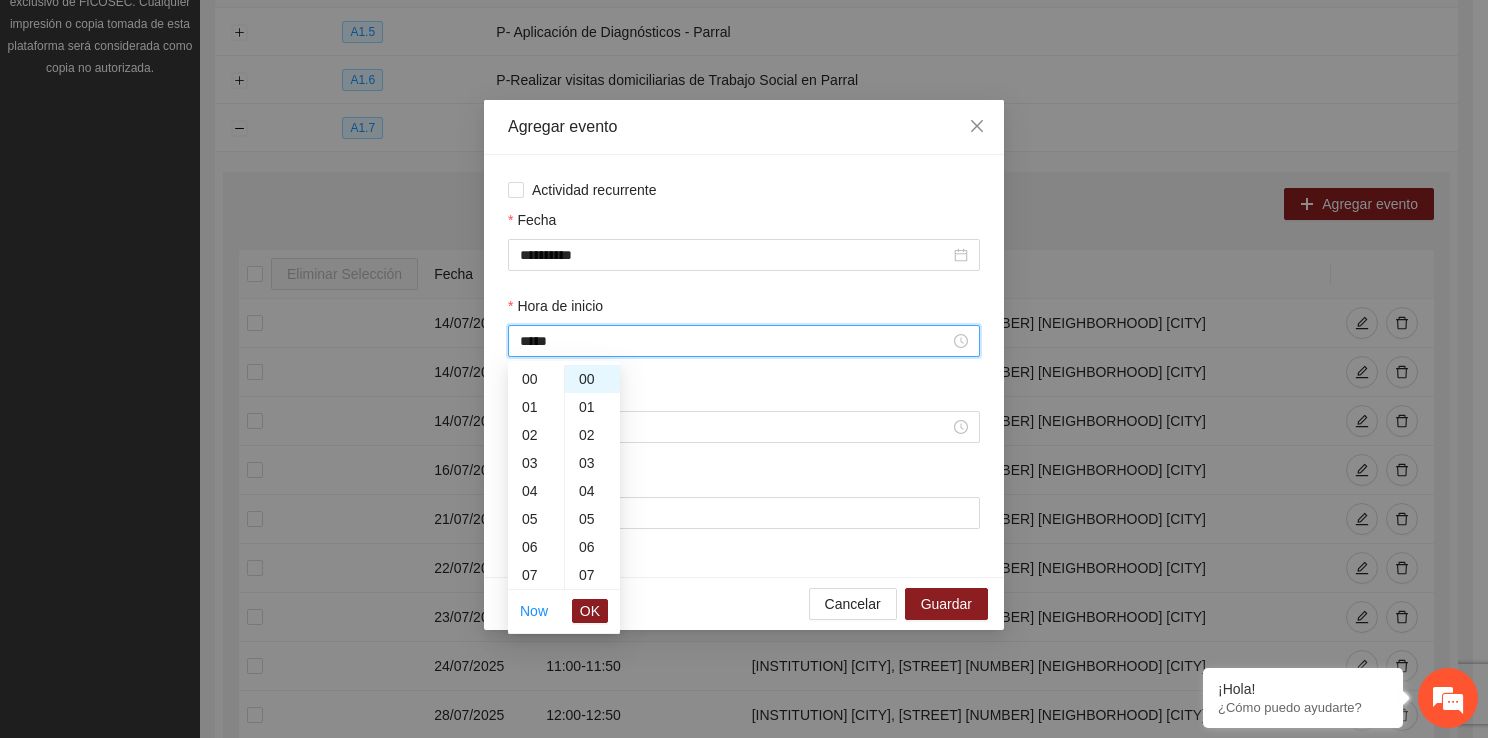 scroll, scrollTop: 420, scrollLeft: 0, axis: vertical 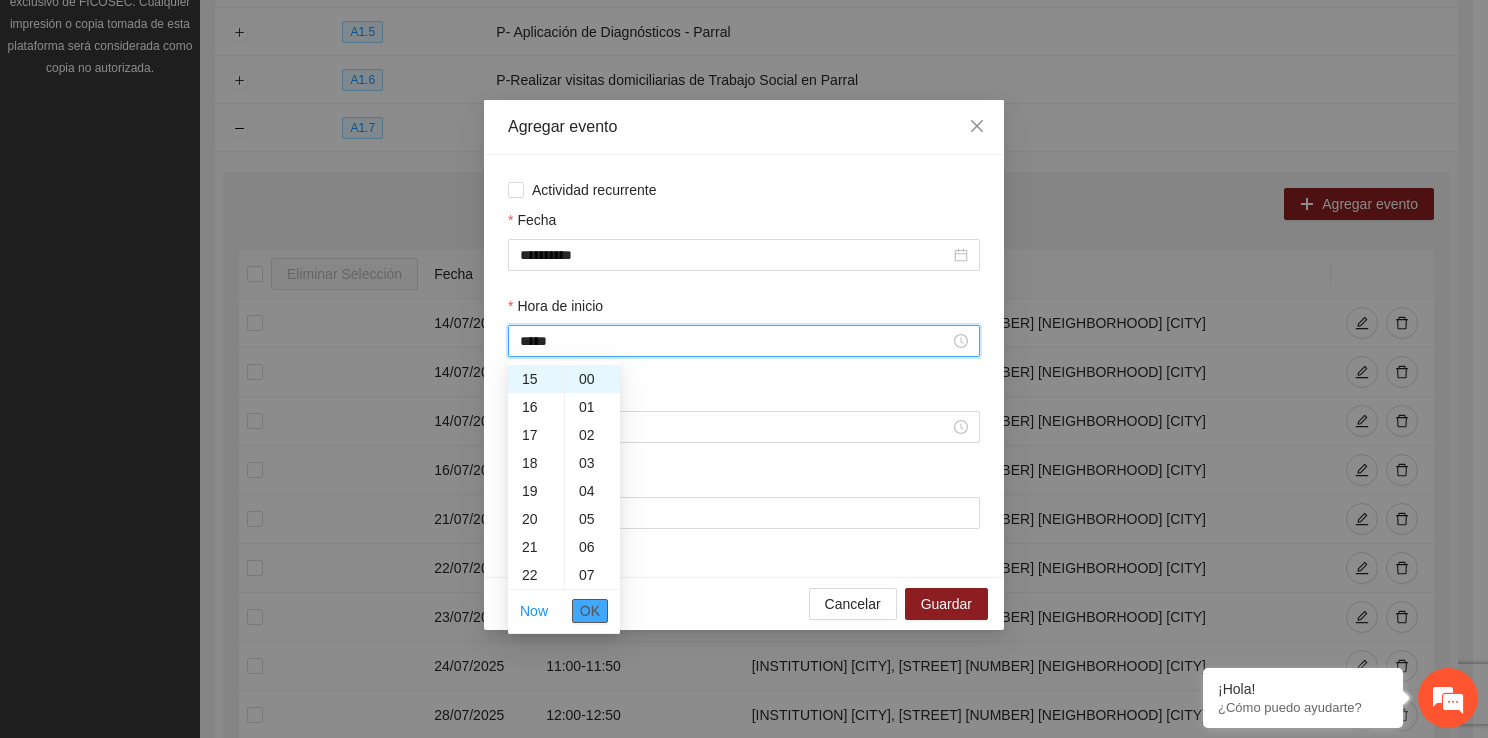click on "OK" at bounding box center [590, 611] 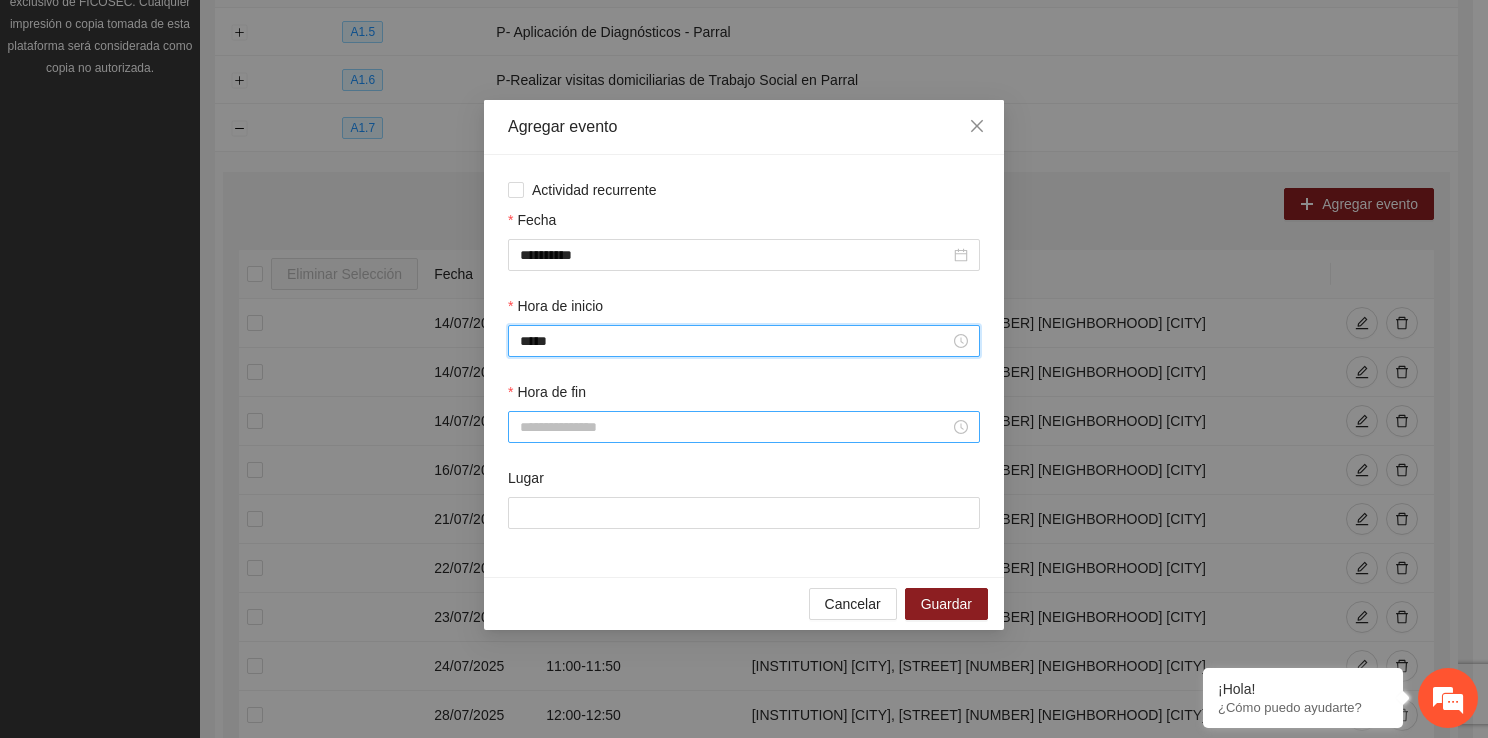 type on "*****" 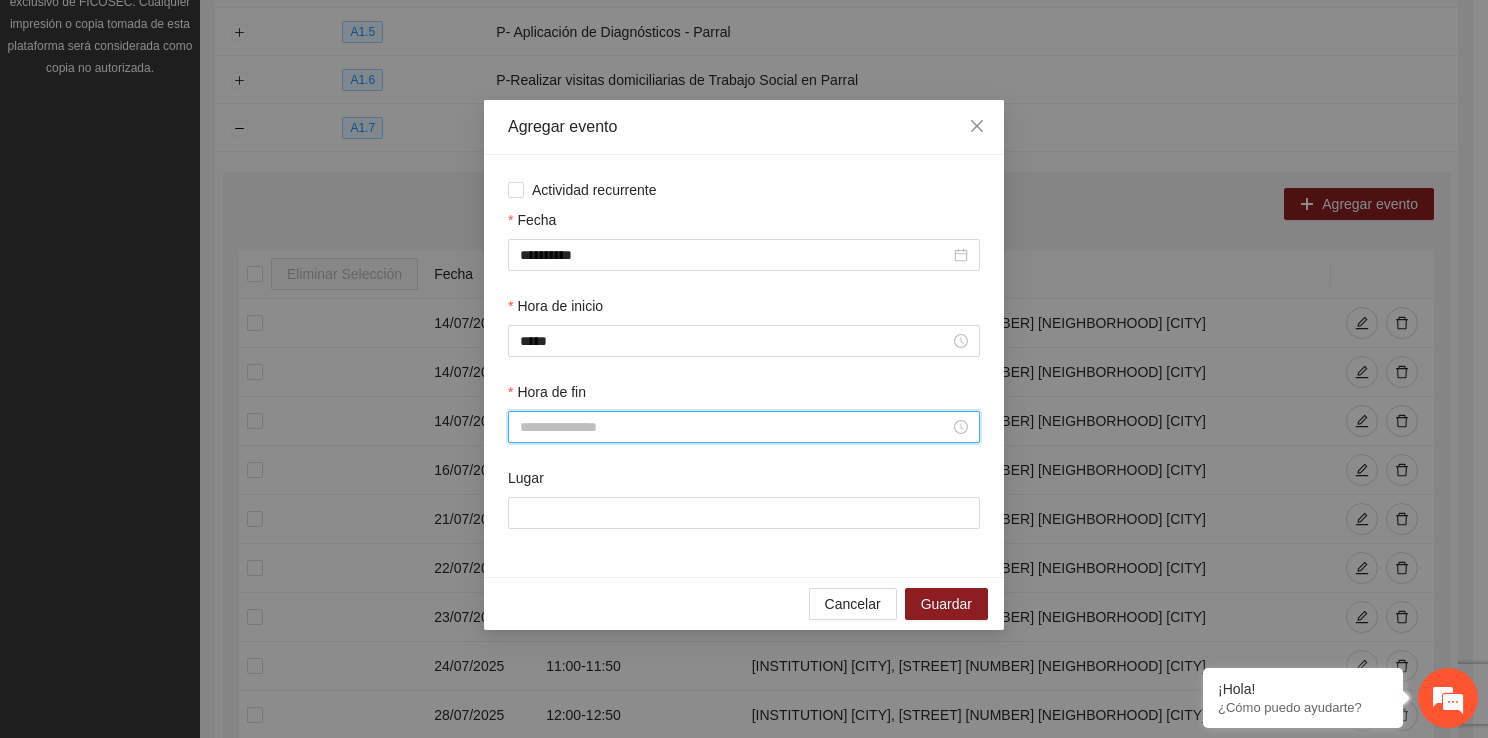 click on "Hora de fin" at bounding box center (735, 427) 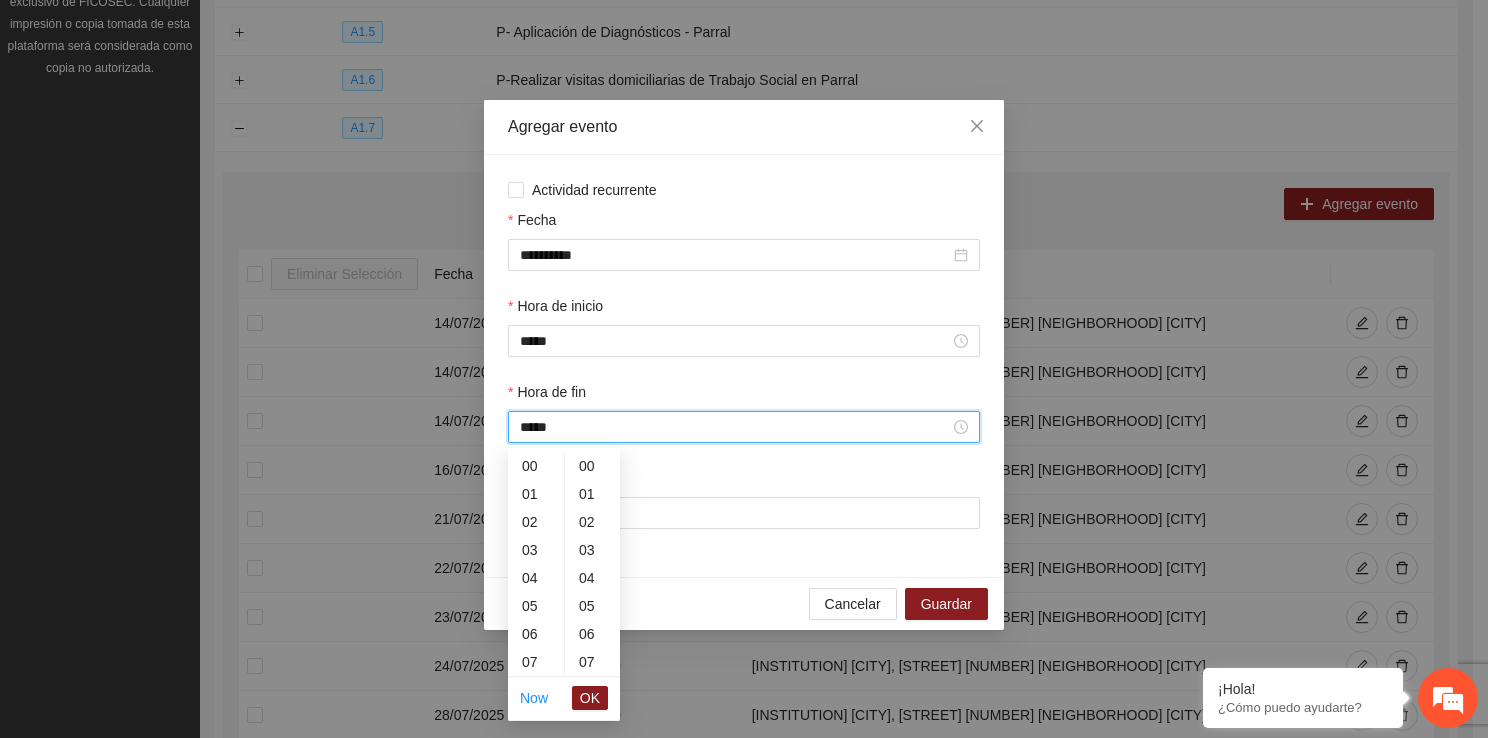 scroll, scrollTop: 420, scrollLeft: 0, axis: vertical 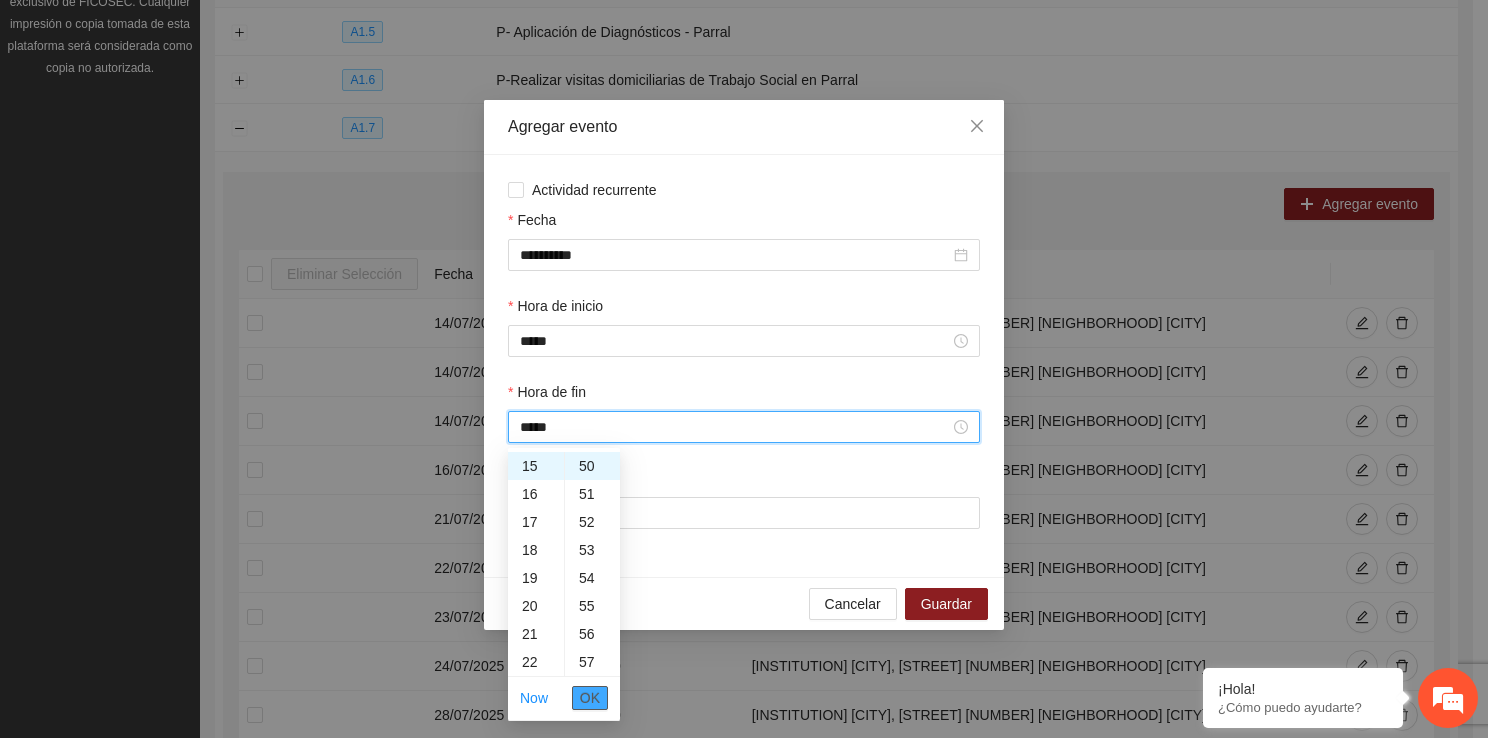 click on "OK" at bounding box center (590, 698) 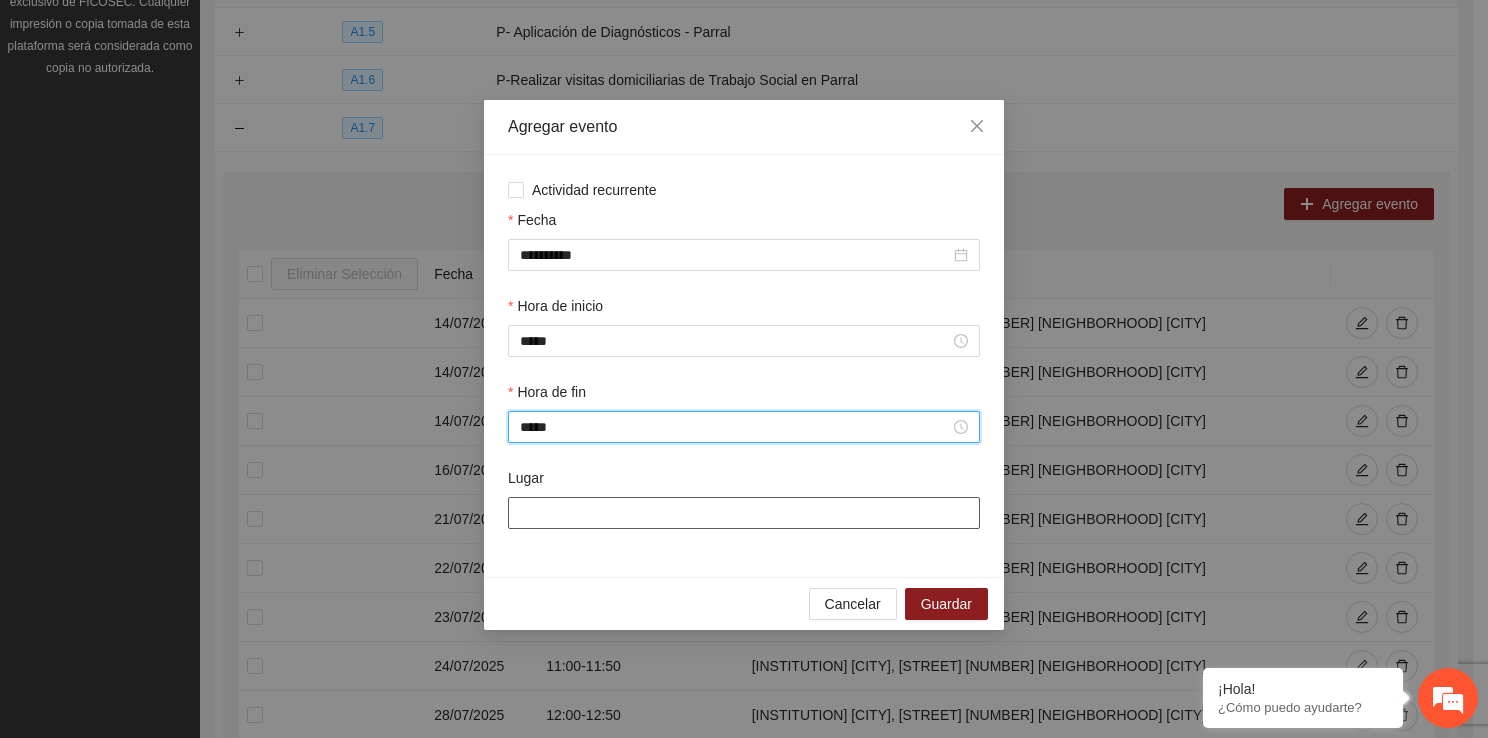 type on "*****" 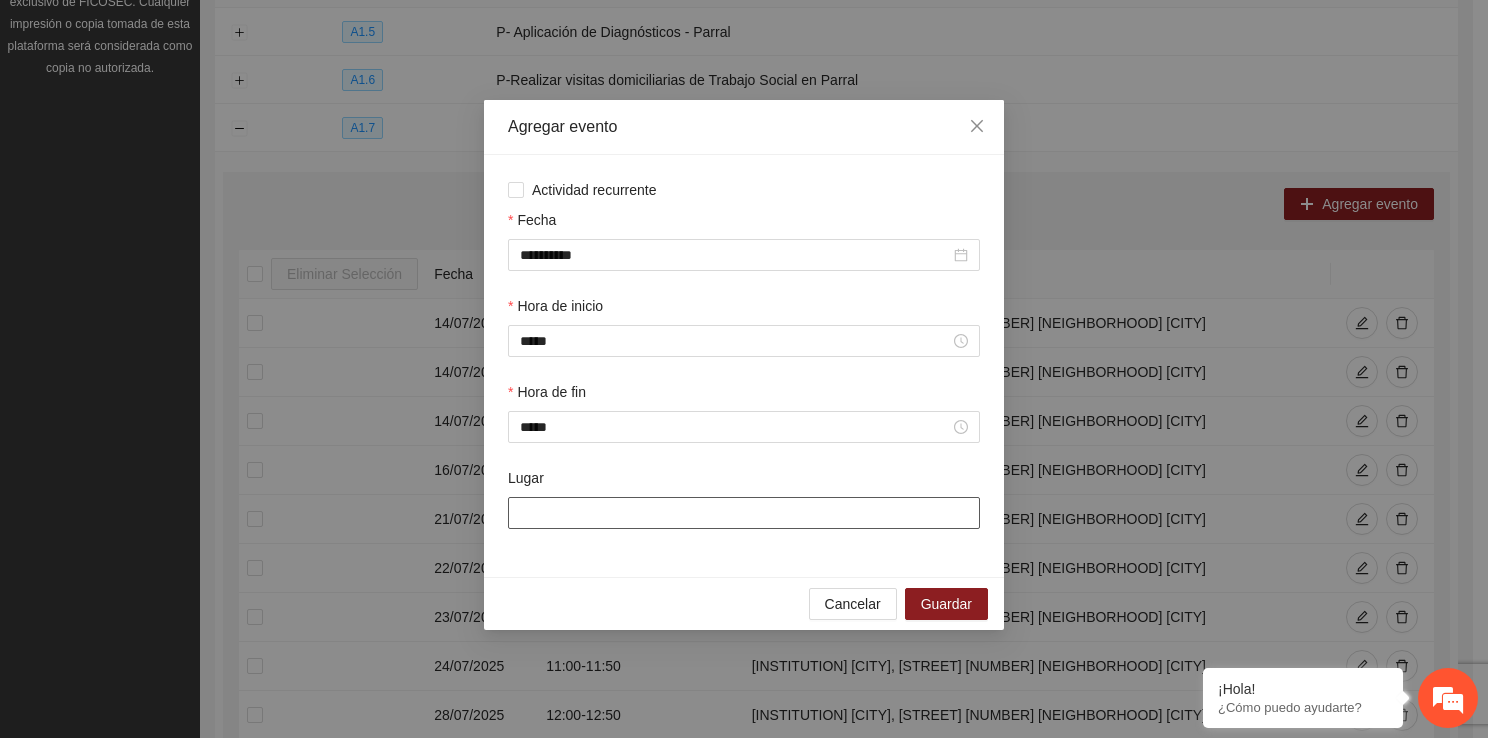 click on "Lugar" at bounding box center (744, 513) 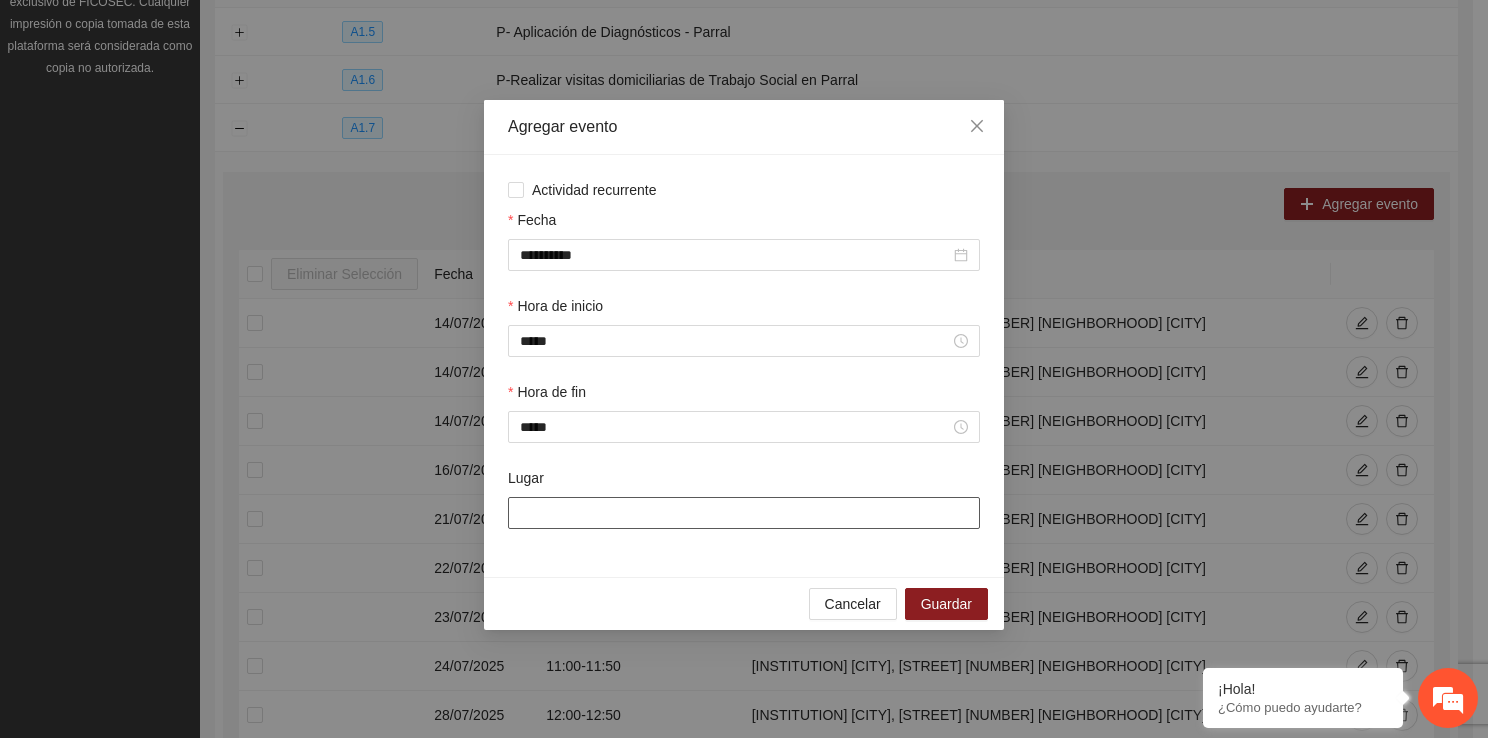 type on "**********" 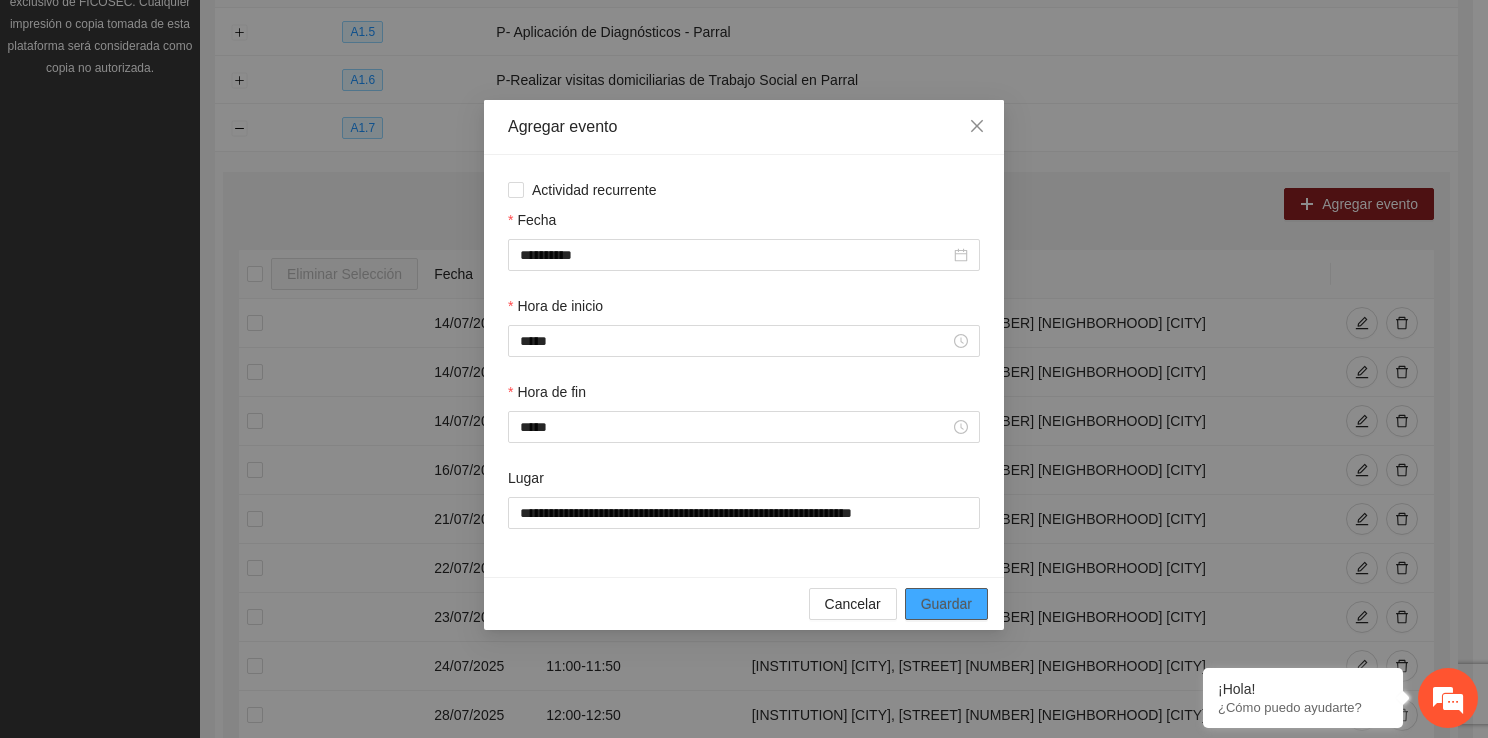 click on "Guardar" at bounding box center (946, 604) 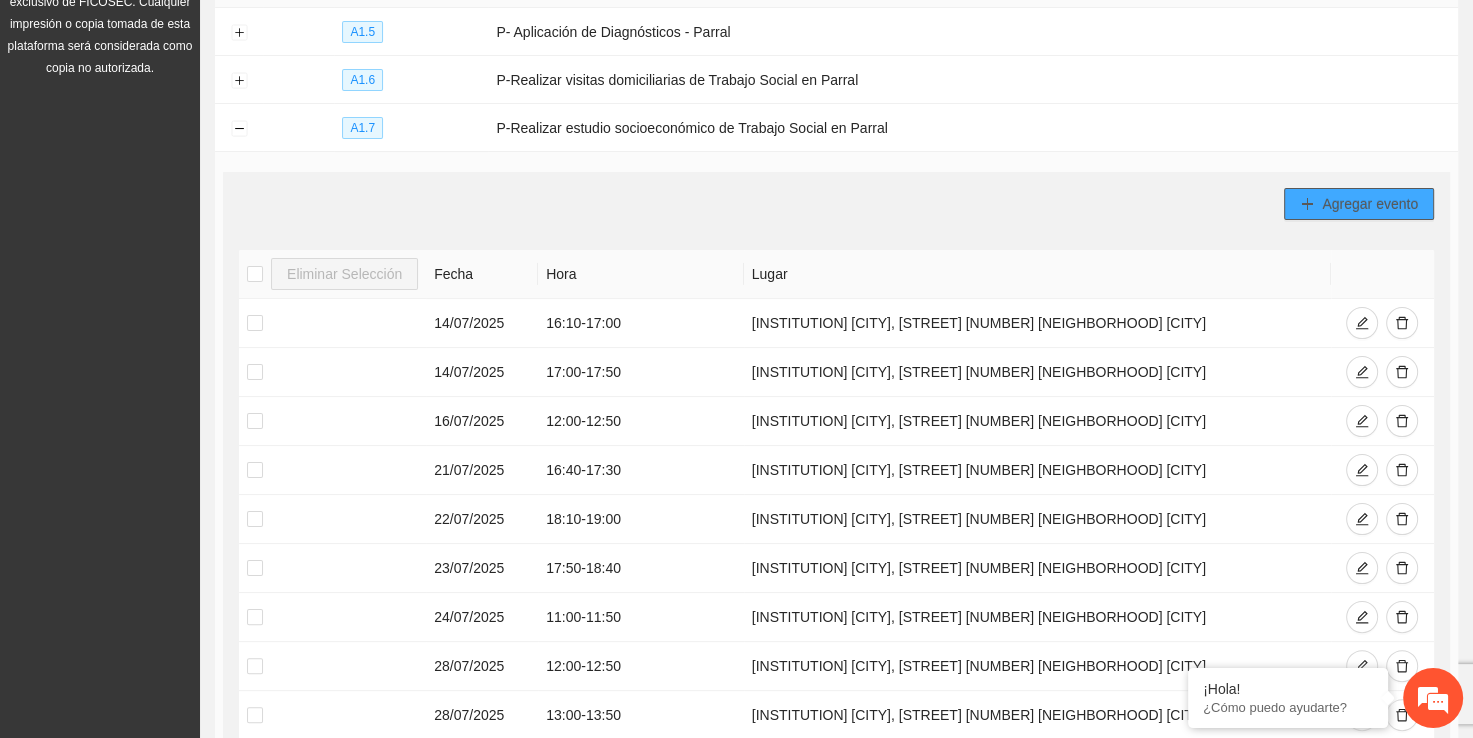 click on "Agregar evento" at bounding box center (1370, 204) 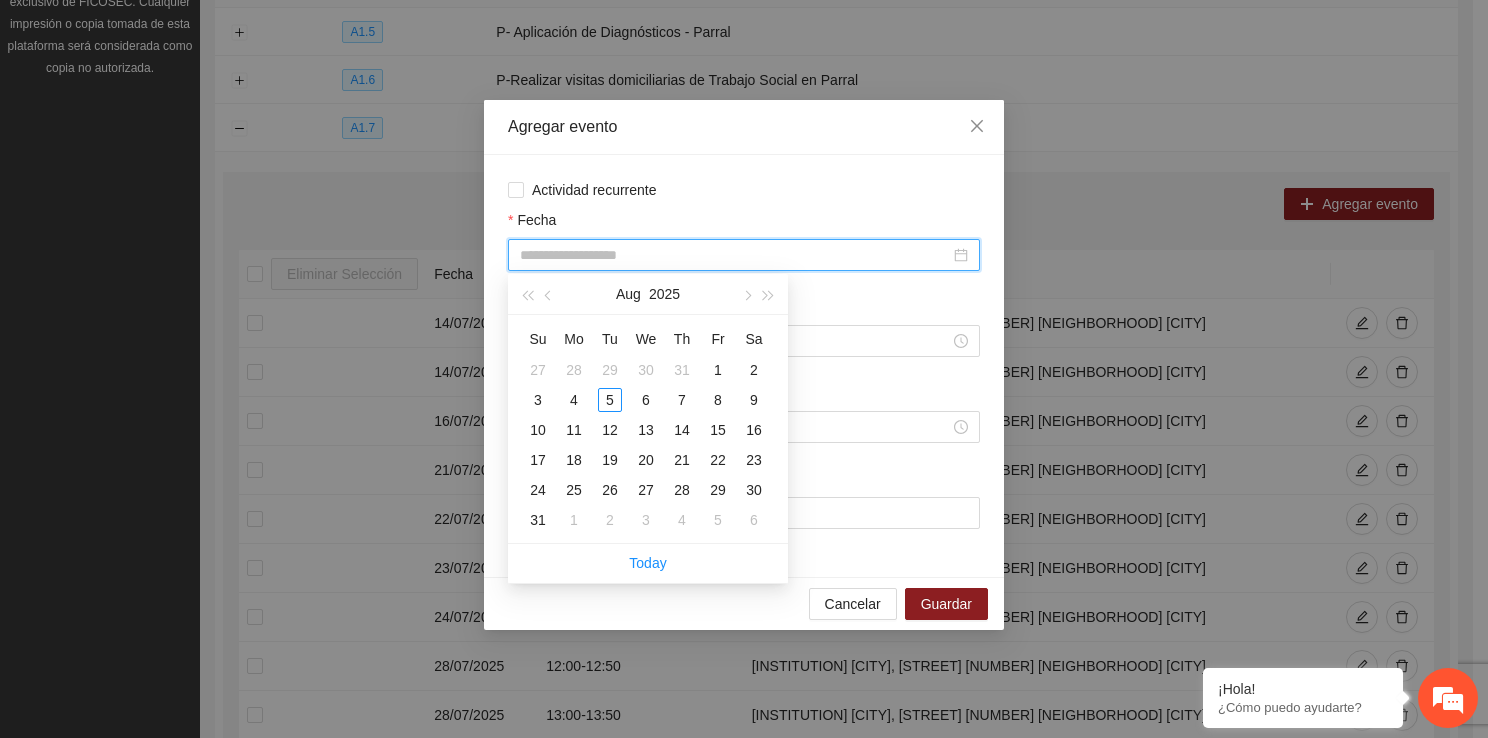 click on "Fecha" at bounding box center [735, 255] 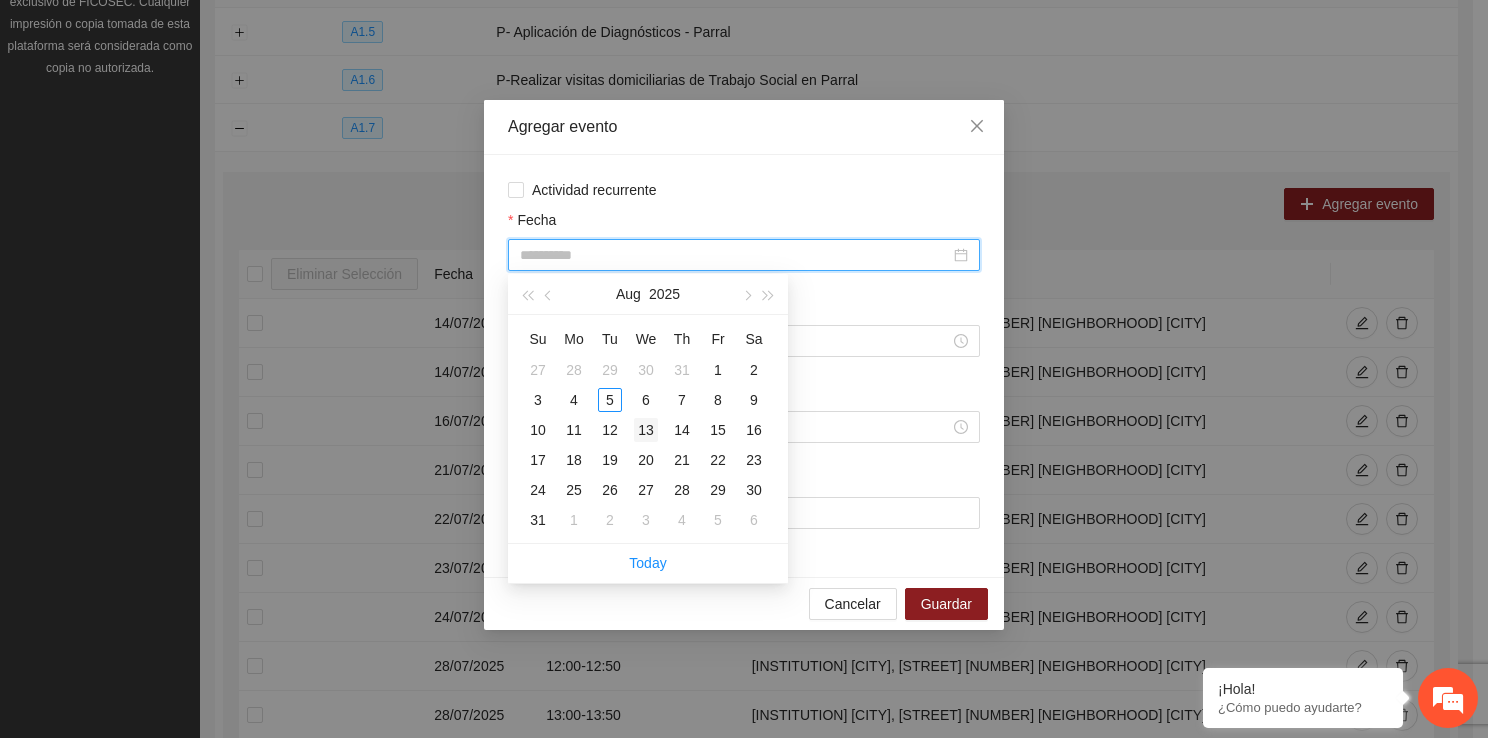 type on "**********" 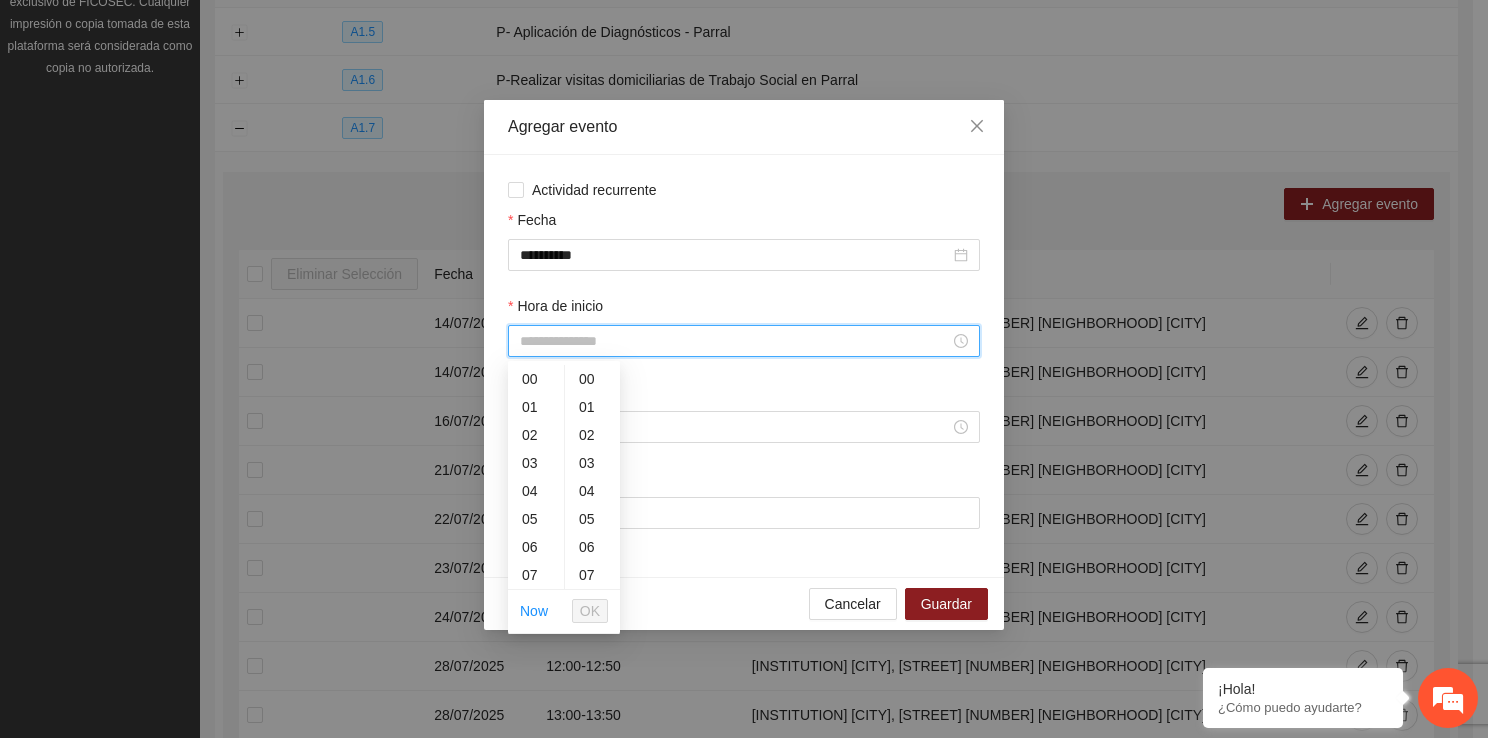 click on "Hora de inicio" at bounding box center [735, 341] 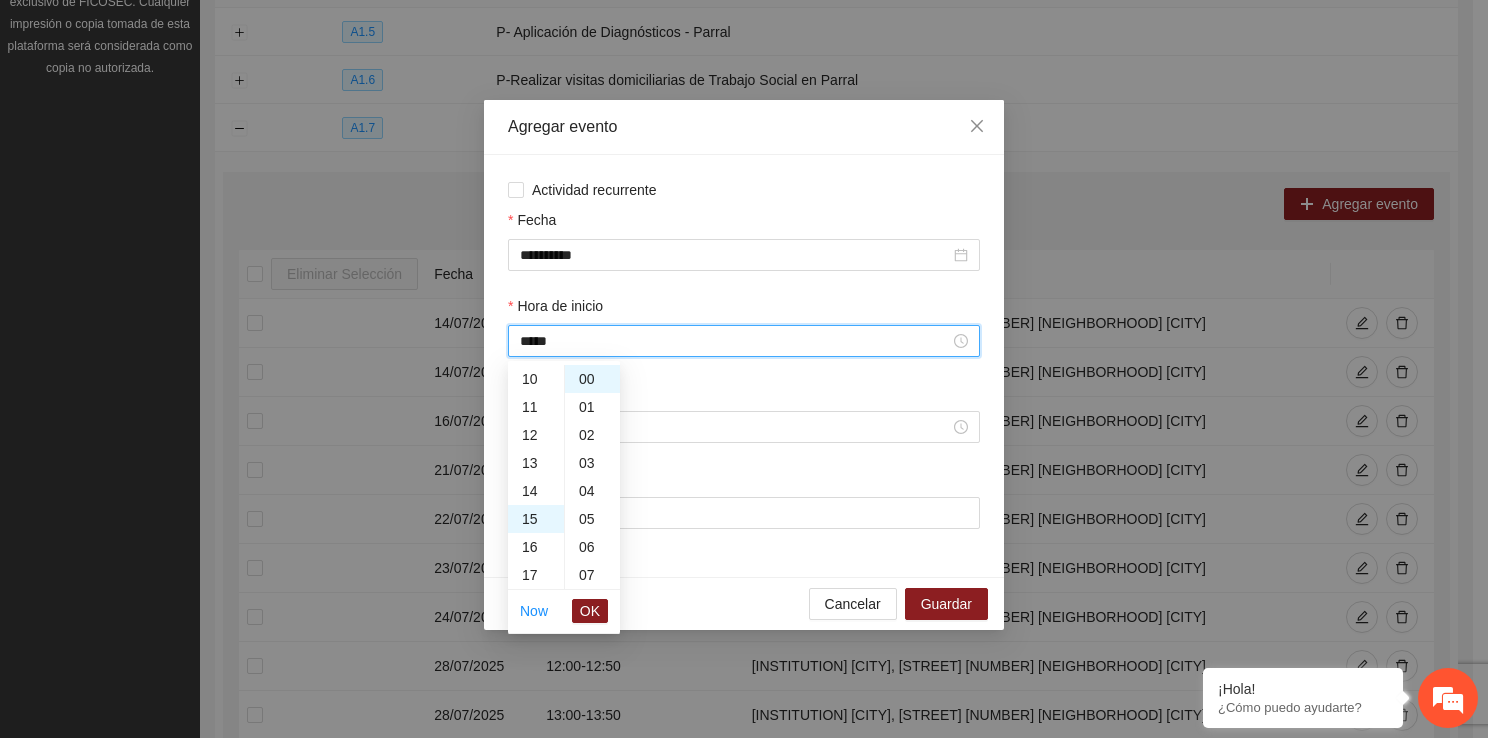 scroll, scrollTop: 420, scrollLeft: 0, axis: vertical 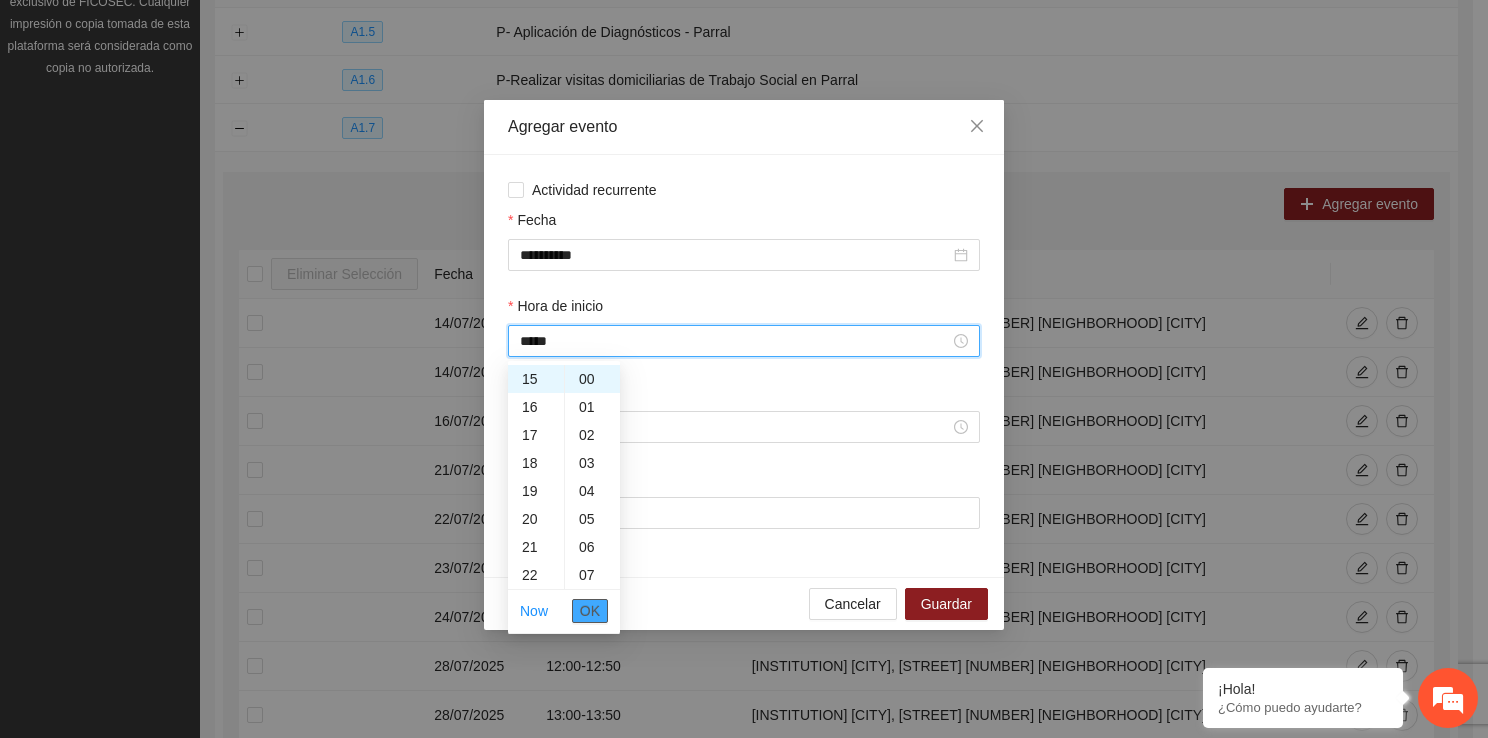 click on "OK" at bounding box center (590, 611) 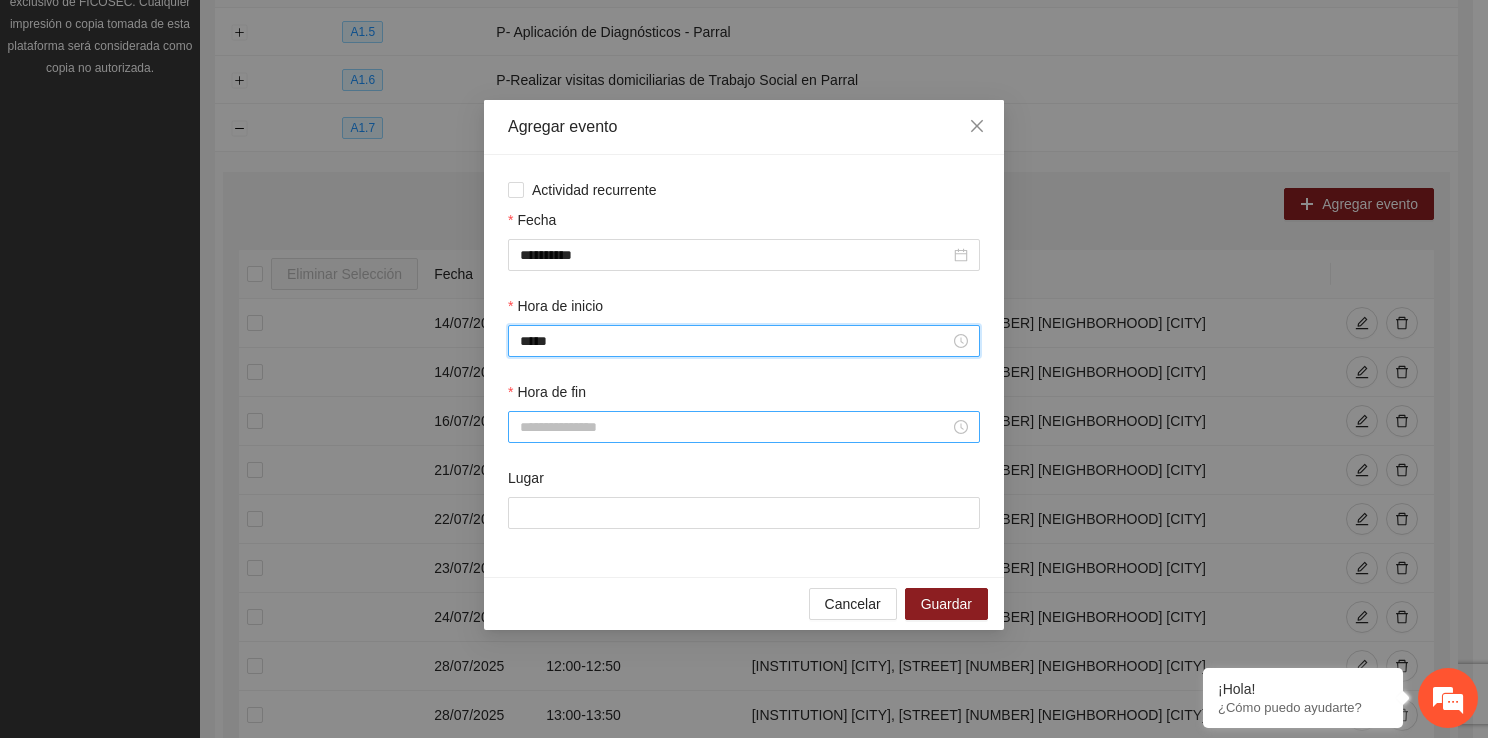 type on "*****" 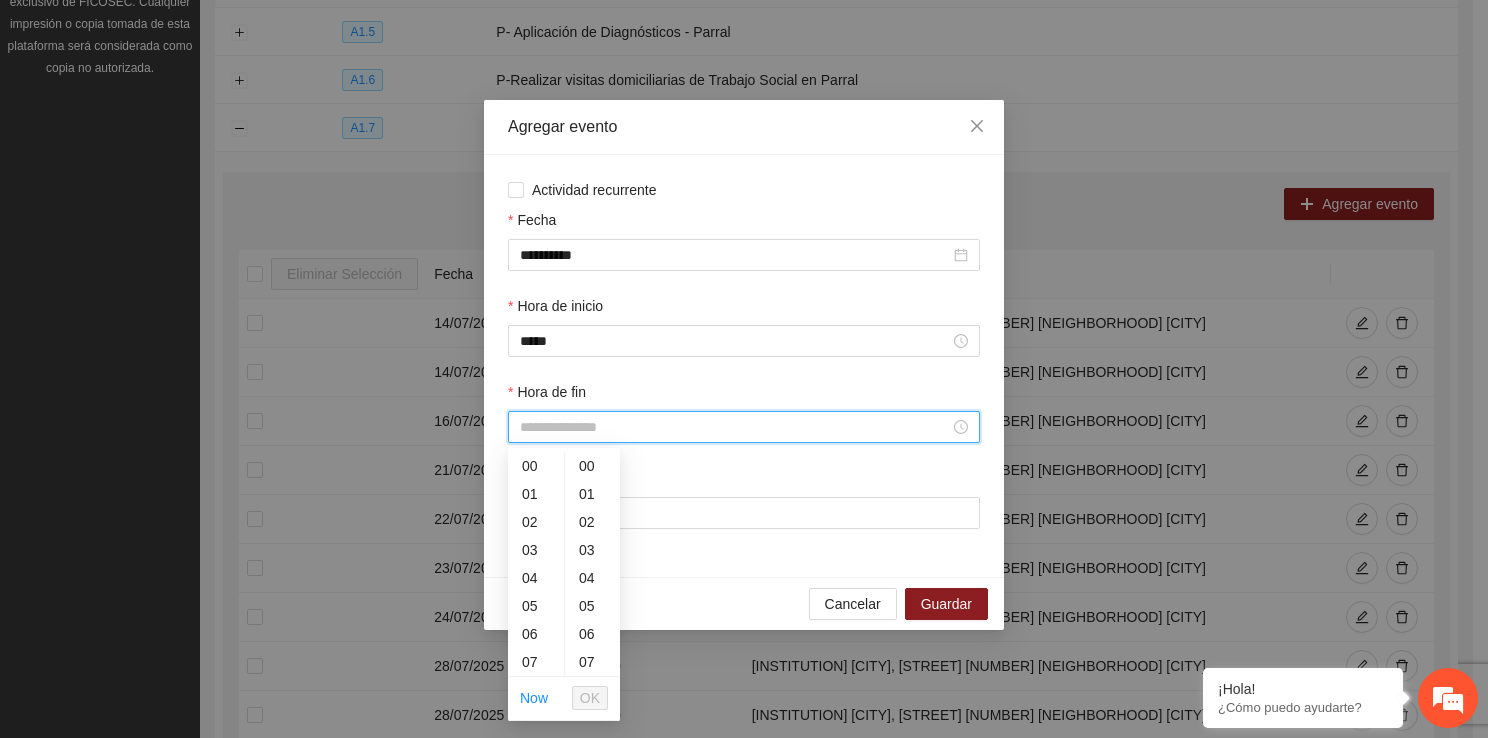 click on "Hora de fin" at bounding box center [735, 427] 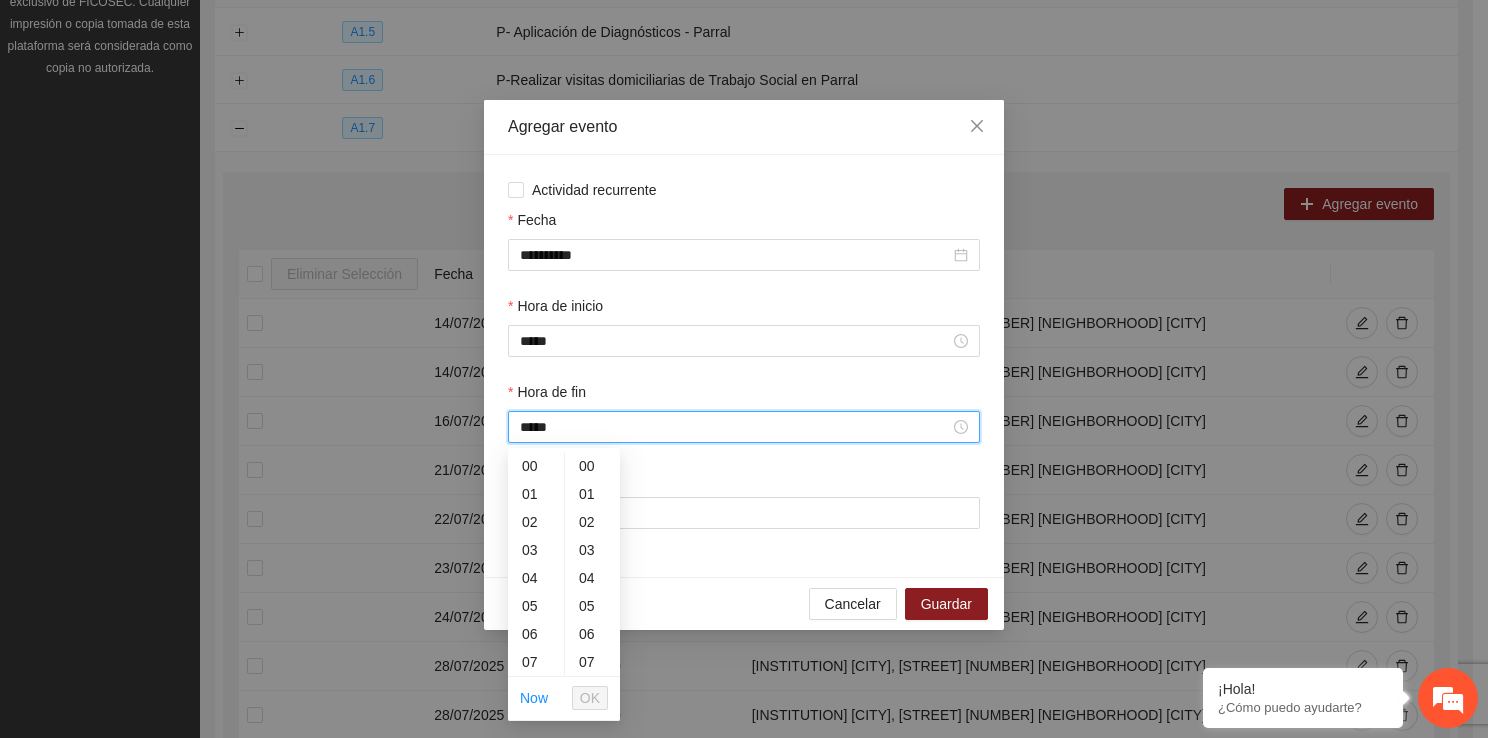 scroll, scrollTop: 280, scrollLeft: 0, axis: vertical 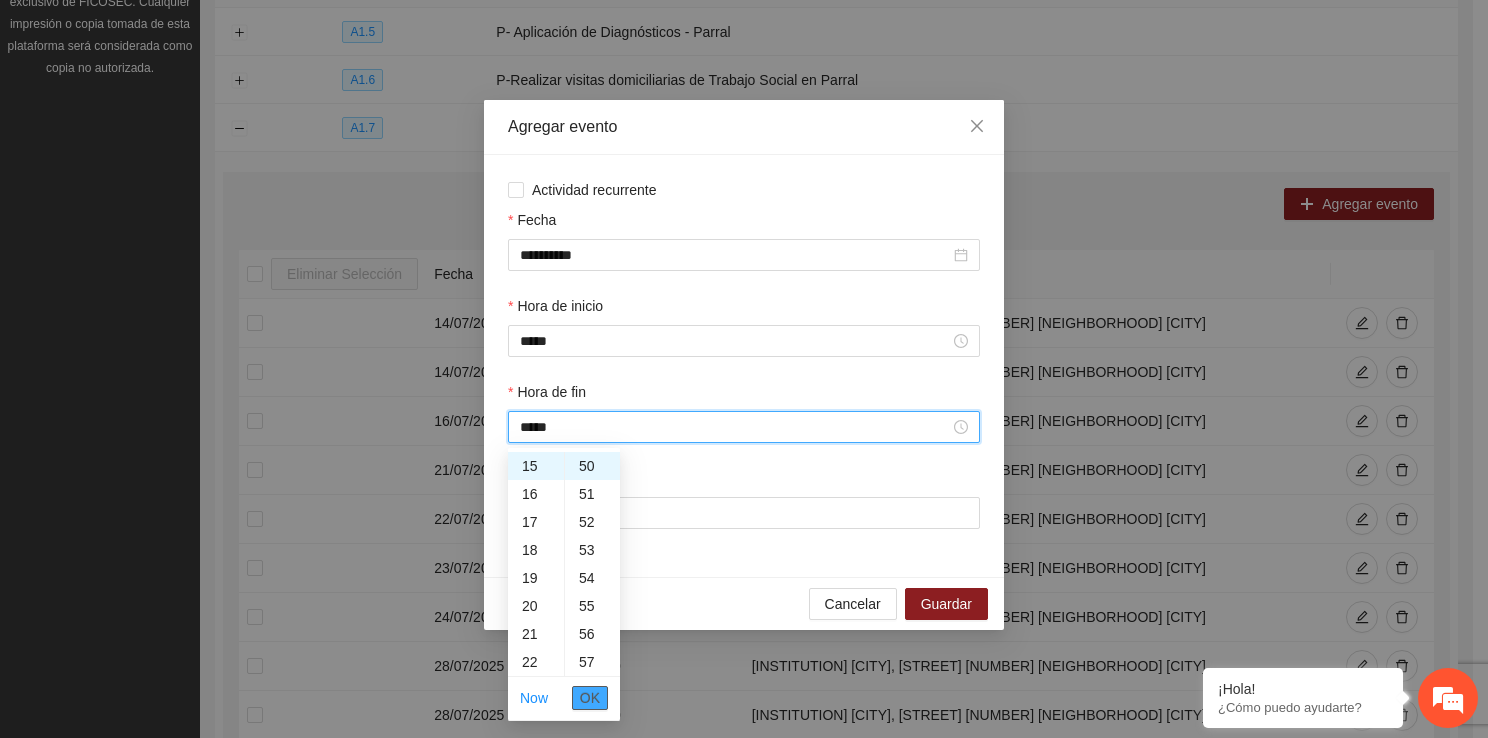 click on "OK" at bounding box center (590, 698) 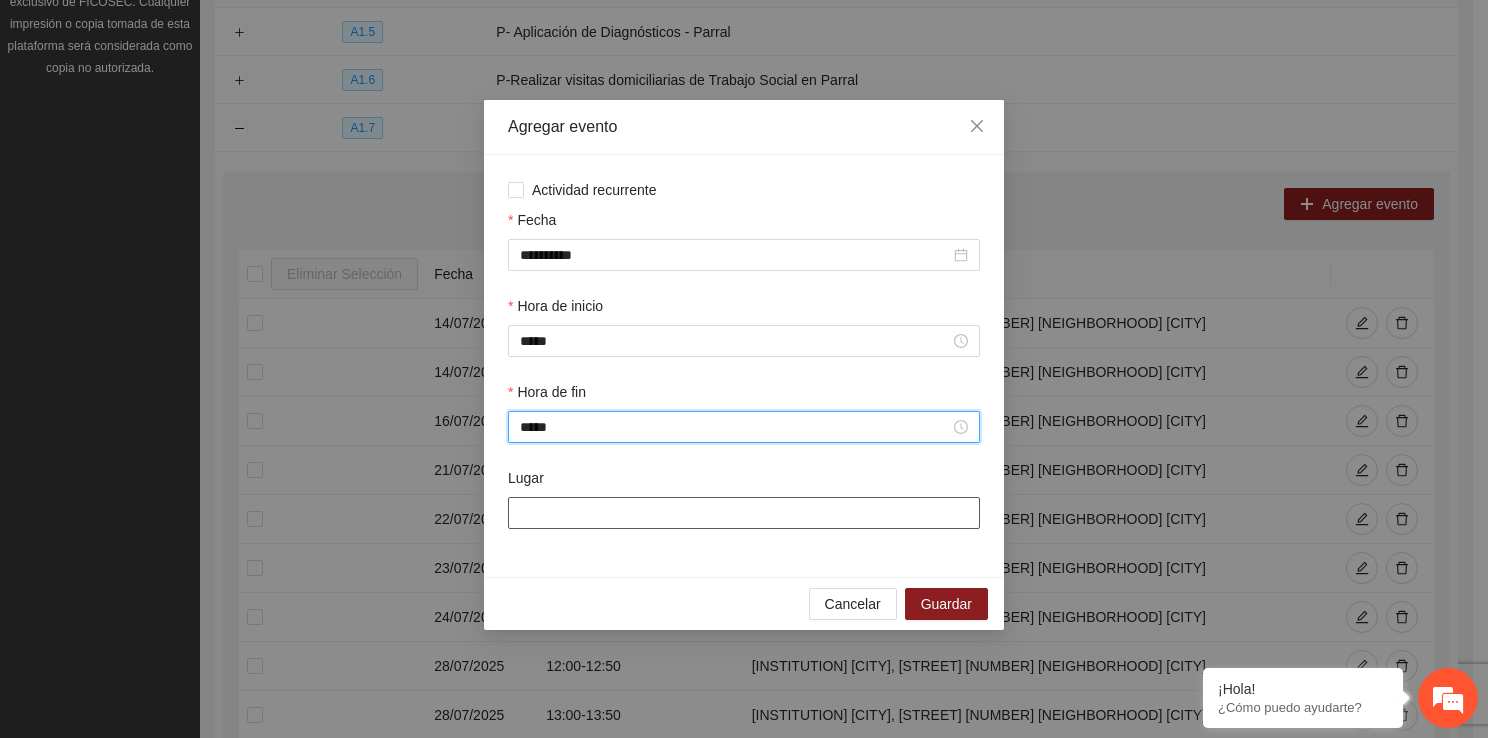 type on "*****" 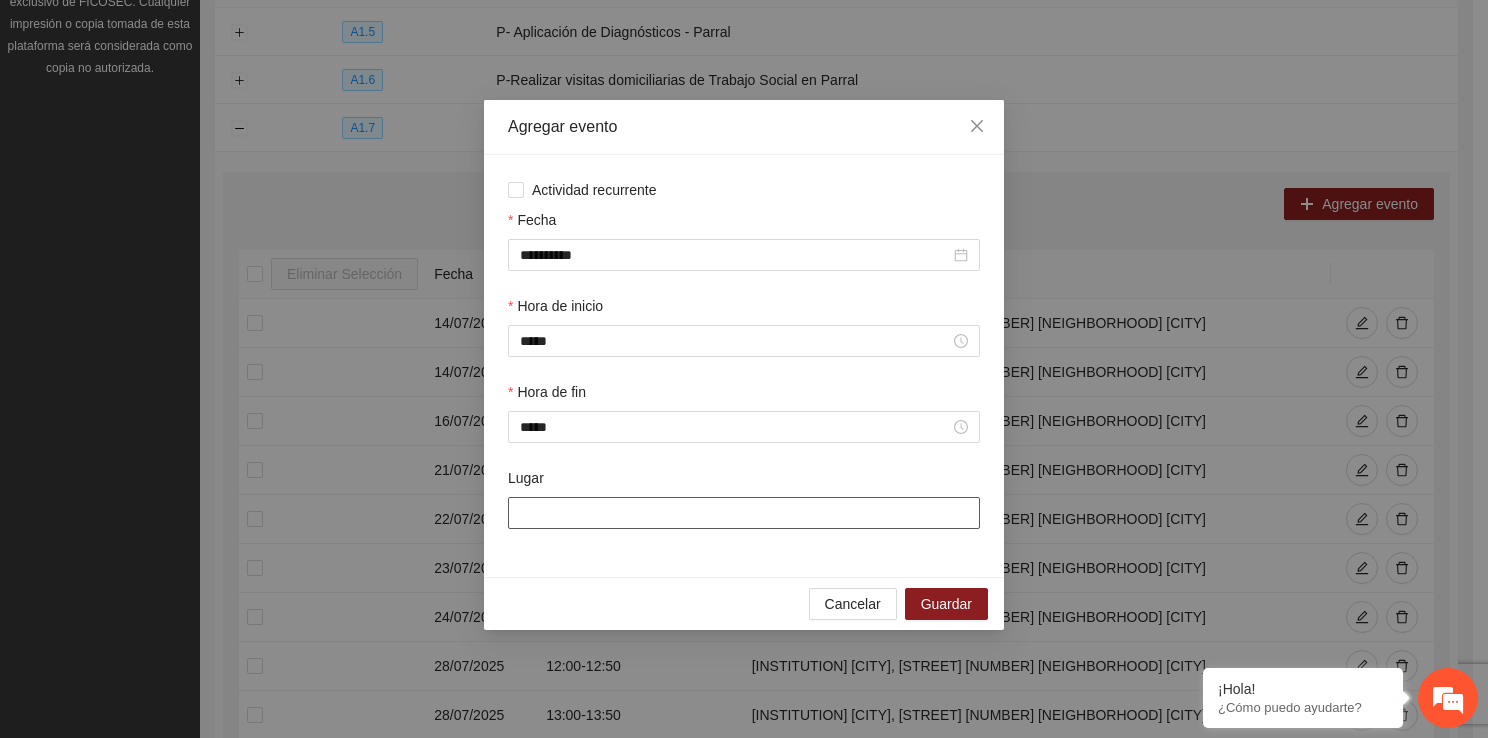 click on "Lugar" at bounding box center [744, 513] 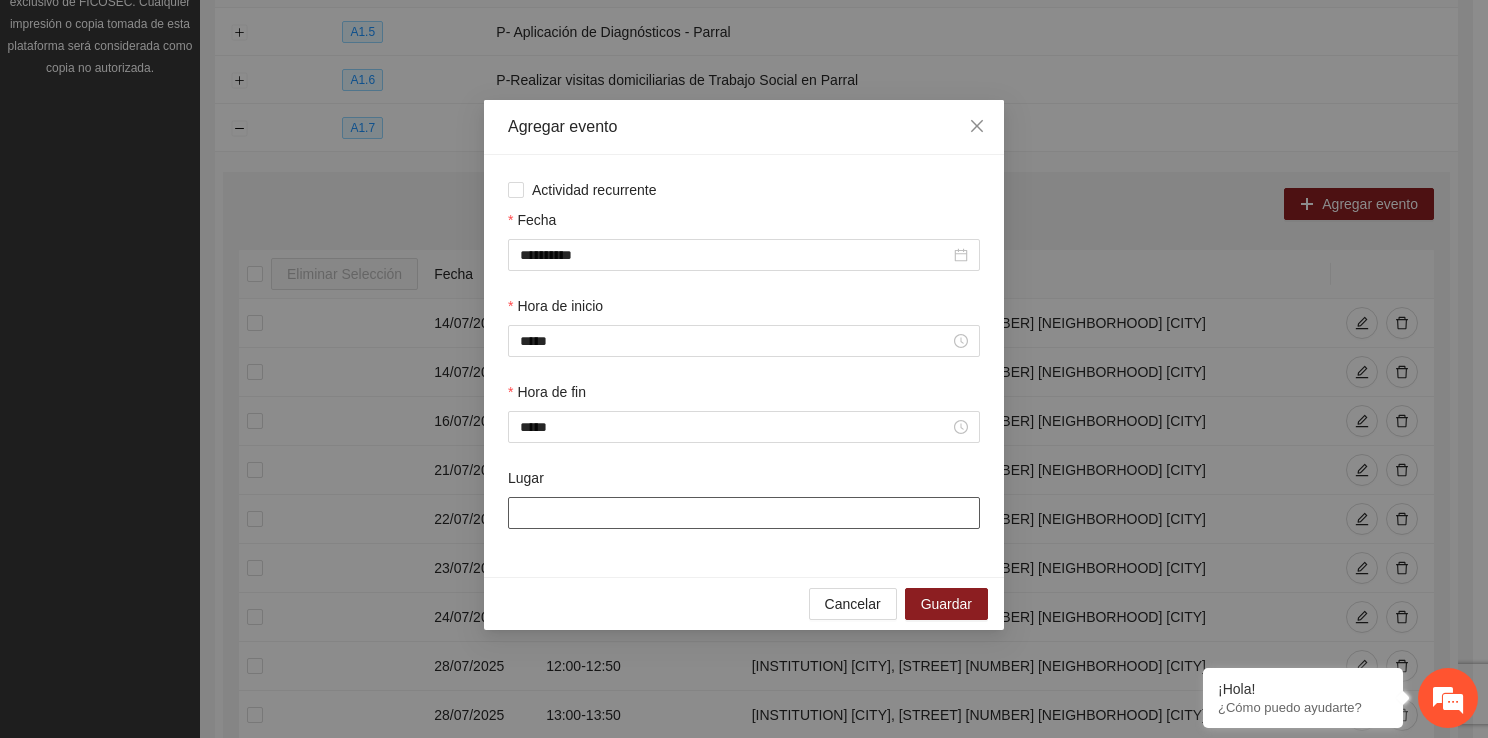 type on "**********" 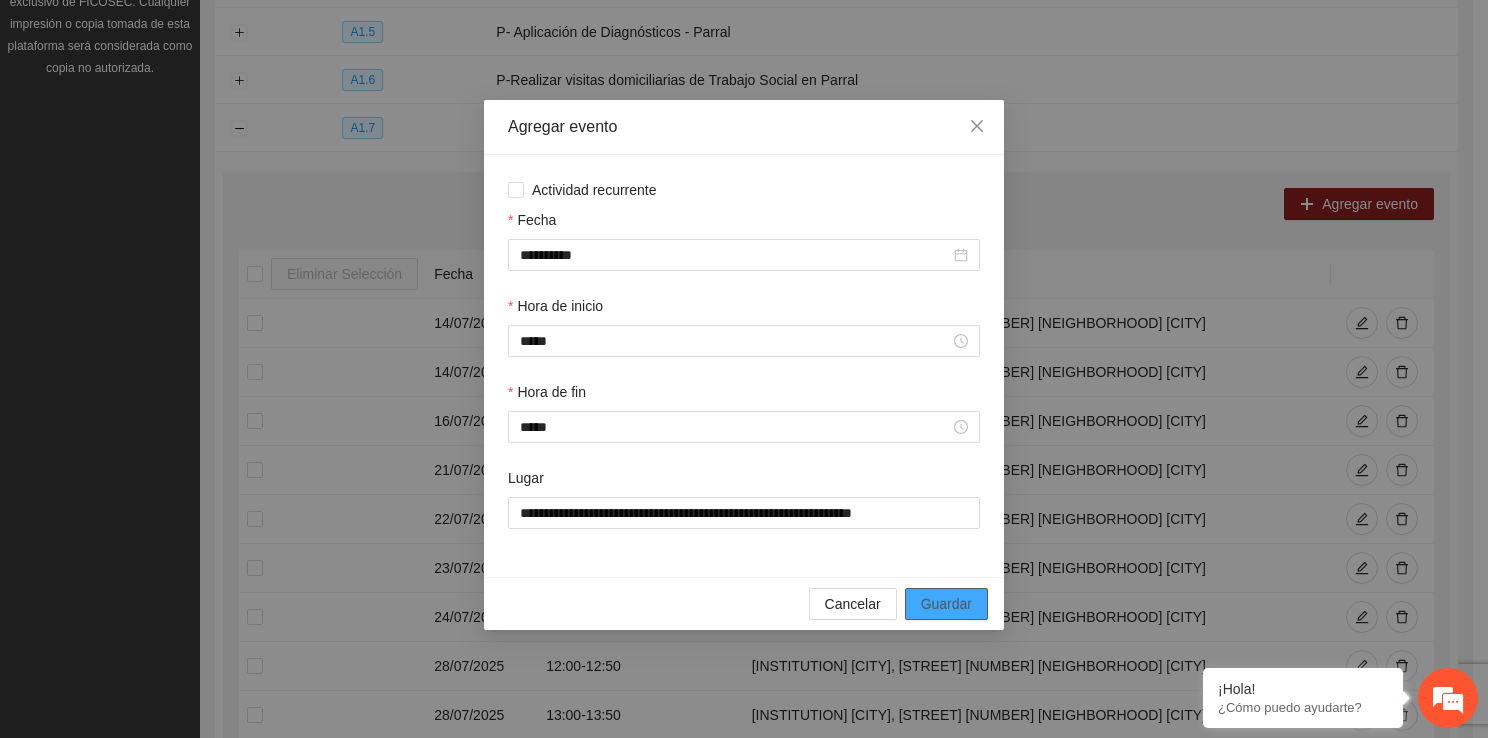 click on "Guardar" at bounding box center (946, 604) 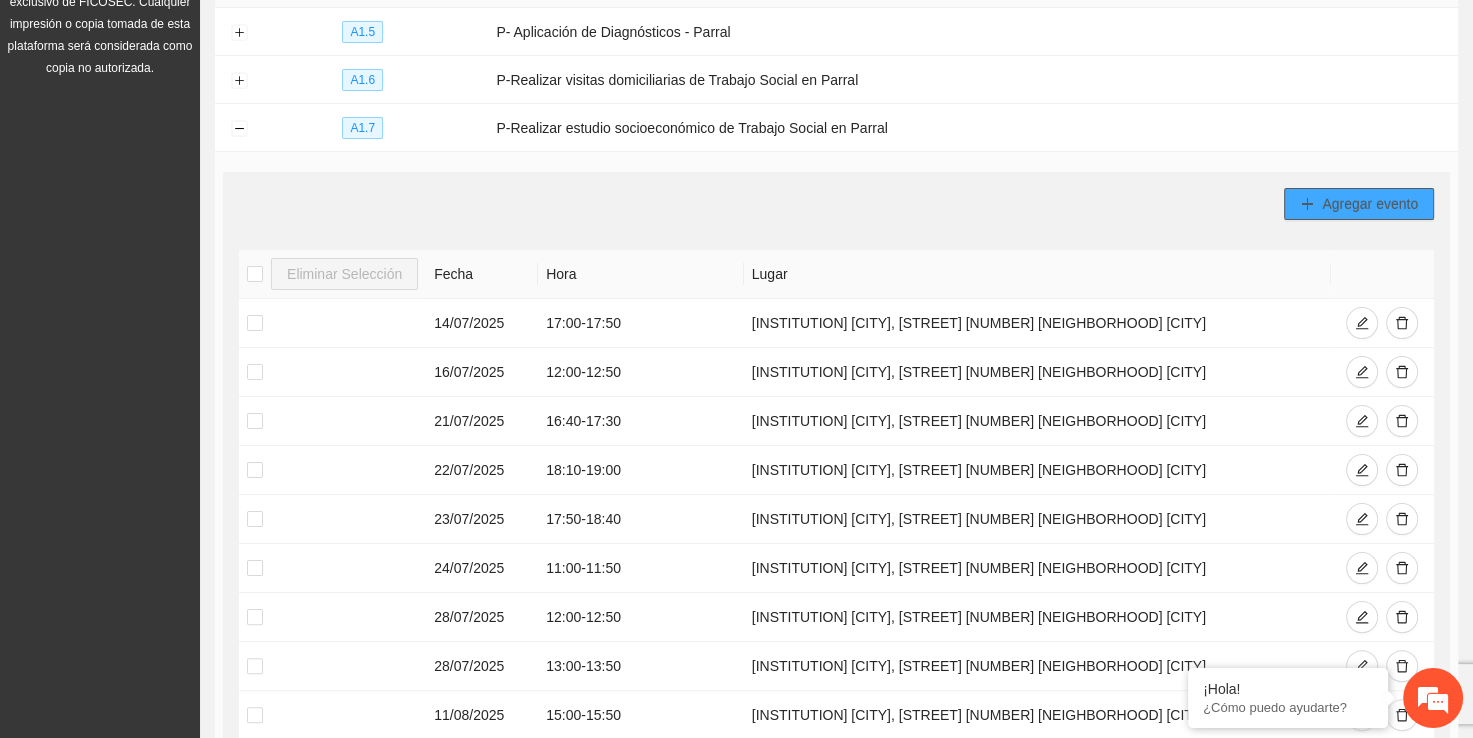 click on "Agregar evento" at bounding box center [1370, 204] 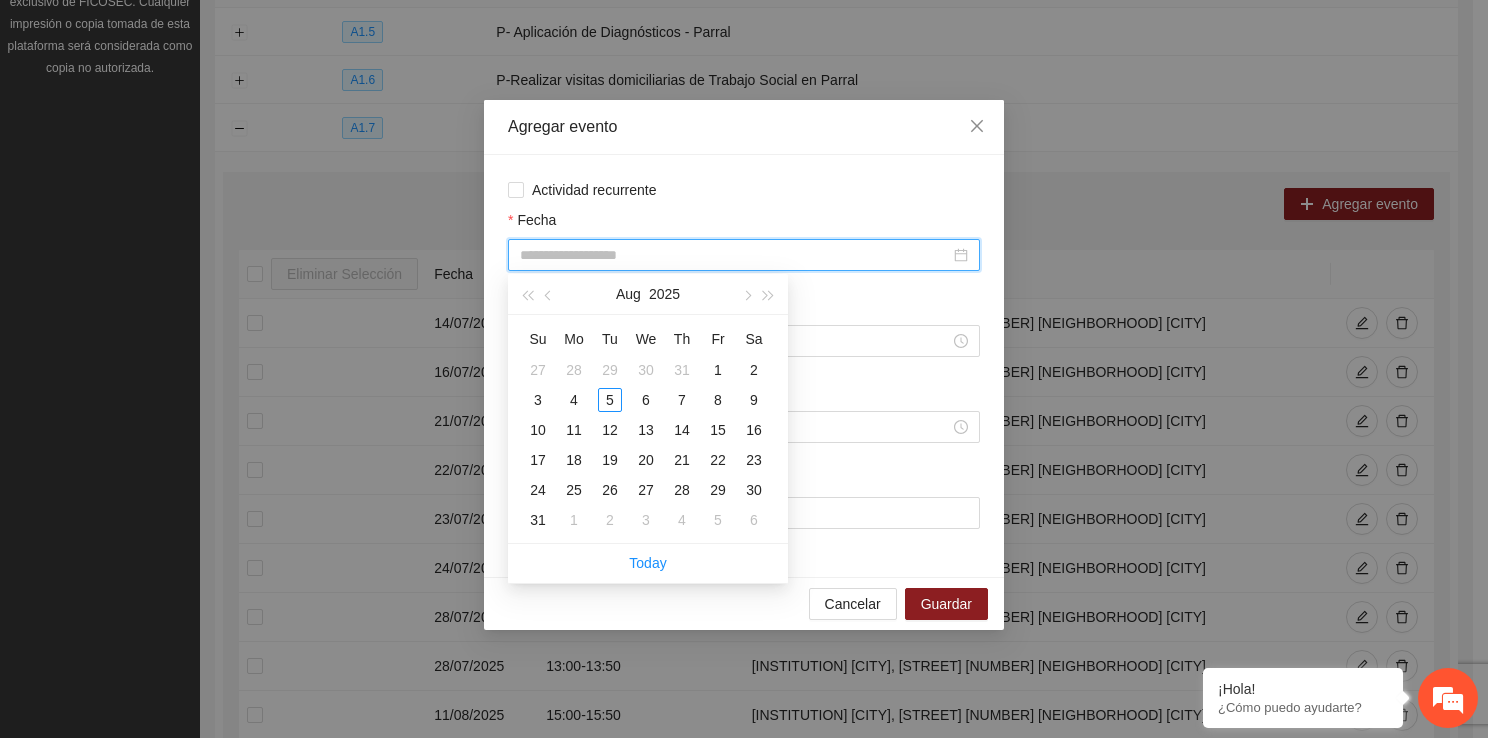 click on "Fecha" at bounding box center (735, 255) 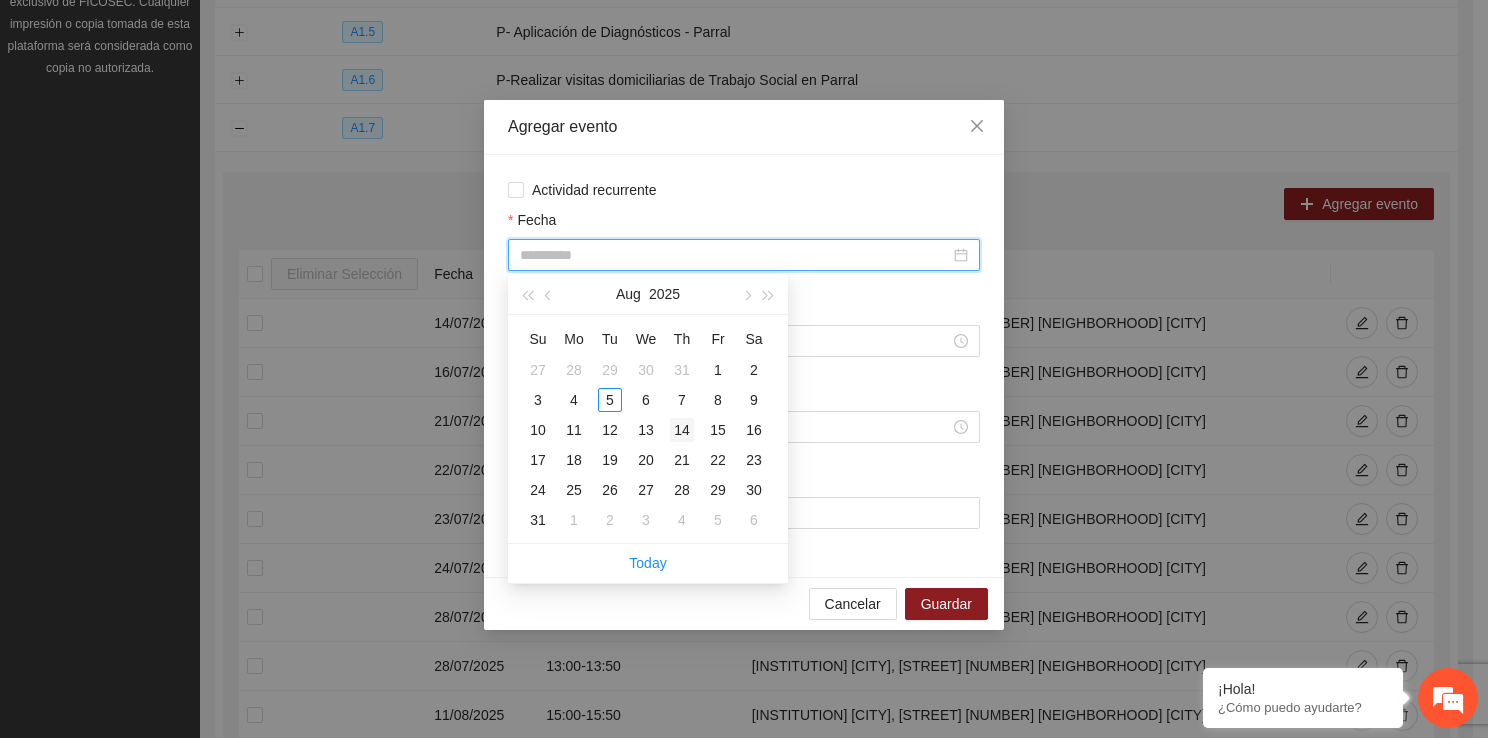 type on "**********" 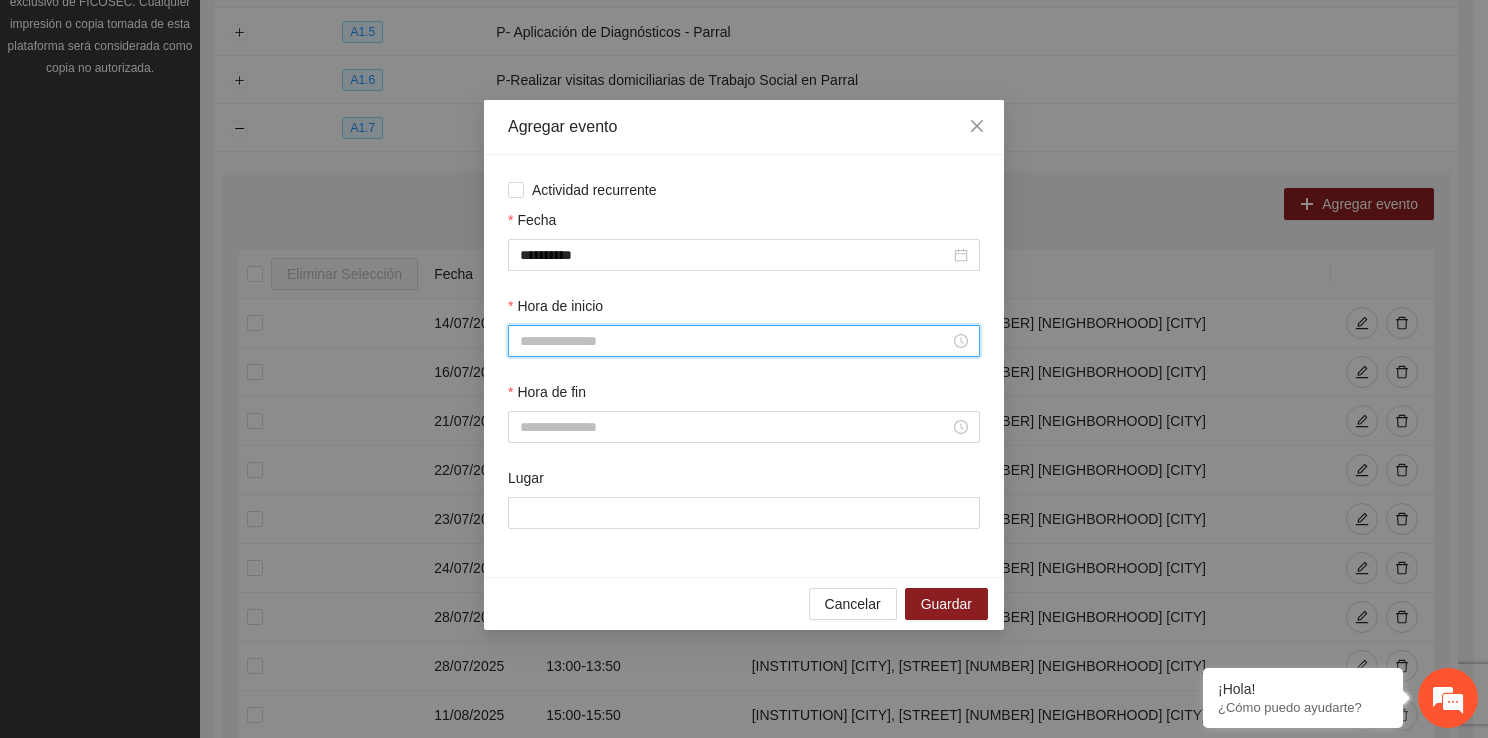 click on "Hora de inicio" at bounding box center (735, 341) 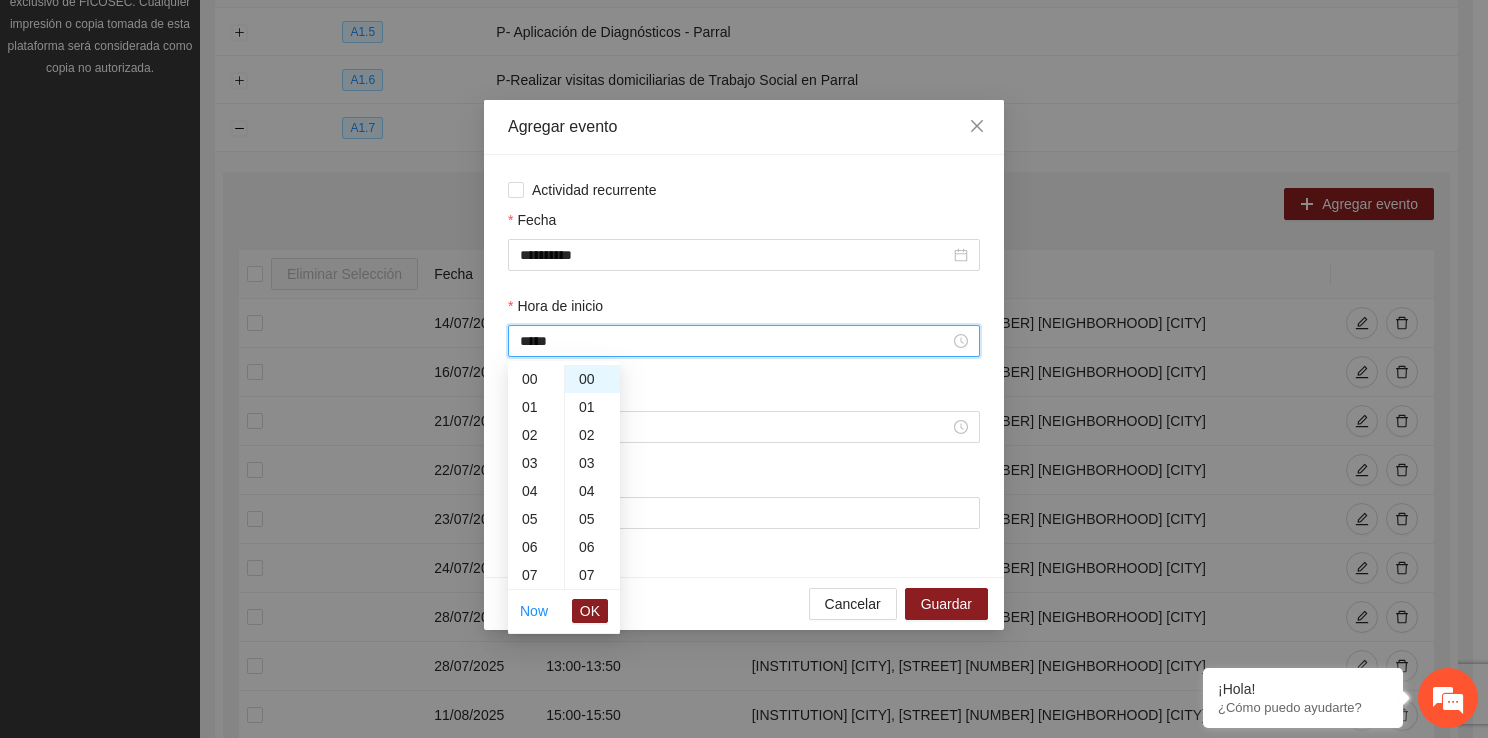 scroll, scrollTop: 252, scrollLeft: 0, axis: vertical 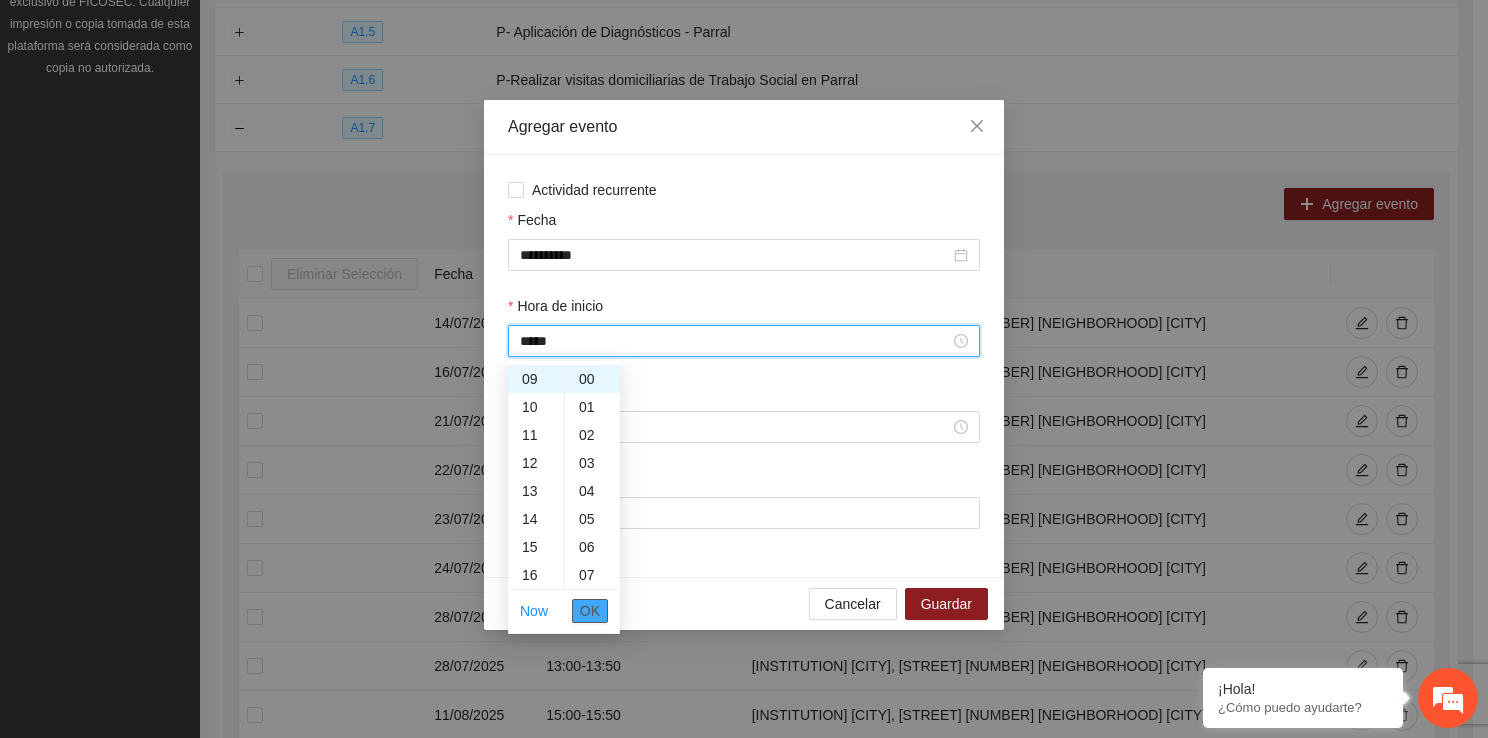click on "OK" at bounding box center [590, 611] 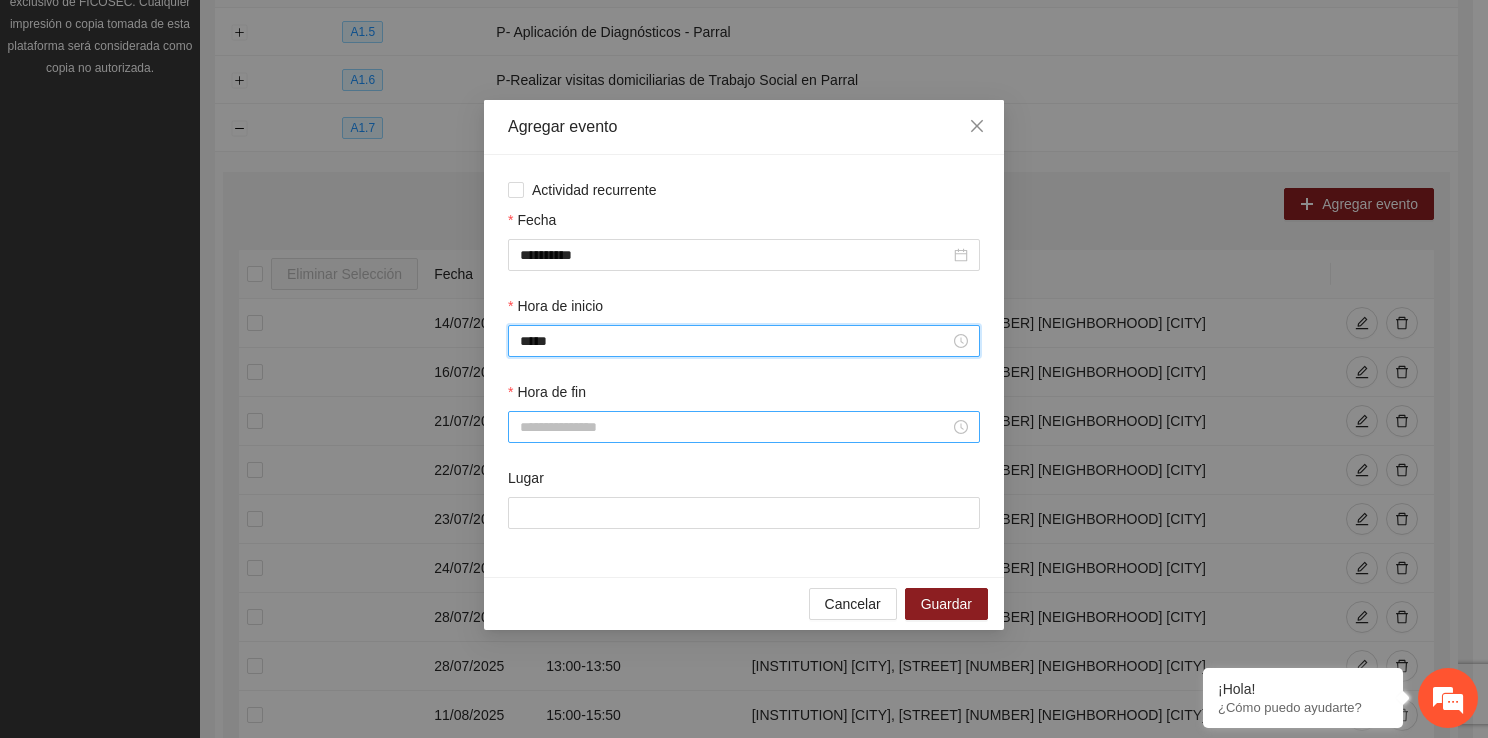 type on "*****" 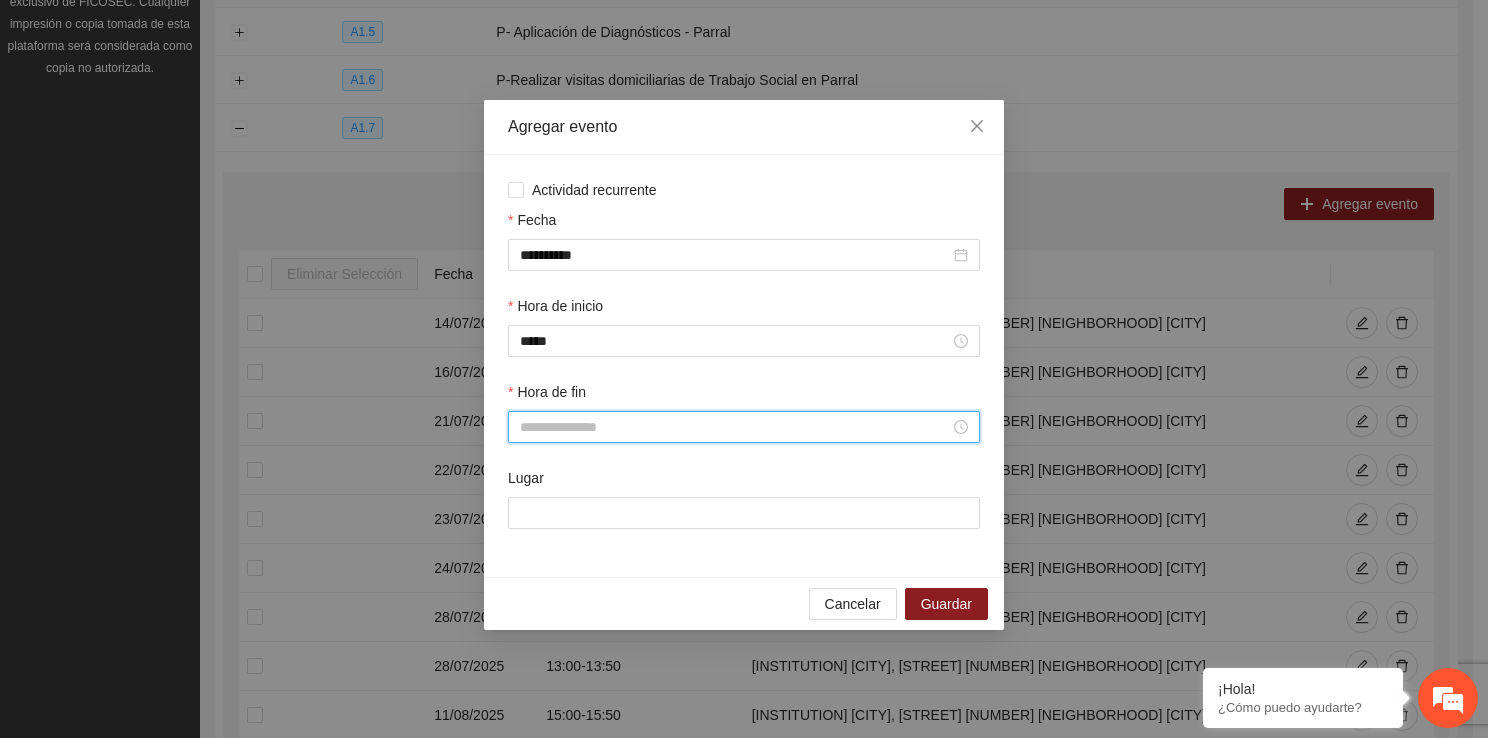 click on "Hora de fin" at bounding box center [735, 427] 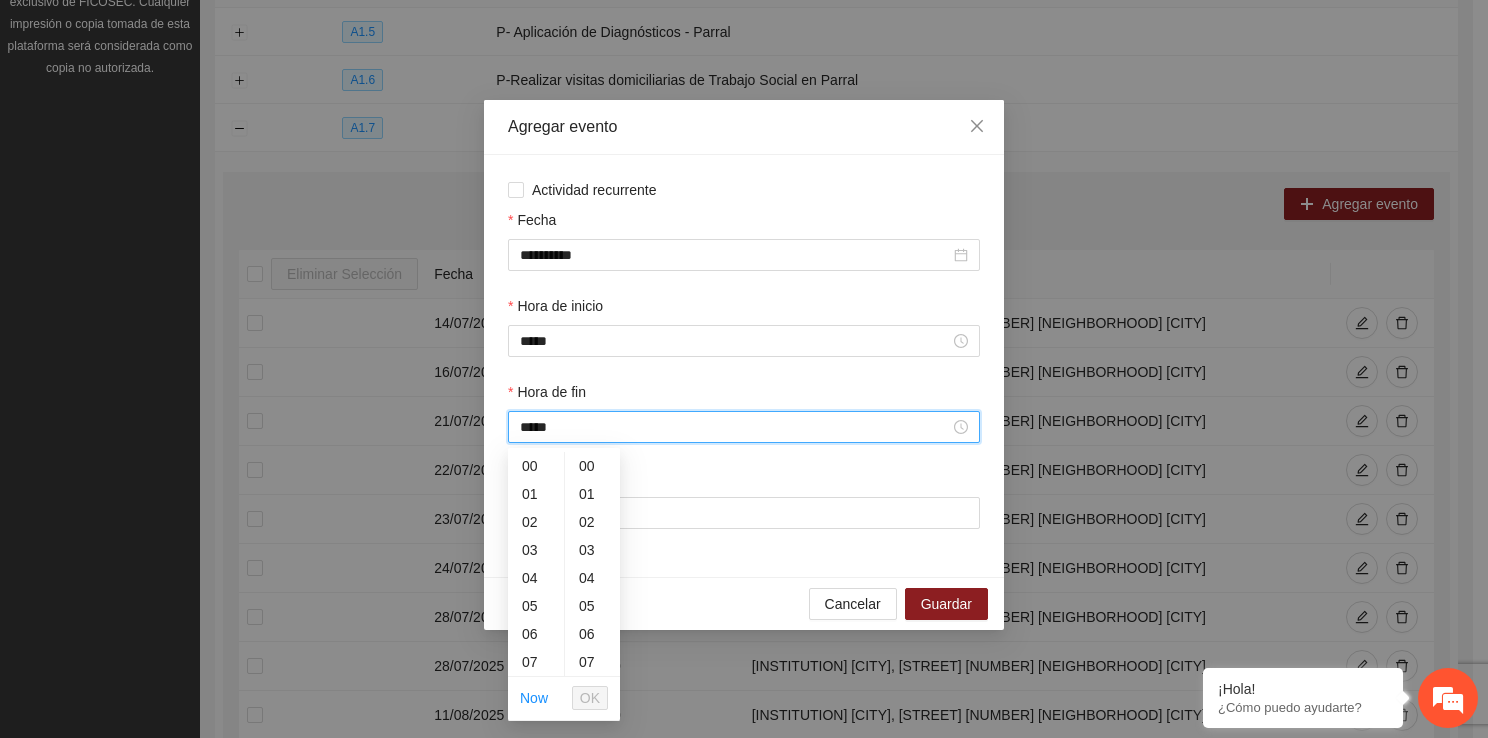 scroll, scrollTop: 167, scrollLeft: 0, axis: vertical 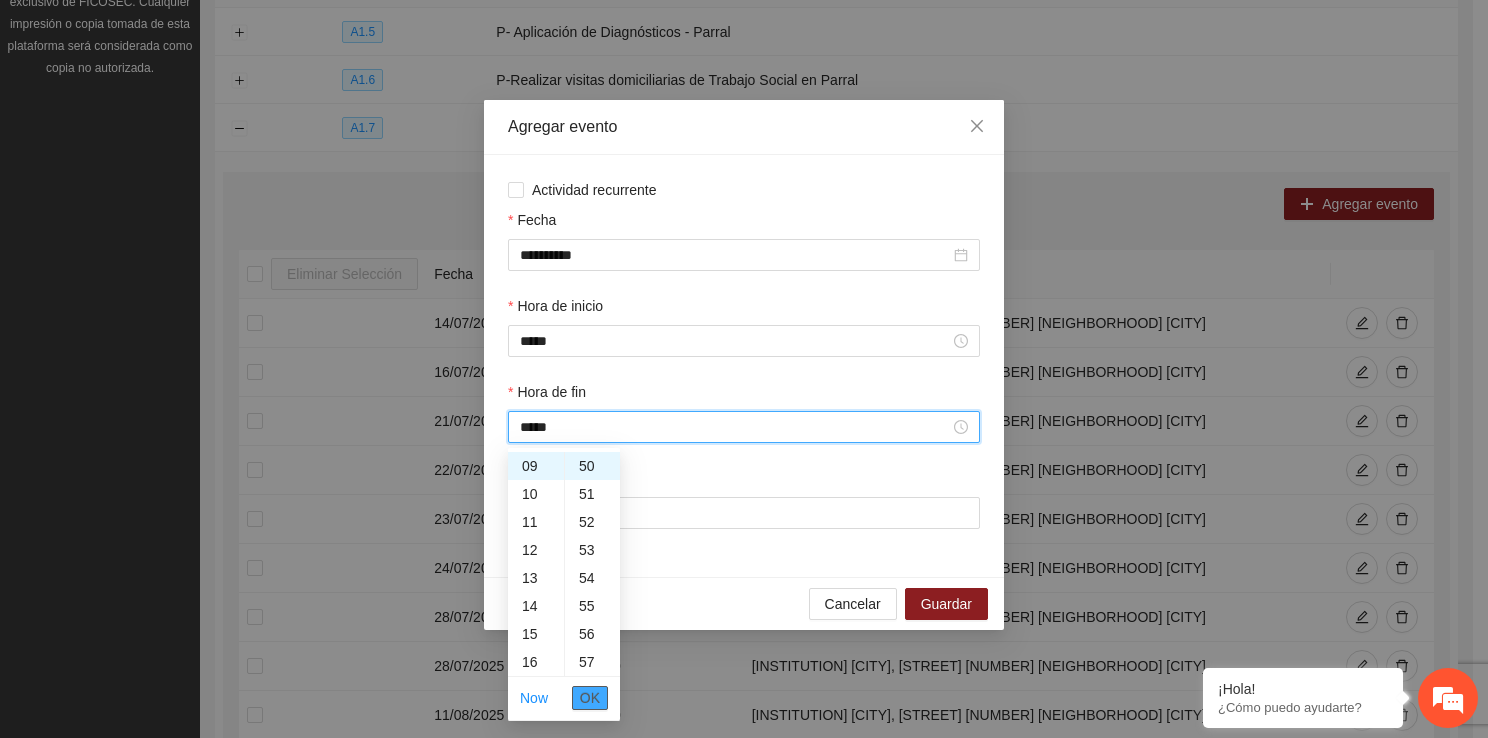 click on "OK" at bounding box center (590, 698) 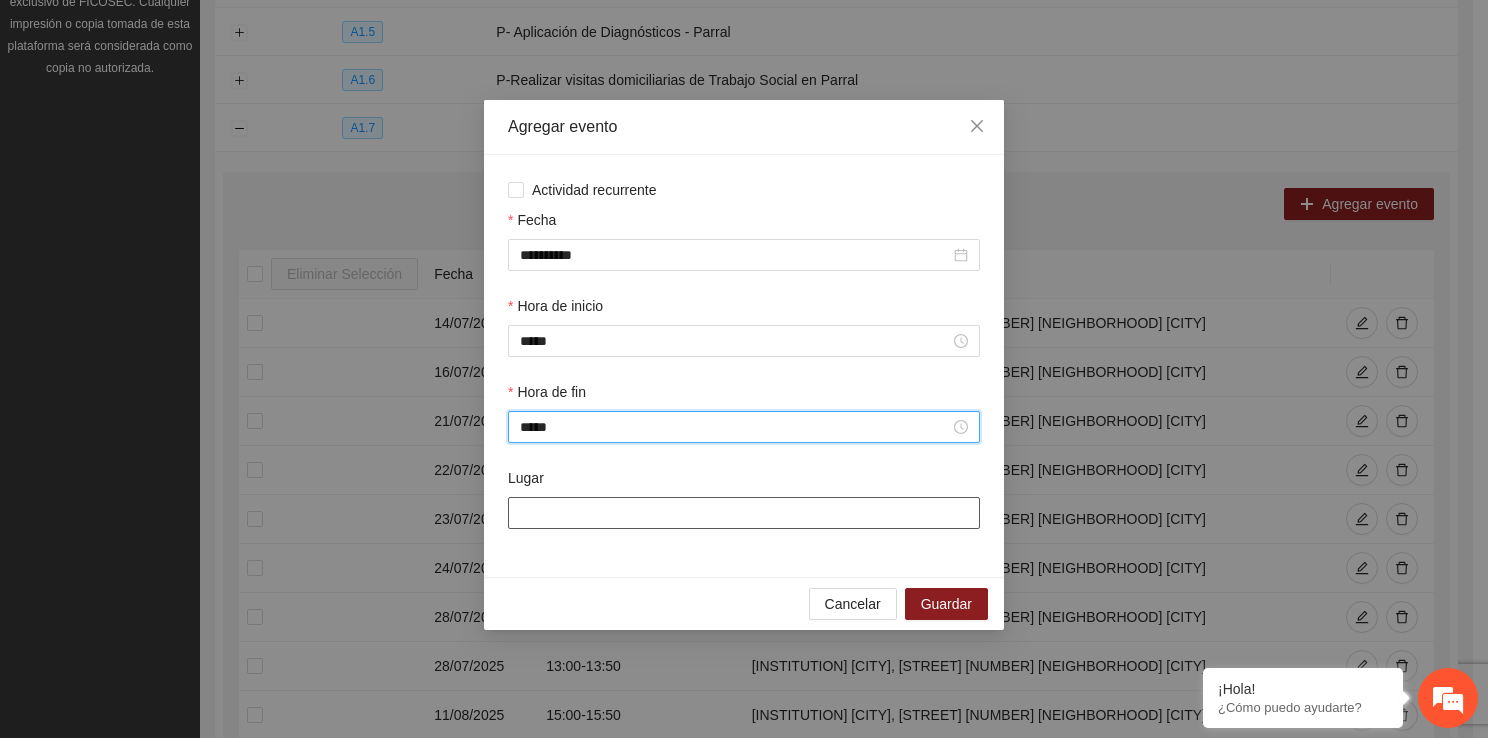 type on "*****" 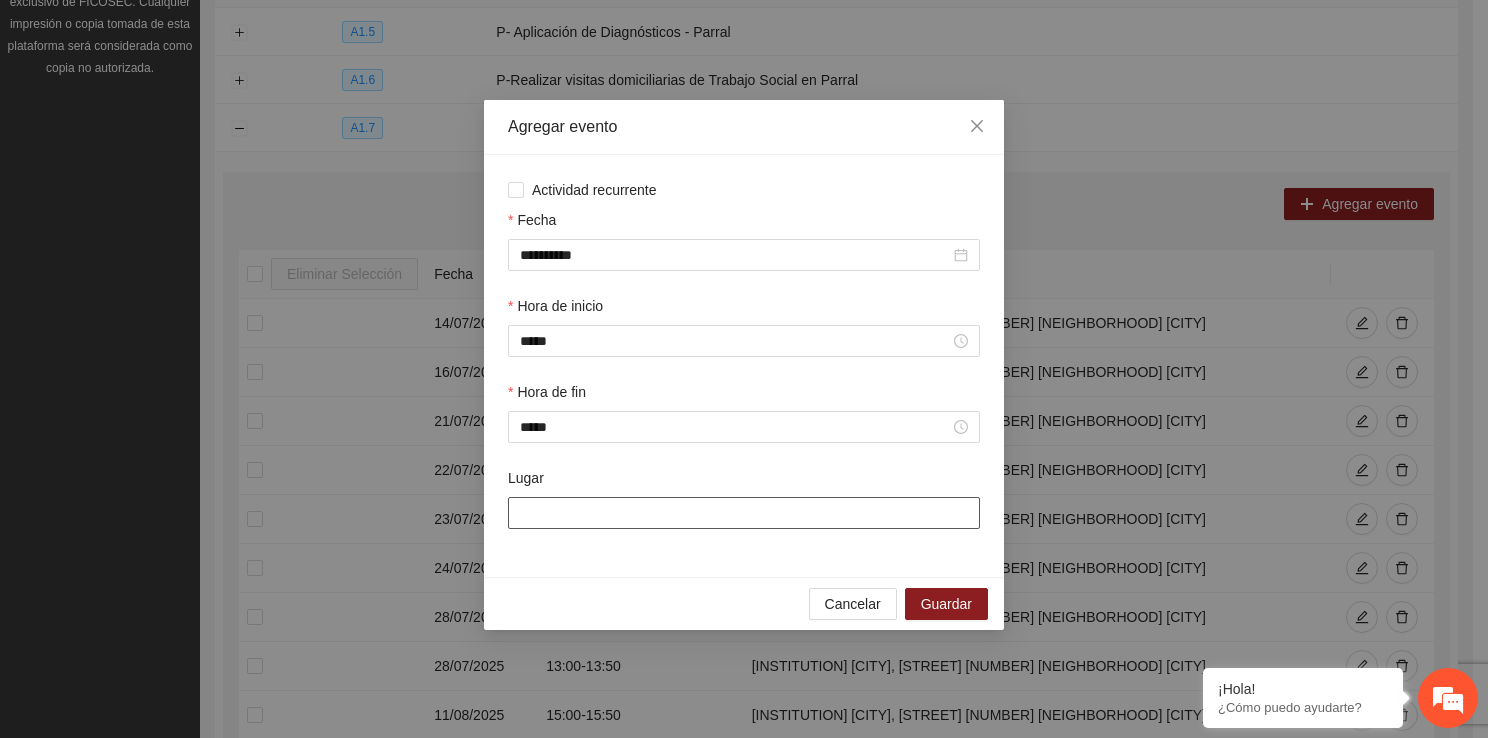 click on "Lugar" at bounding box center [744, 513] 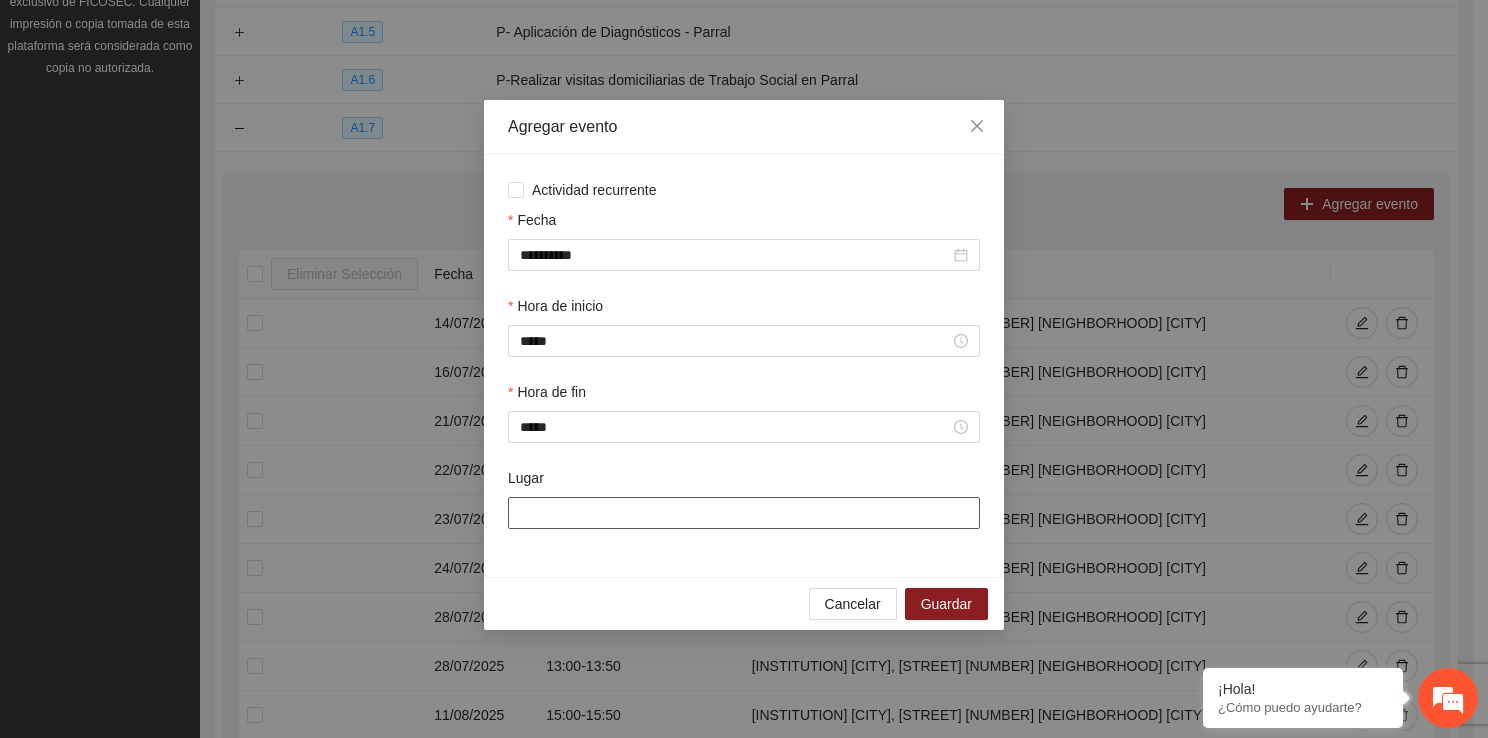 type on "**********" 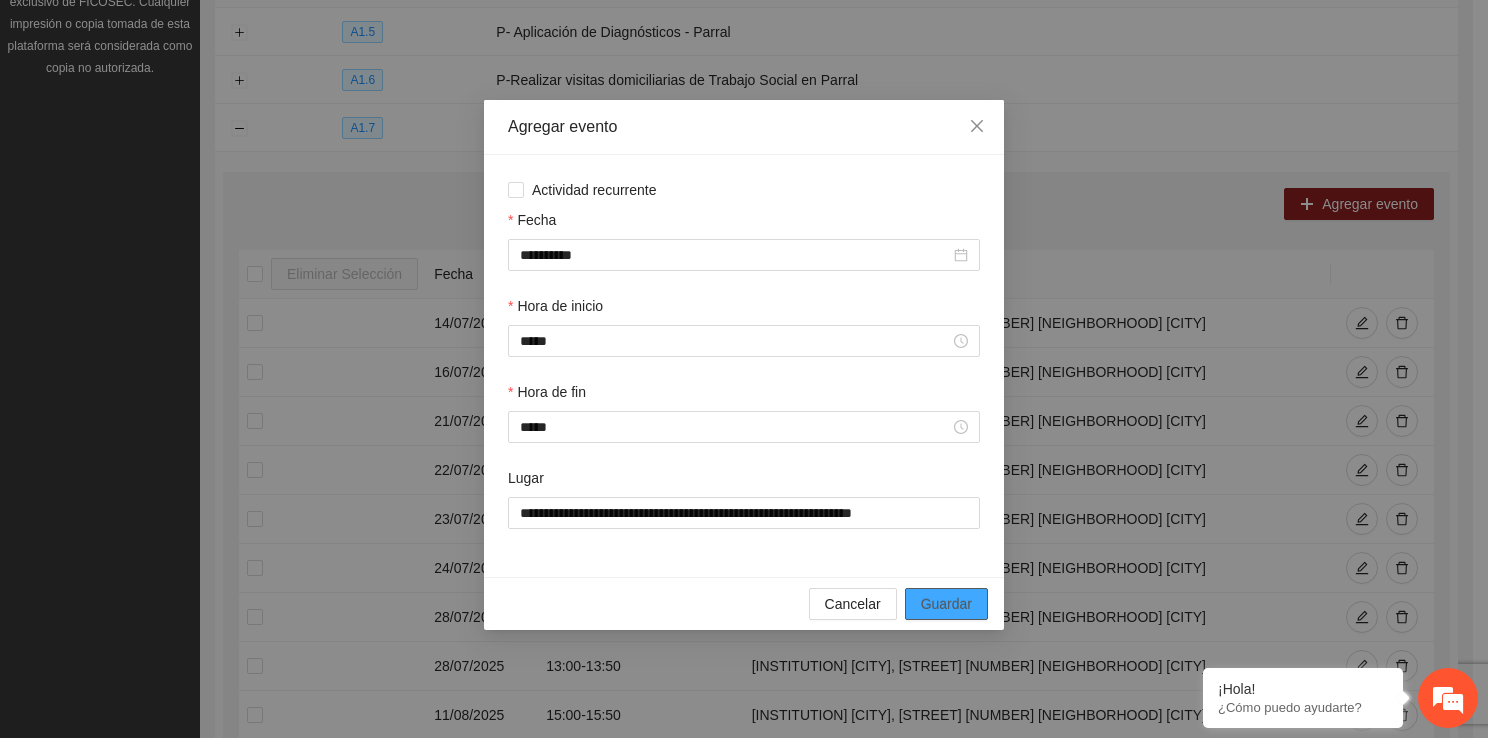 click on "Guardar" at bounding box center (946, 604) 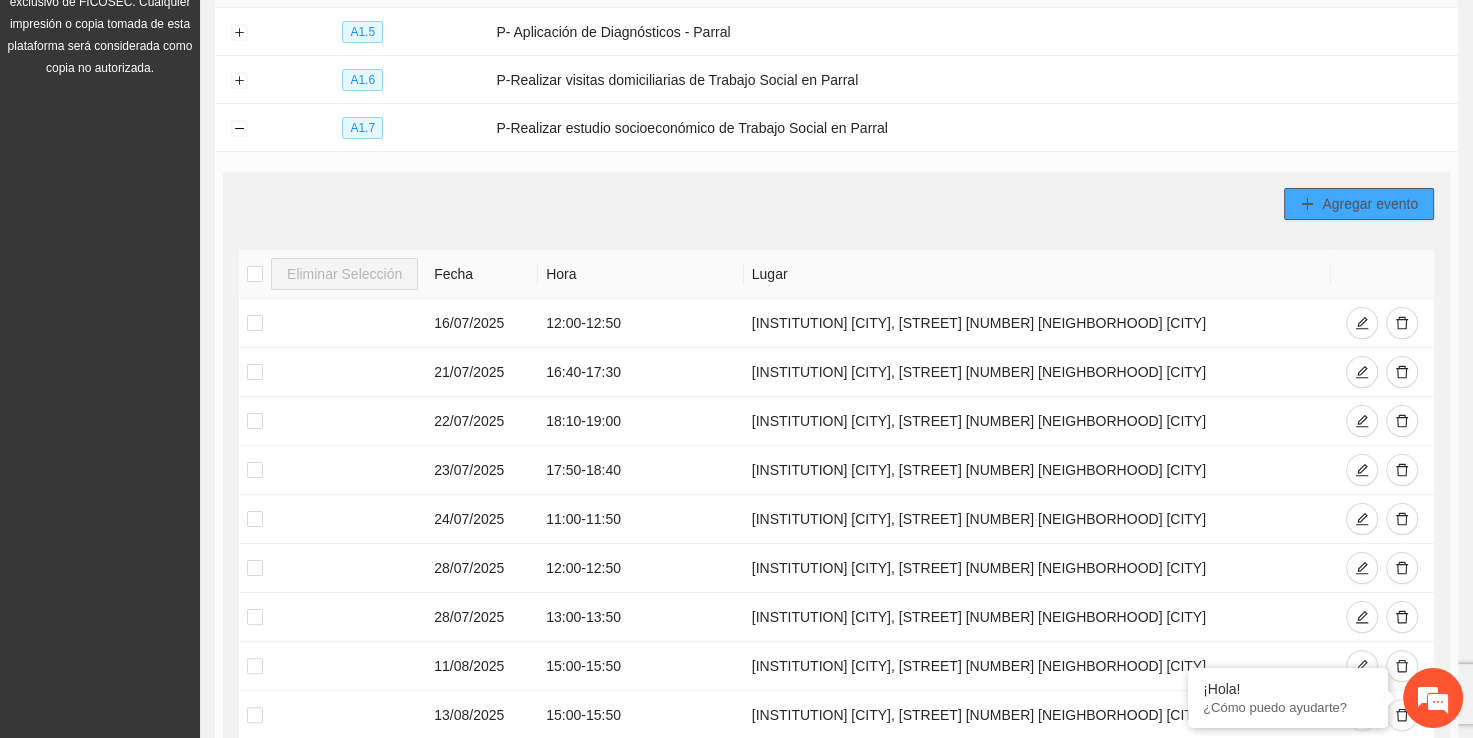 click on "Agregar evento" at bounding box center [1370, 204] 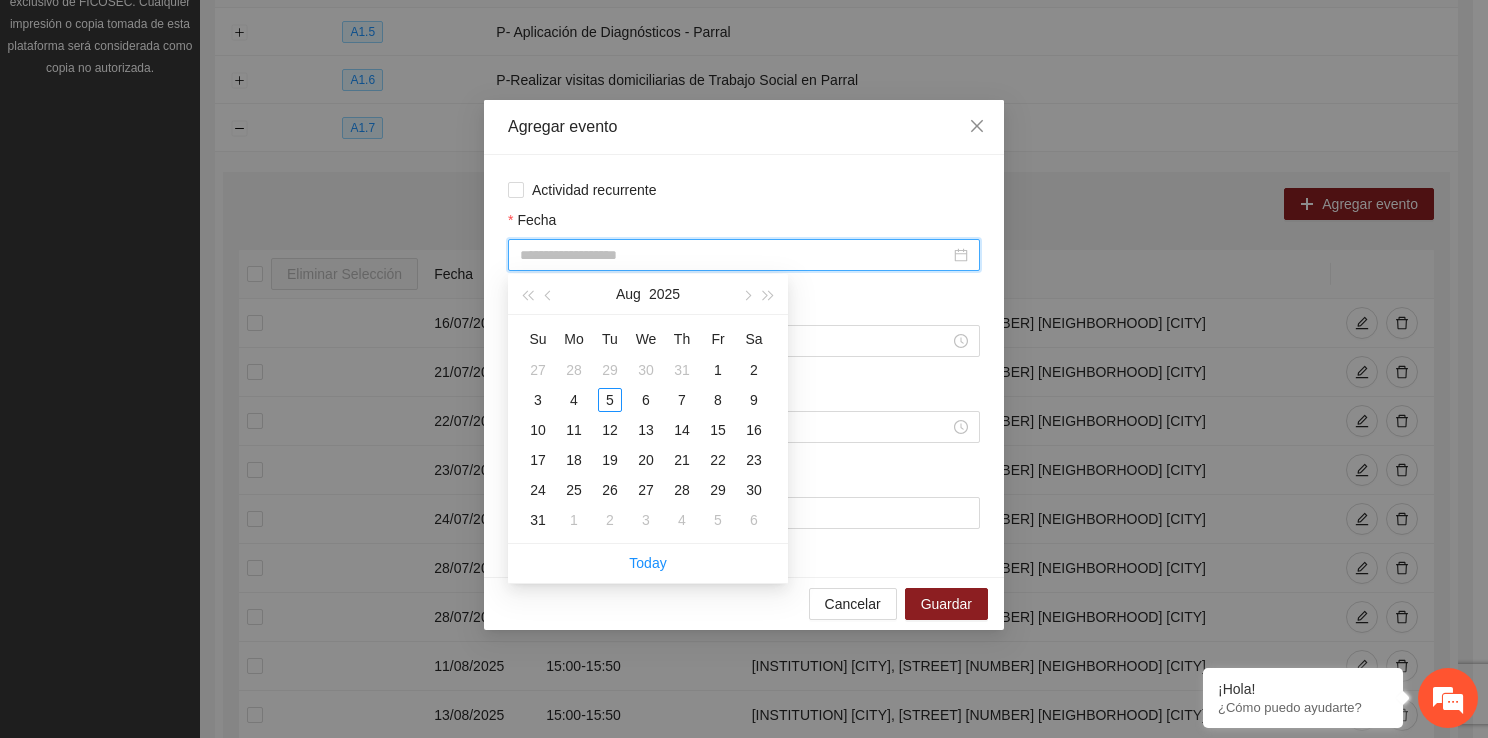 click on "Fecha" at bounding box center [735, 255] 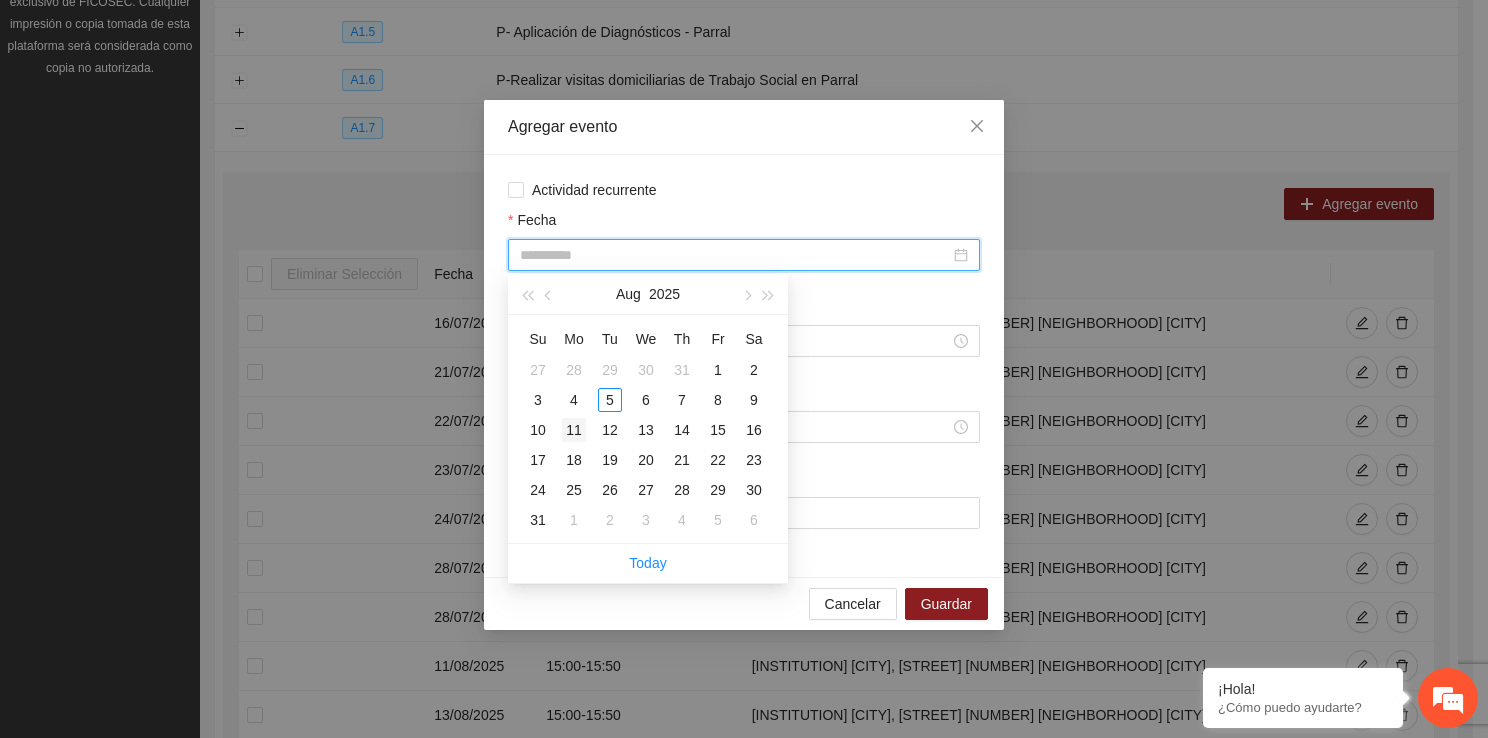 type on "**********" 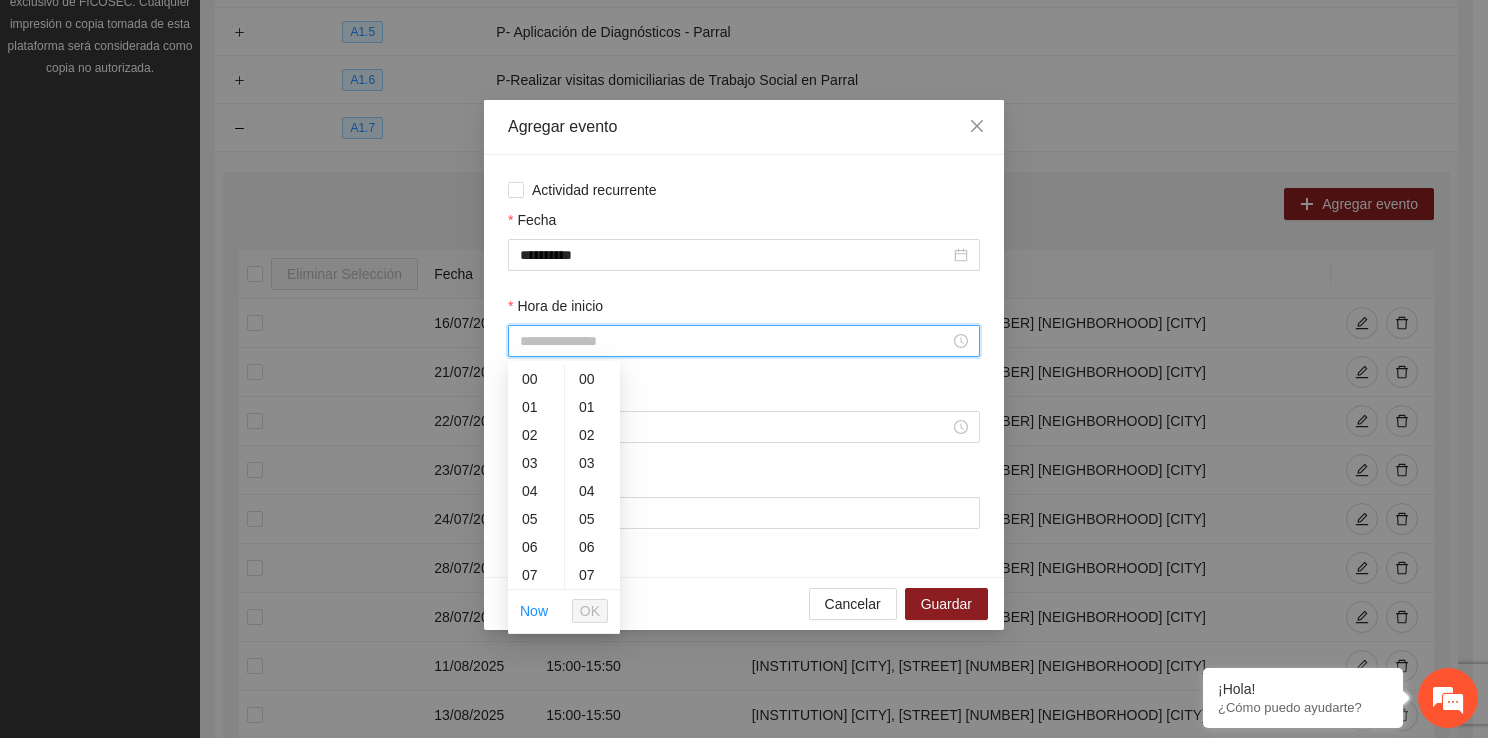 click on "Hora de inicio" at bounding box center [735, 341] 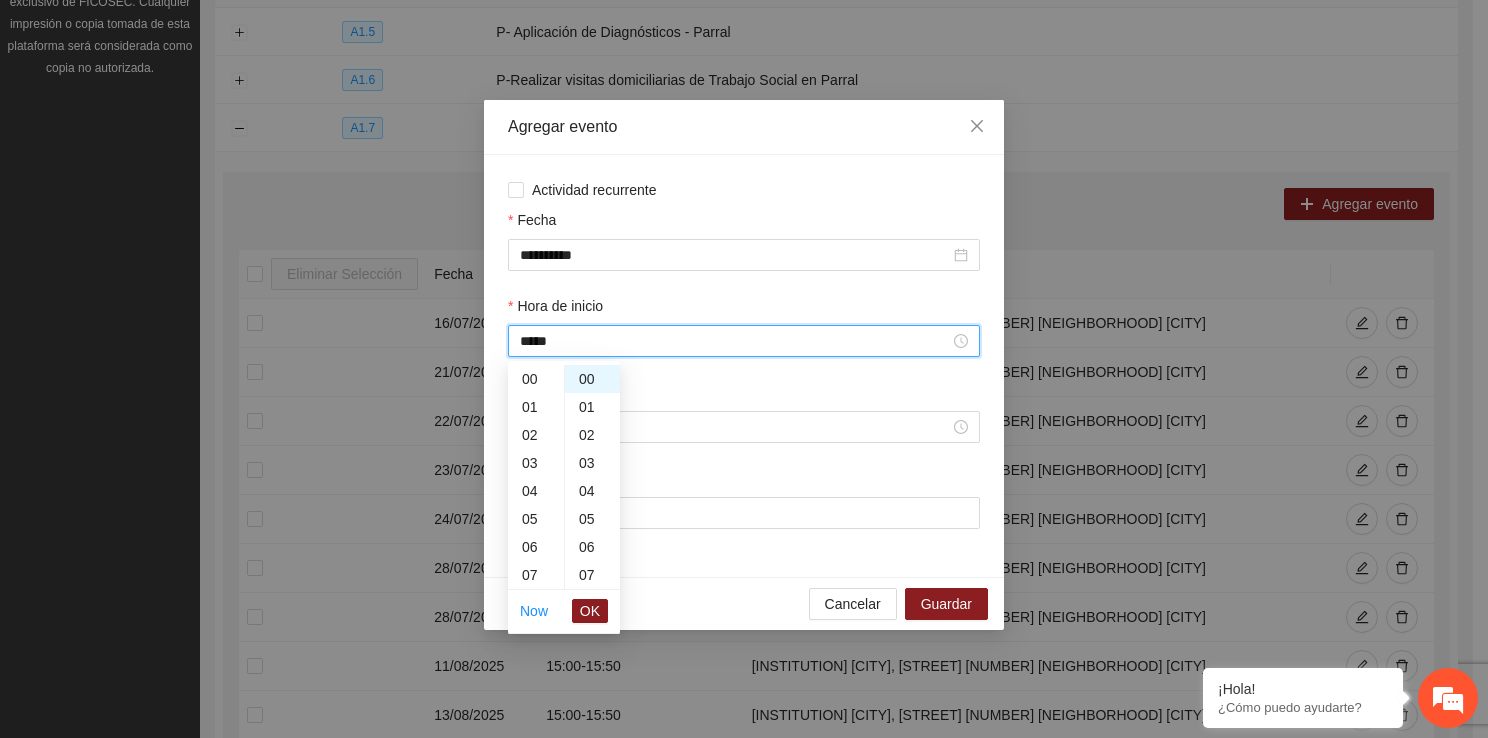 scroll, scrollTop: 448, scrollLeft: 0, axis: vertical 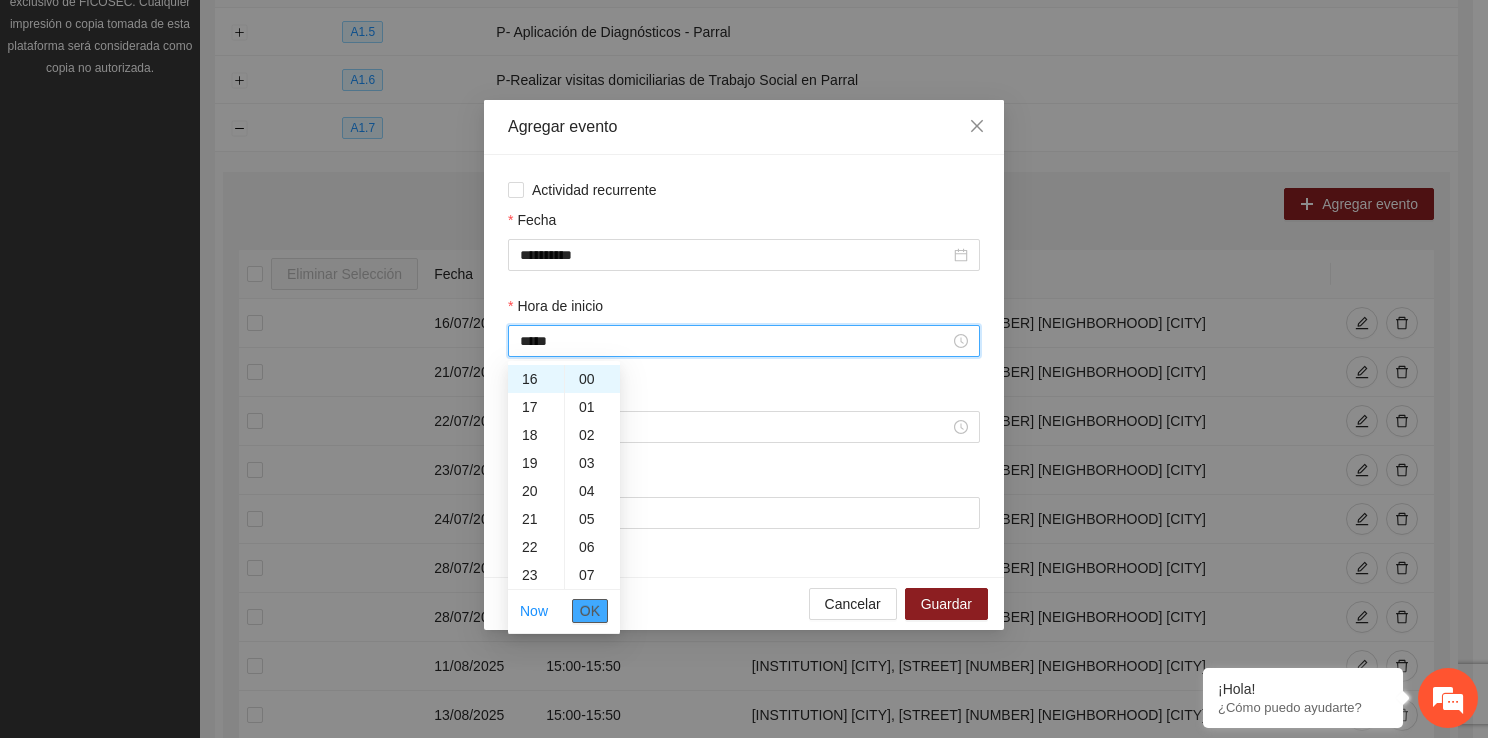 click on "OK" at bounding box center (590, 611) 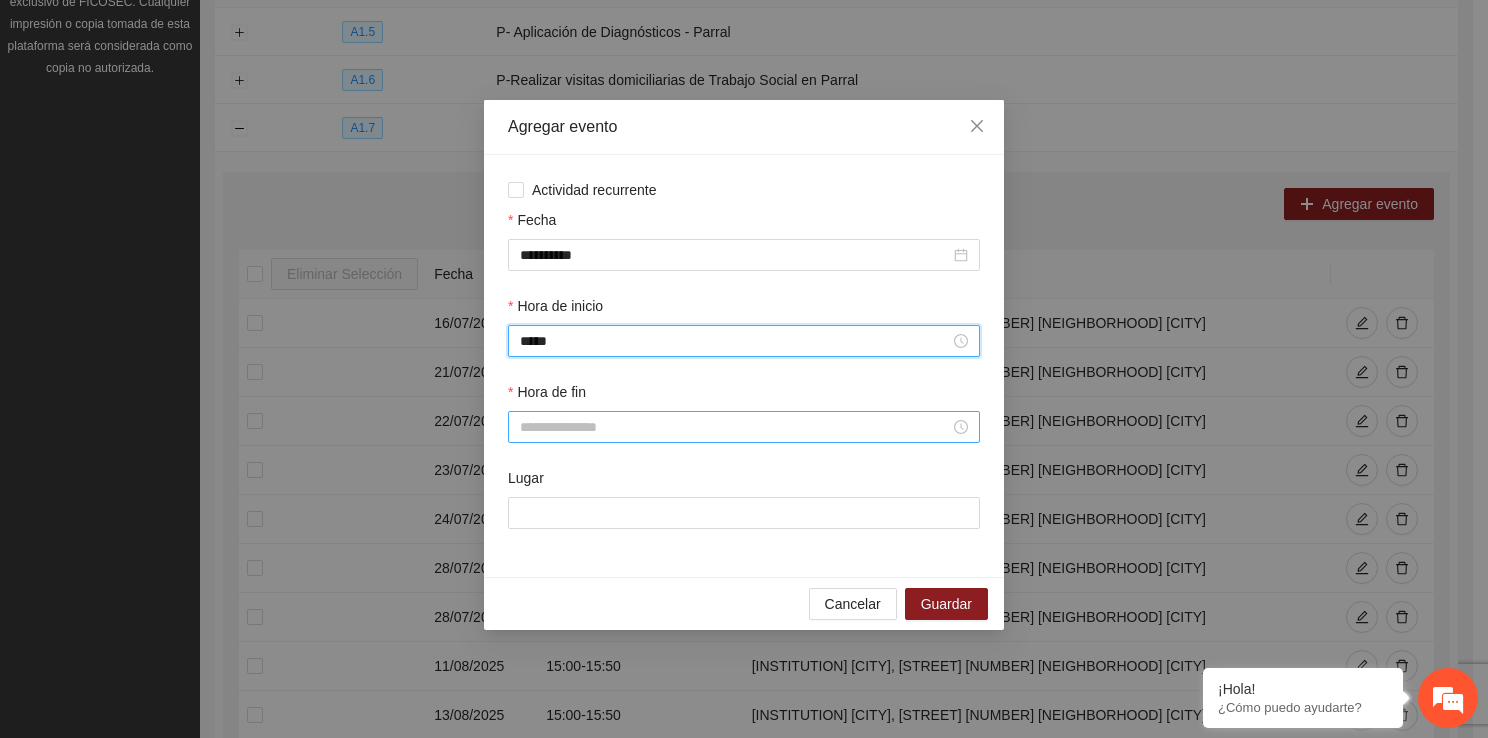 type on "*****" 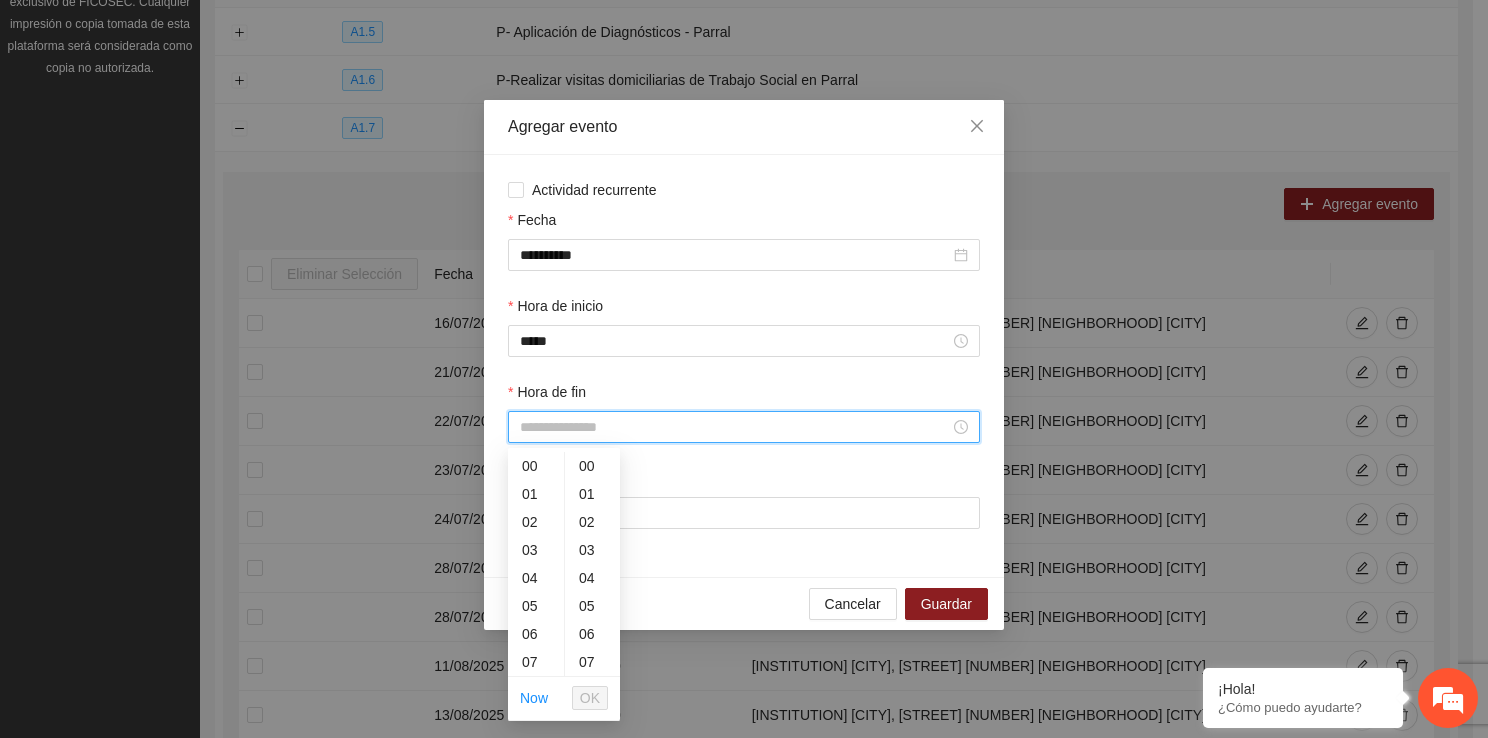 click on "Hora de fin" at bounding box center [735, 427] 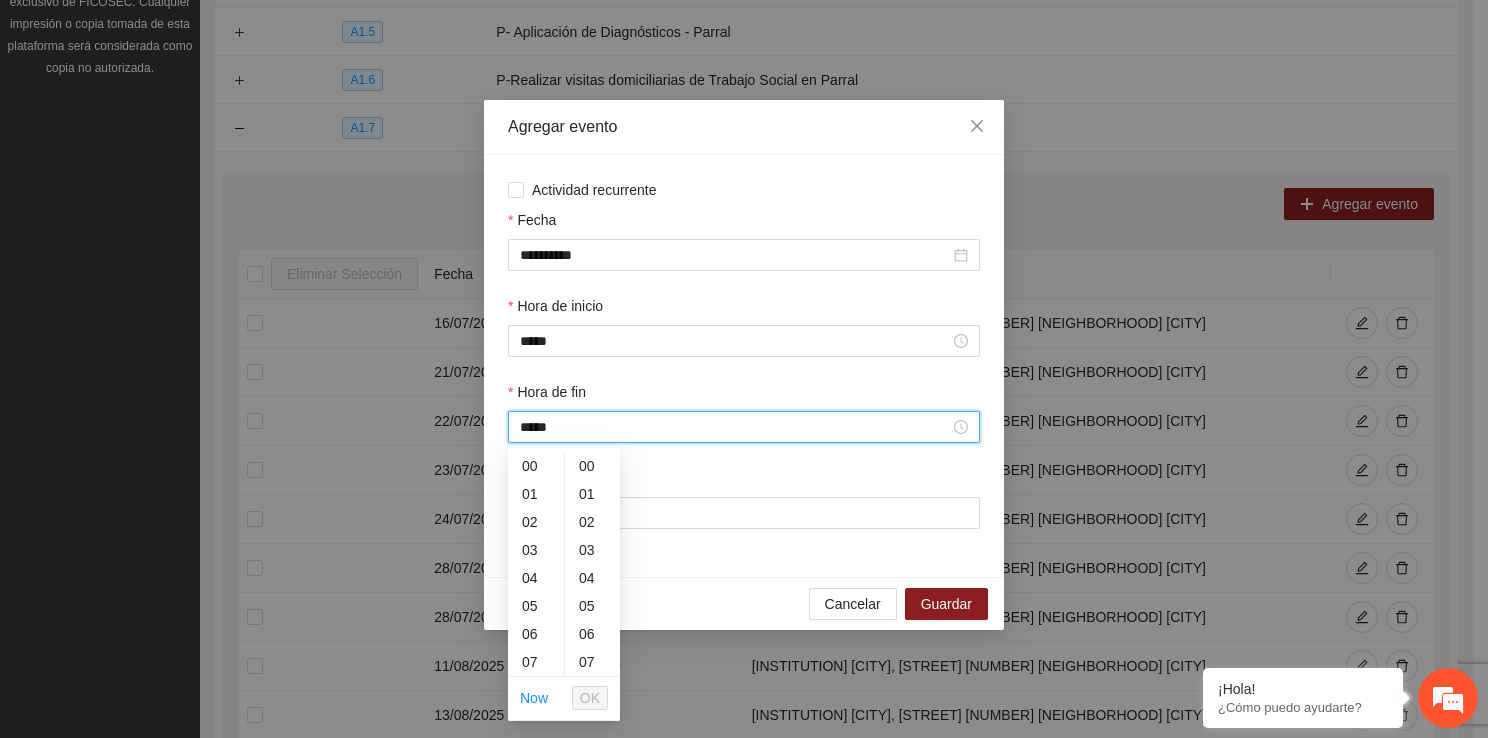 scroll, scrollTop: 299, scrollLeft: 0, axis: vertical 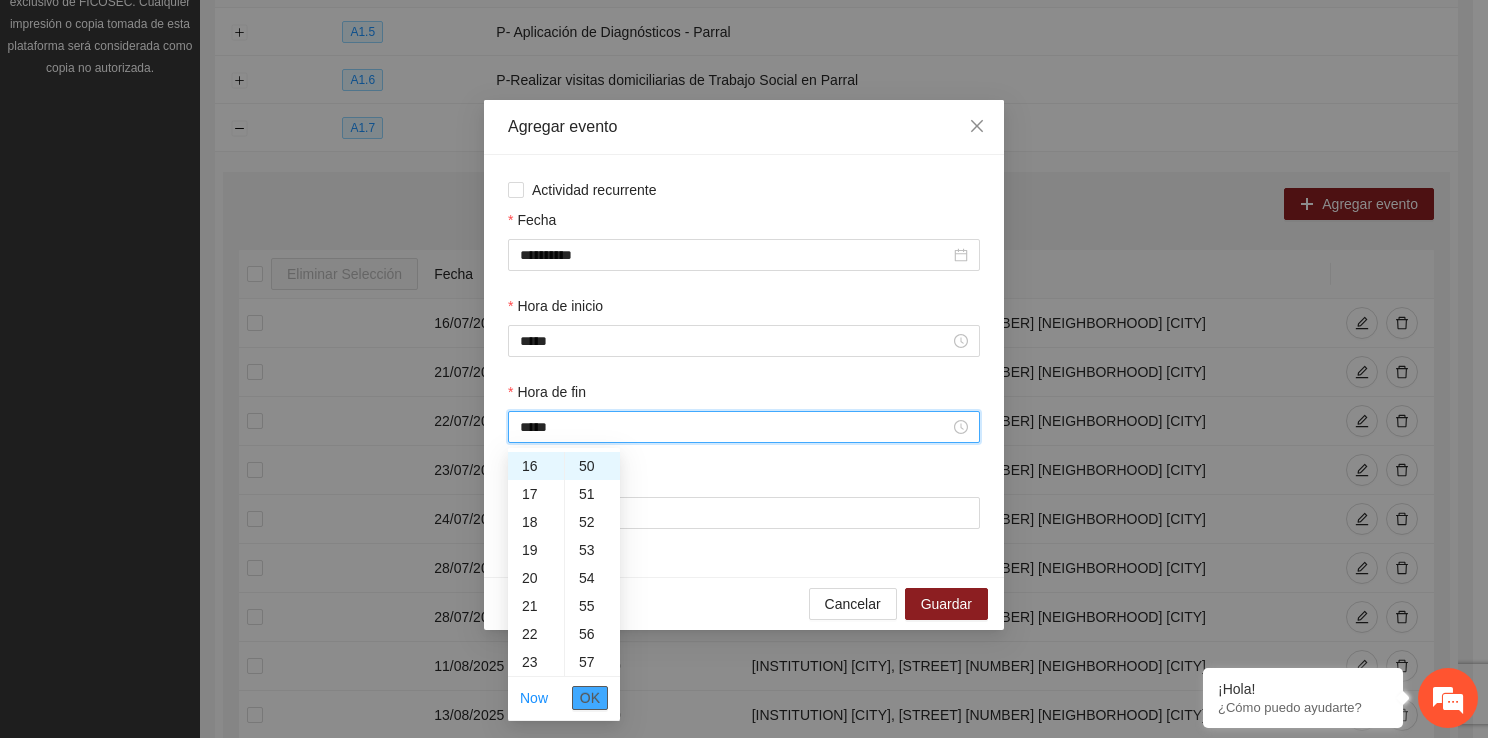 click on "OK" at bounding box center (590, 698) 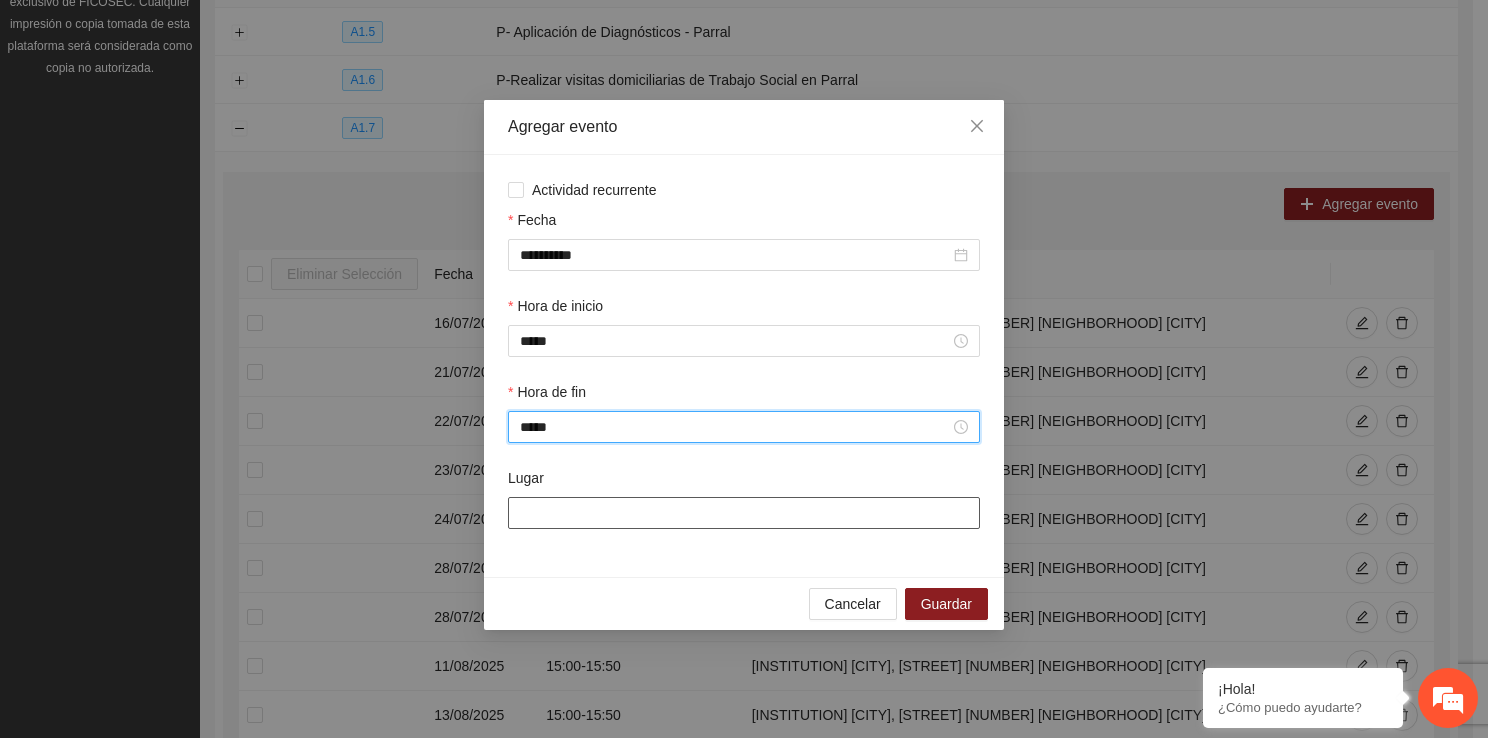 type on "*****" 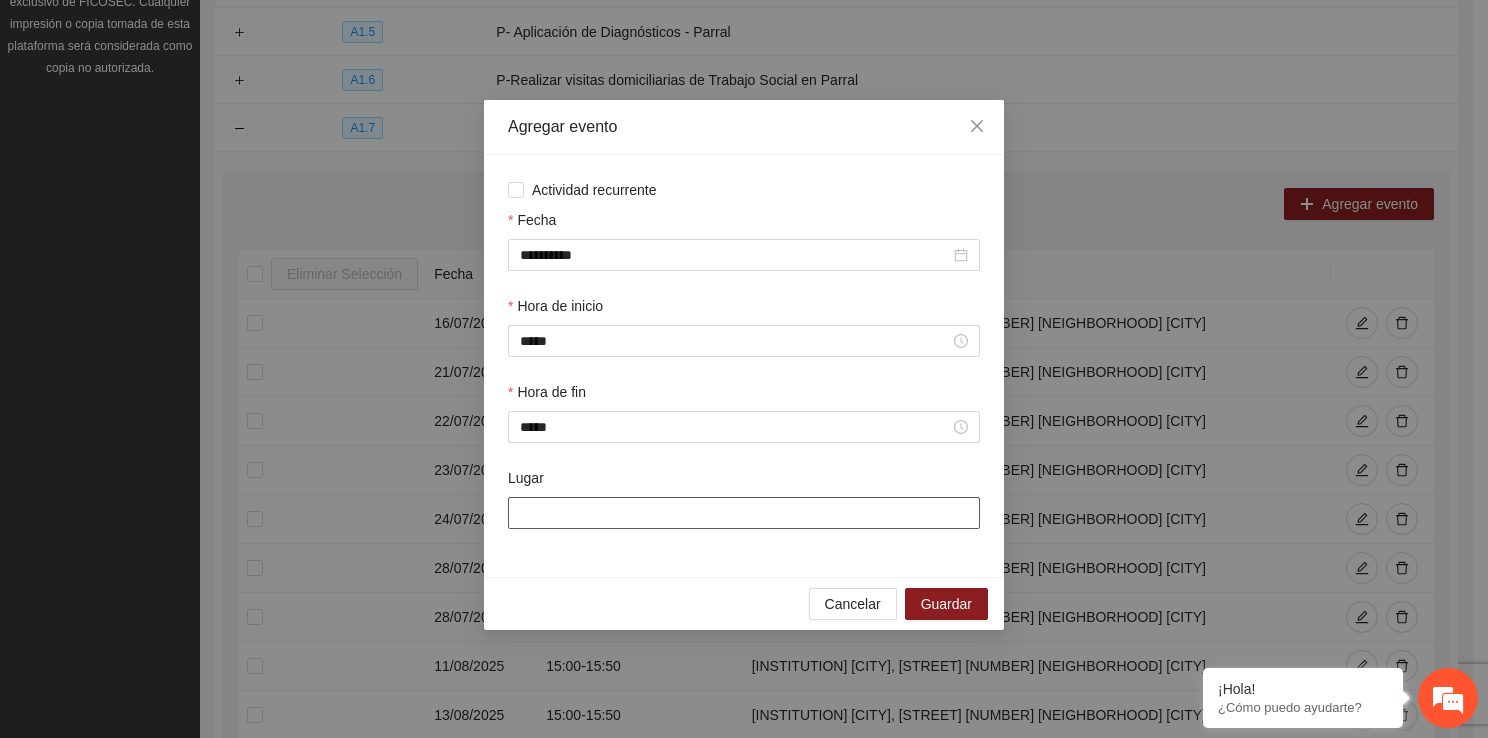 click on "Lugar" at bounding box center (744, 513) 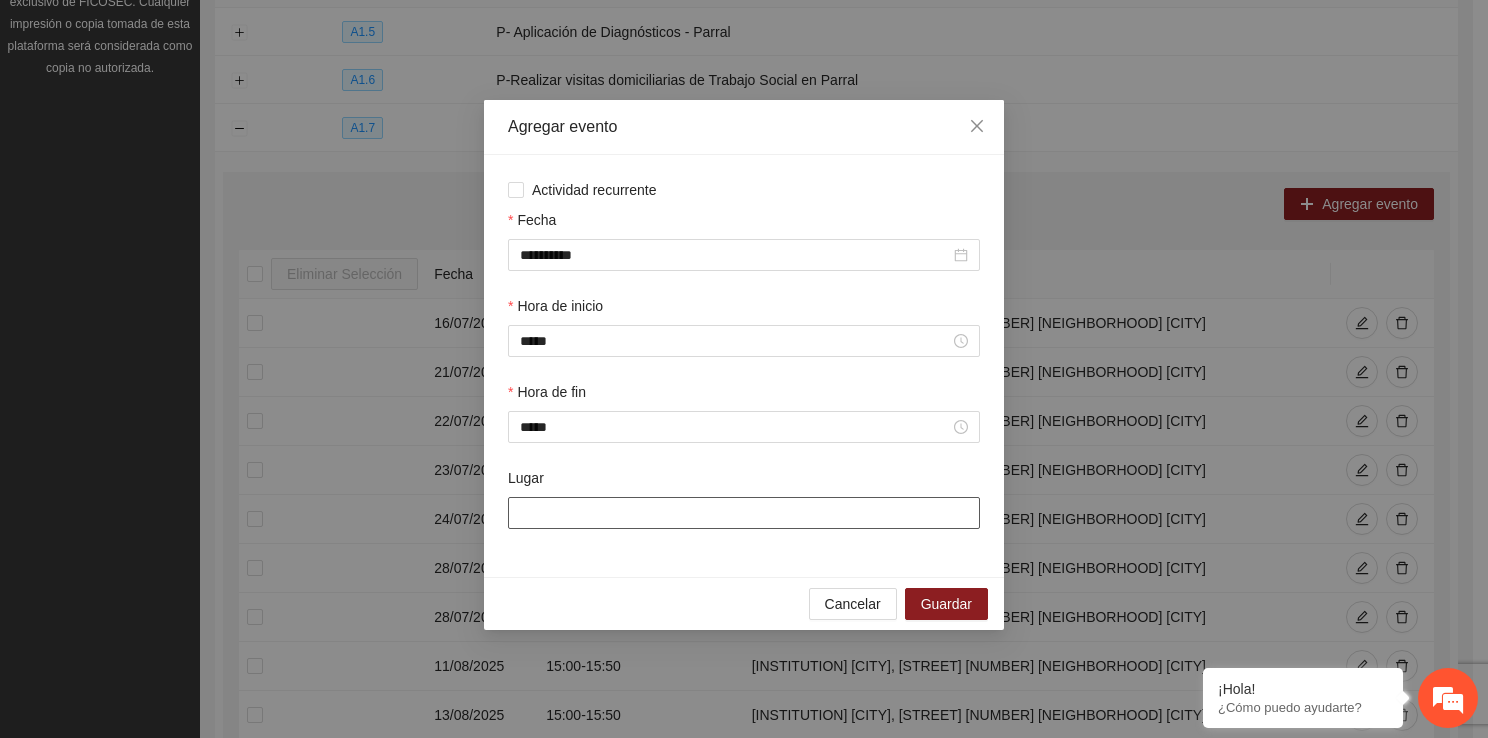 type on "**********" 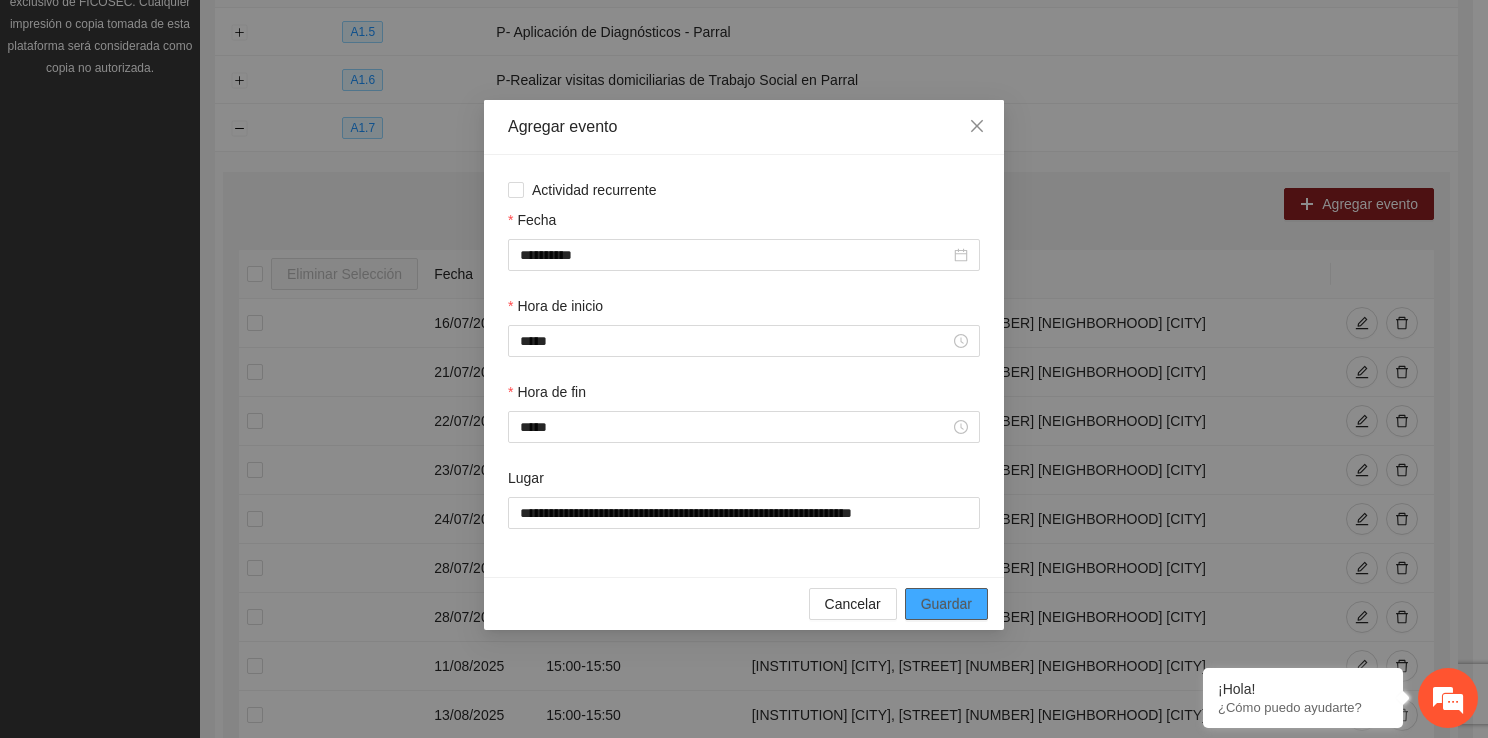click on "Guardar" at bounding box center [946, 604] 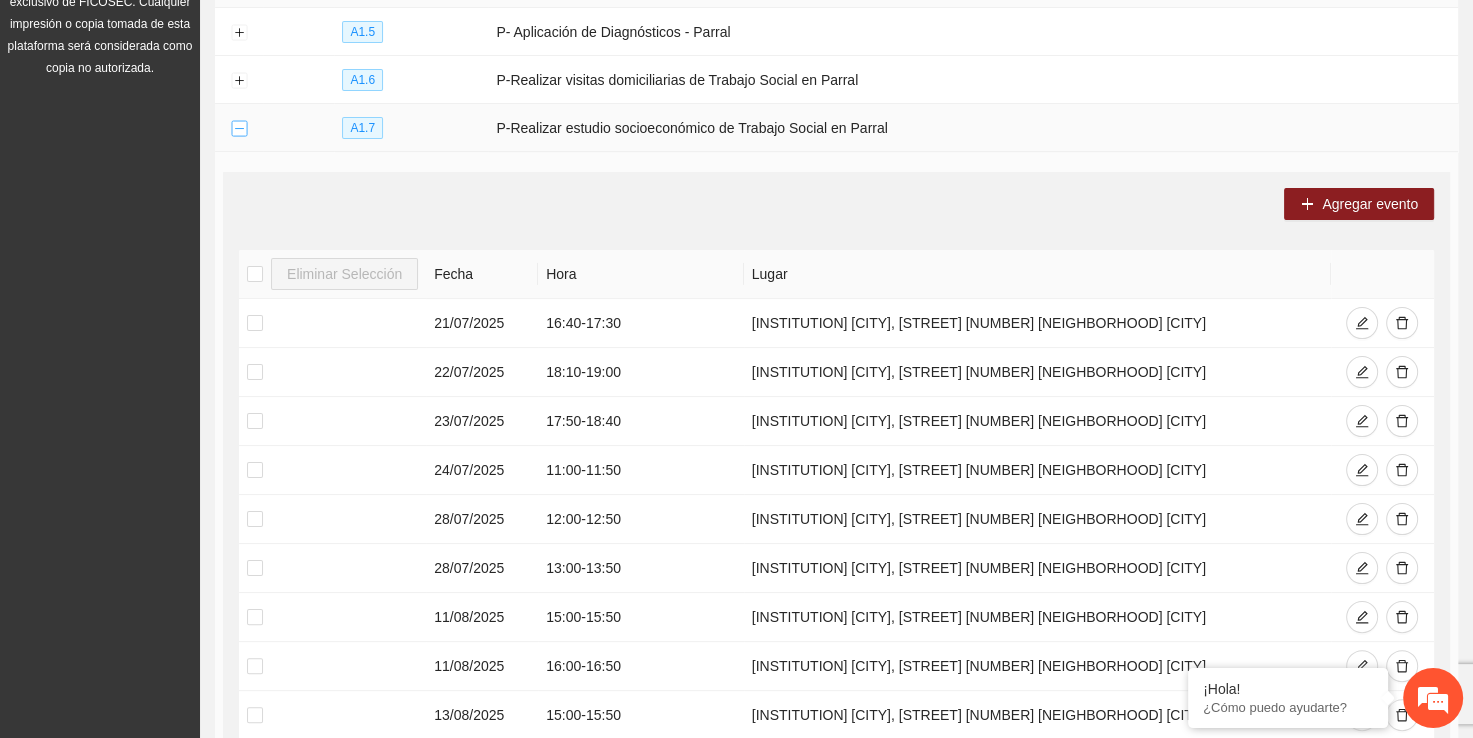 click at bounding box center (239, 129) 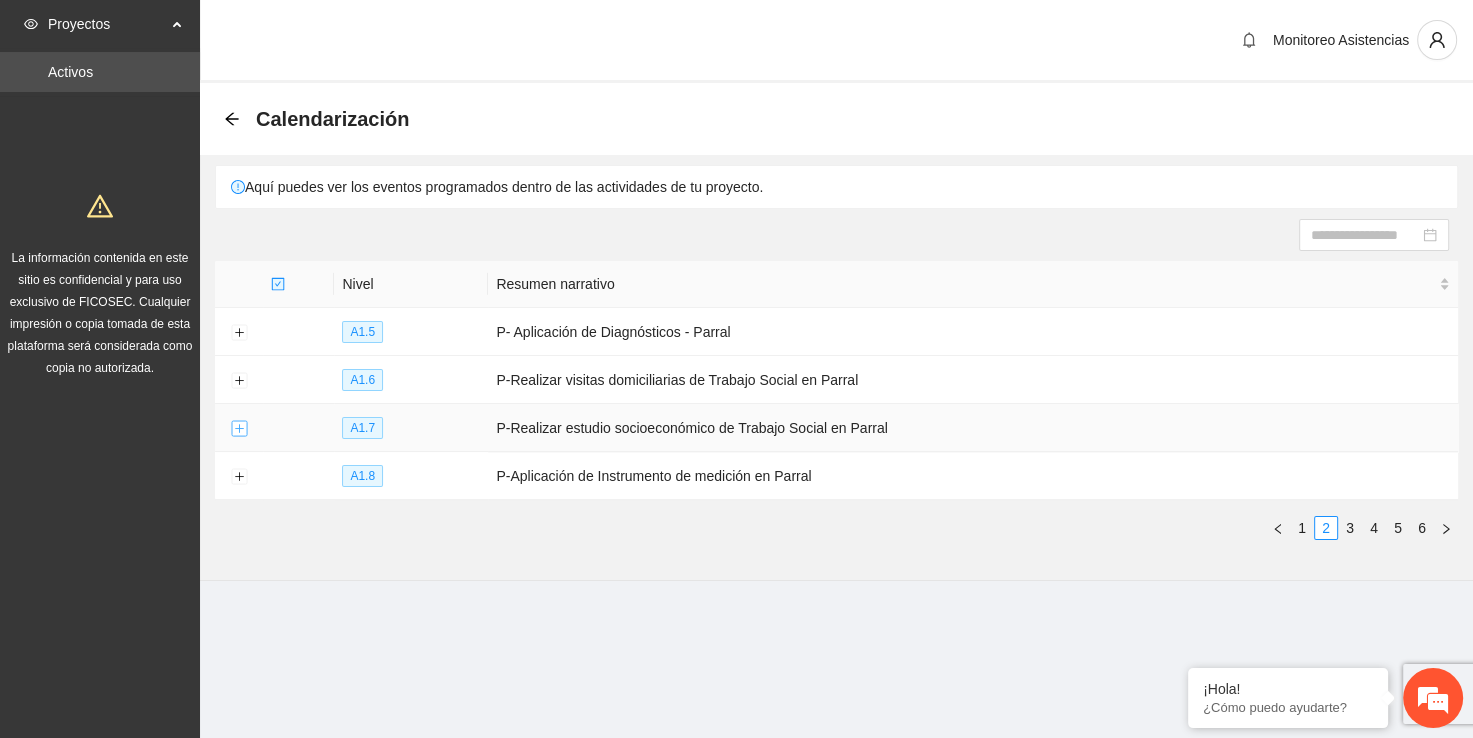 scroll, scrollTop: 0, scrollLeft: 0, axis: both 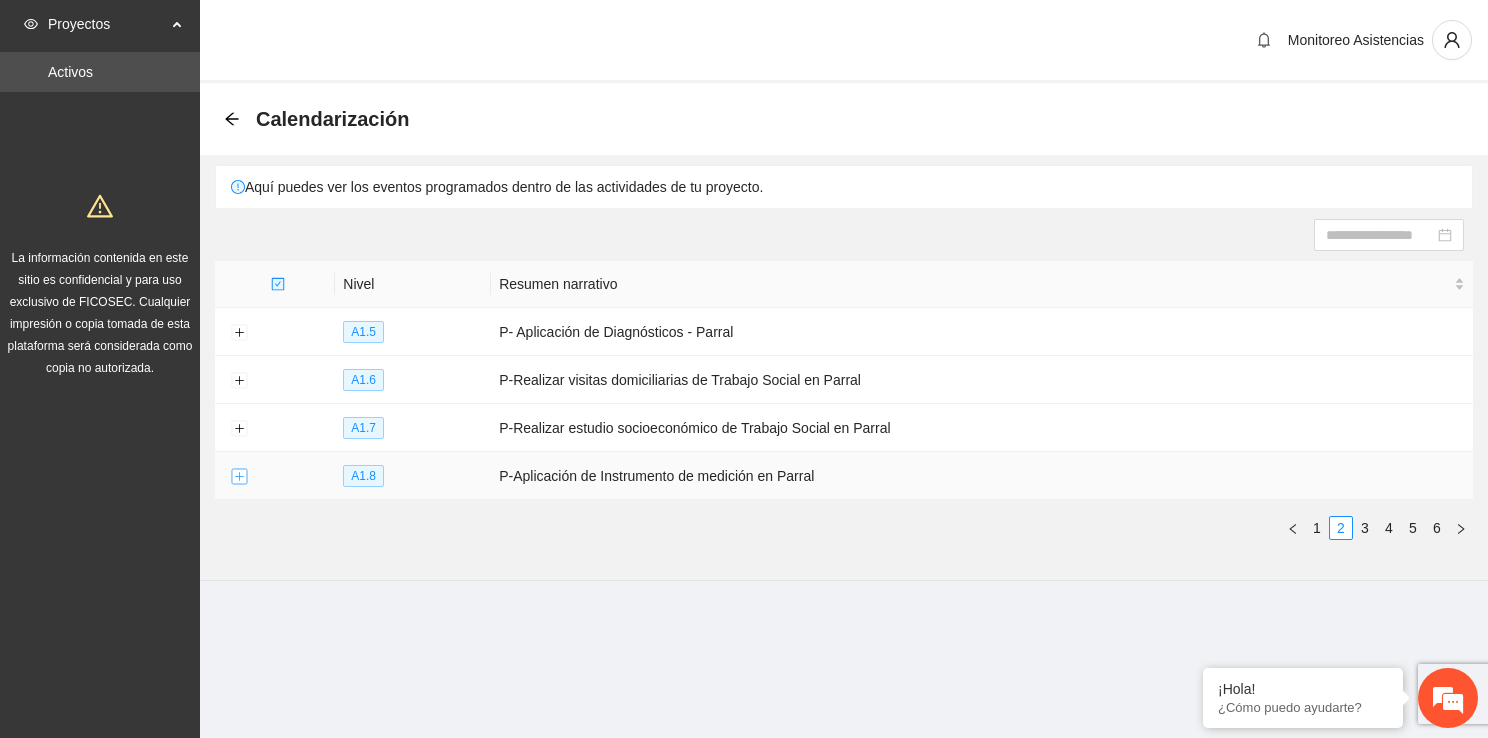 click at bounding box center (239, 477) 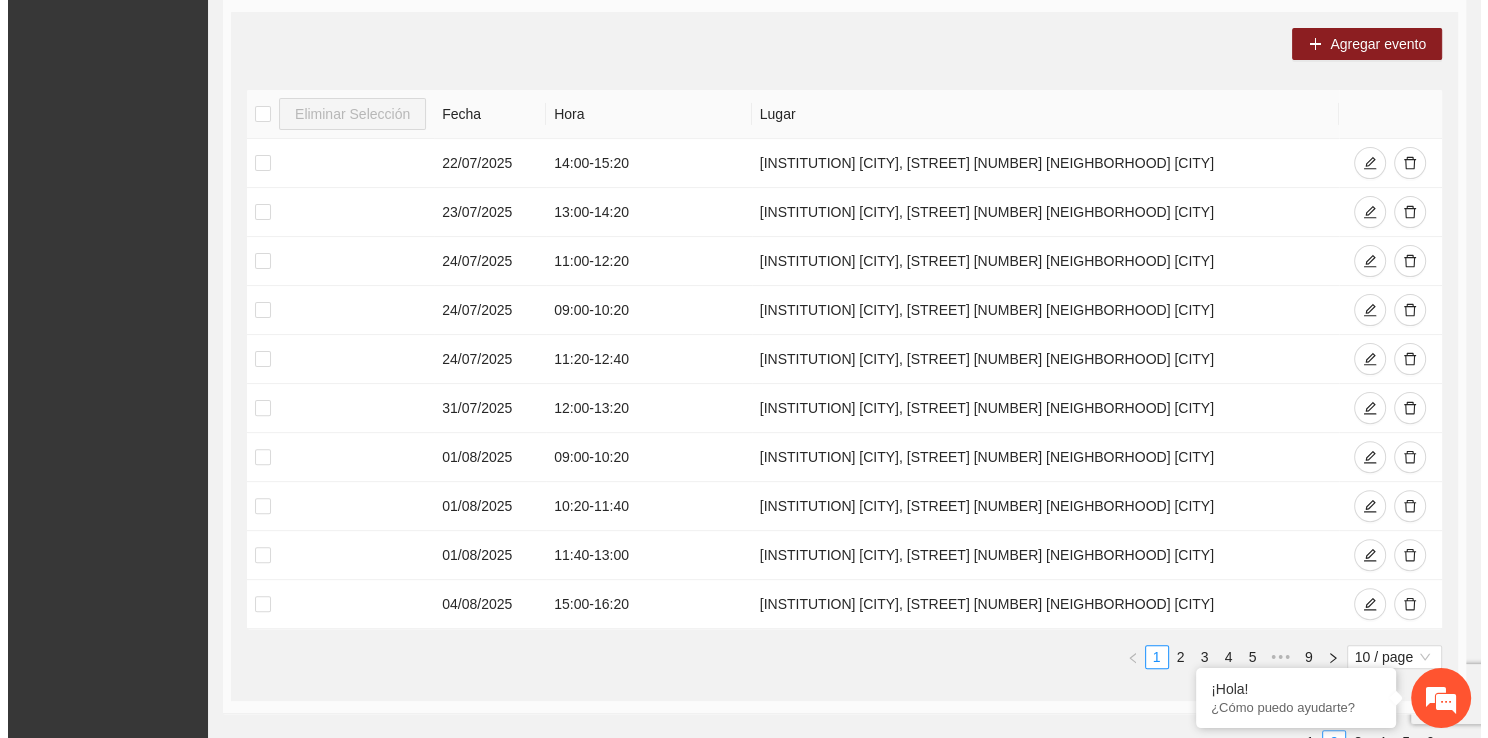 scroll, scrollTop: 509, scrollLeft: 0, axis: vertical 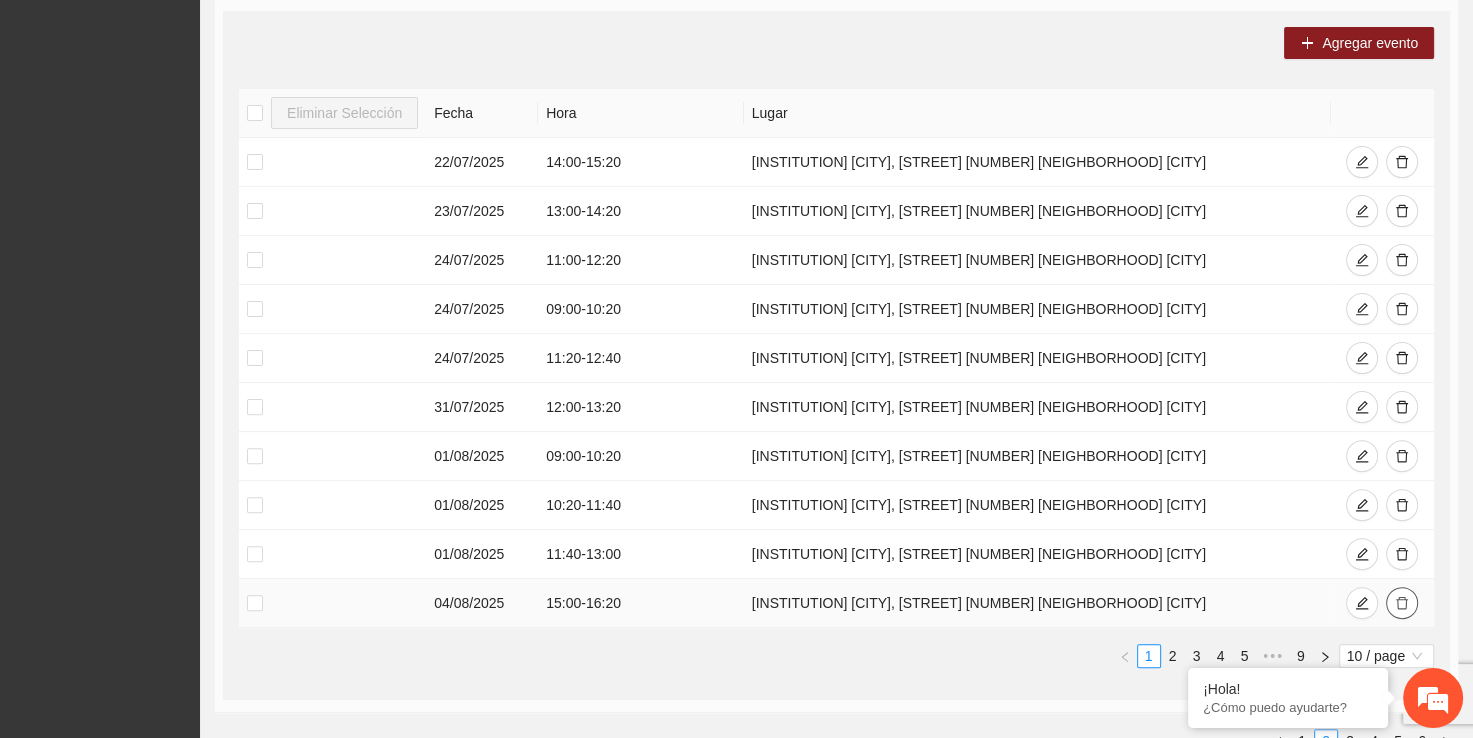 click at bounding box center [1402, 603] 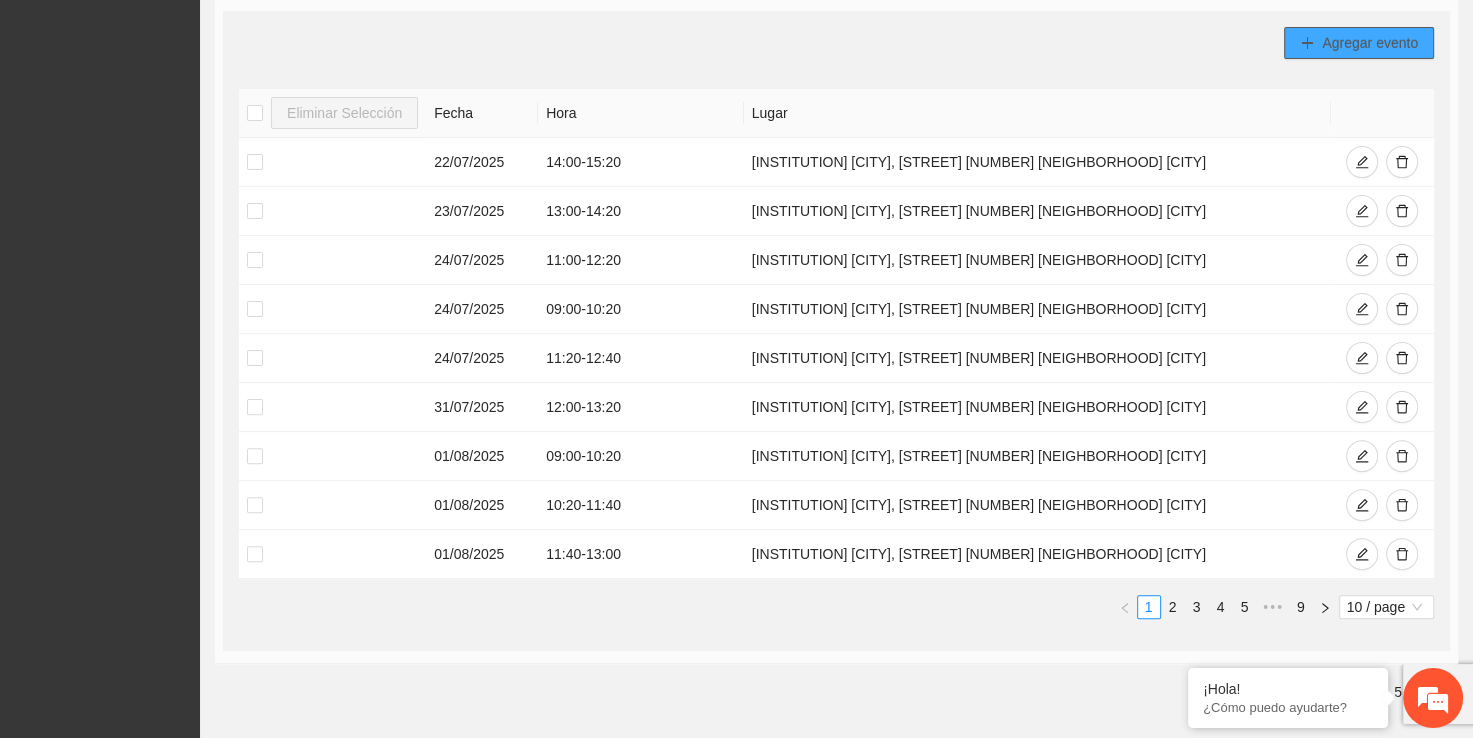 click on "Agregar evento" at bounding box center [1359, 43] 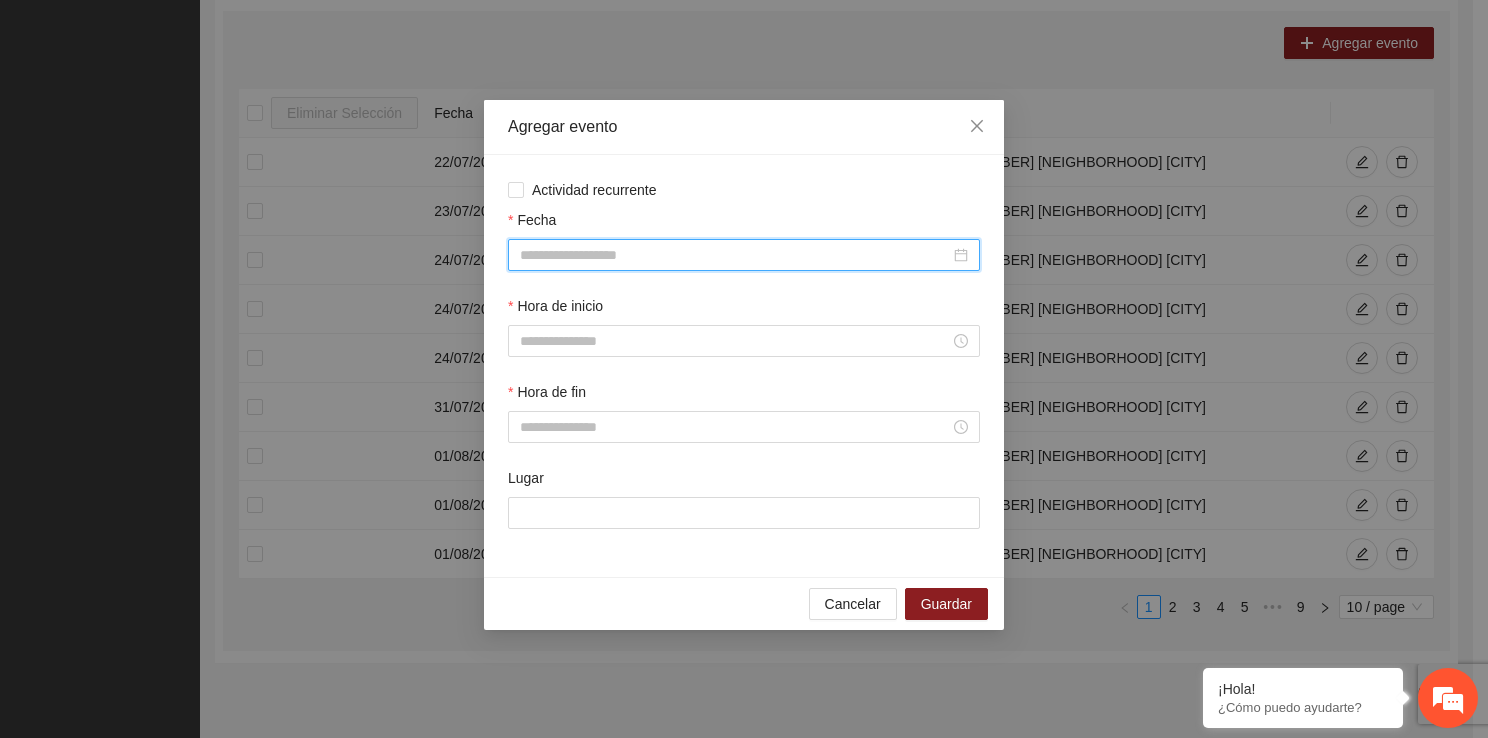 click on "Fecha" at bounding box center [735, 255] 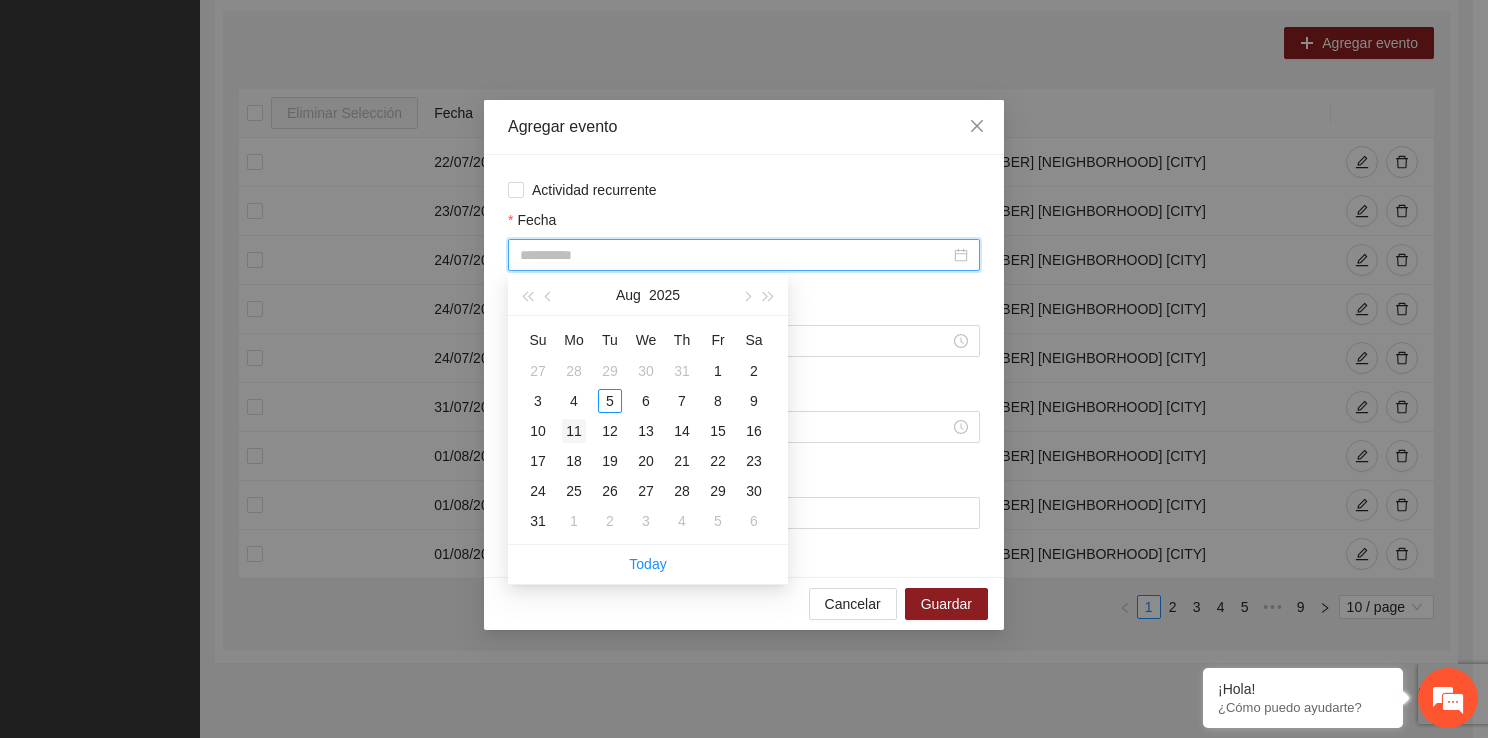 type on "**********" 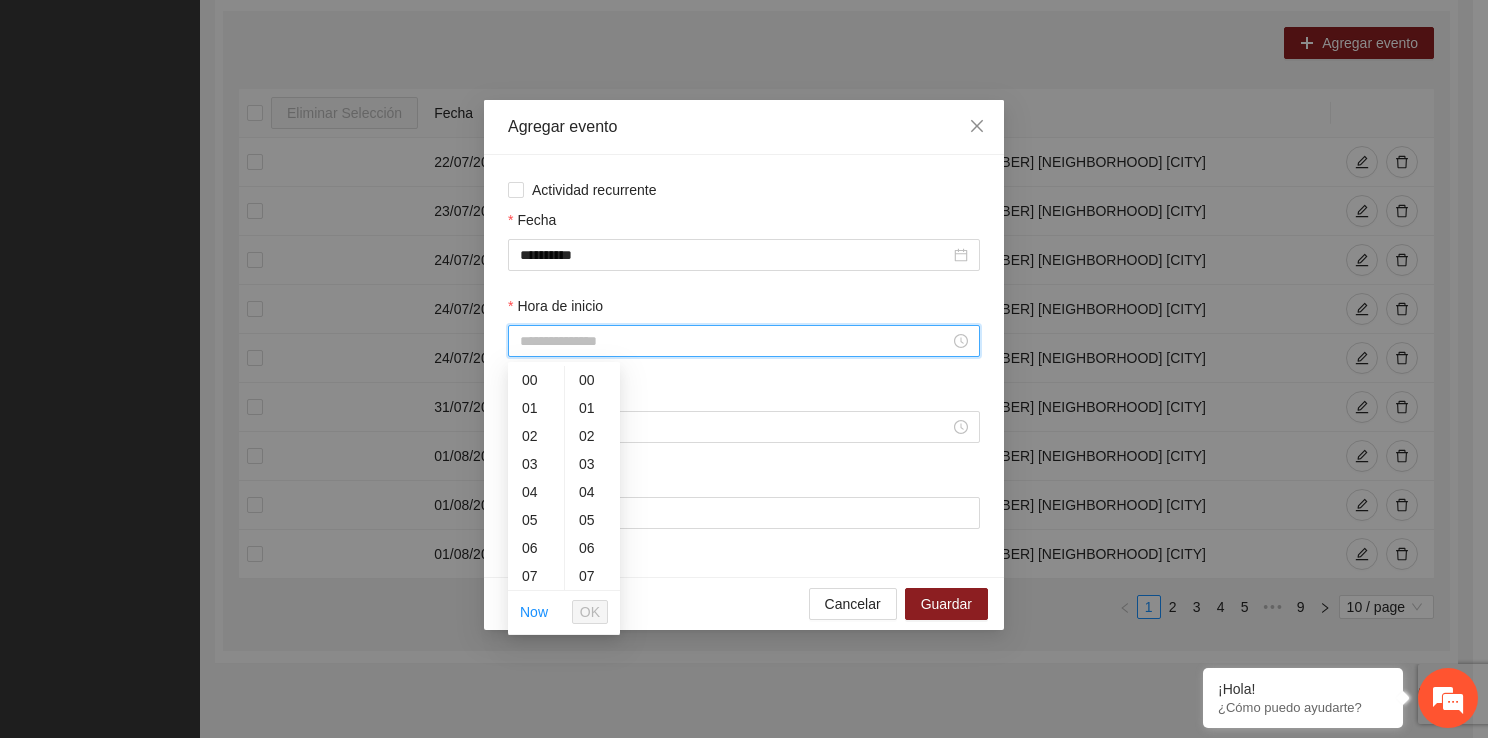 click on "Hora de inicio" at bounding box center (735, 341) 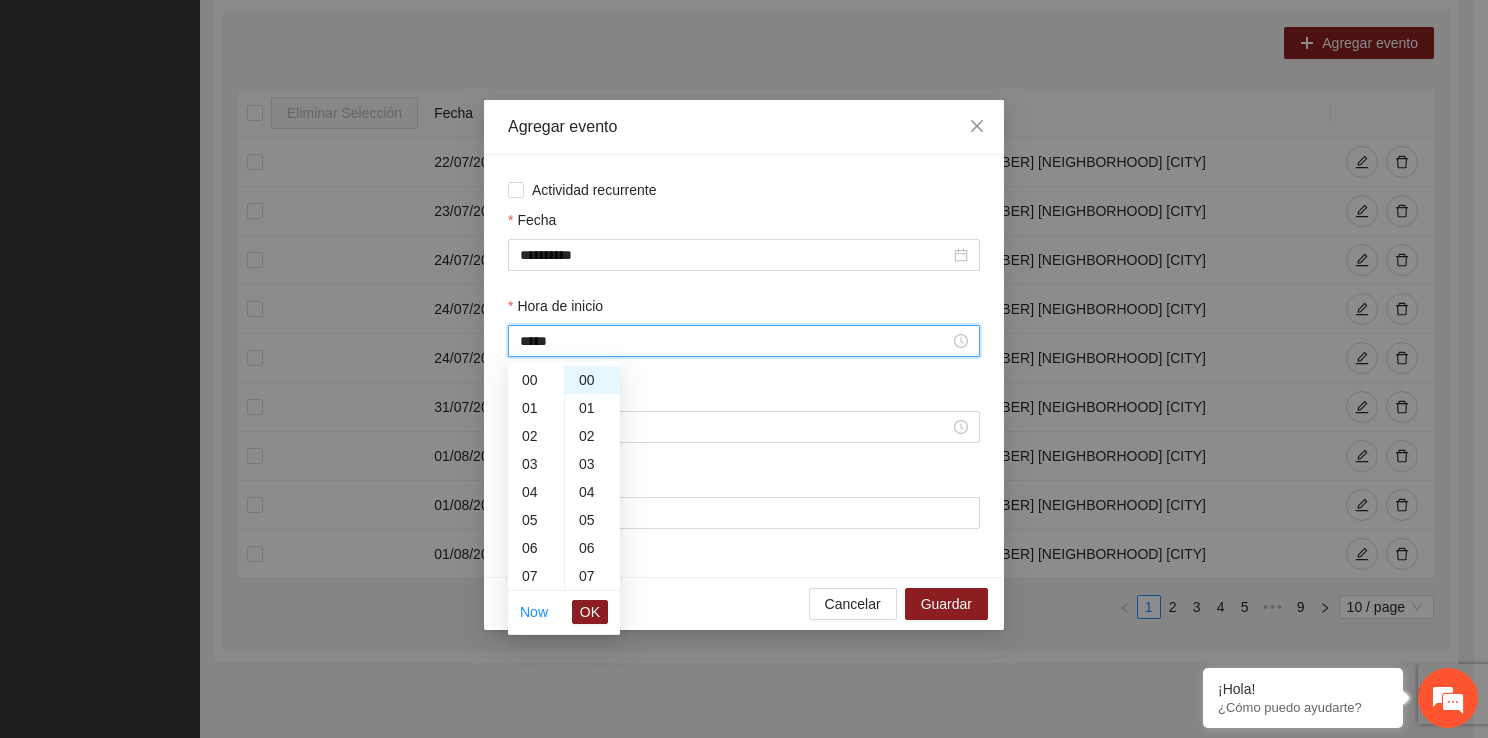 scroll, scrollTop: 448, scrollLeft: 0, axis: vertical 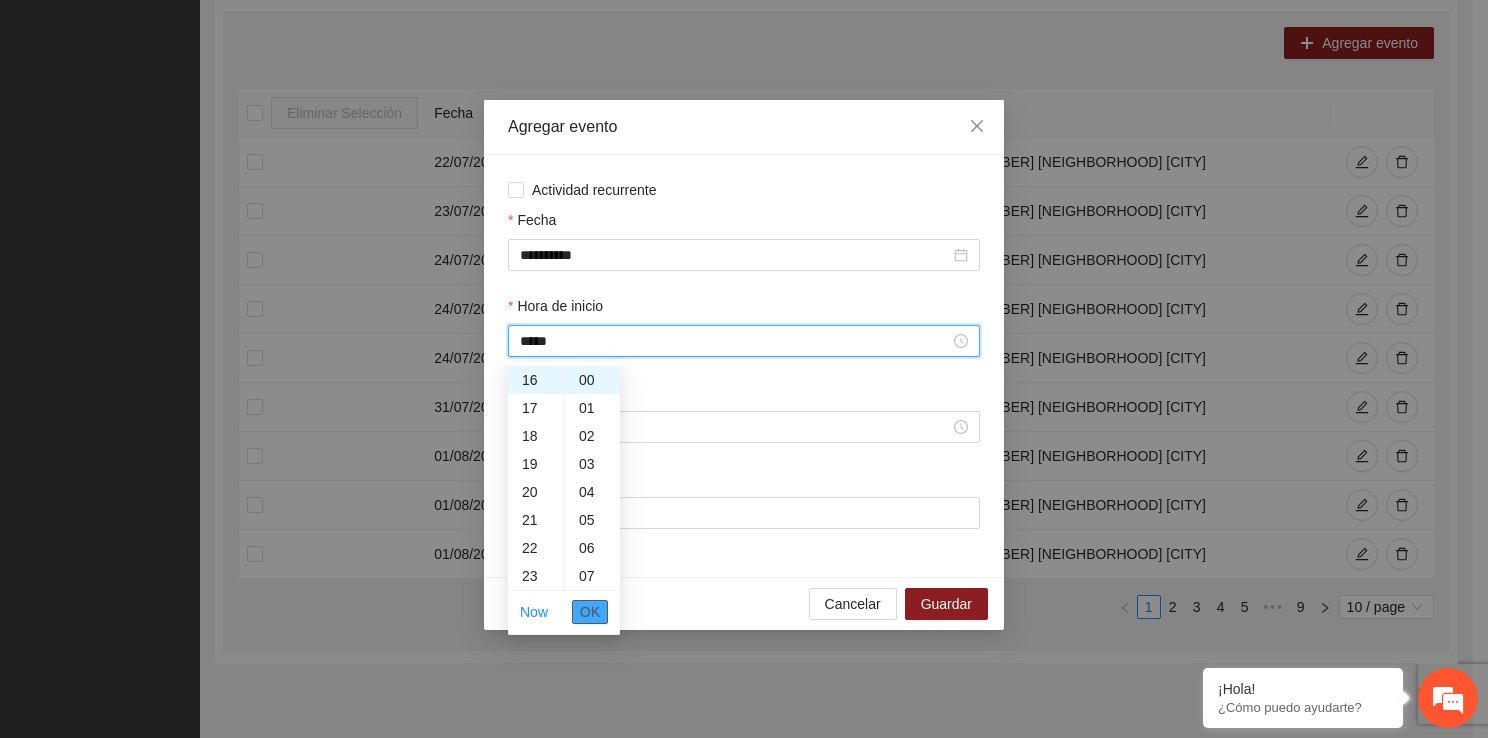 click on "OK" at bounding box center [590, 612] 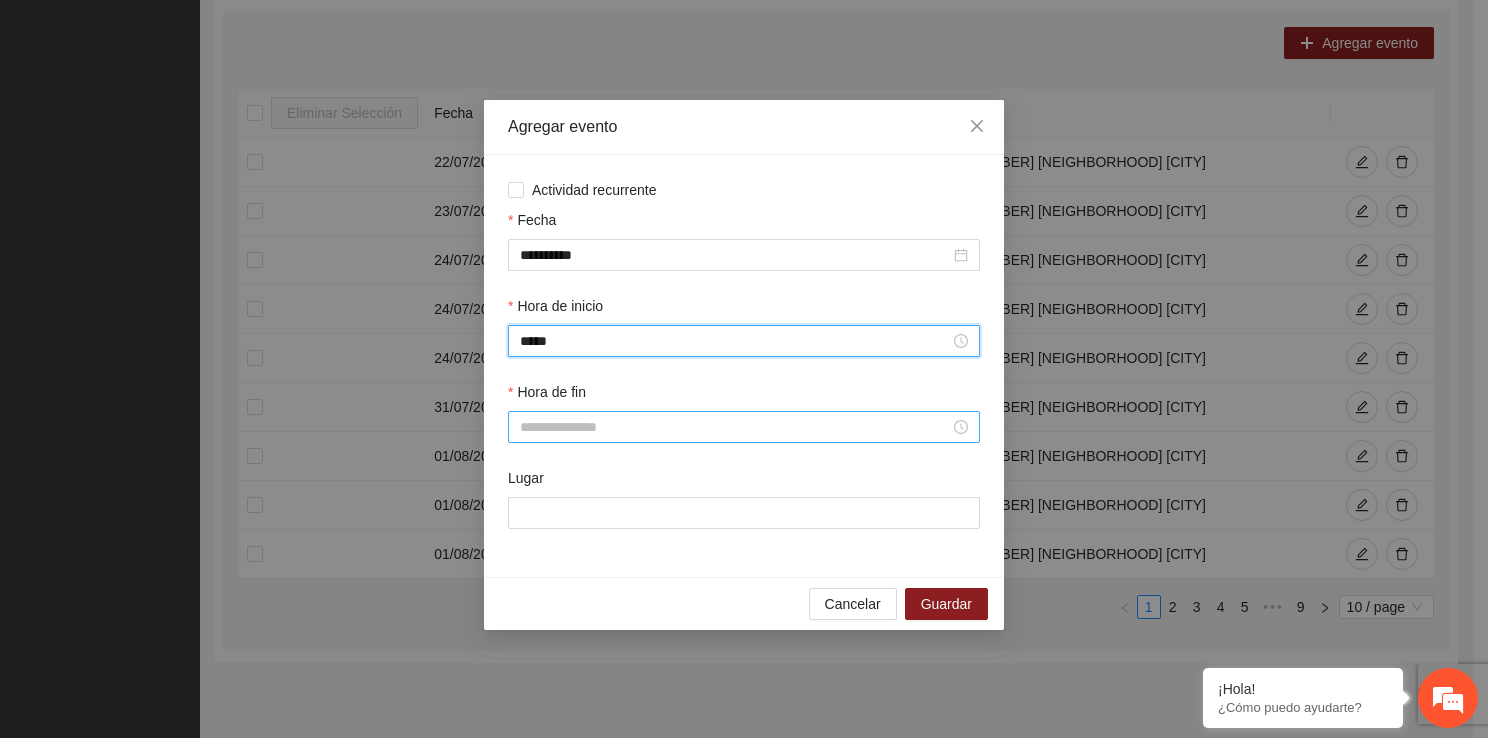 type on "*****" 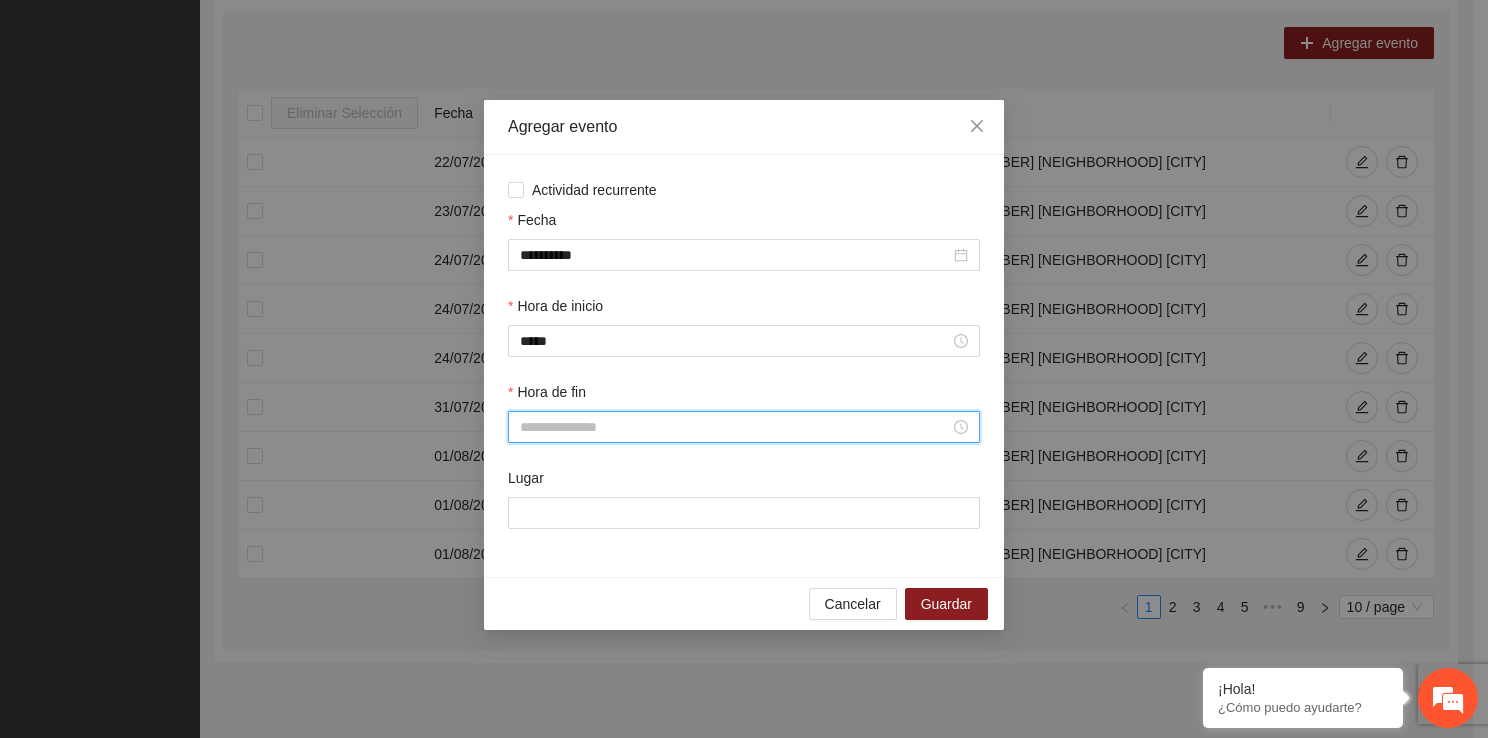 click on "Hora de fin" at bounding box center [735, 427] 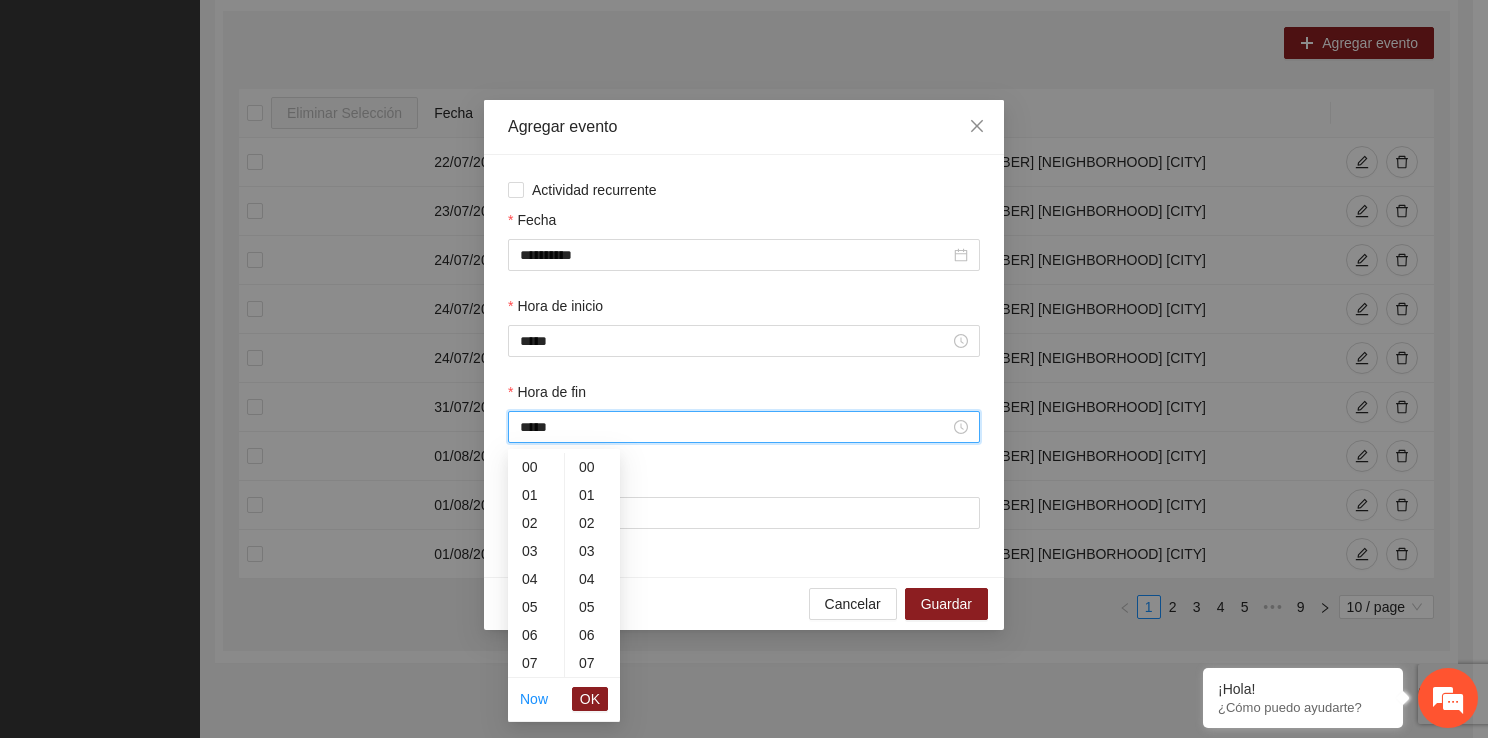 scroll, scrollTop: 476, scrollLeft: 0, axis: vertical 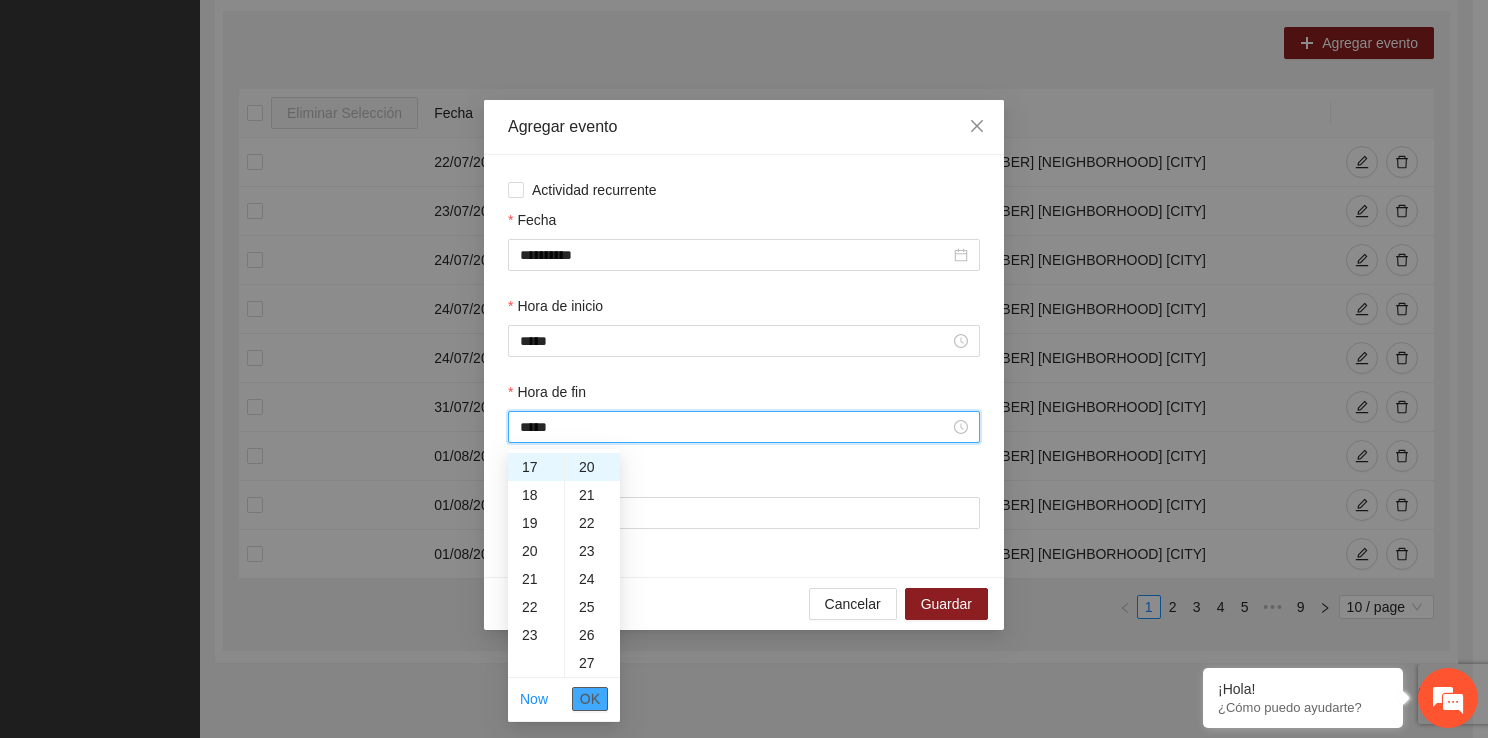 click on "OK" at bounding box center (590, 699) 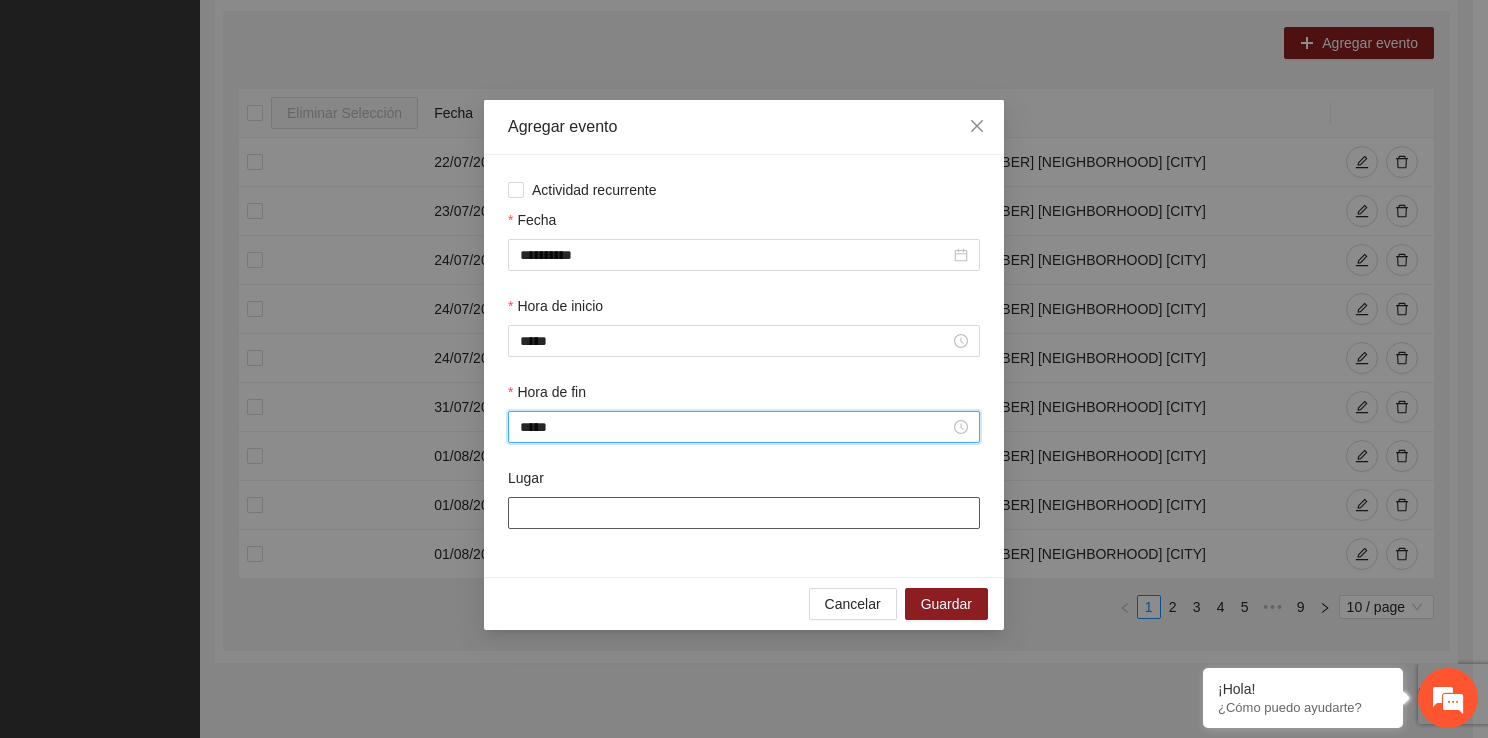 type on "*****" 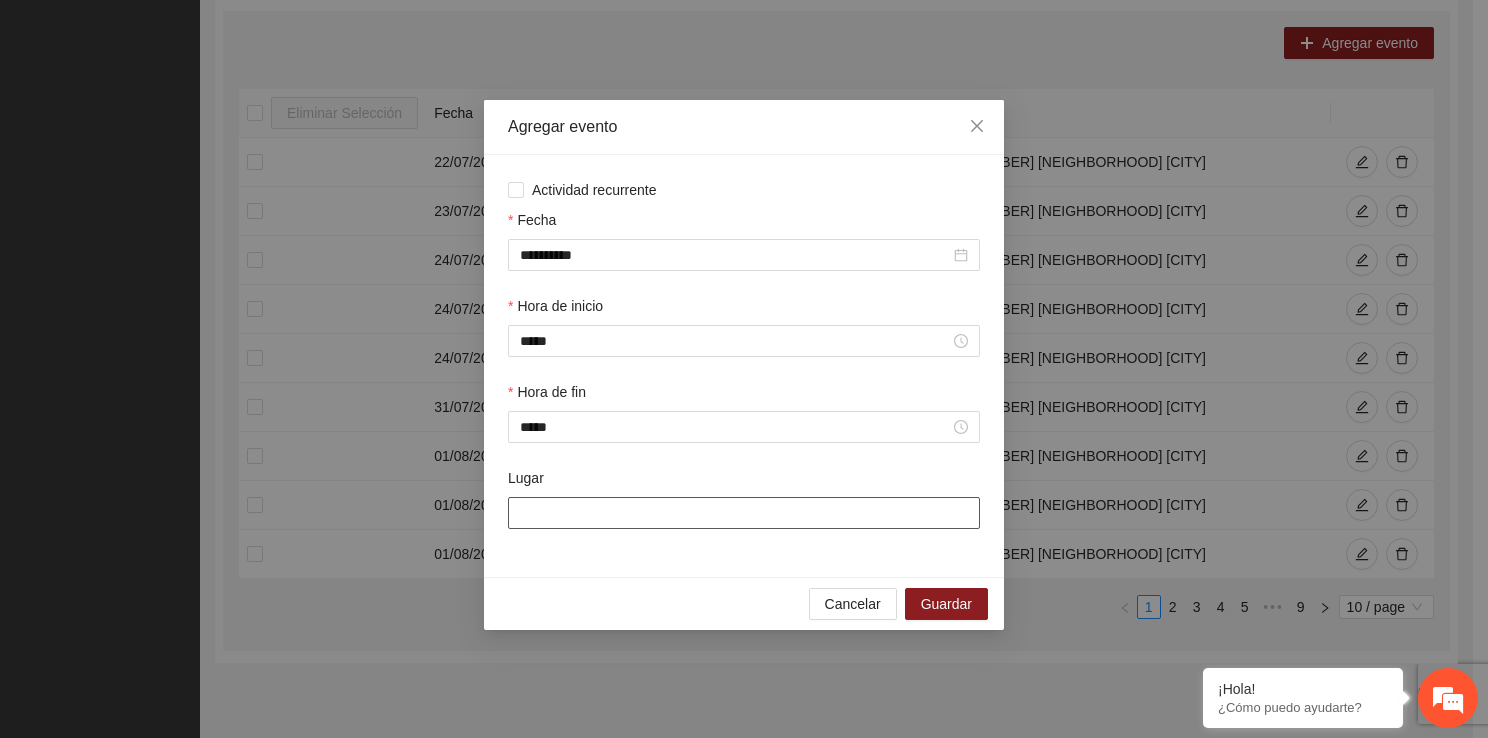 click on "Lugar" at bounding box center [744, 513] 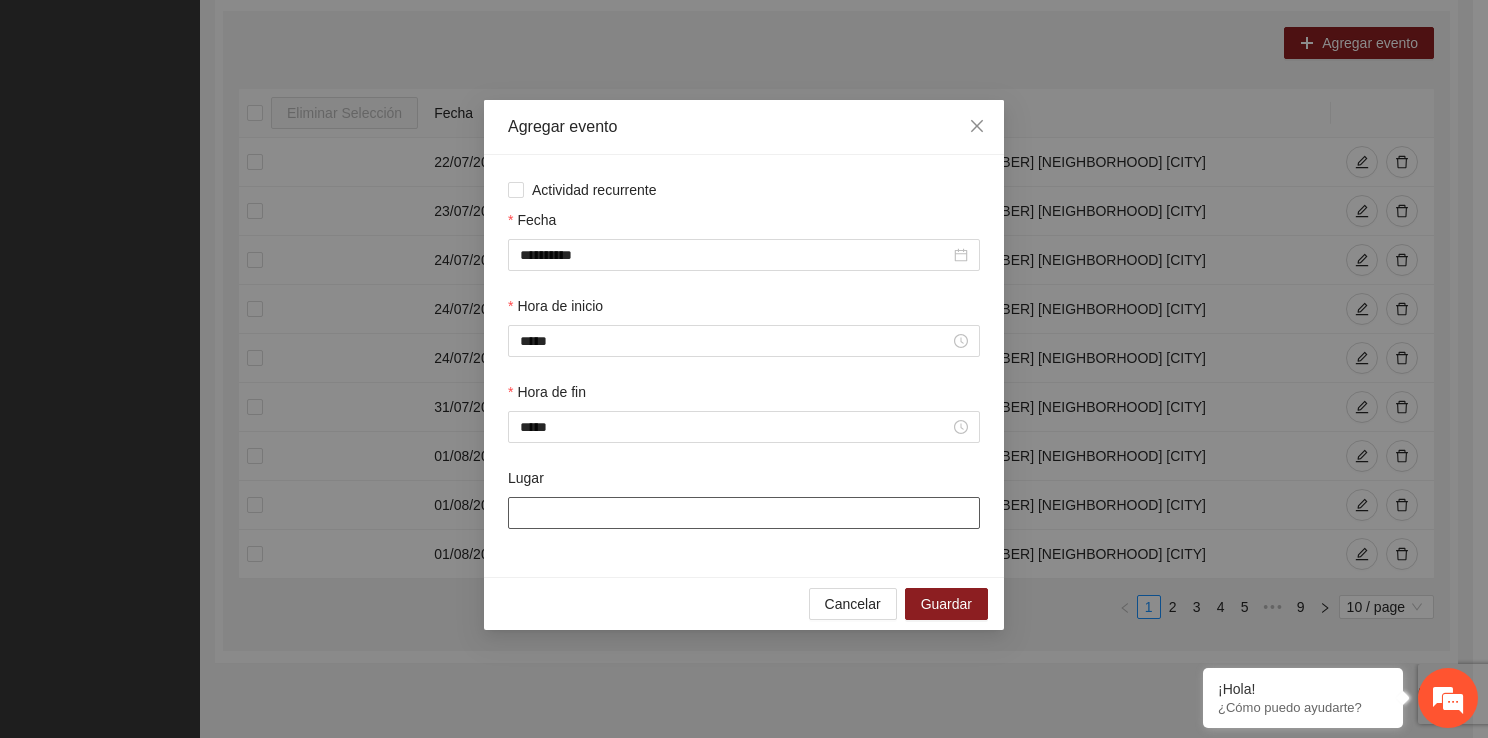 type on "**********" 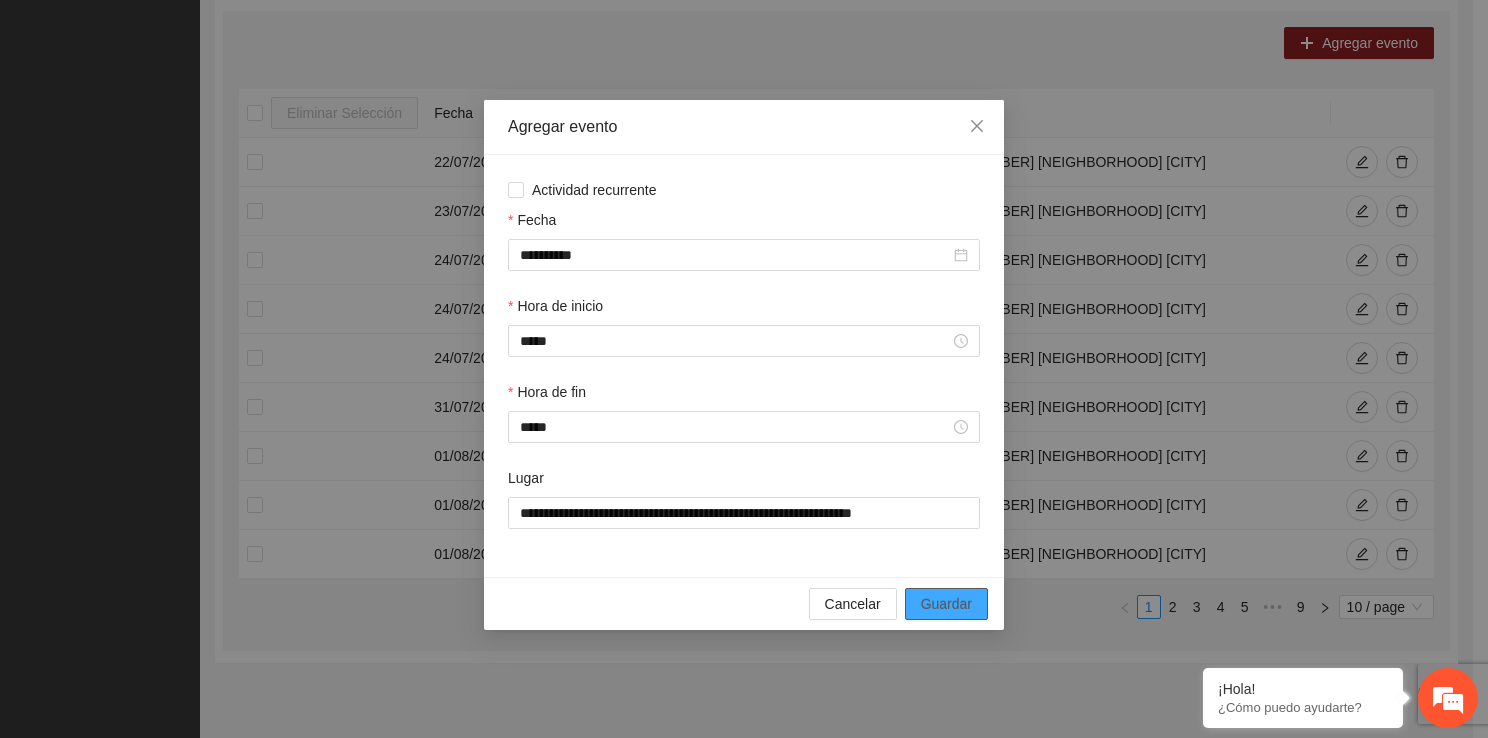 click on "Guardar" at bounding box center [946, 604] 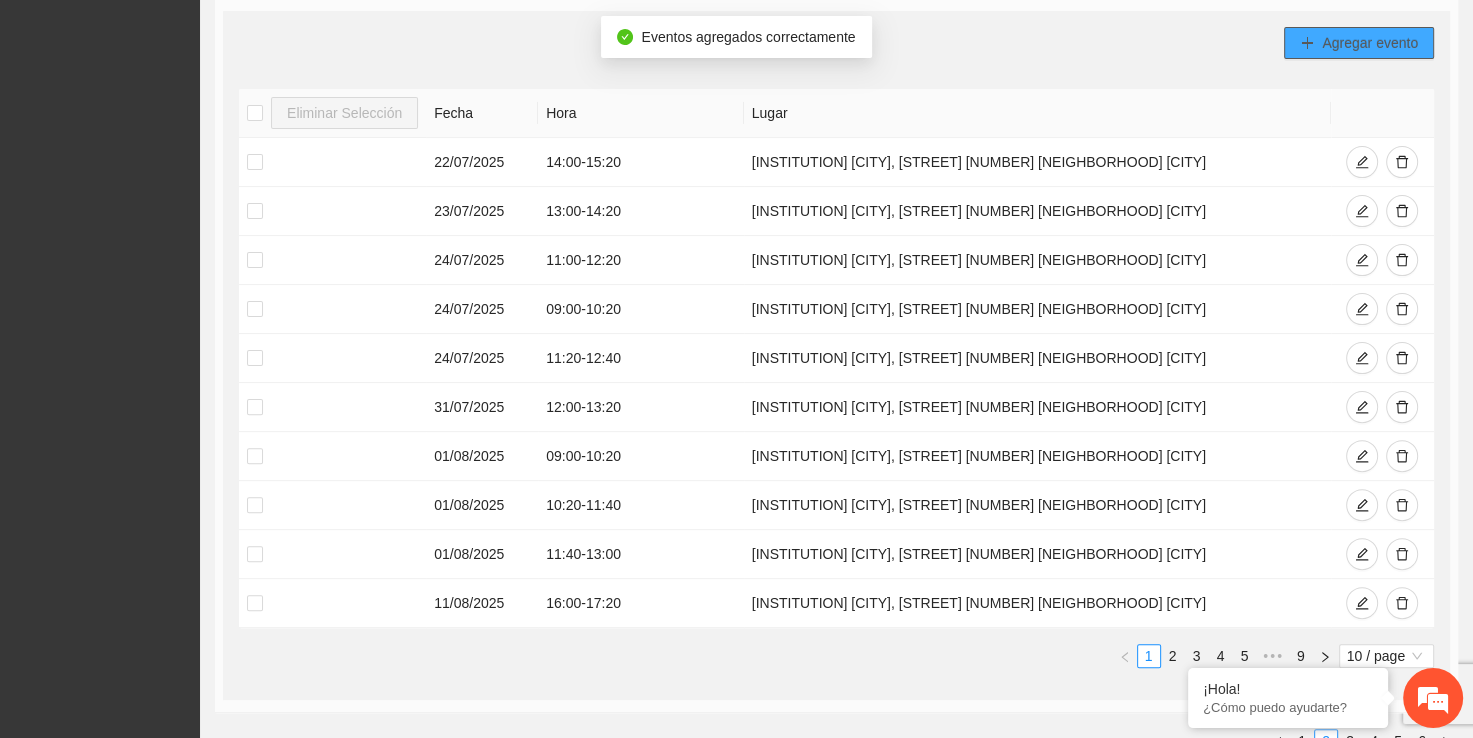 click on "Agregar evento" at bounding box center (1370, 43) 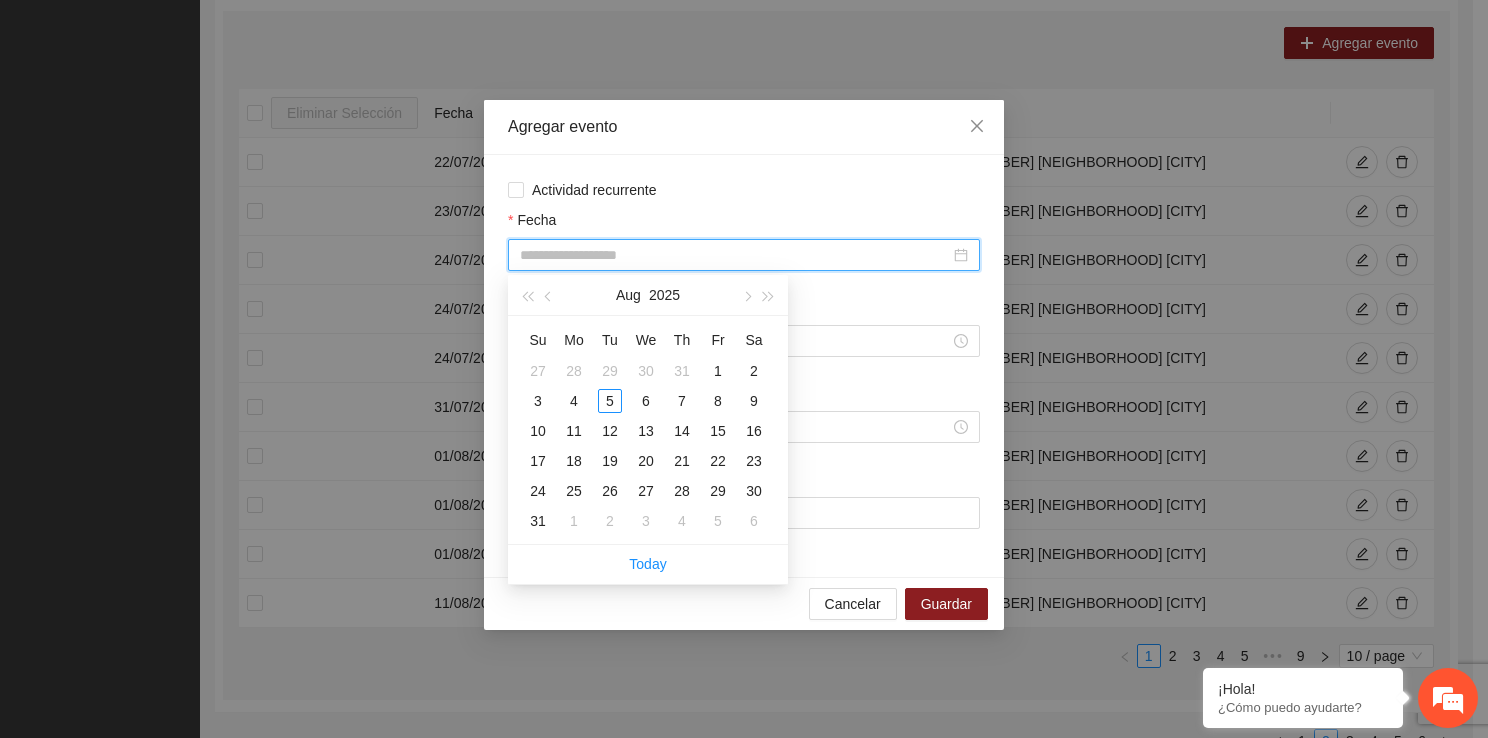click on "Fecha" at bounding box center [735, 255] 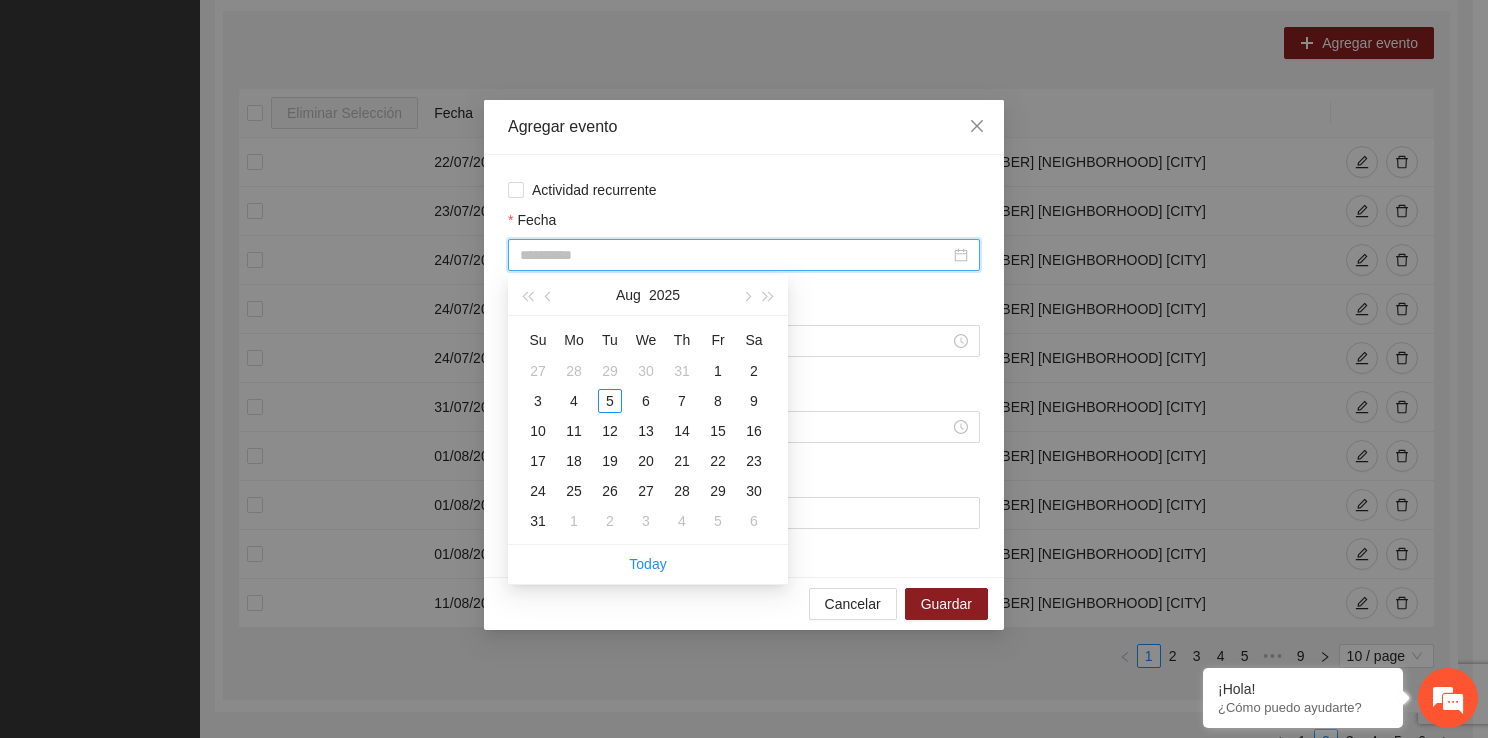 type on "**********" 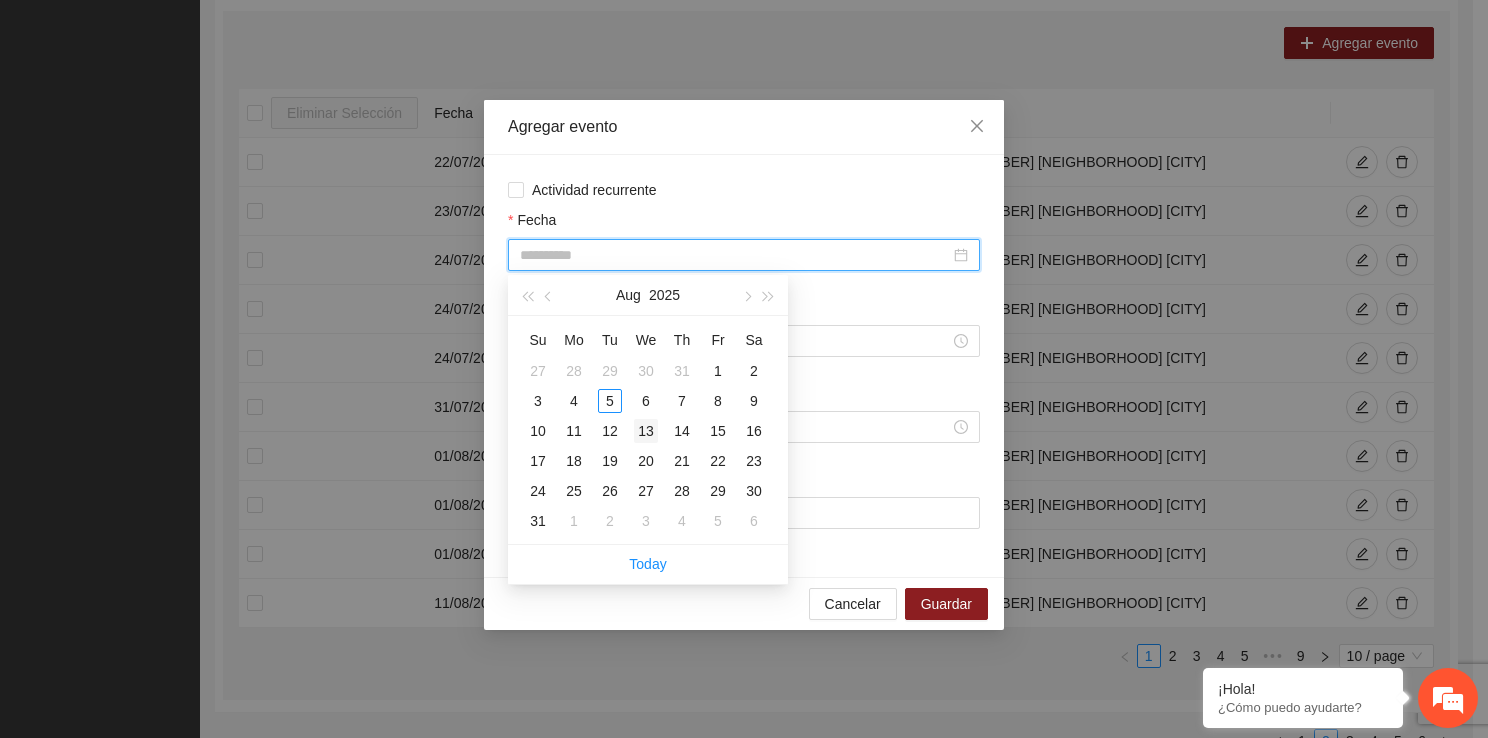 type on "**********" 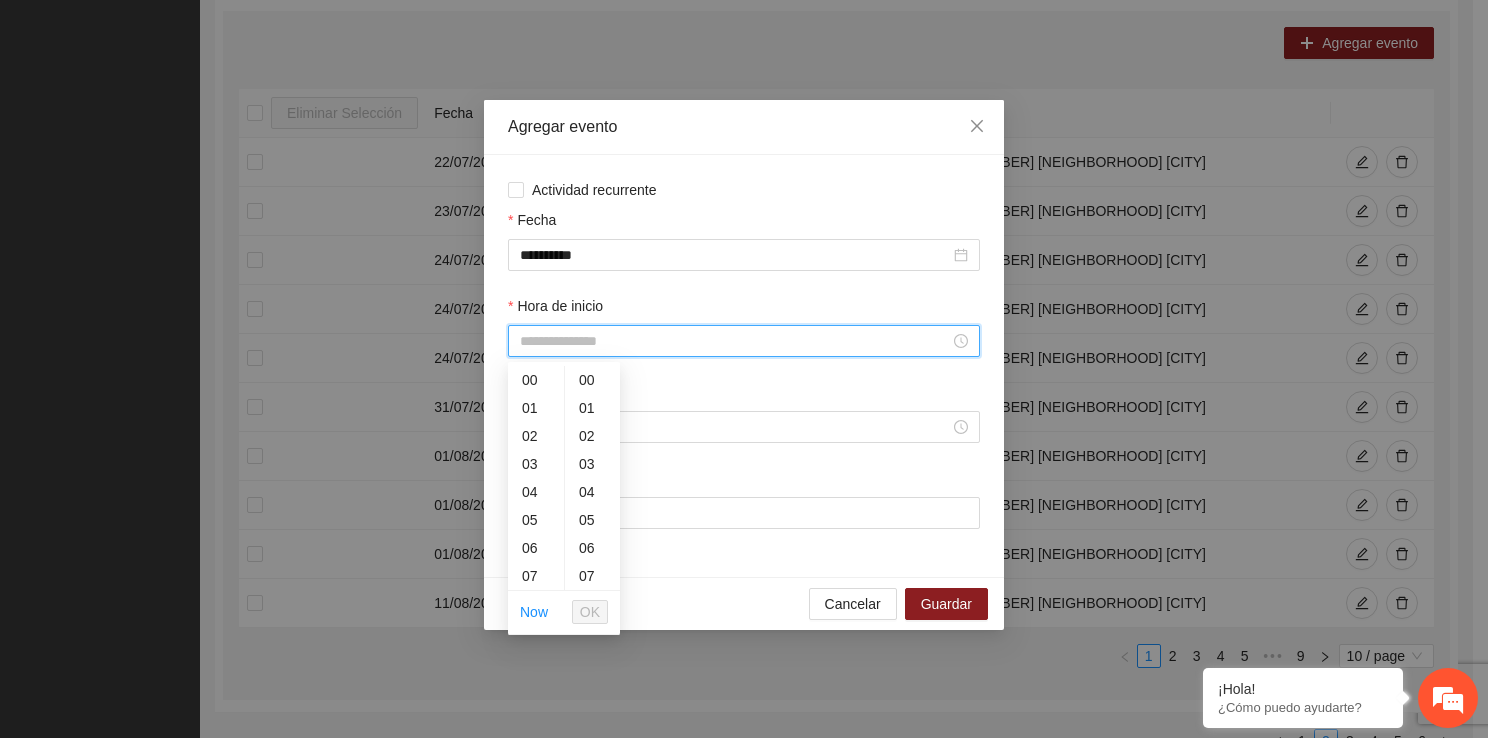 click on "Hora de inicio" at bounding box center (735, 341) 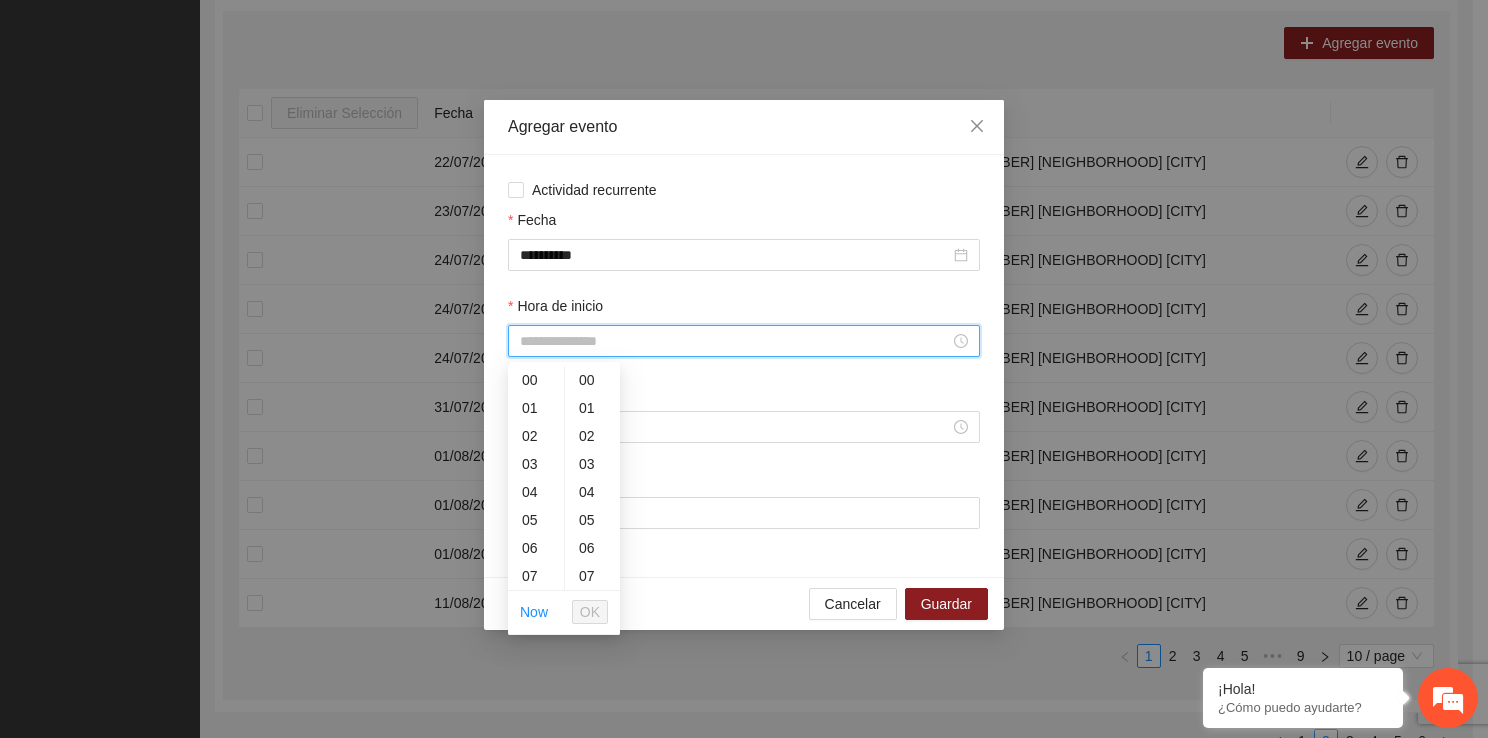 click on "Hora de inicio" at bounding box center [735, 341] 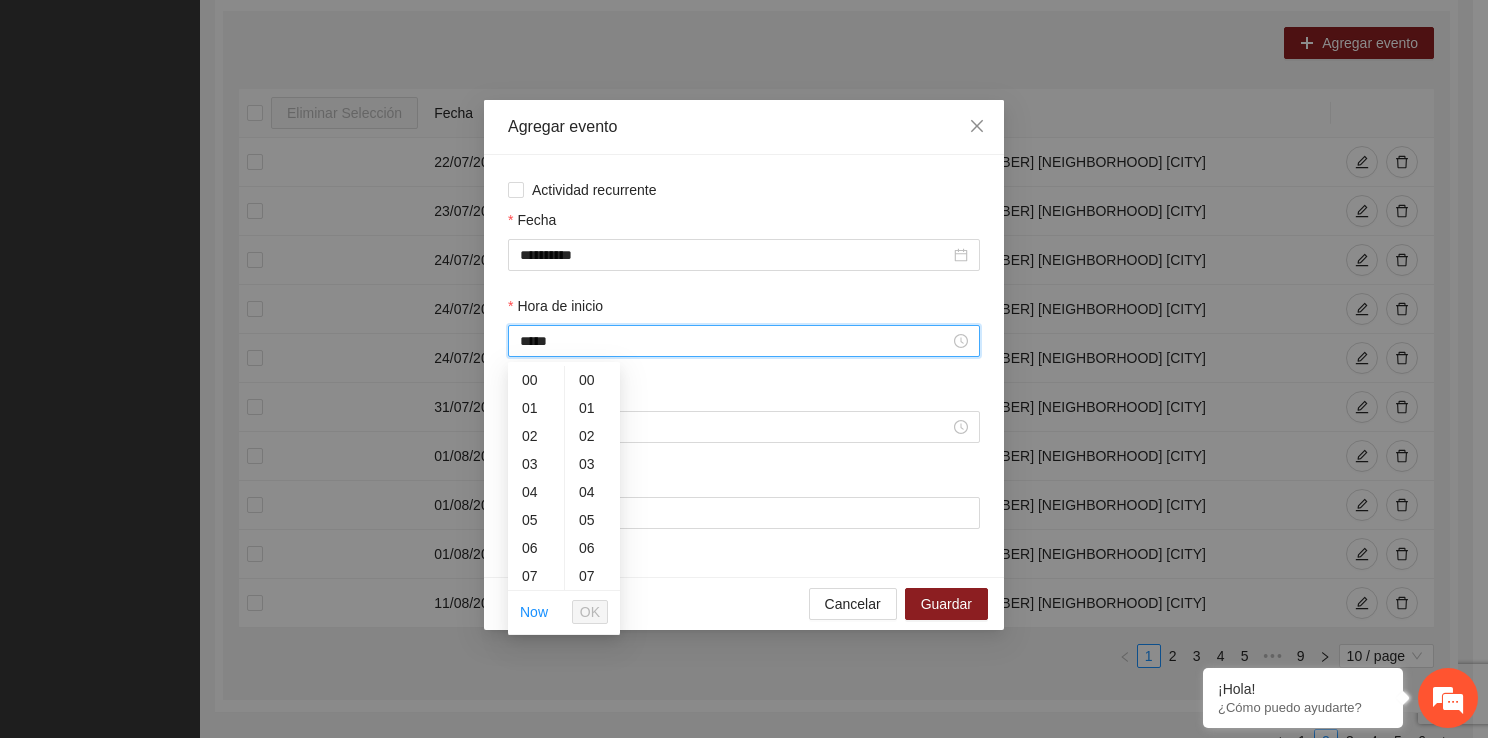 scroll, scrollTop: 448, scrollLeft: 0, axis: vertical 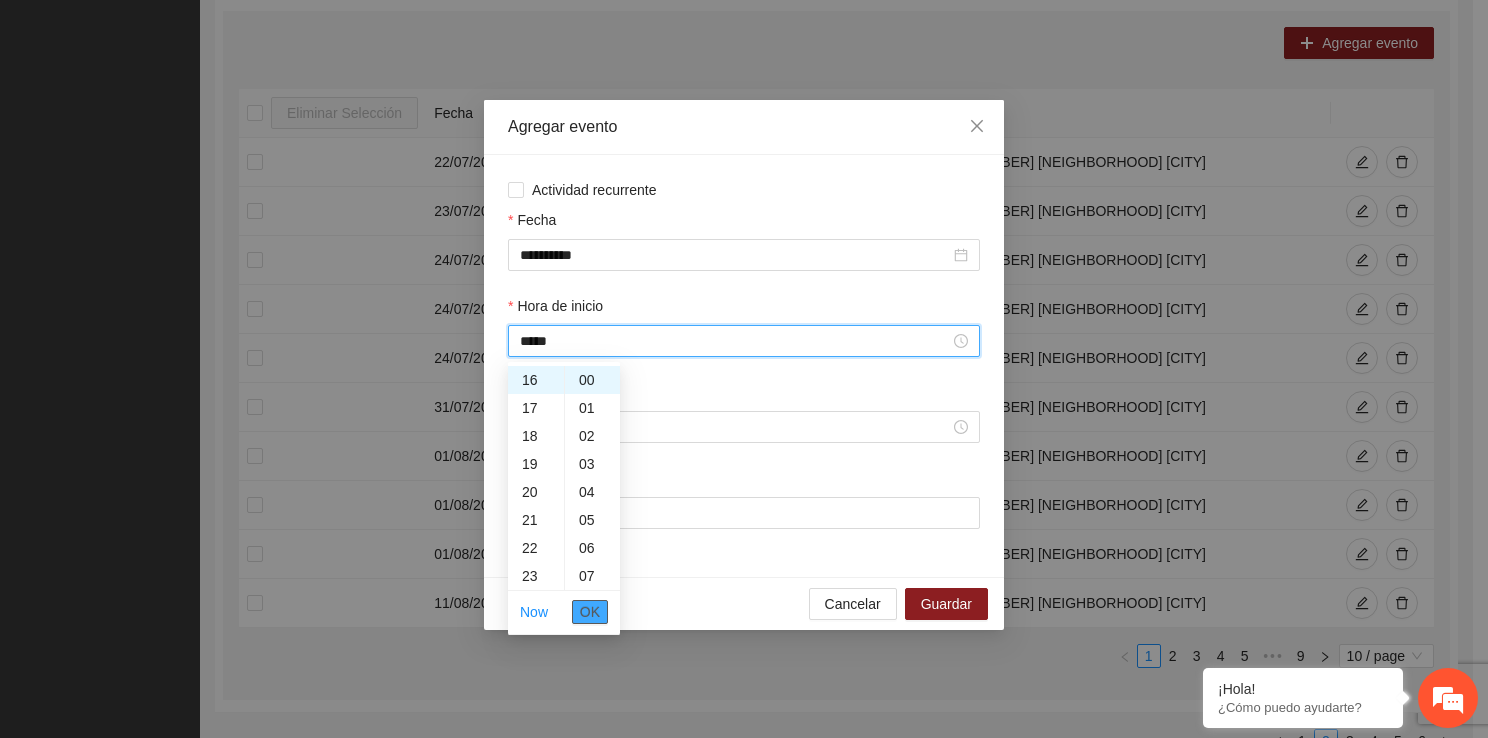 click on "OK" at bounding box center (590, 612) 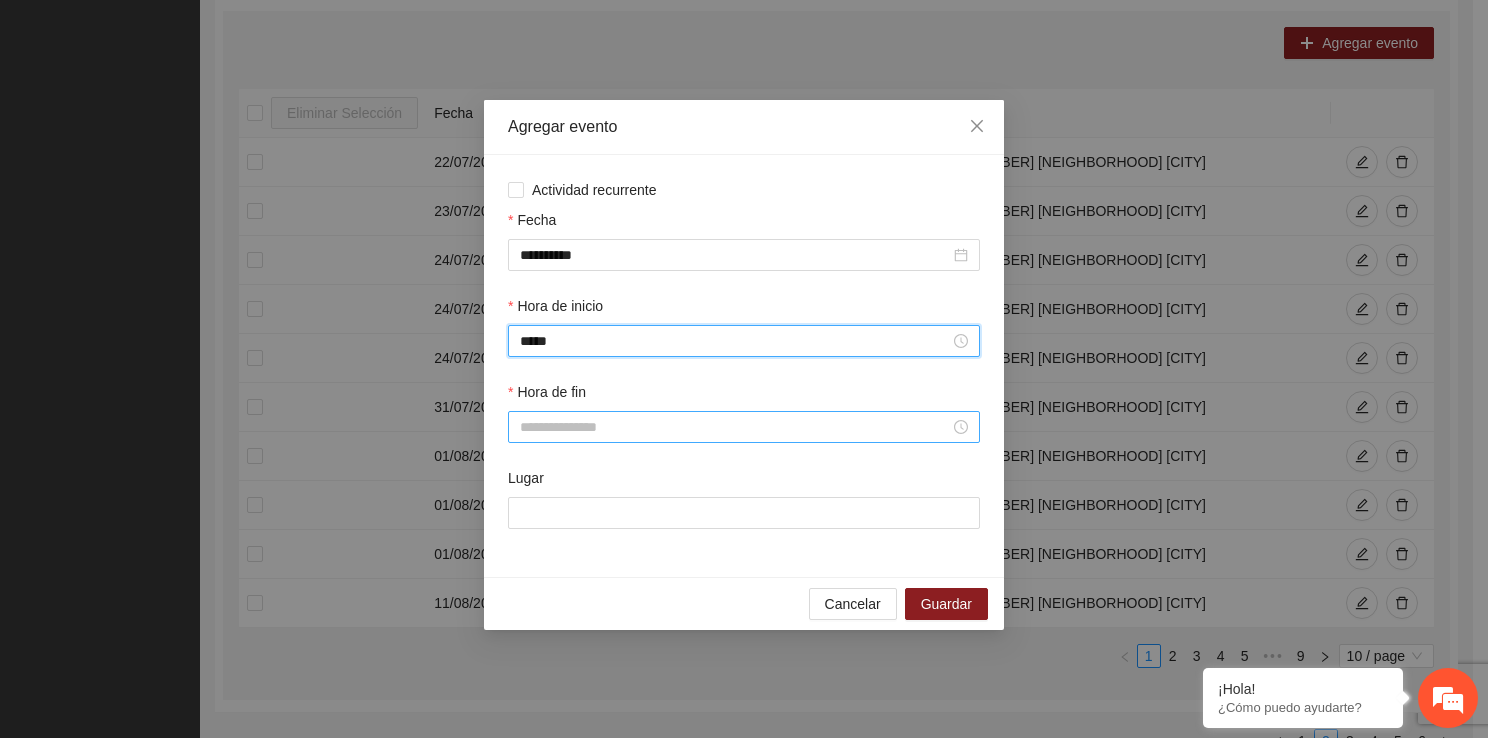 type on "*****" 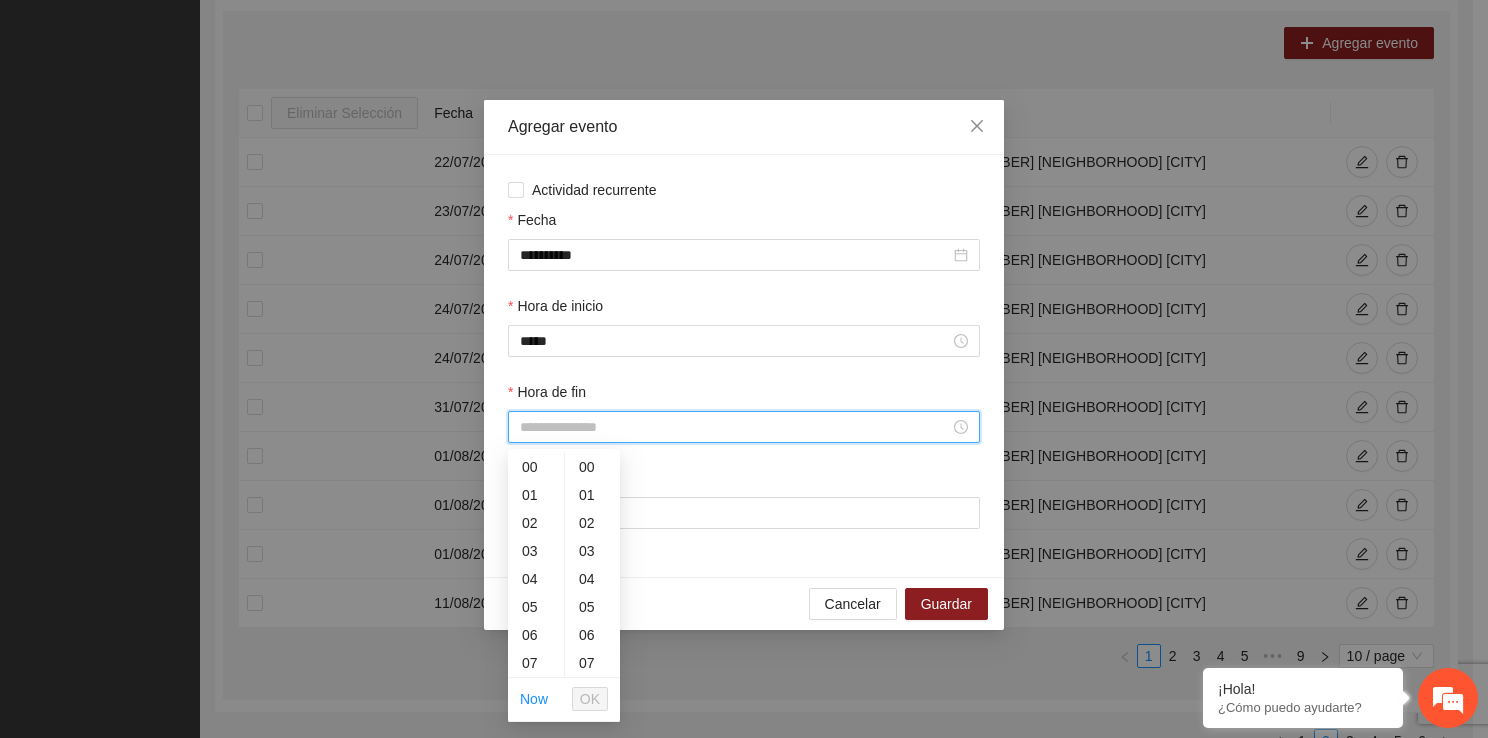 click on "Hora de fin" at bounding box center [735, 427] 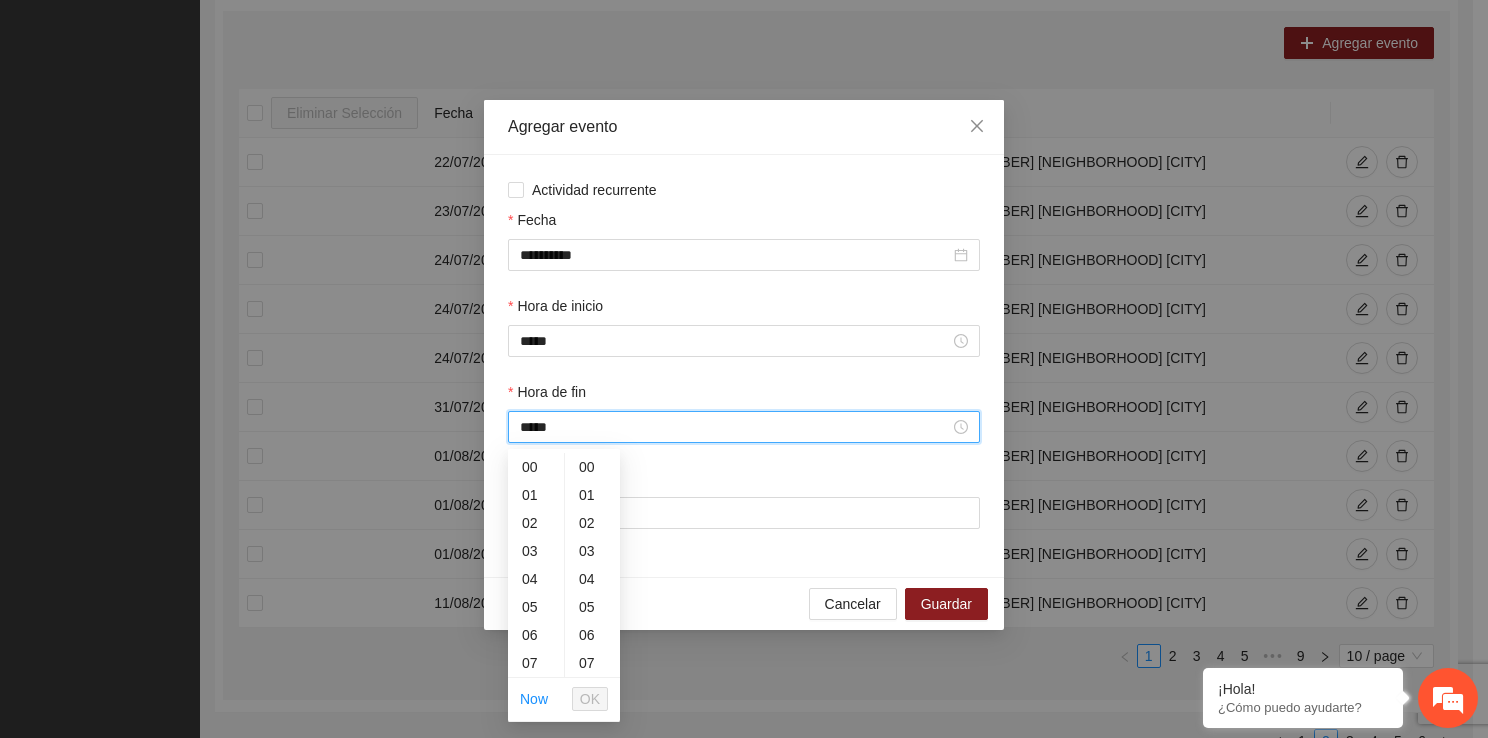 scroll, scrollTop: 357, scrollLeft: 0, axis: vertical 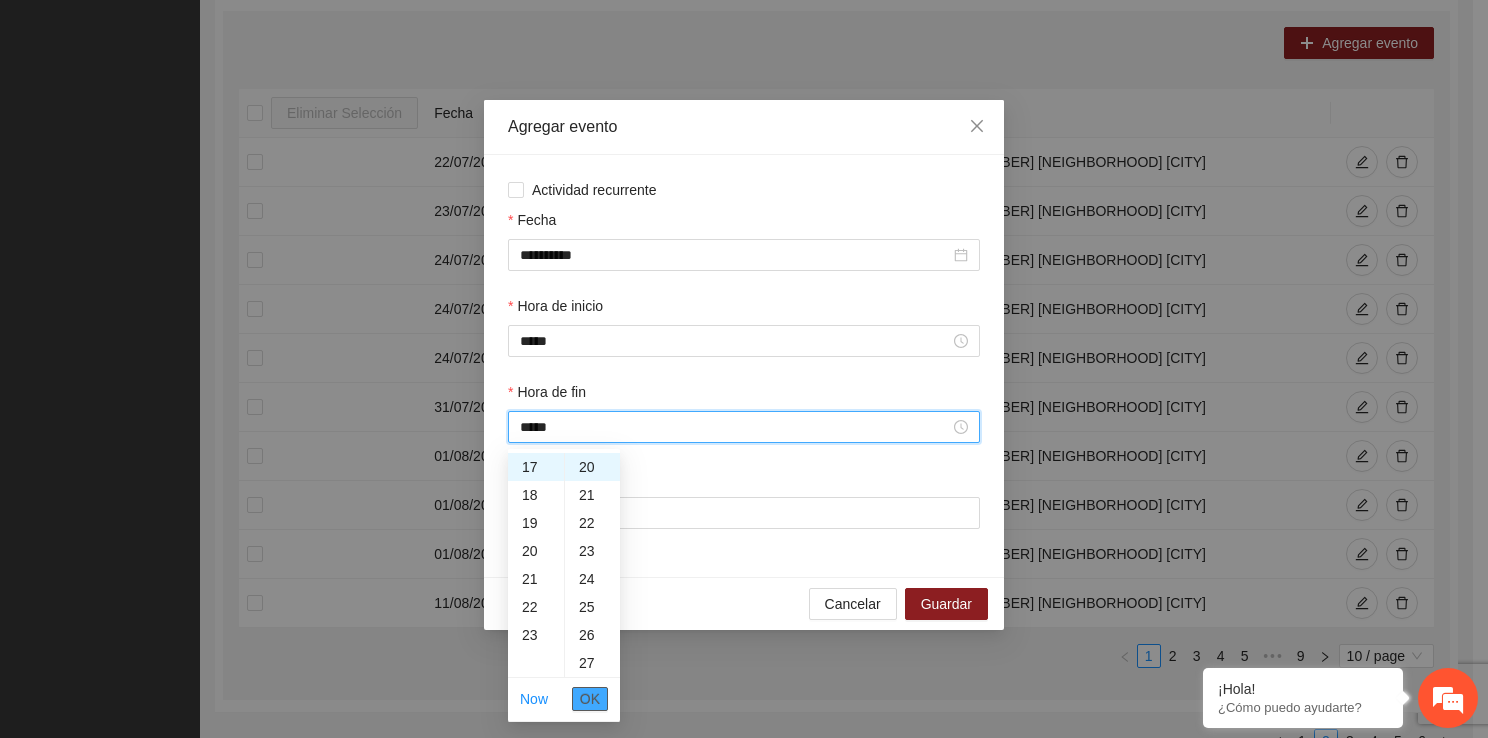 click on "OK" at bounding box center (590, 699) 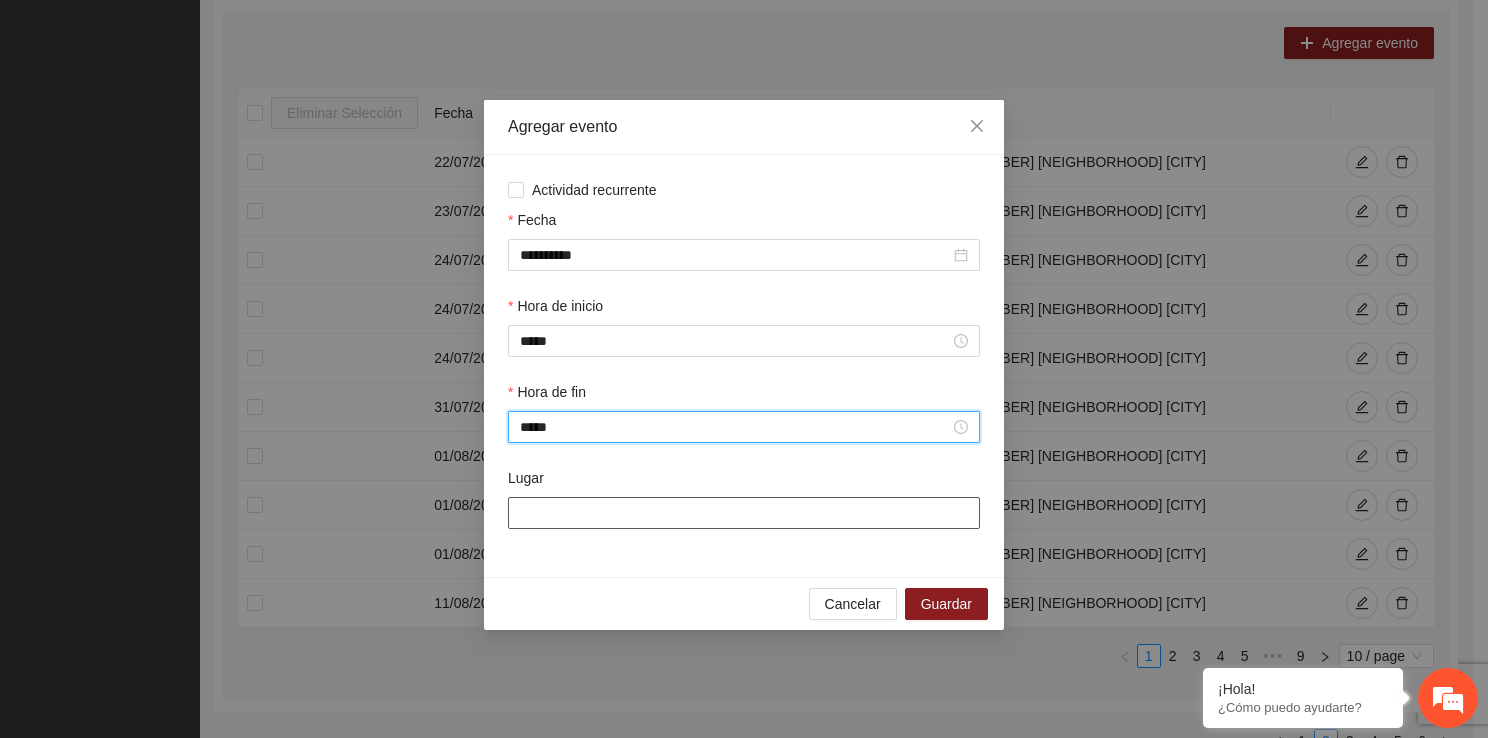 type on "*****" 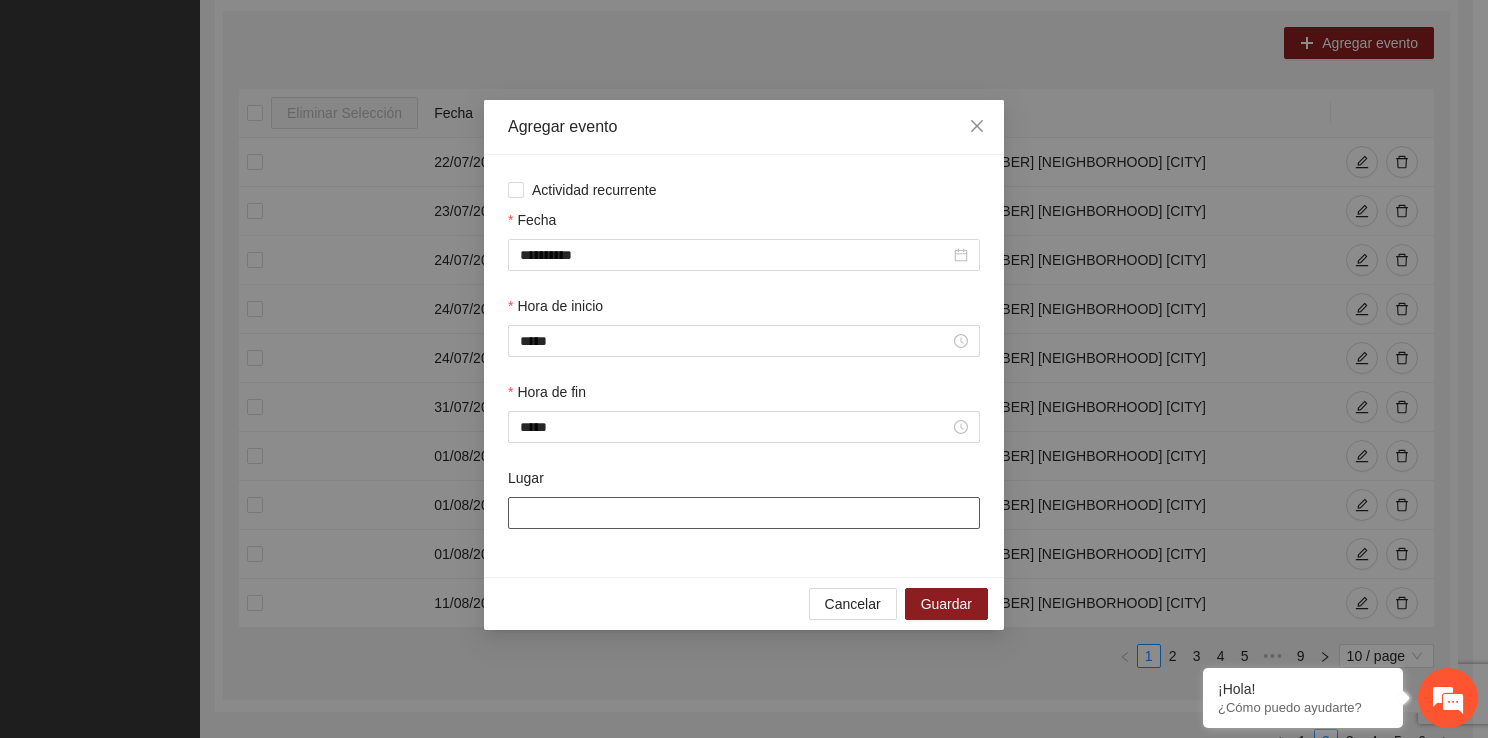 click on "Lugar" at bounding box center (744, 513) 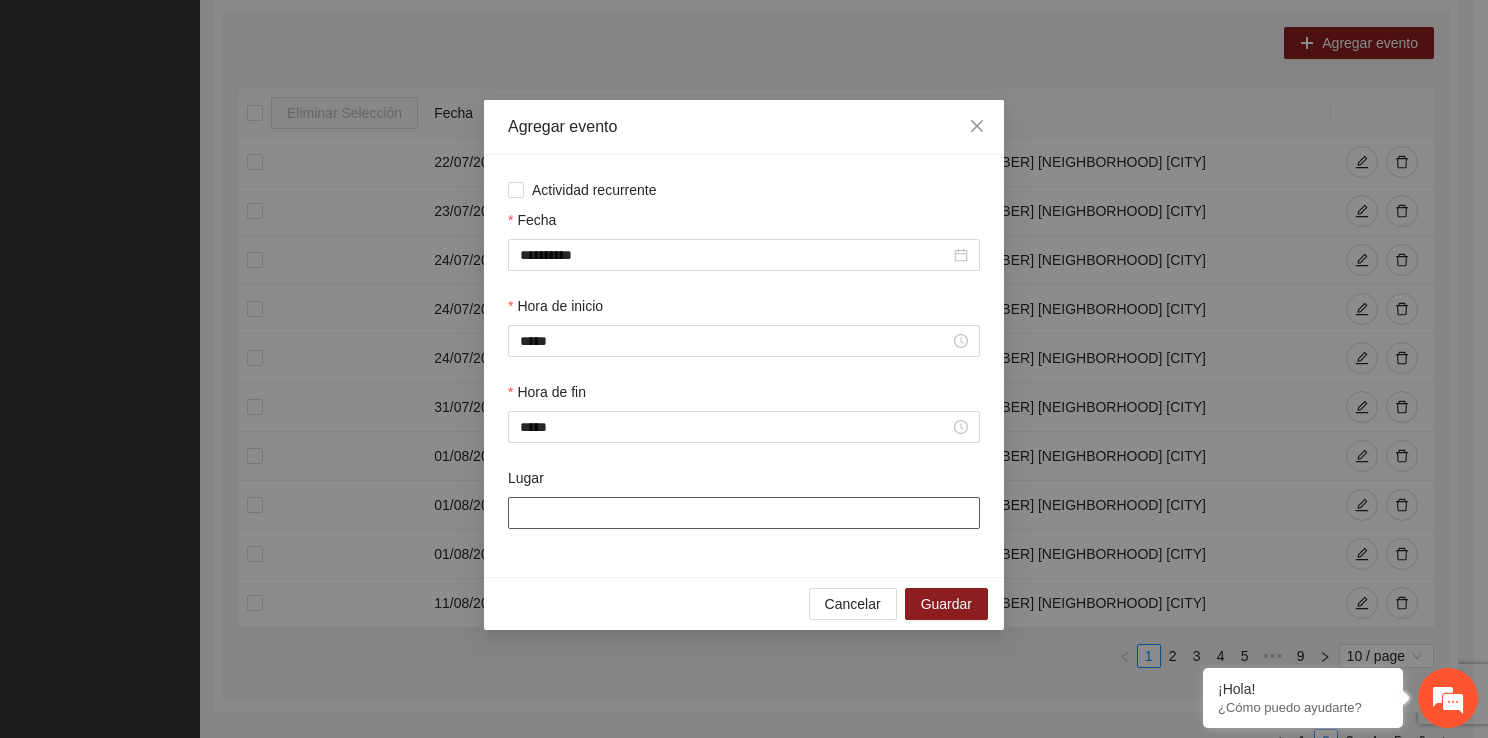 type on "**********" 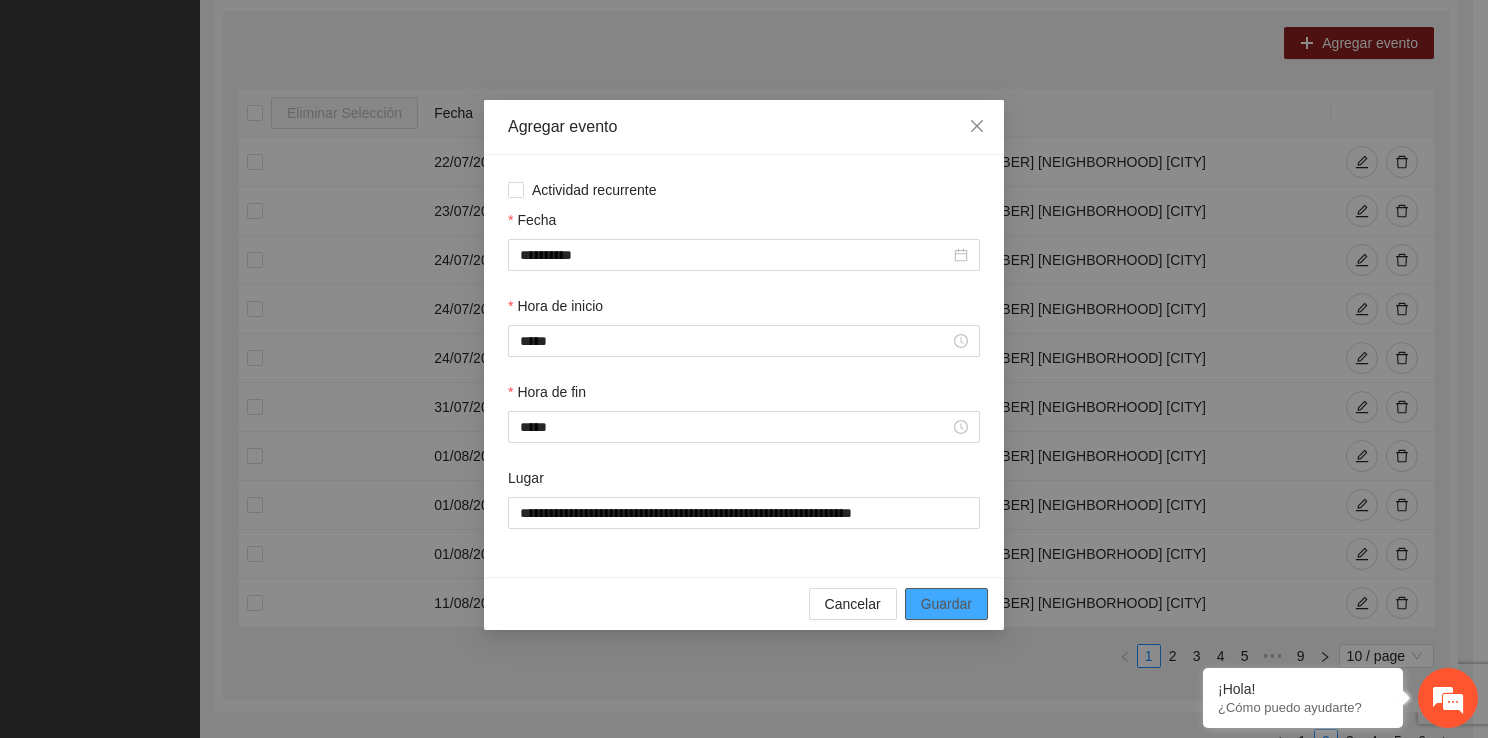 click on "Guardar" at bounding box center [946, 604] 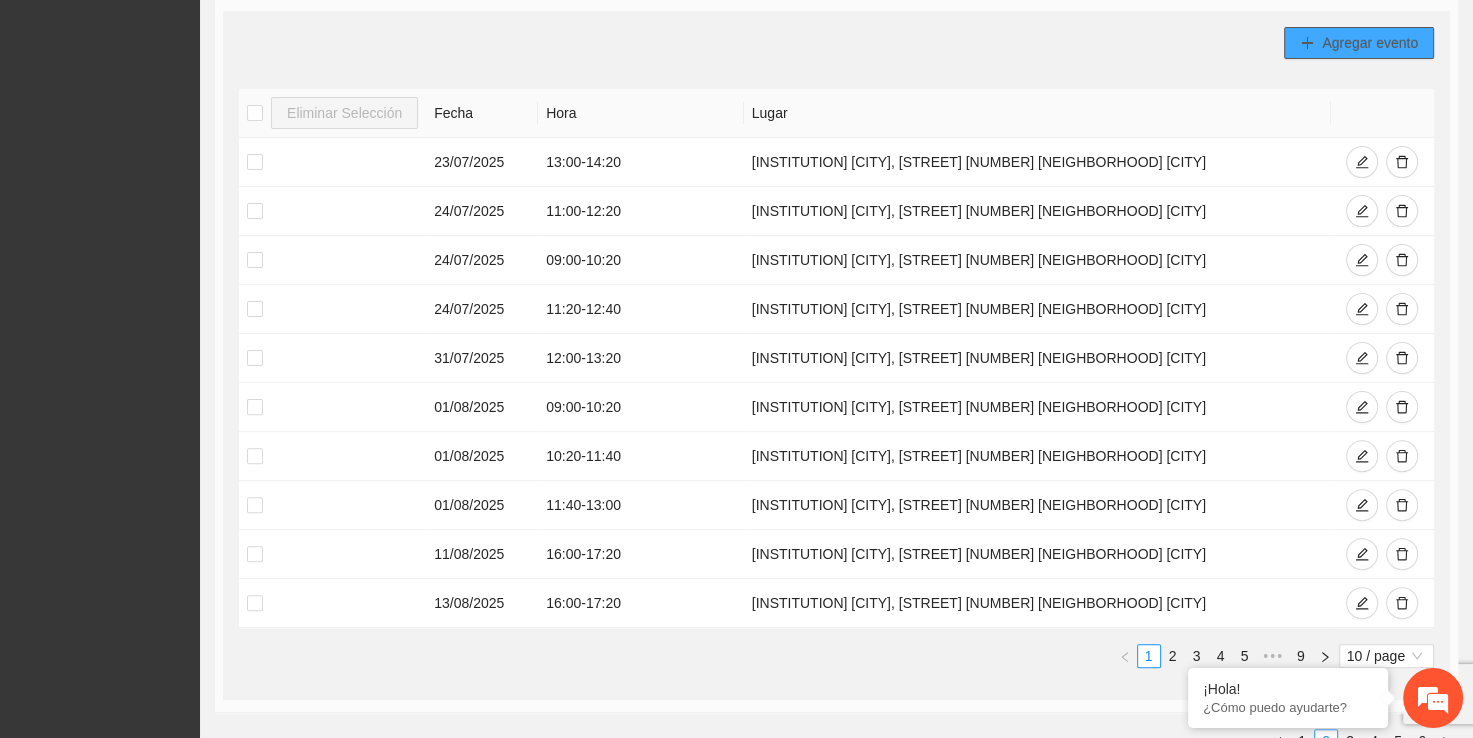 click 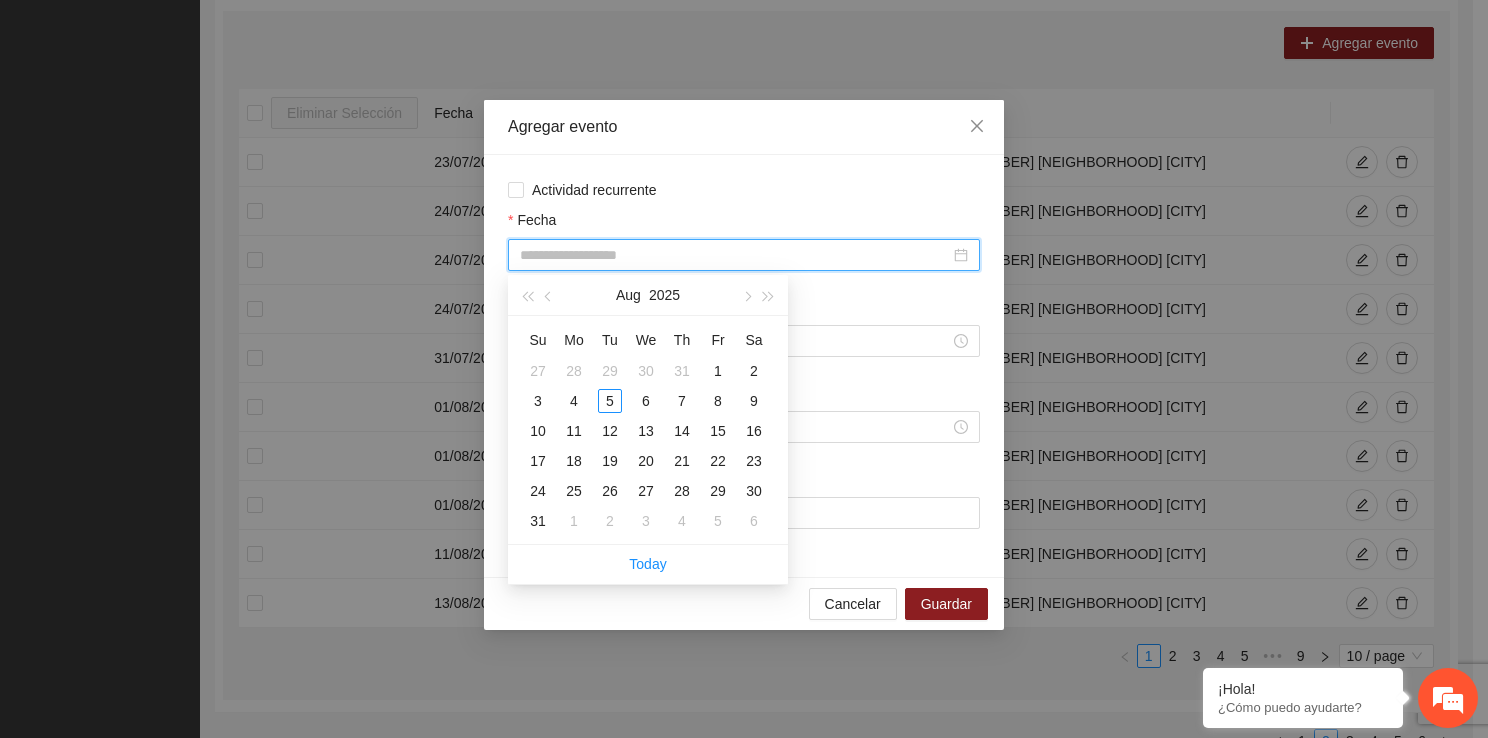 click on "Fecha" at bounding box center (735, 255) 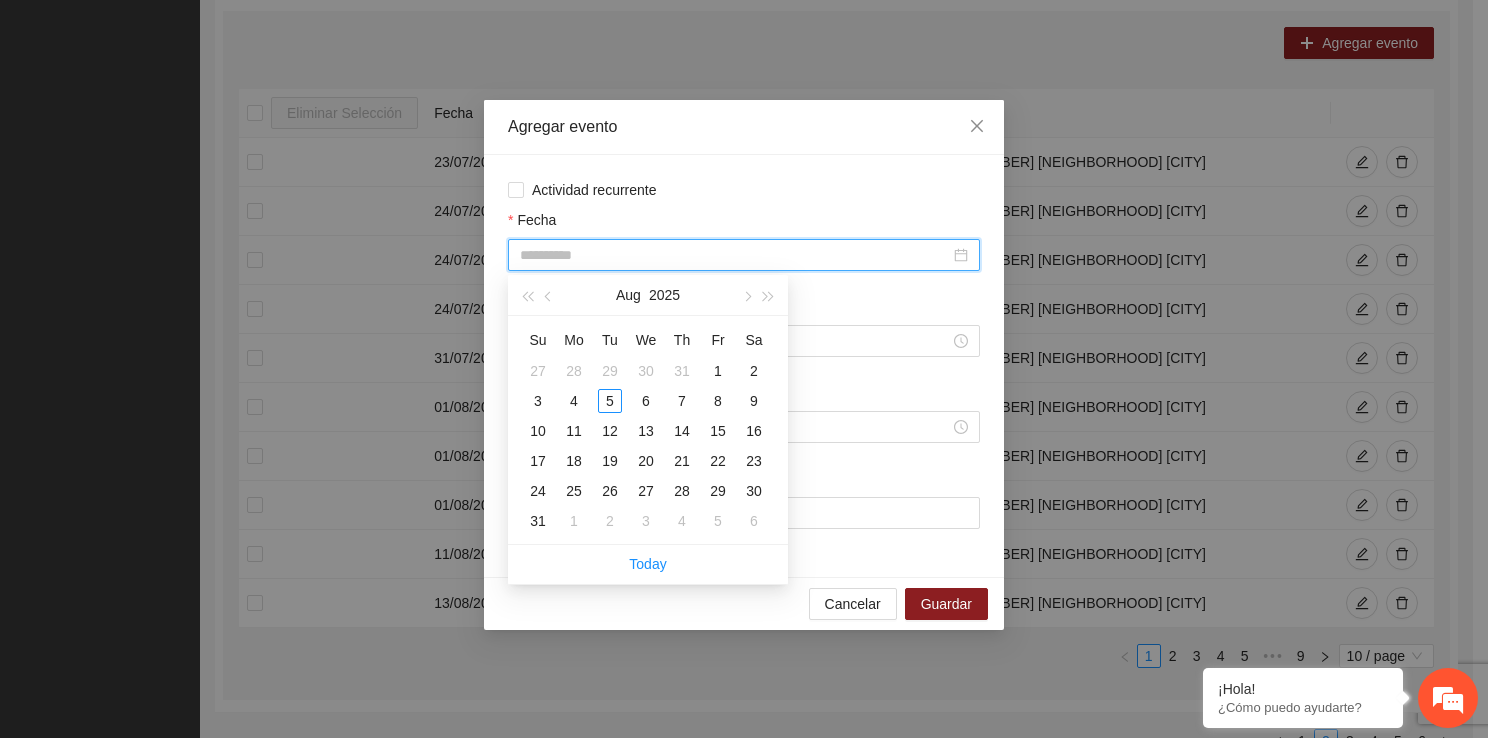 type on "**********" 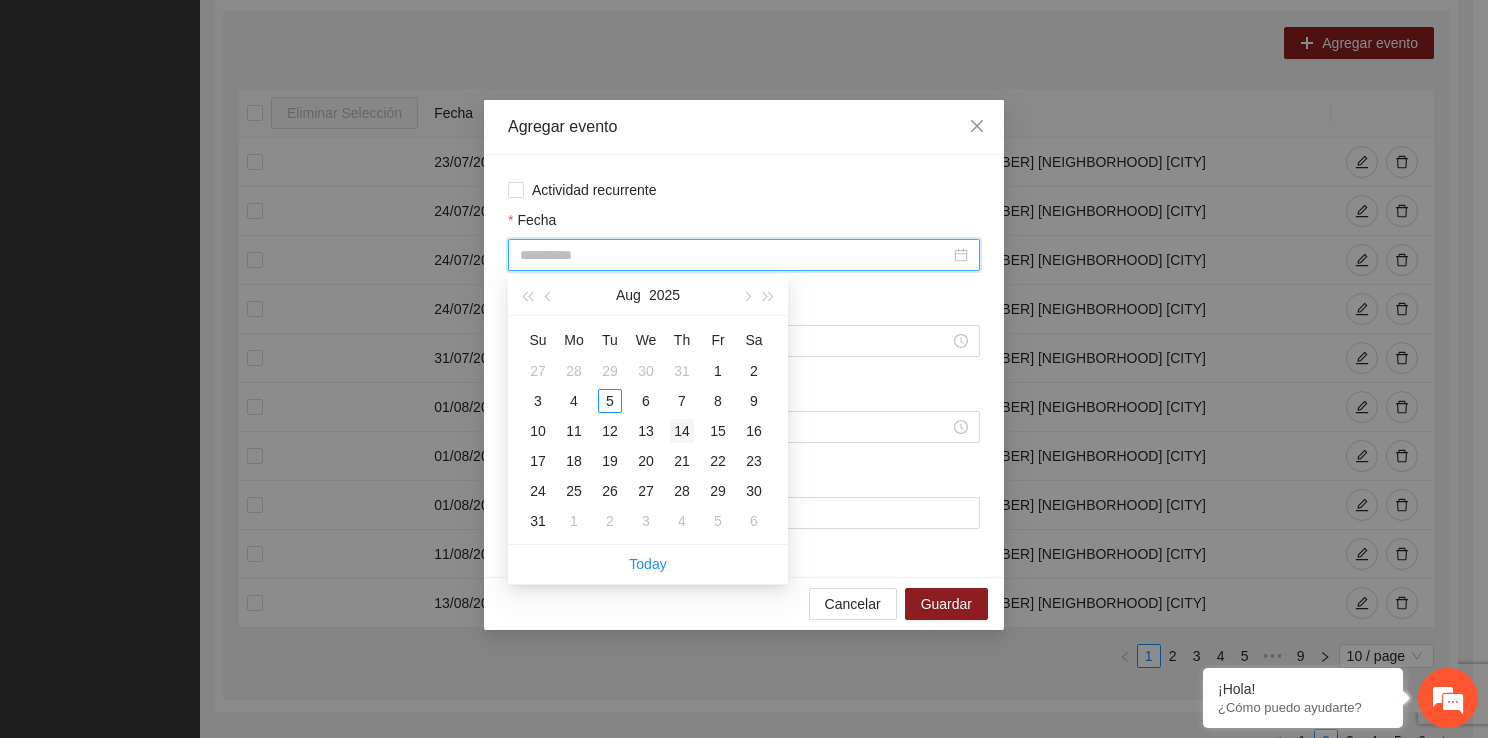 type on "**********" 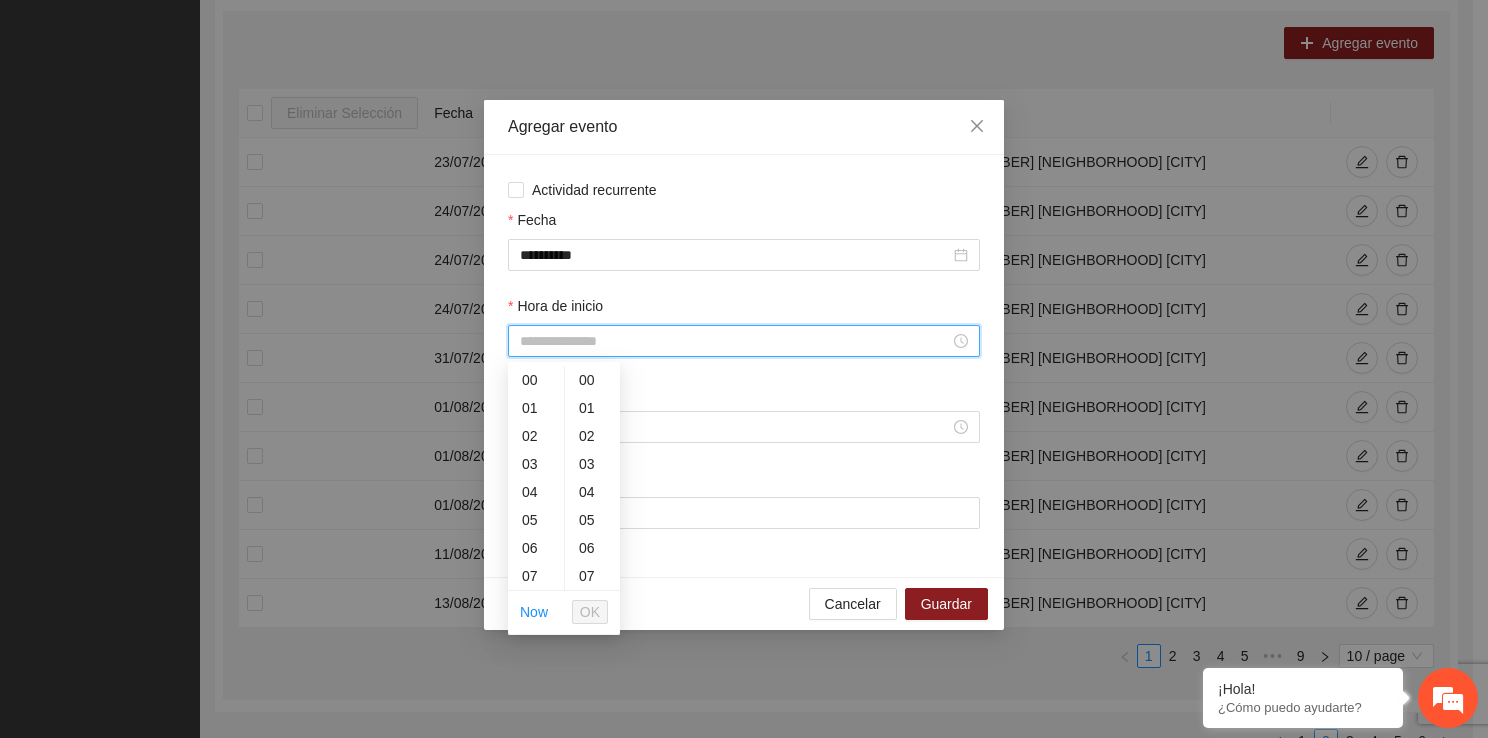 click on "Hora de inicio" at bounding box center (735, 341) 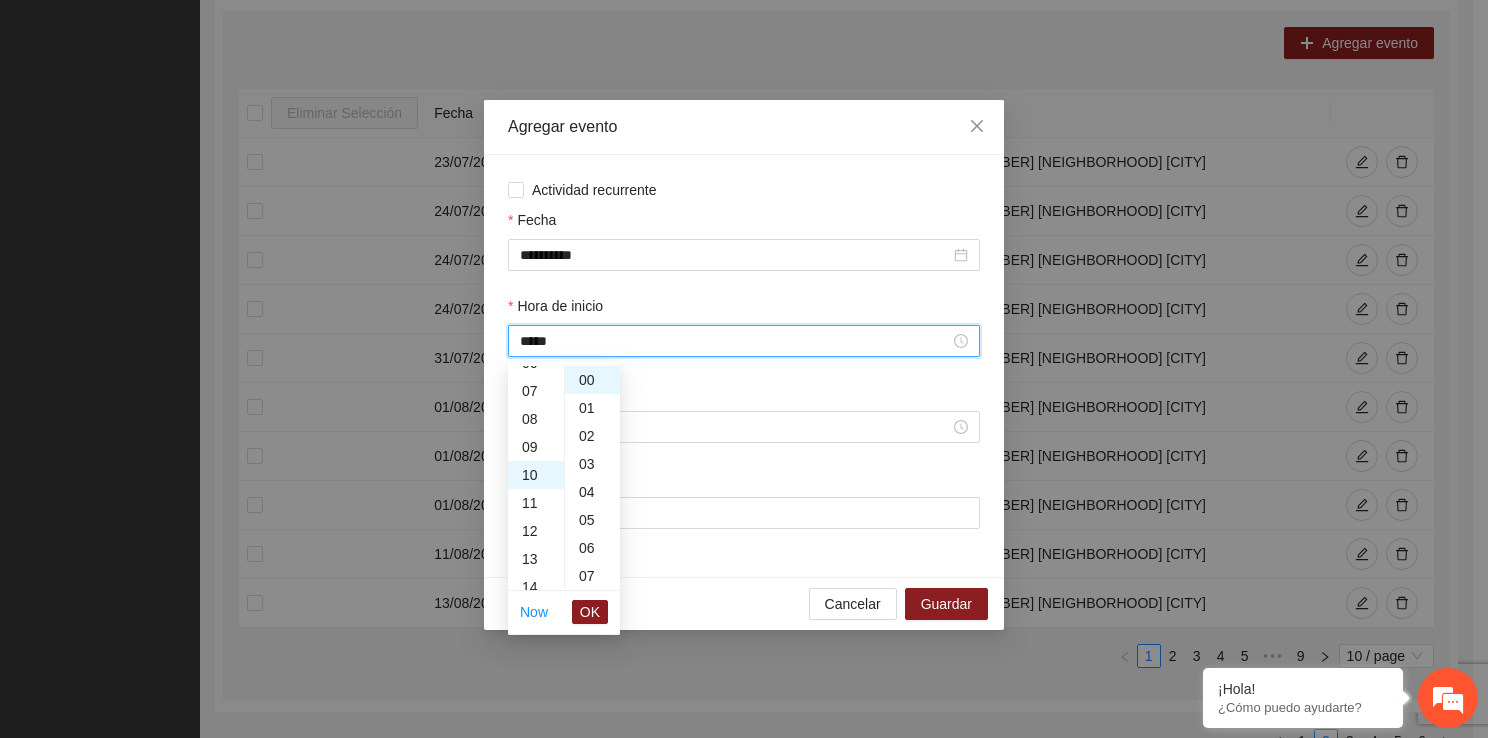 scroll, scrollTop: 280, scrollLeft: 0, axis: vertical 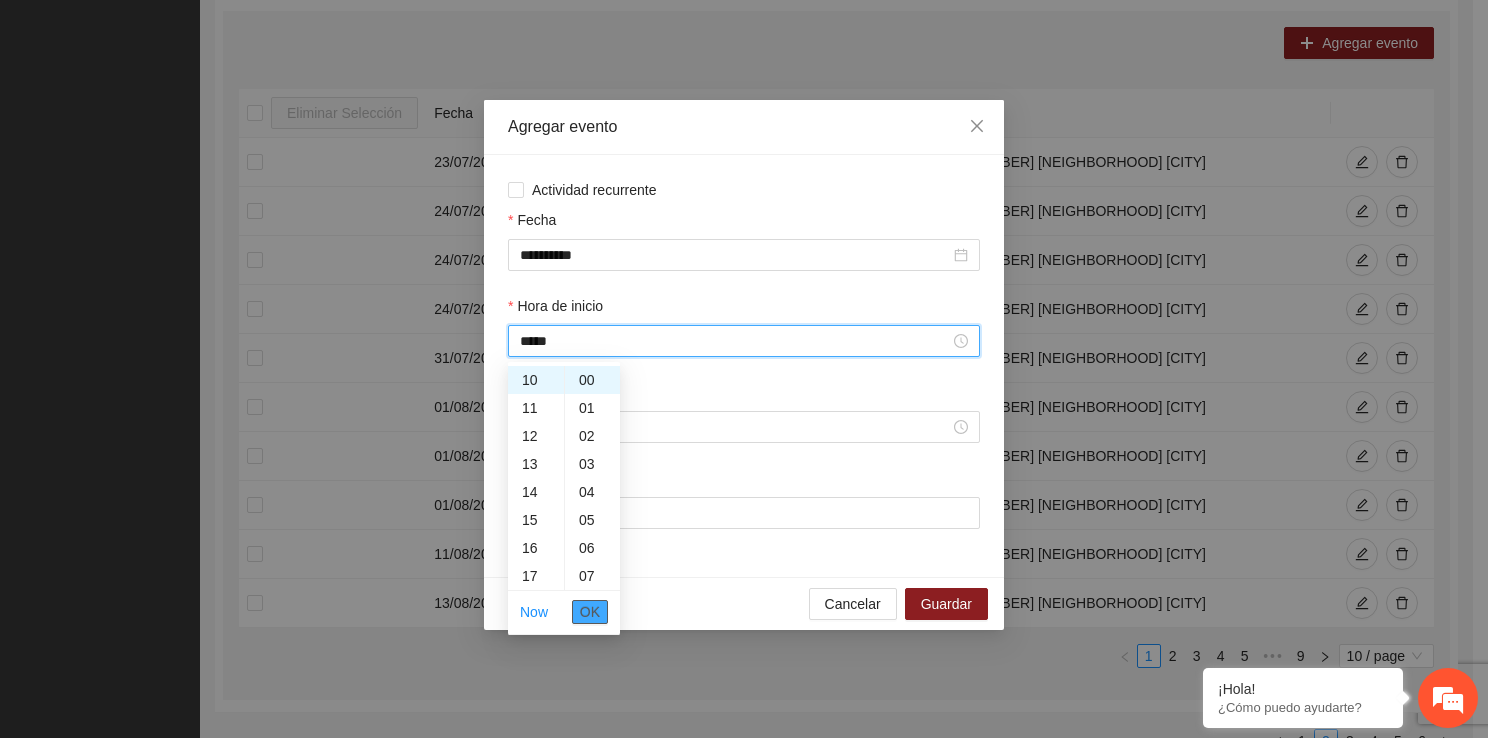 click on "OK" at bounding box center [590, 612] 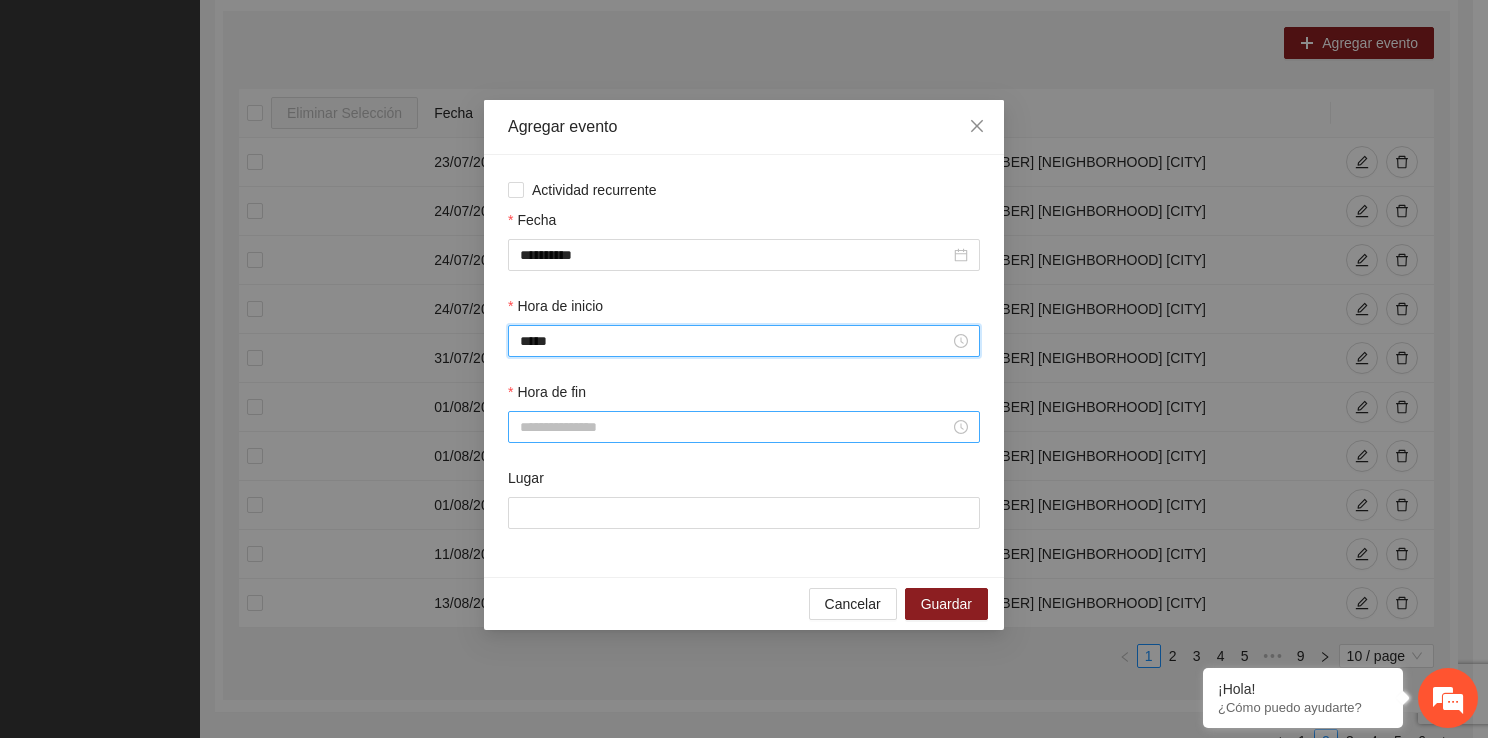 type on "*****" 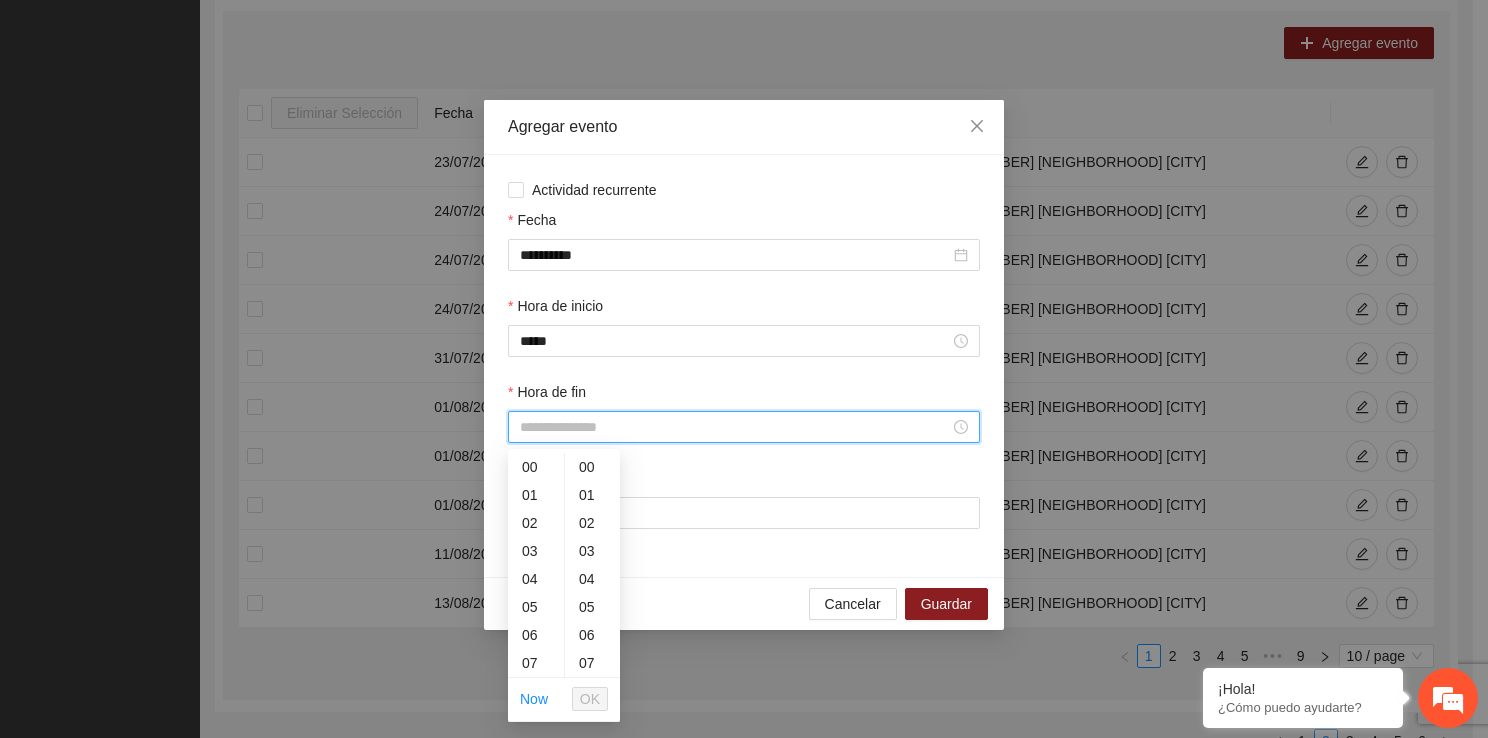 click on "Hora de fin" at bounding box center [735, 427] 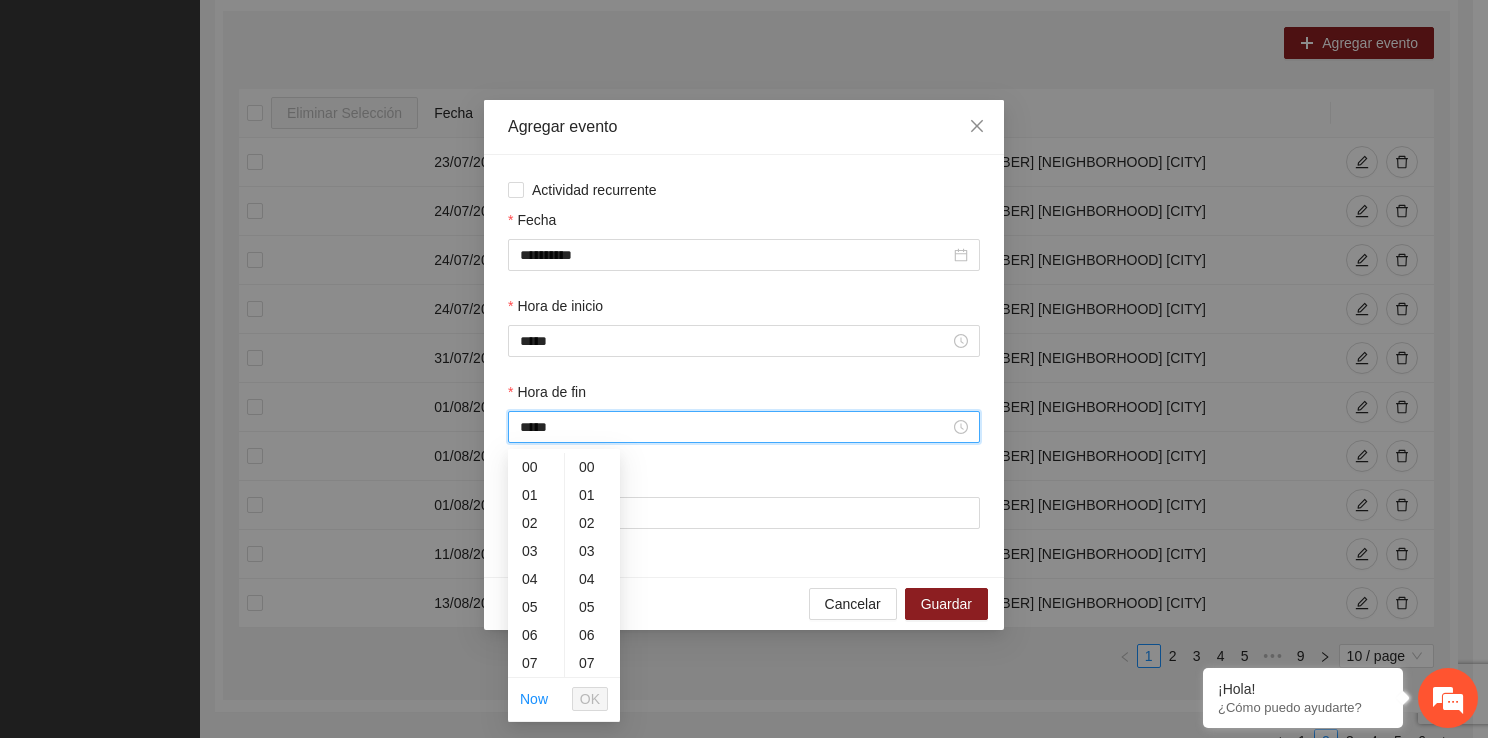 scroll, scrollTop: 204, scrollLeft: 0, axis: vertical 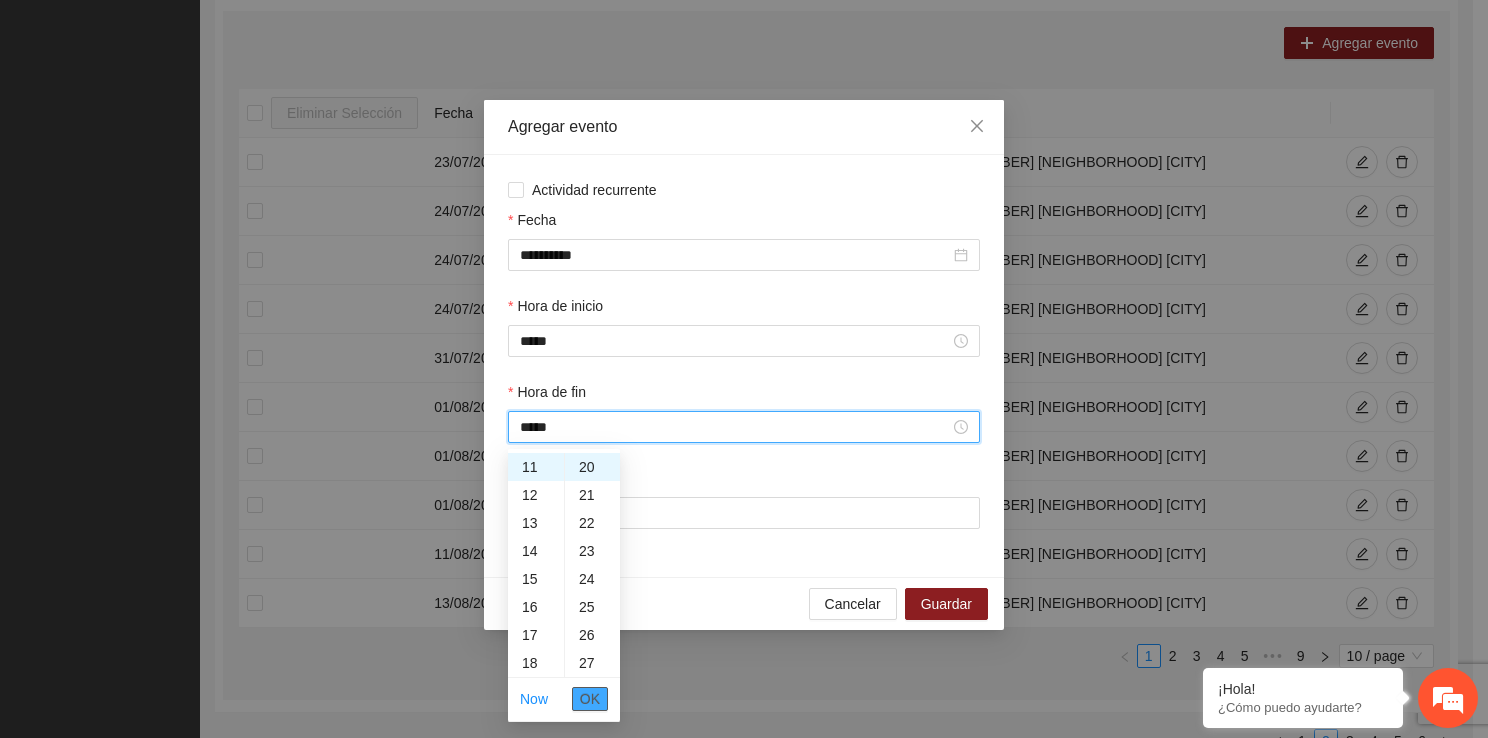 click on "OK" at bounding box center (590, 699) 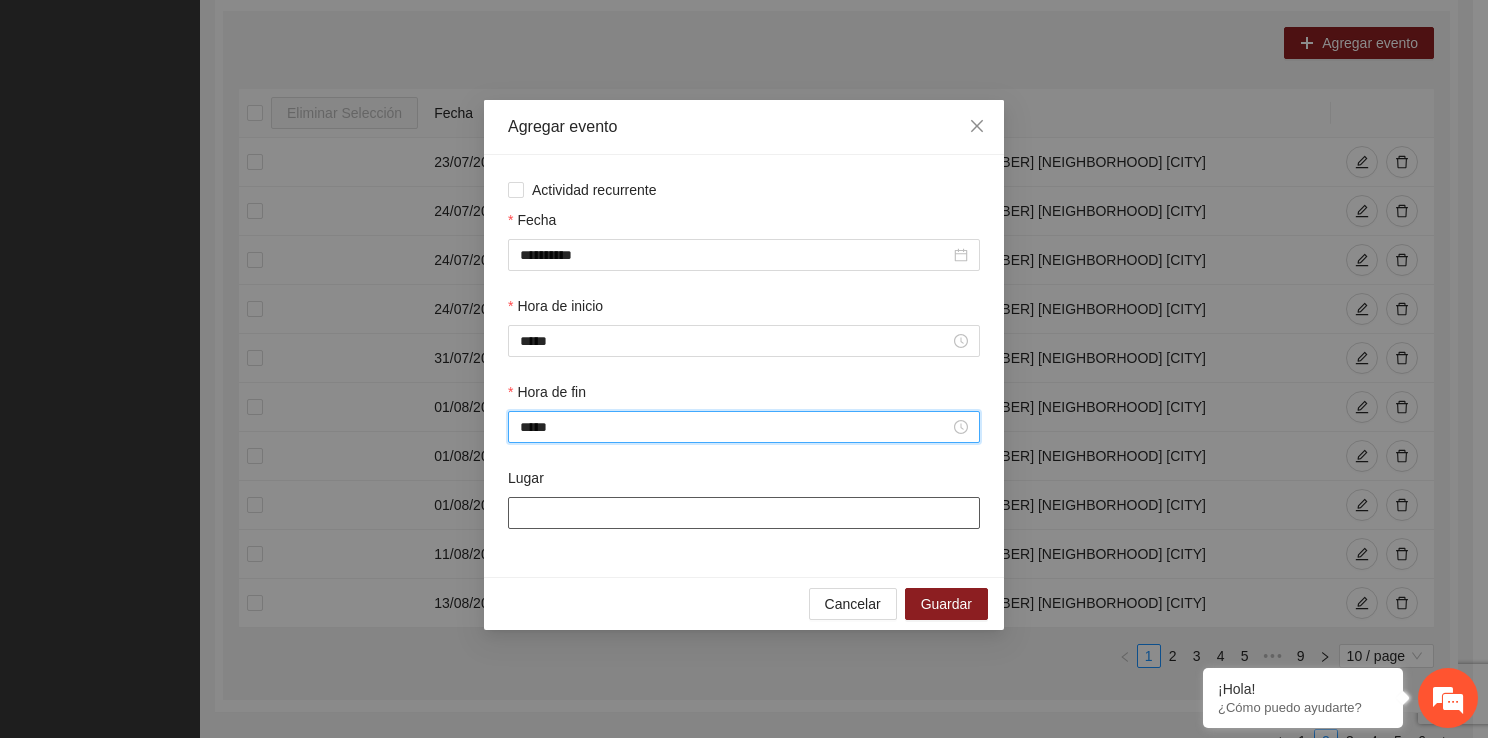 type on "*****" 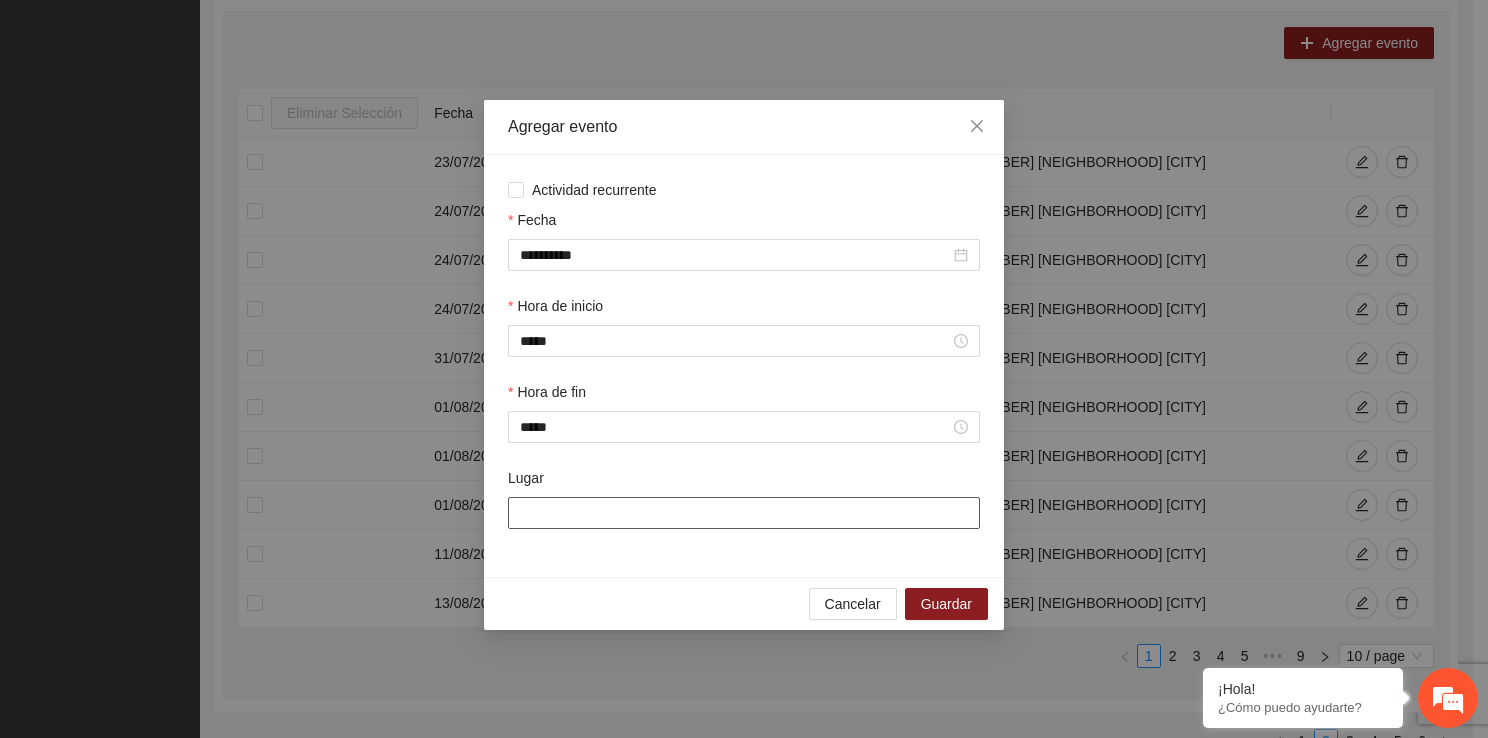 click on "Lugar" at bounding box center [744, 513] 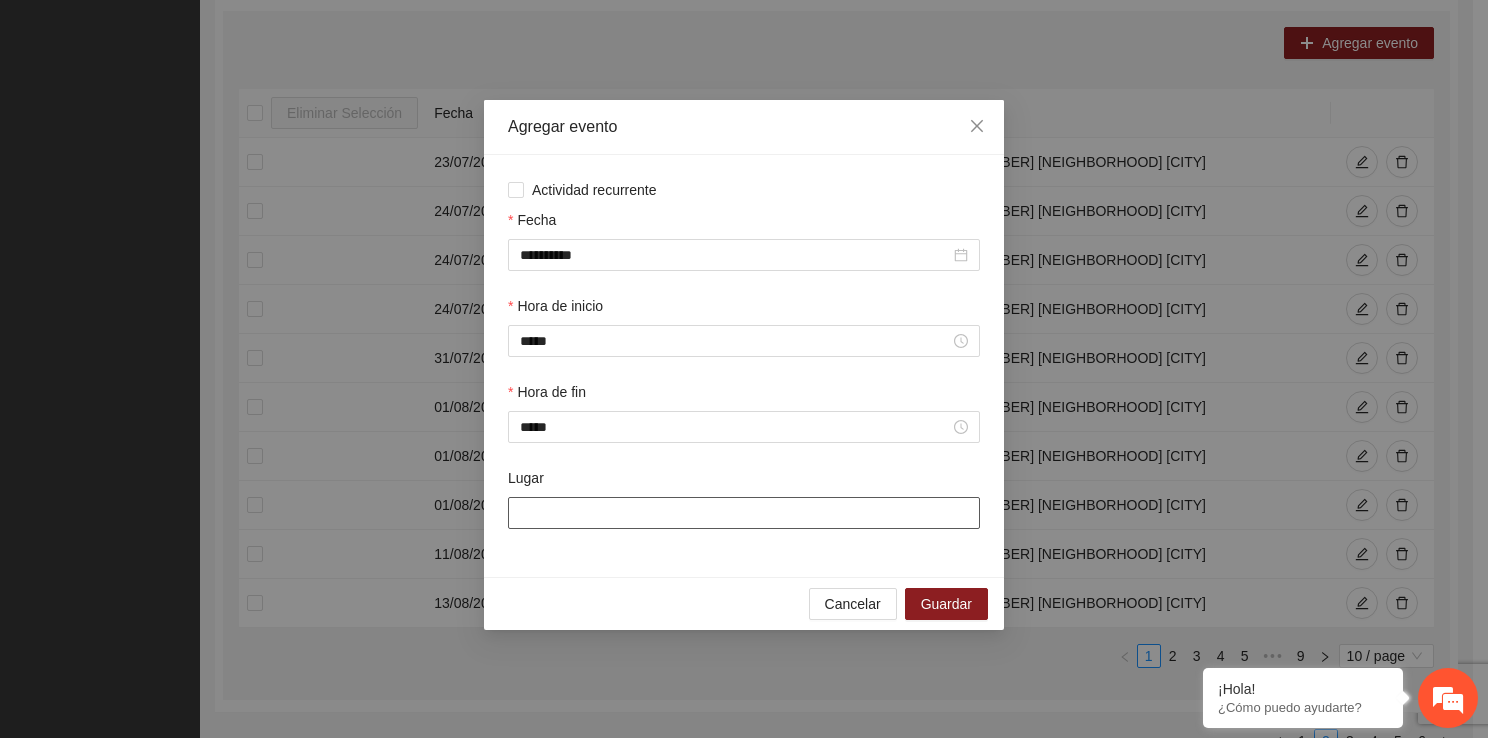 type on "**********" 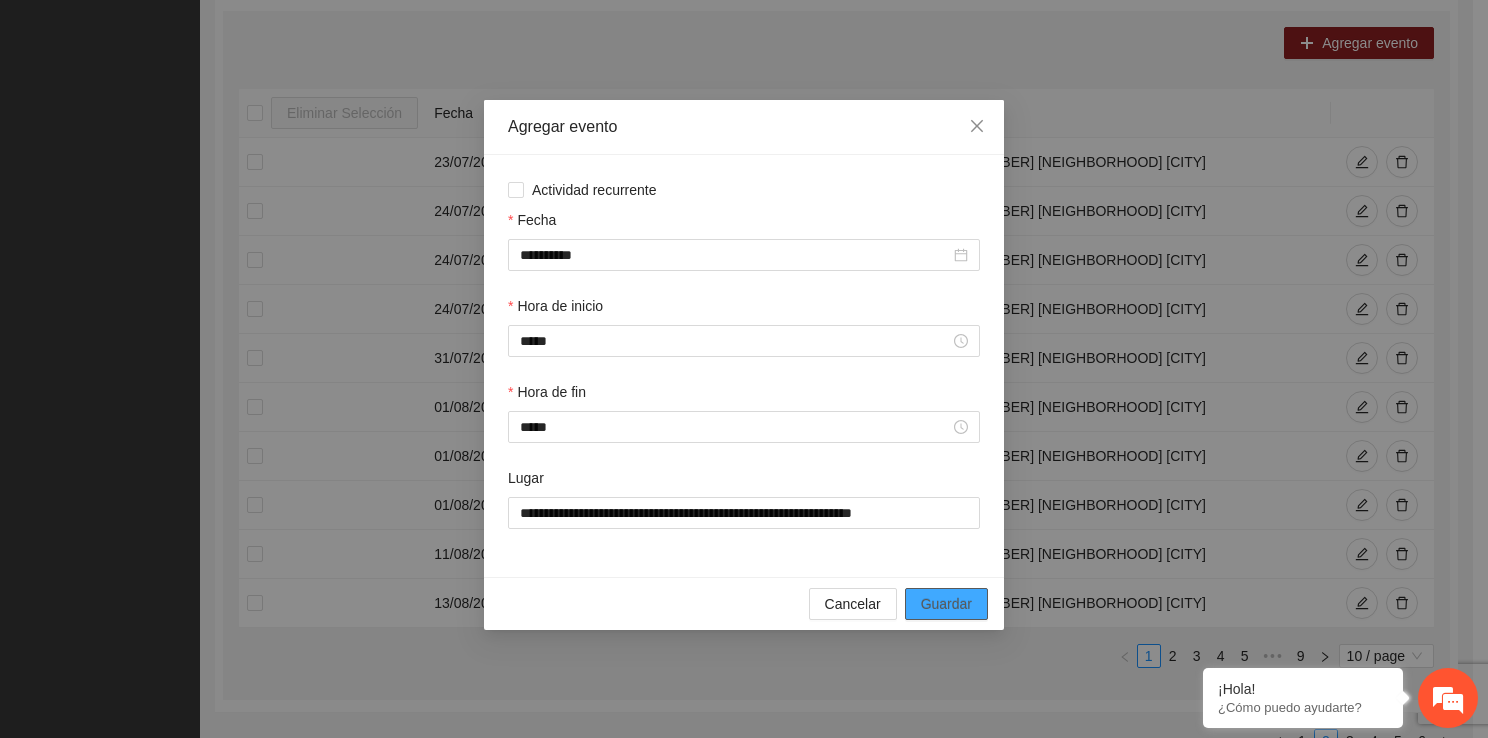 click on "Guardar" at bounding box center (946, 604) 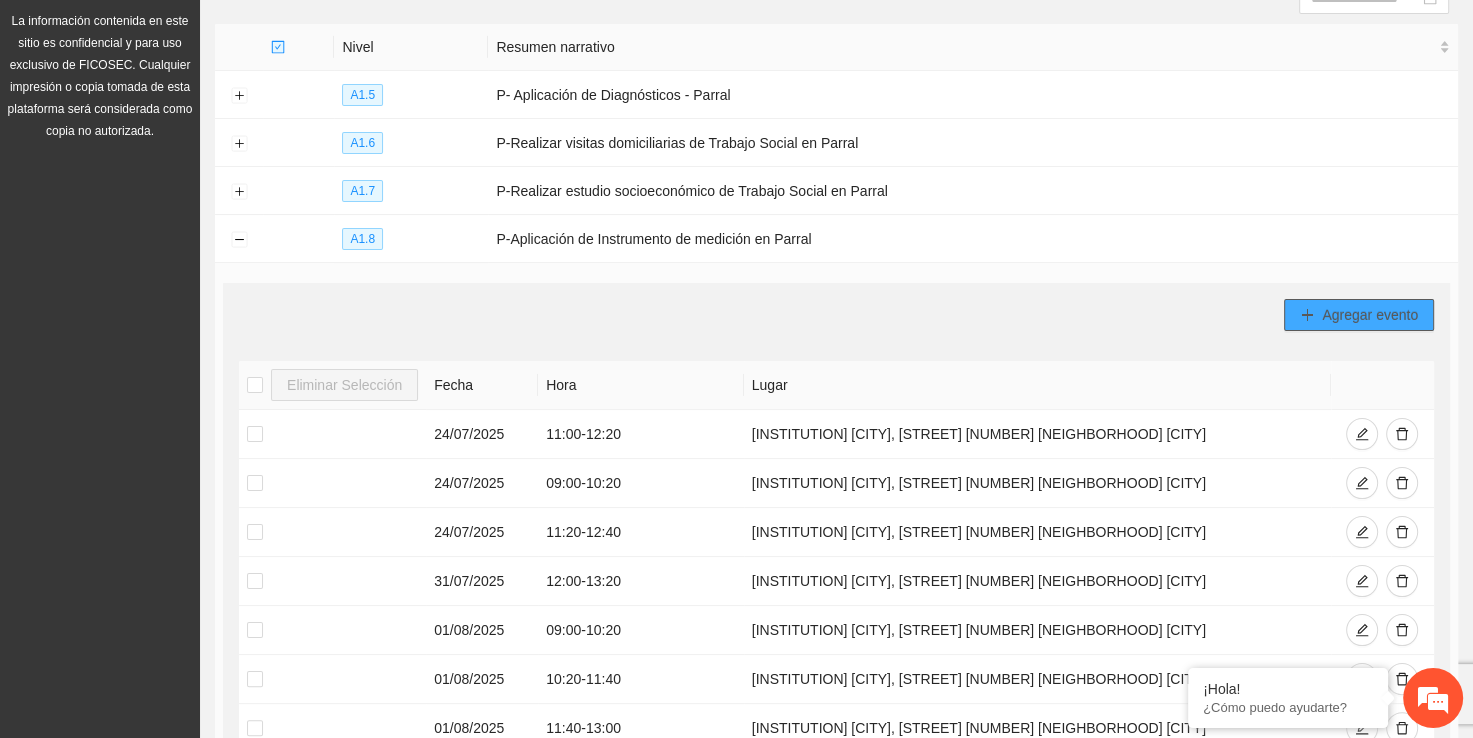 scroll, scrollTop: 229, scrollLeft: 0, axis: vertical 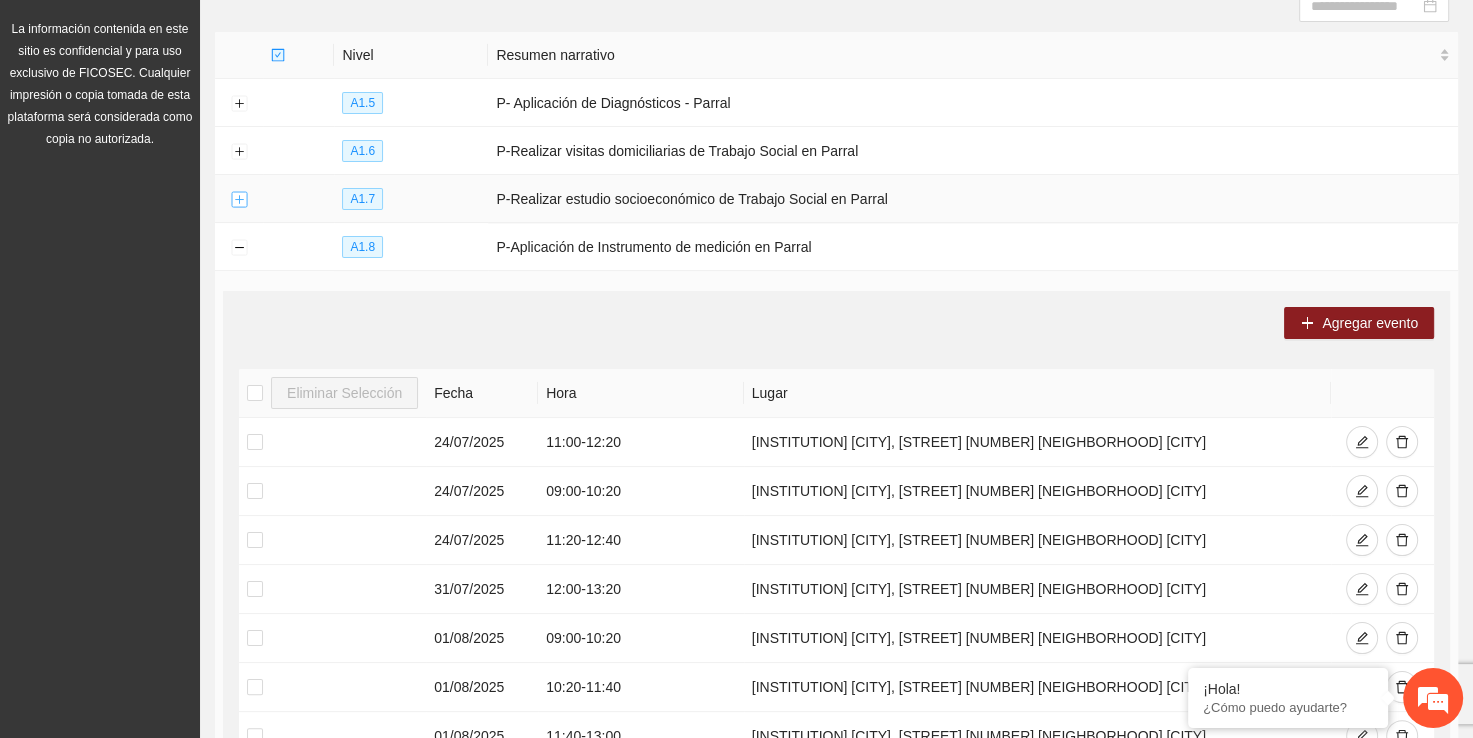 click at bounding box center (239, 200) 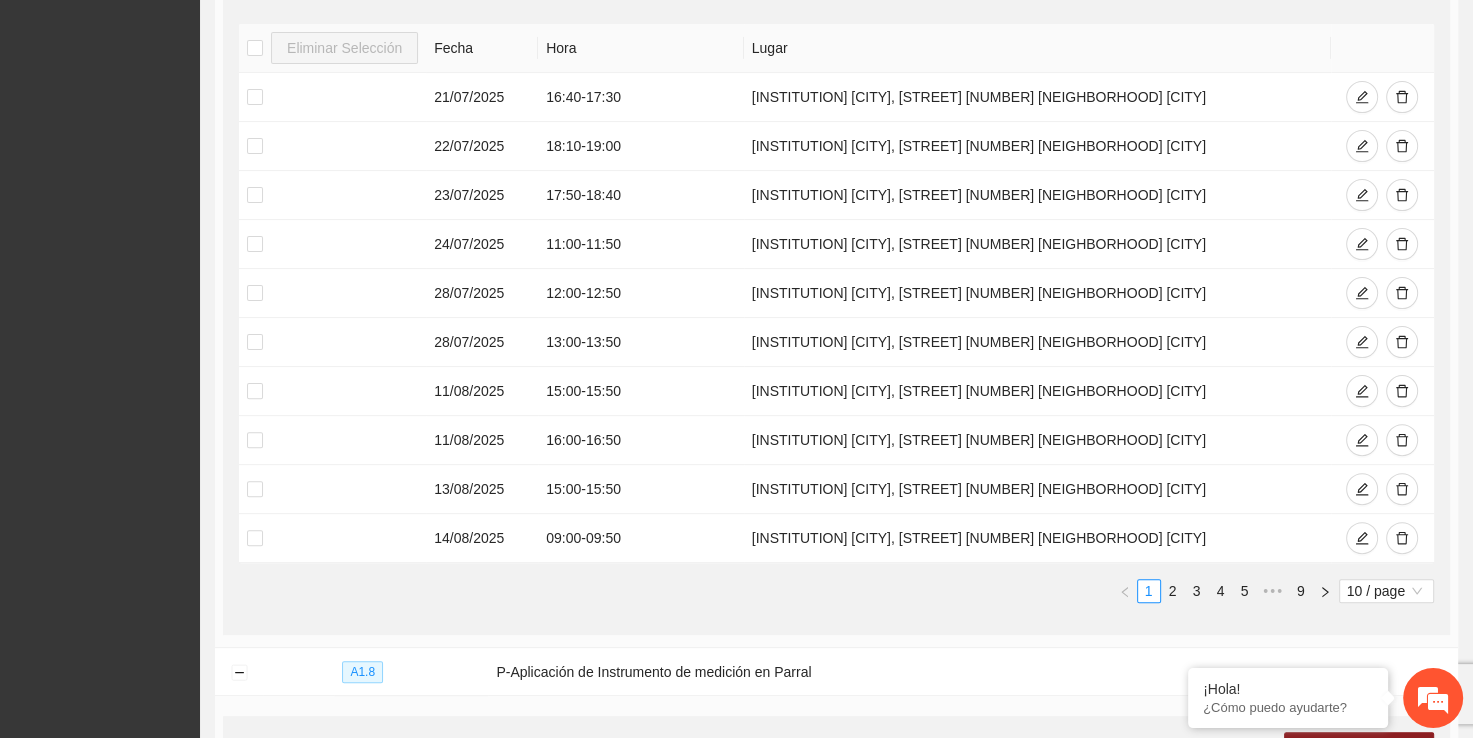 scroll, scrollTop: 558, scrollLeft: 0, axis: vertical 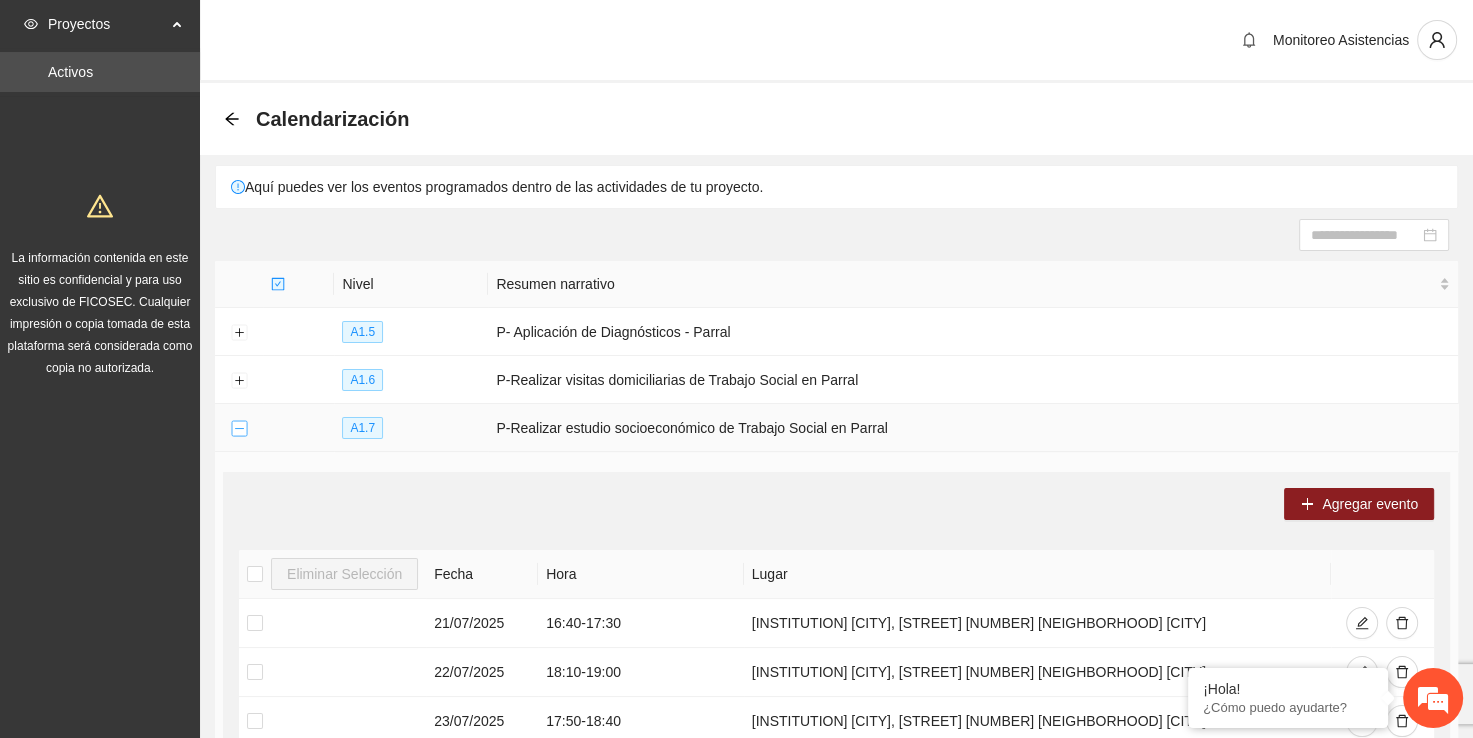 click at bounding box center (239, 429) 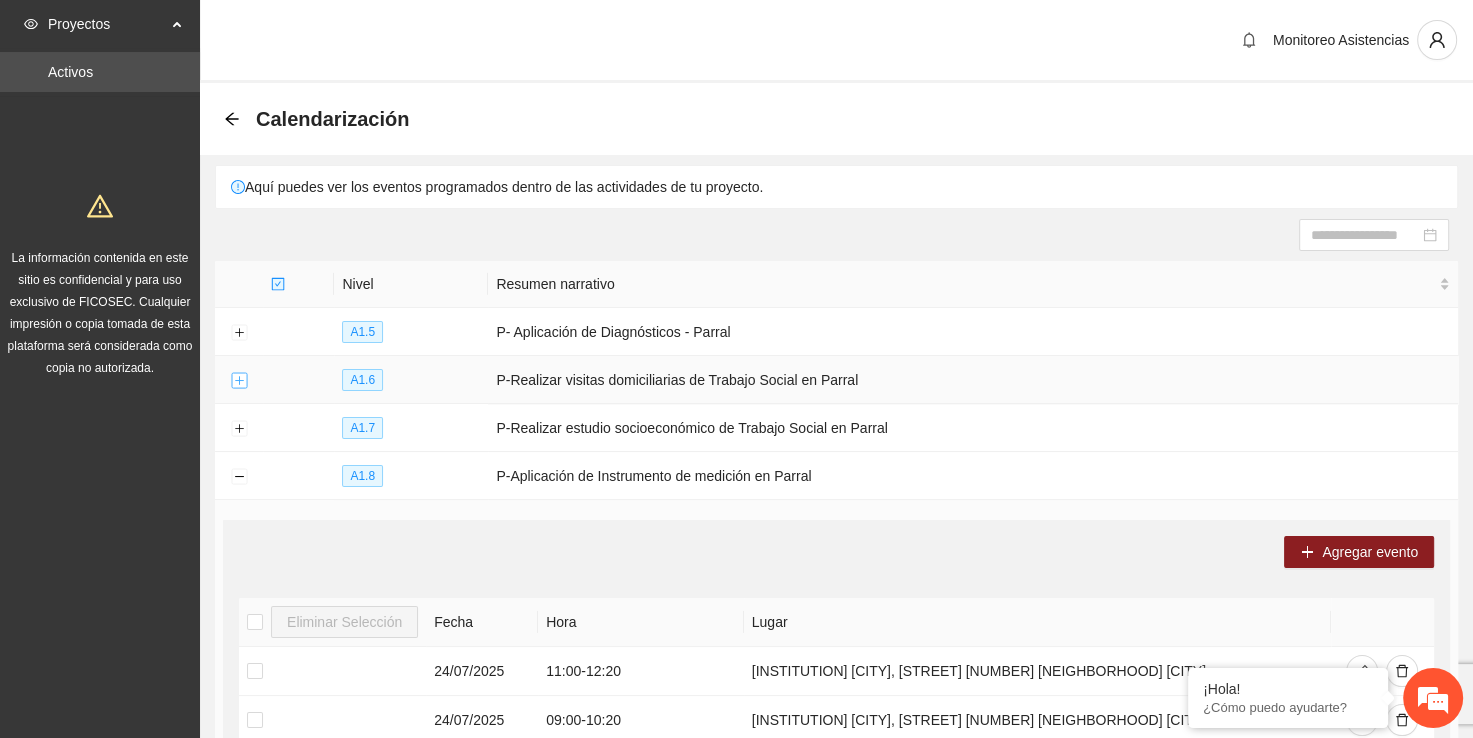 click at bounding box center [239, 381] 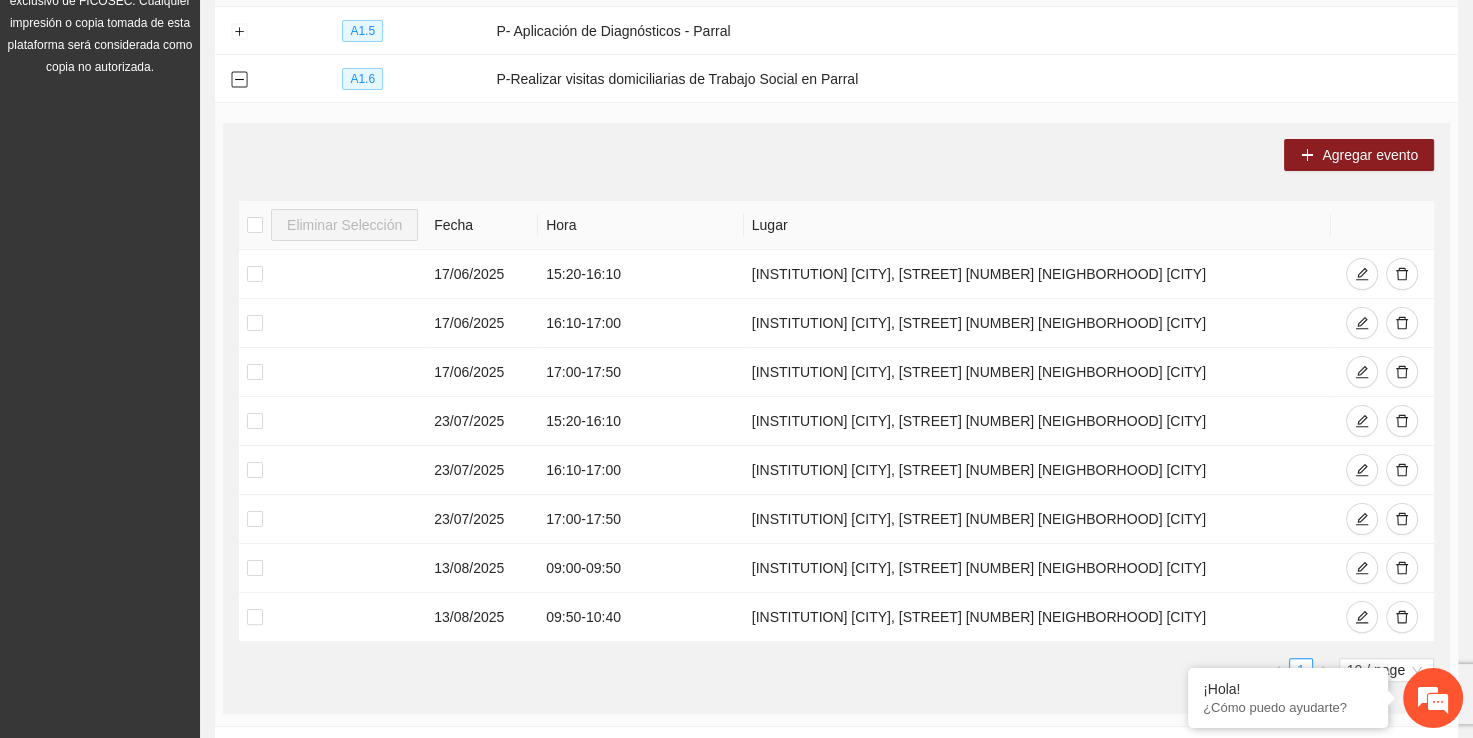 scroll, scrollTop: 317, scrollLeft: 0, axis: vertical 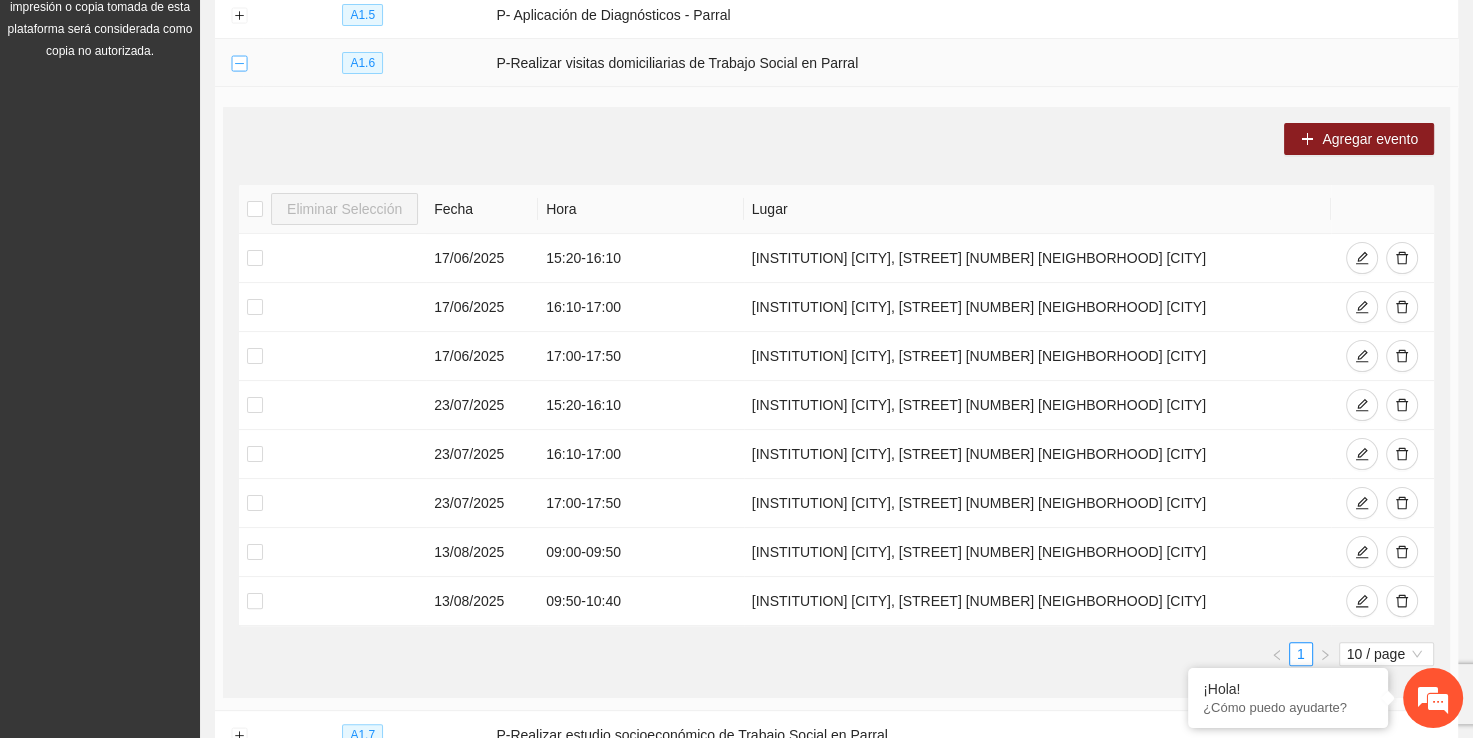 click at bounding box center (239, 64) 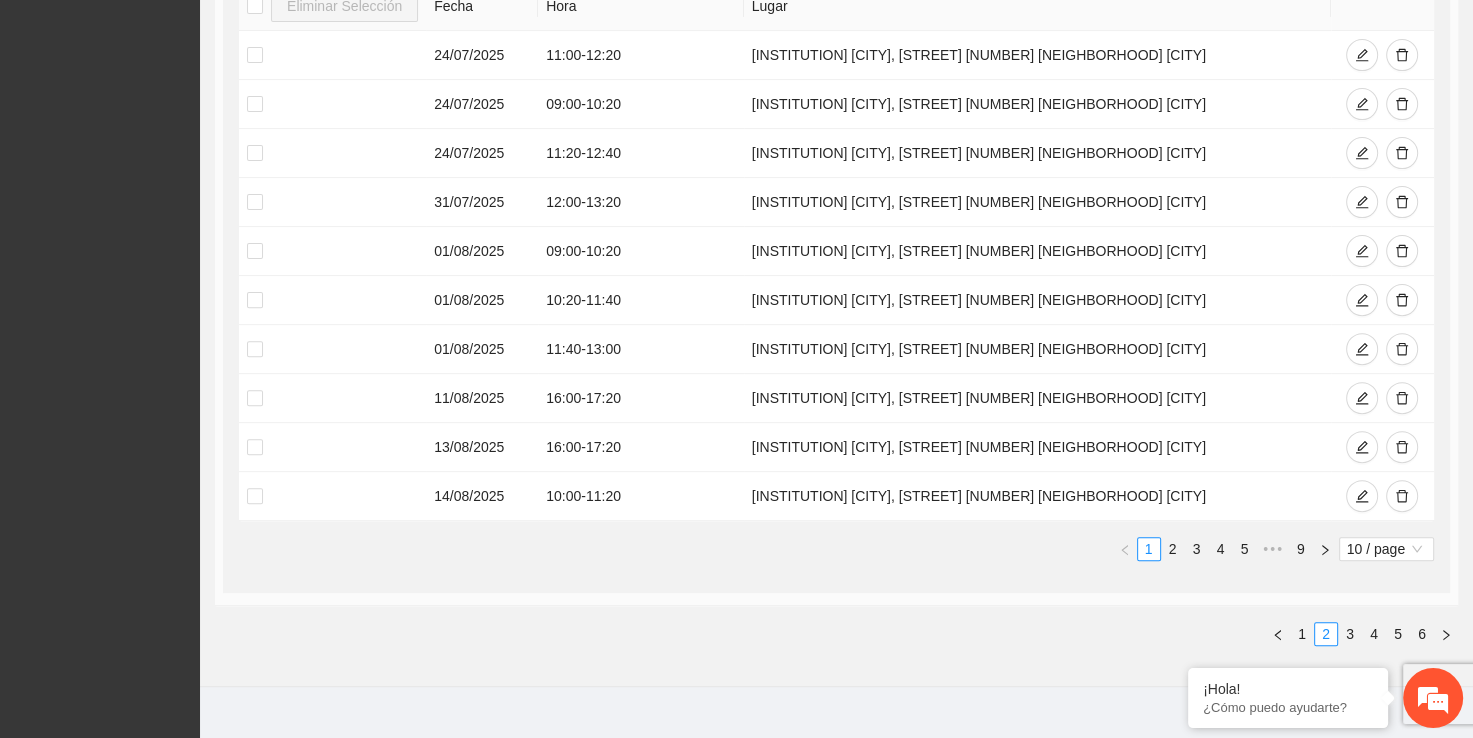 scroll, scrollTop: 615, scrollLeft: 0, axis: vertical 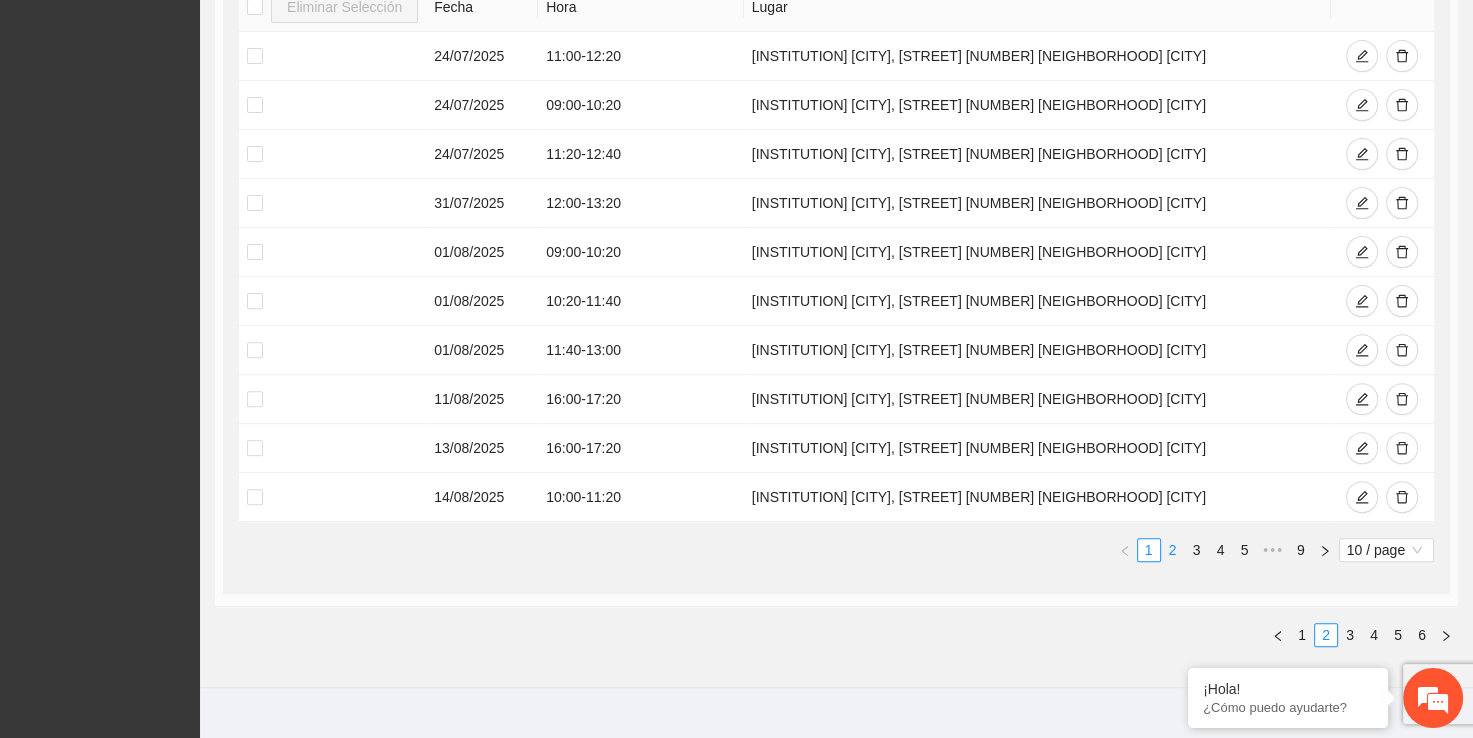 click on "2" at bounding box center [1173, 550] 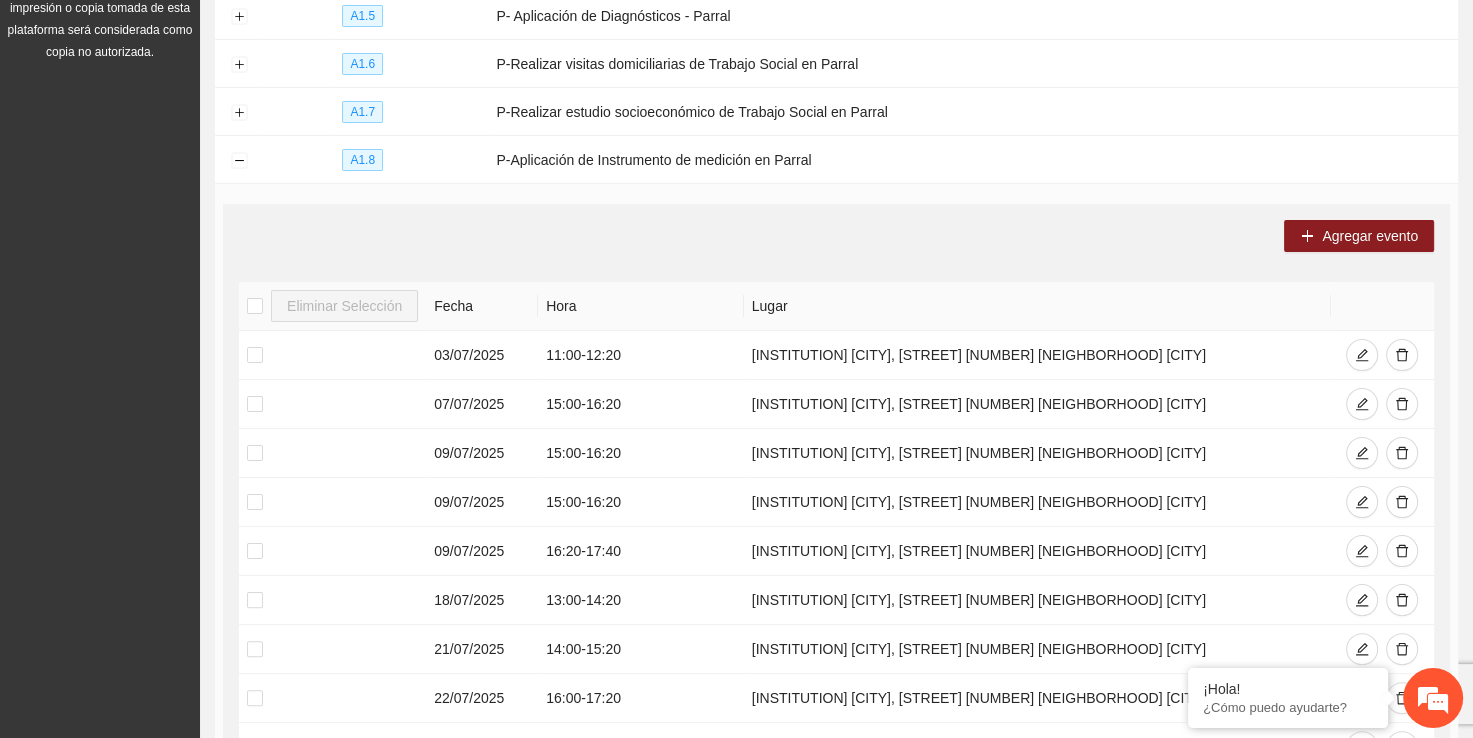 scroll, scrollTop: 317, scrollLeft: 0, axis: vertical 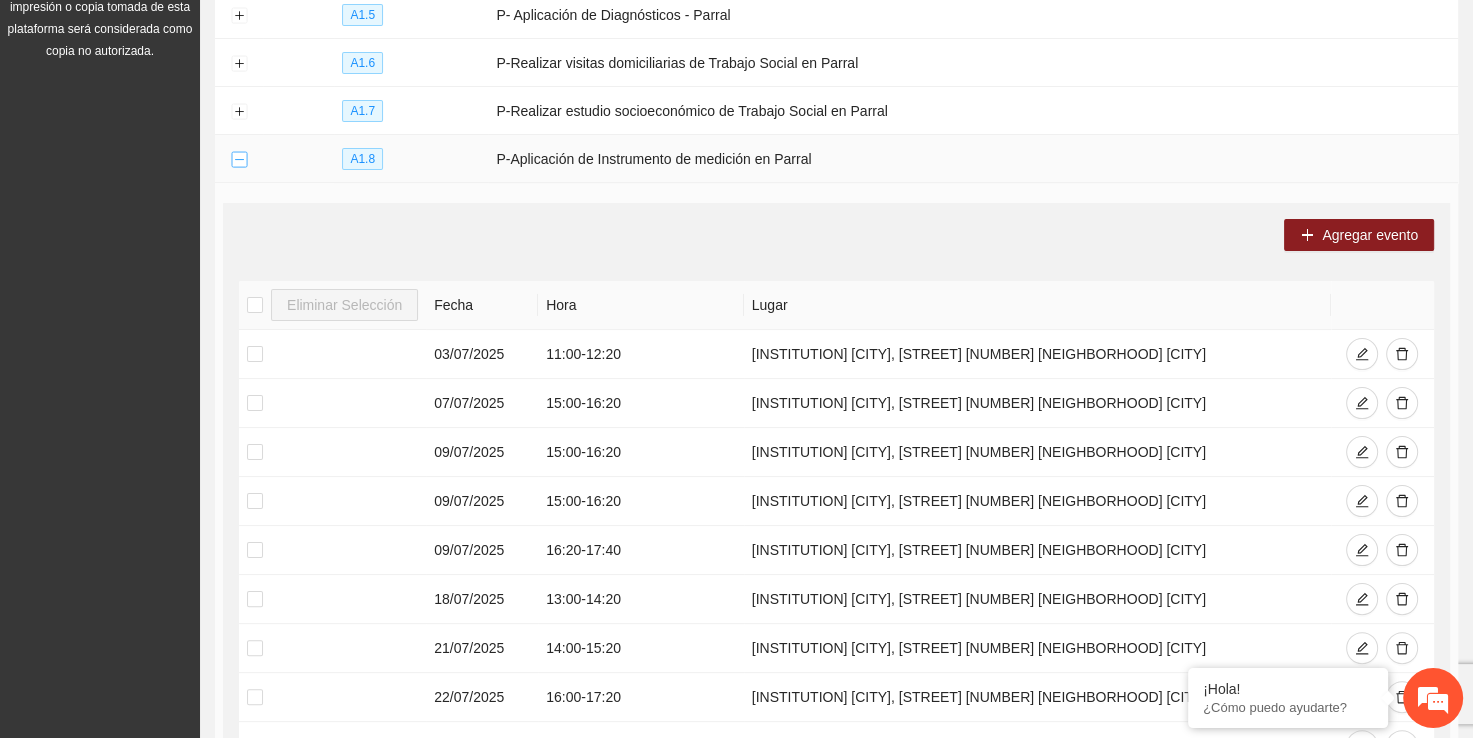 click at bounding box center (239, 160) 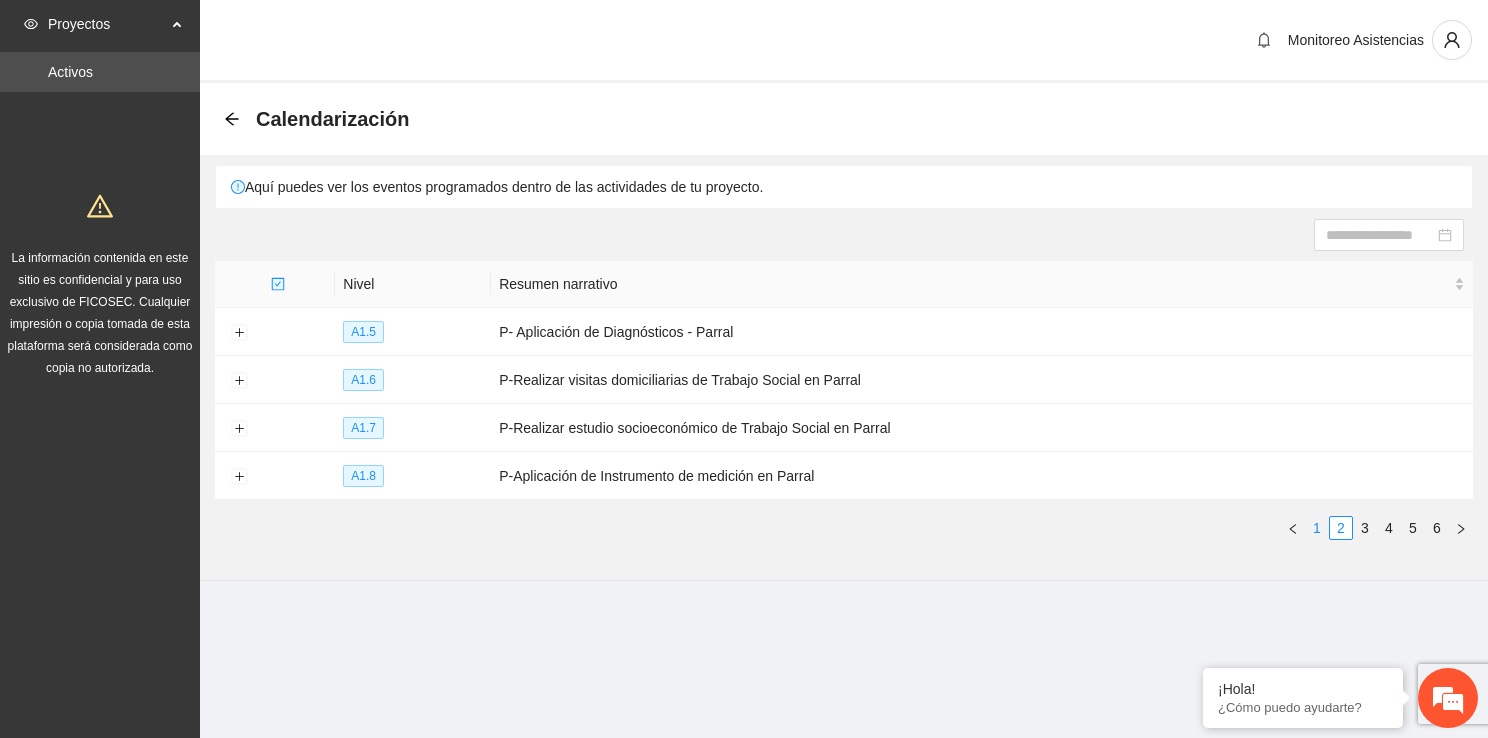 click on "1" at bounding box center (1317, 528) 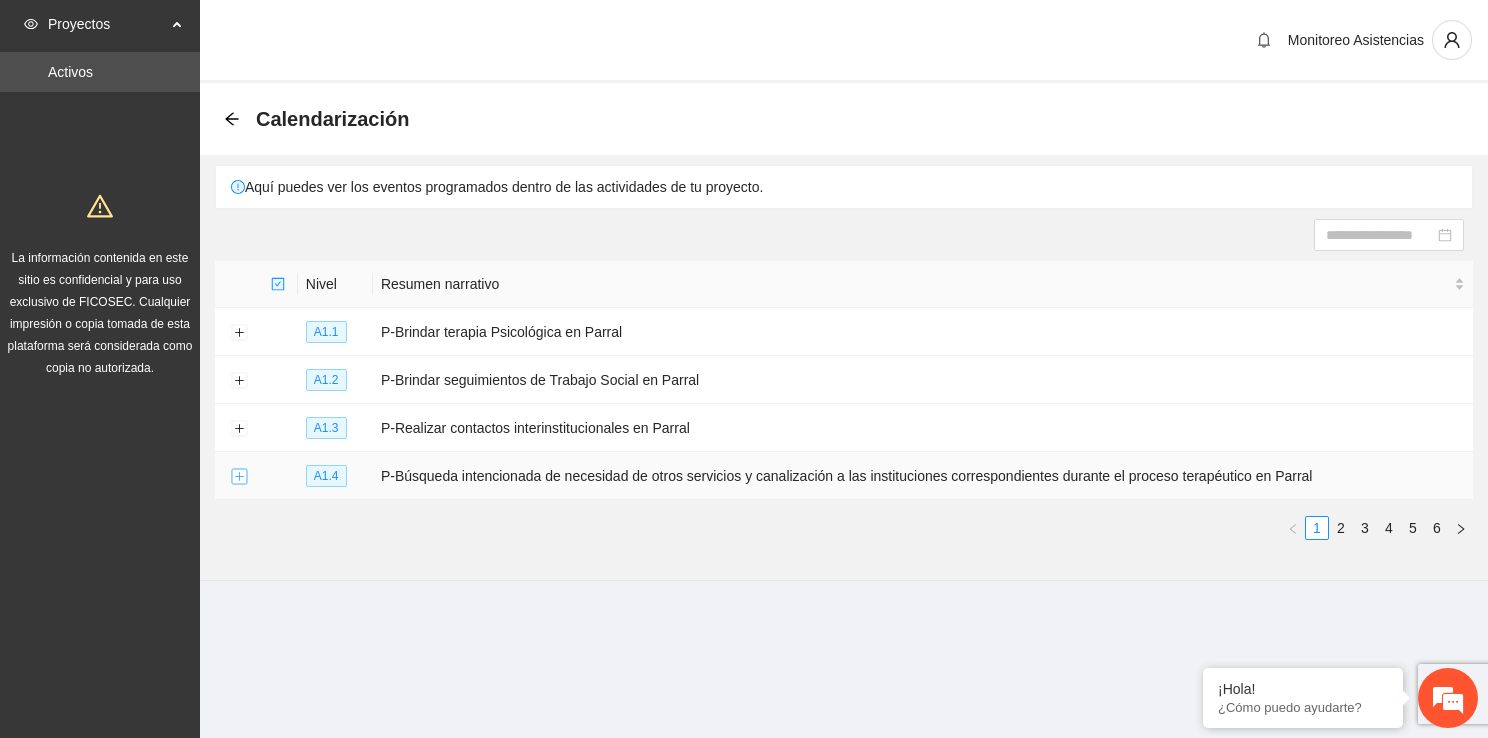click at bounding box center [239, 477] 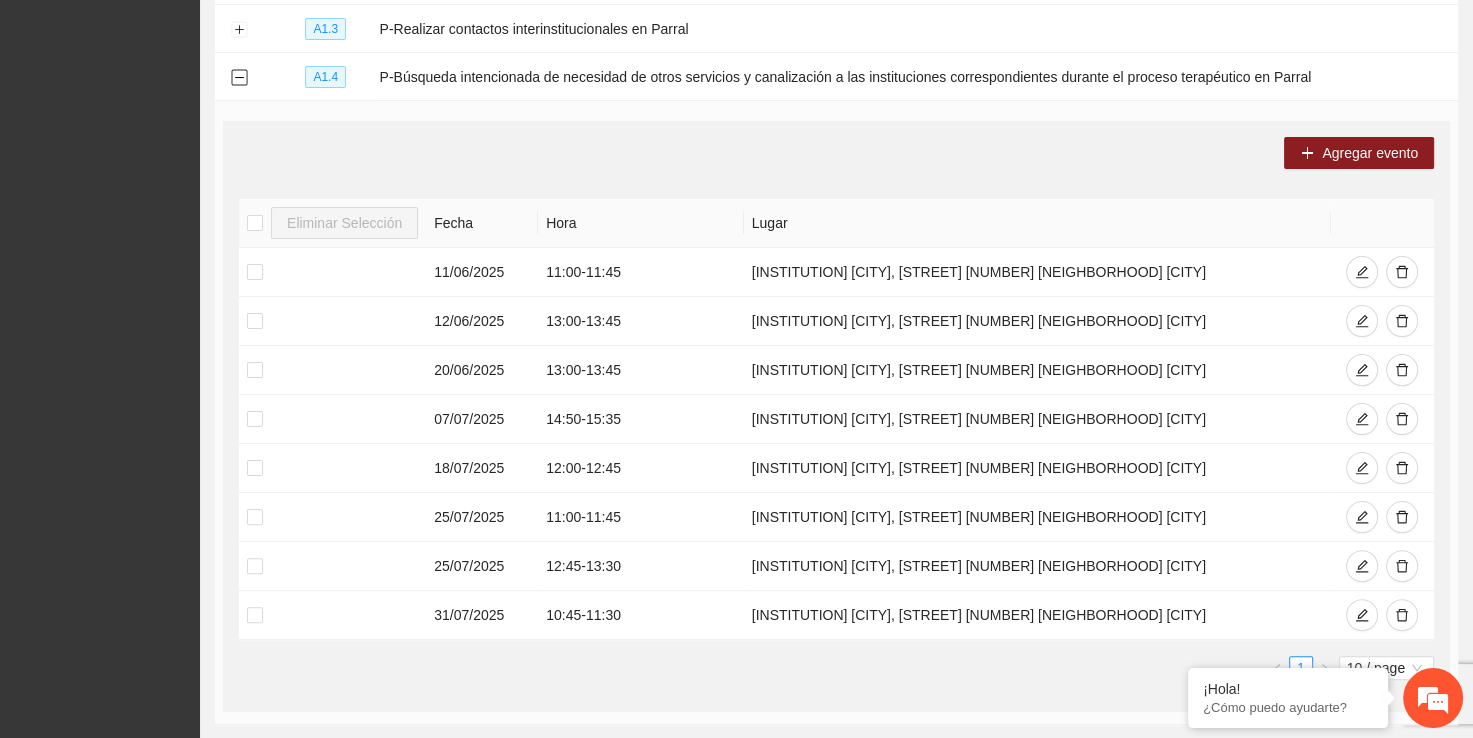 scroll, scrollTop: 400, scrollLeft: 0, axis: vertical 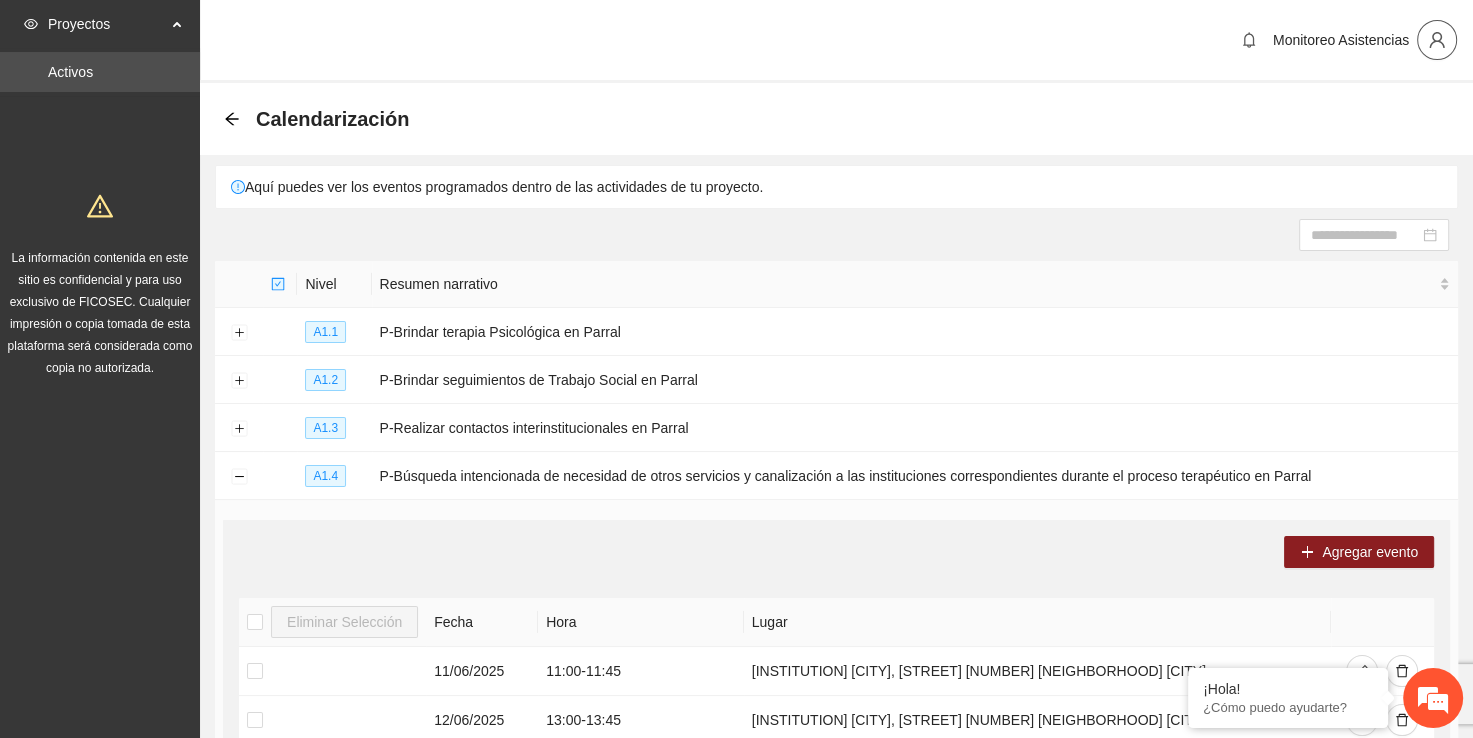 click at bounding box center [1437, 40] 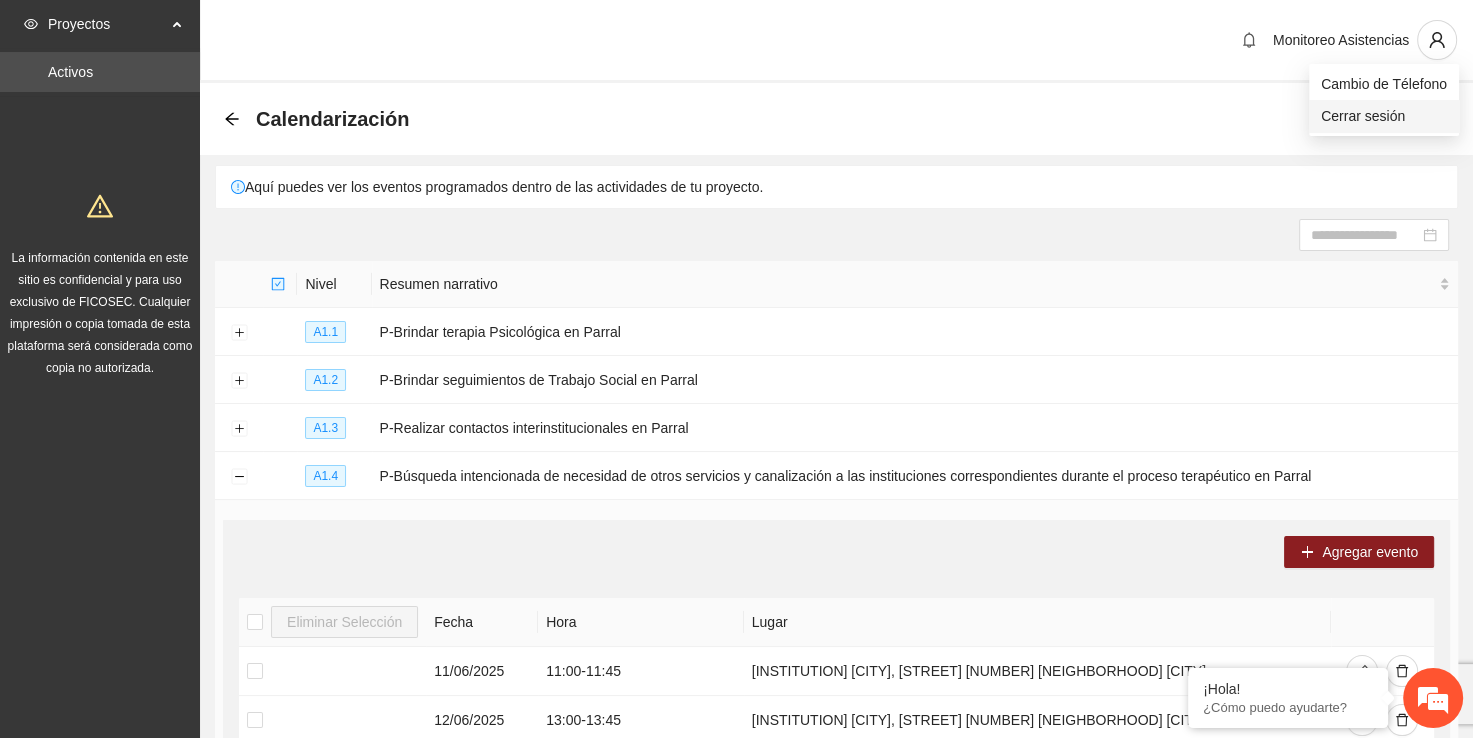 click on "Cerrar sesión" at bounding box center [1384, 116] 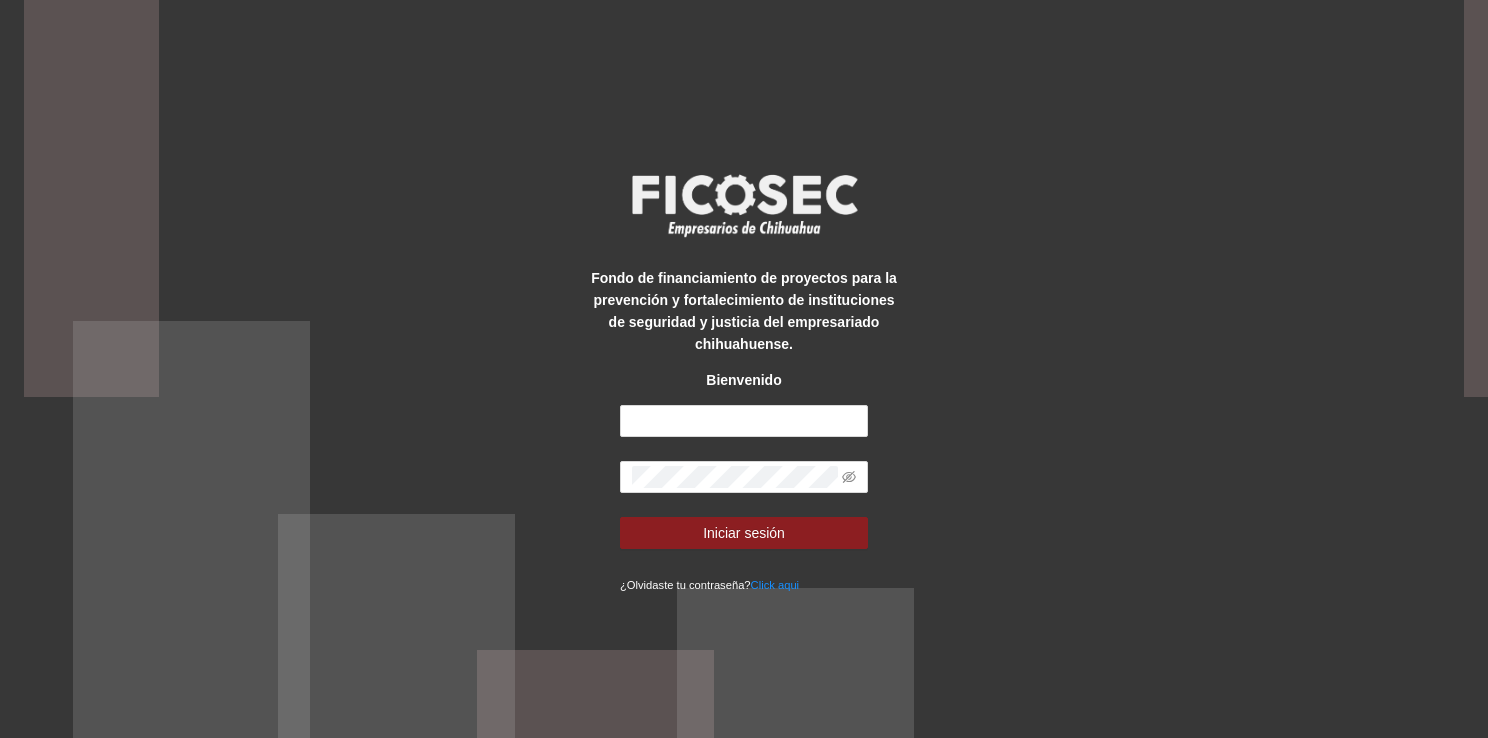 scroll, scrollTop: 0, scrollLeft: 0, axis: both 